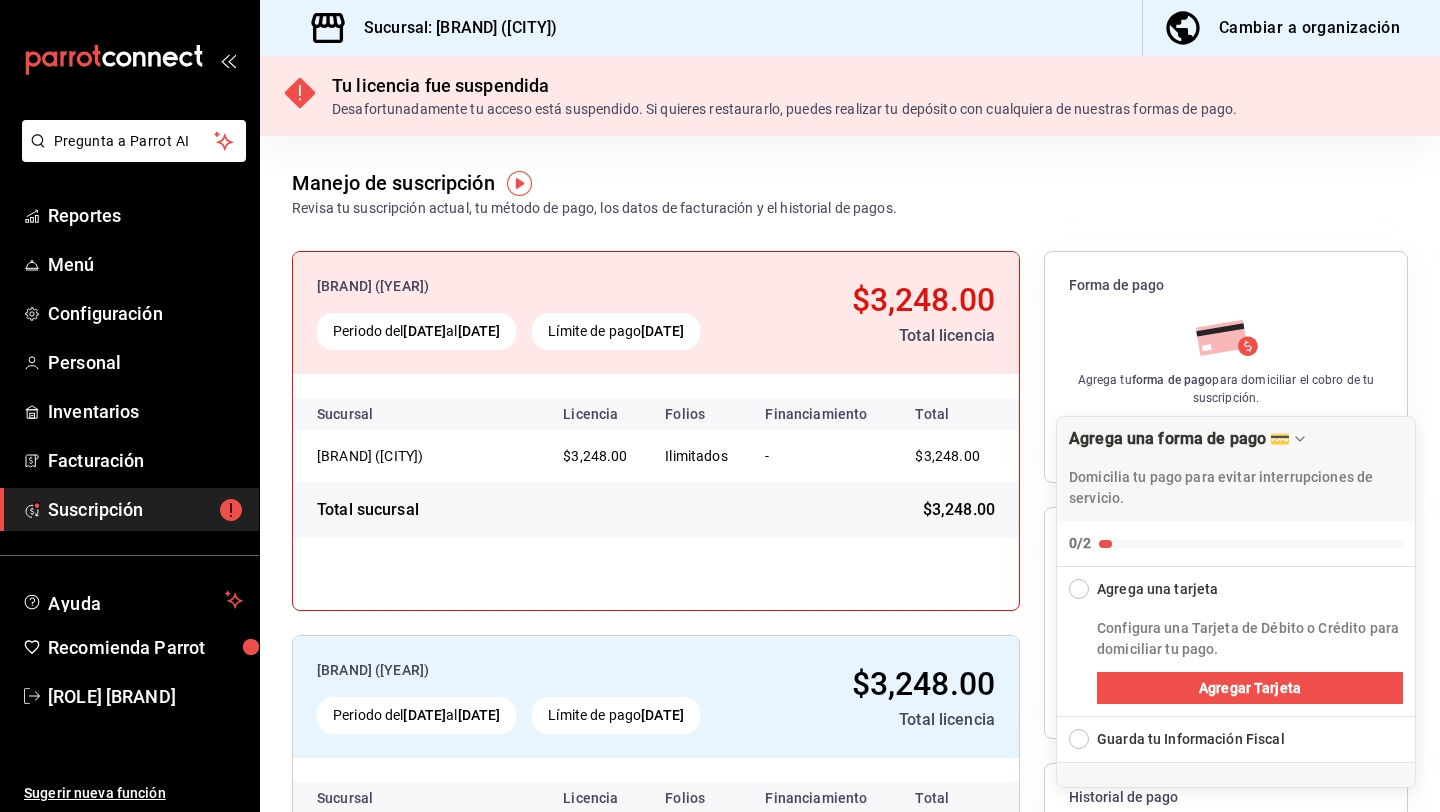 scroll, scrollTop: 0, scrollLeft: 0, axis: both 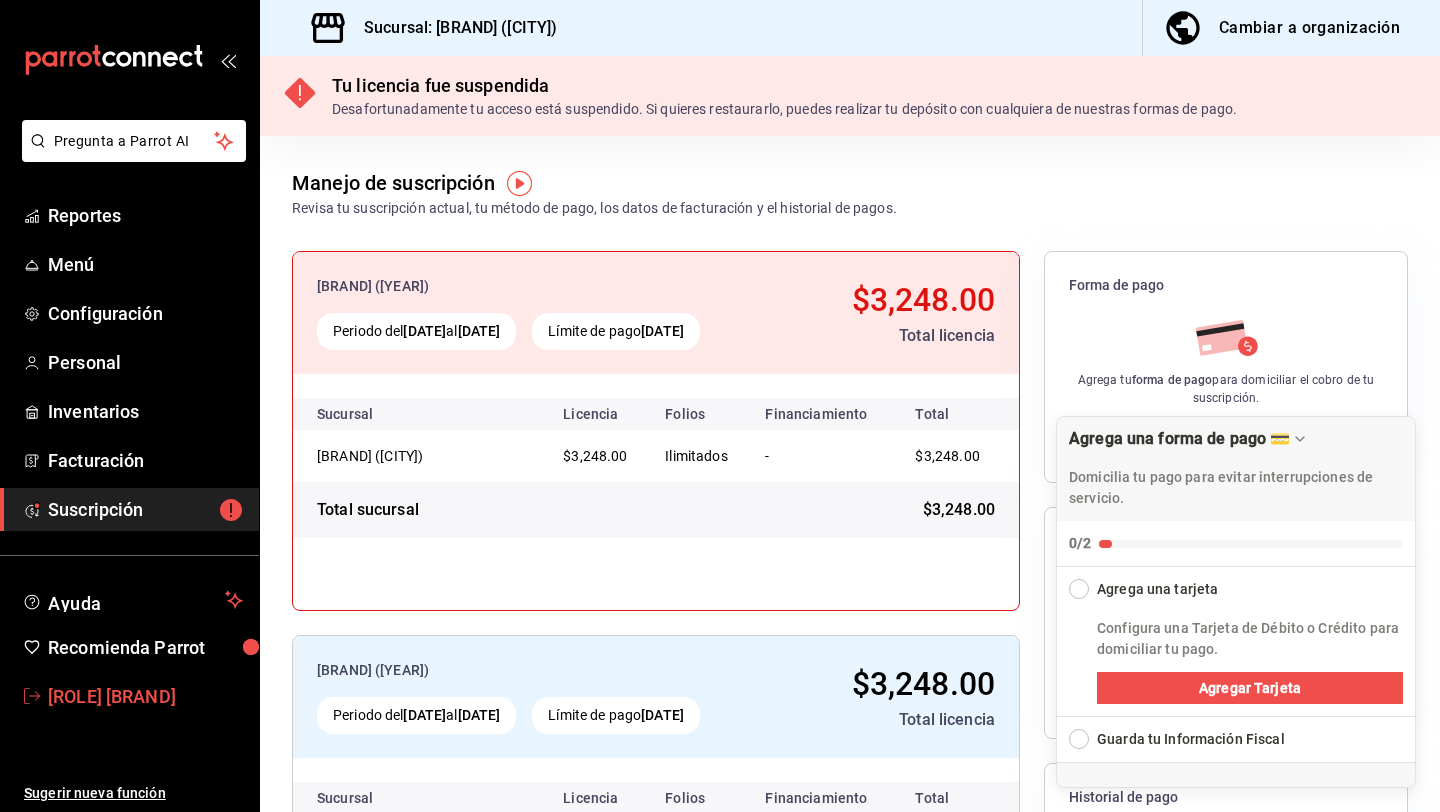 click on "SuperAdmin Parrot" at bounding box center (145, 696) 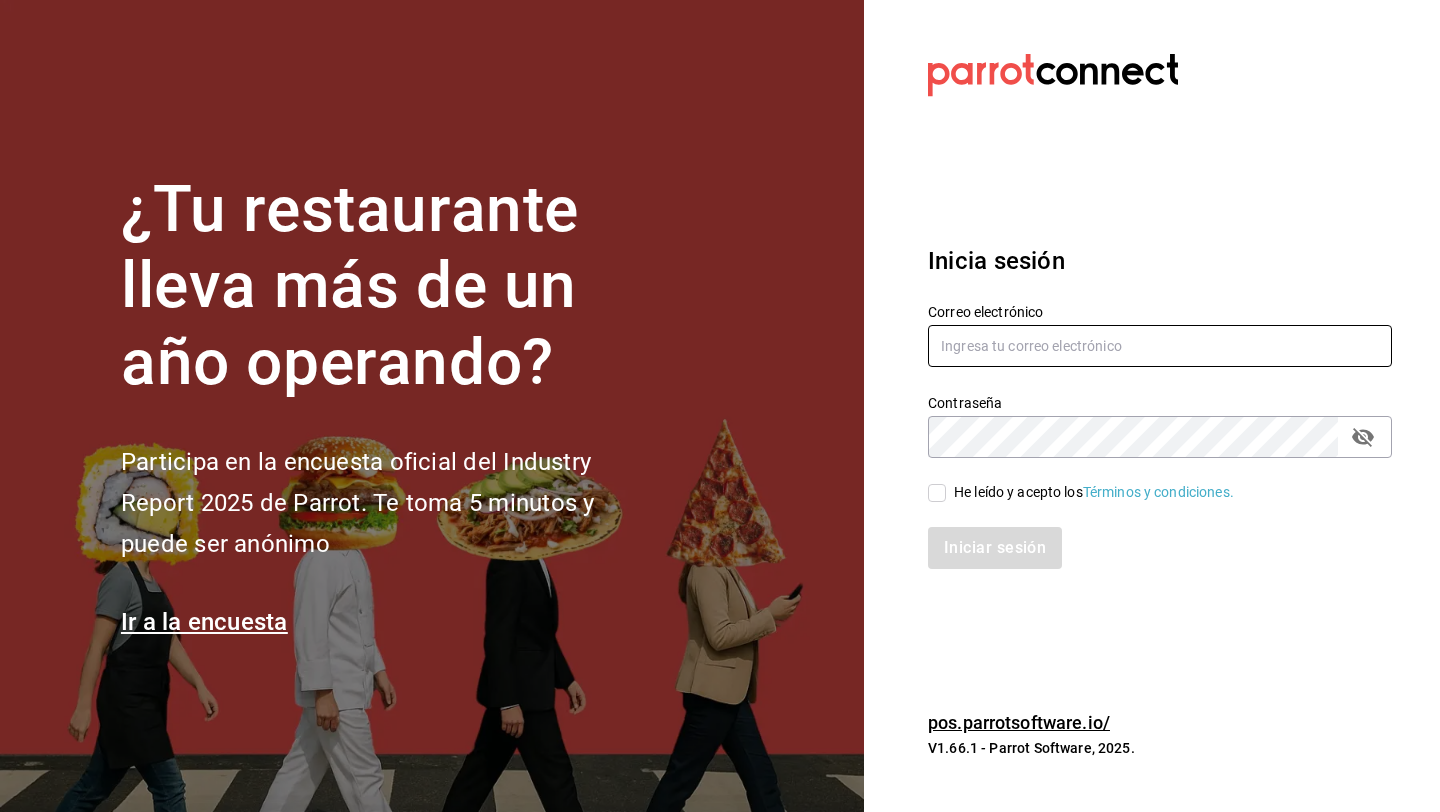 click at bounding box center [1160, 346] 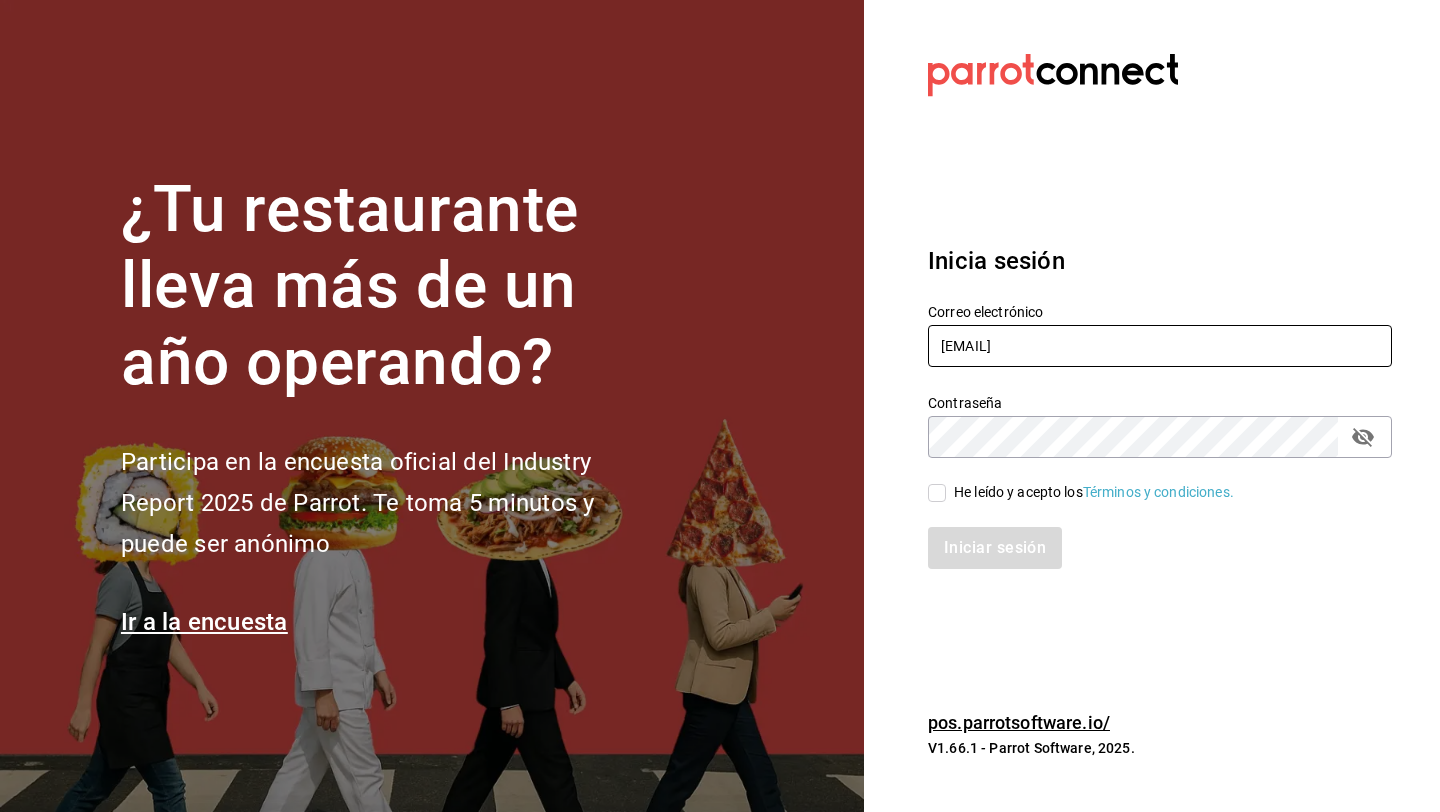 type on "monchoso@tamps.com" 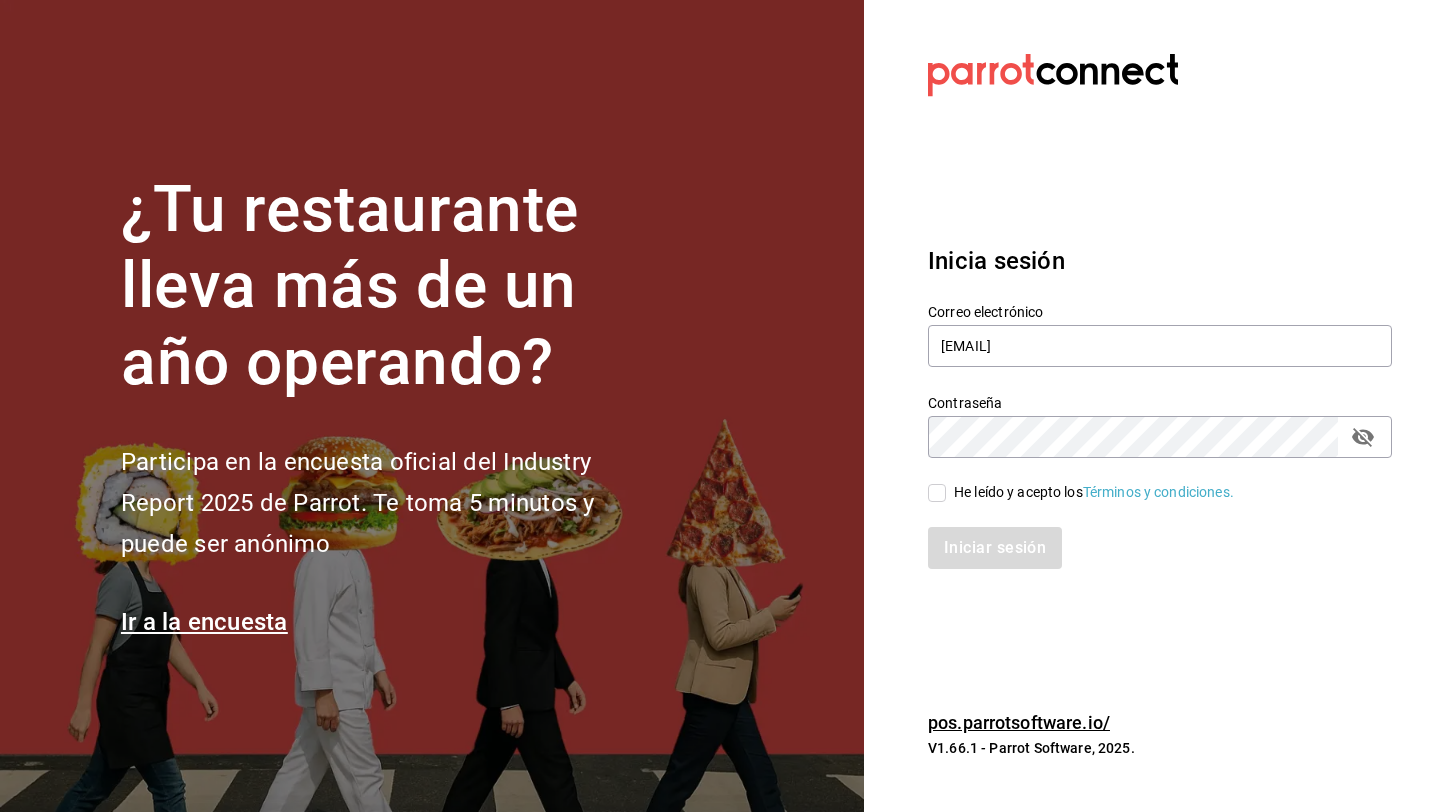 click on "He leído y acepto los  Términos y condiciones." at bounding box center [1094, 492] 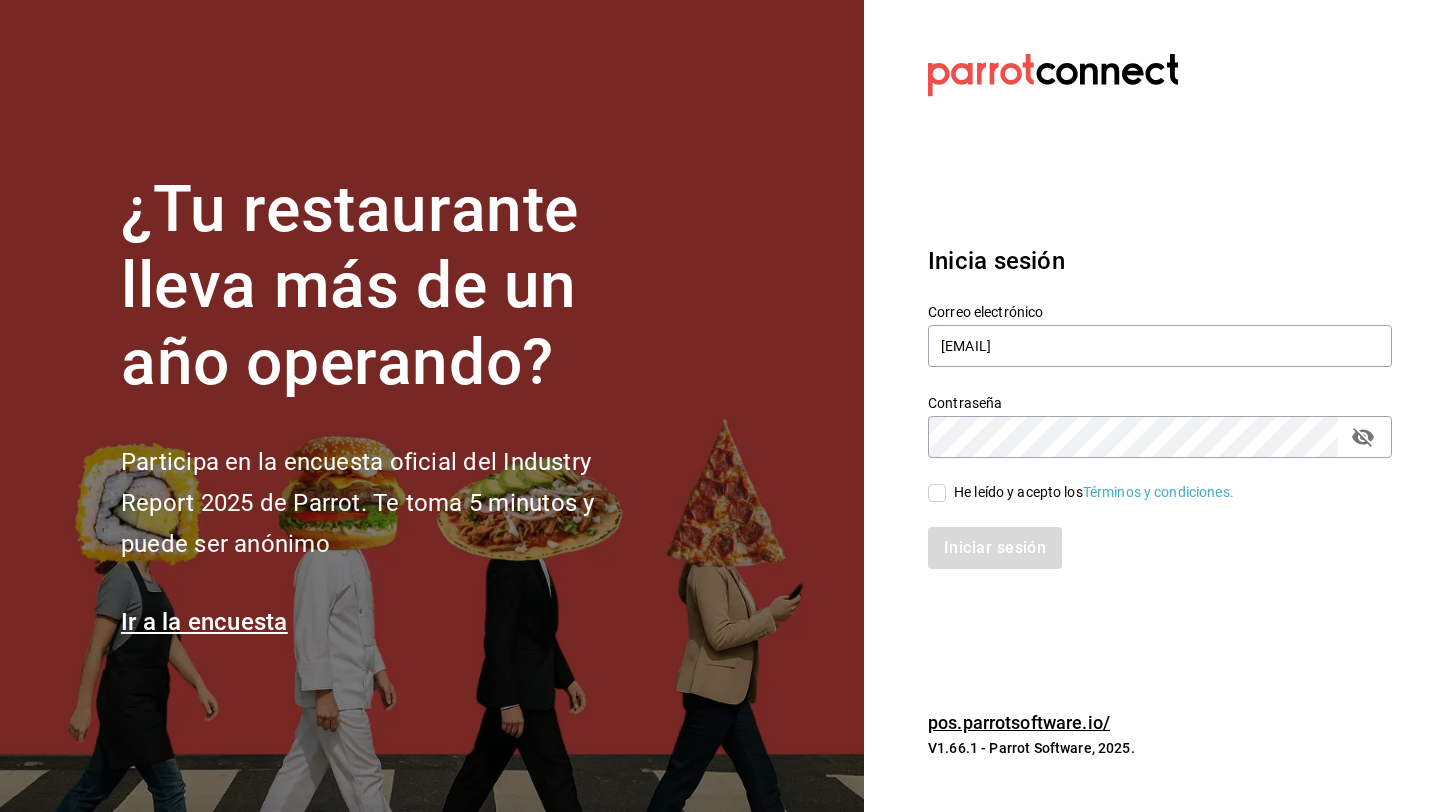 checkbox on "true" 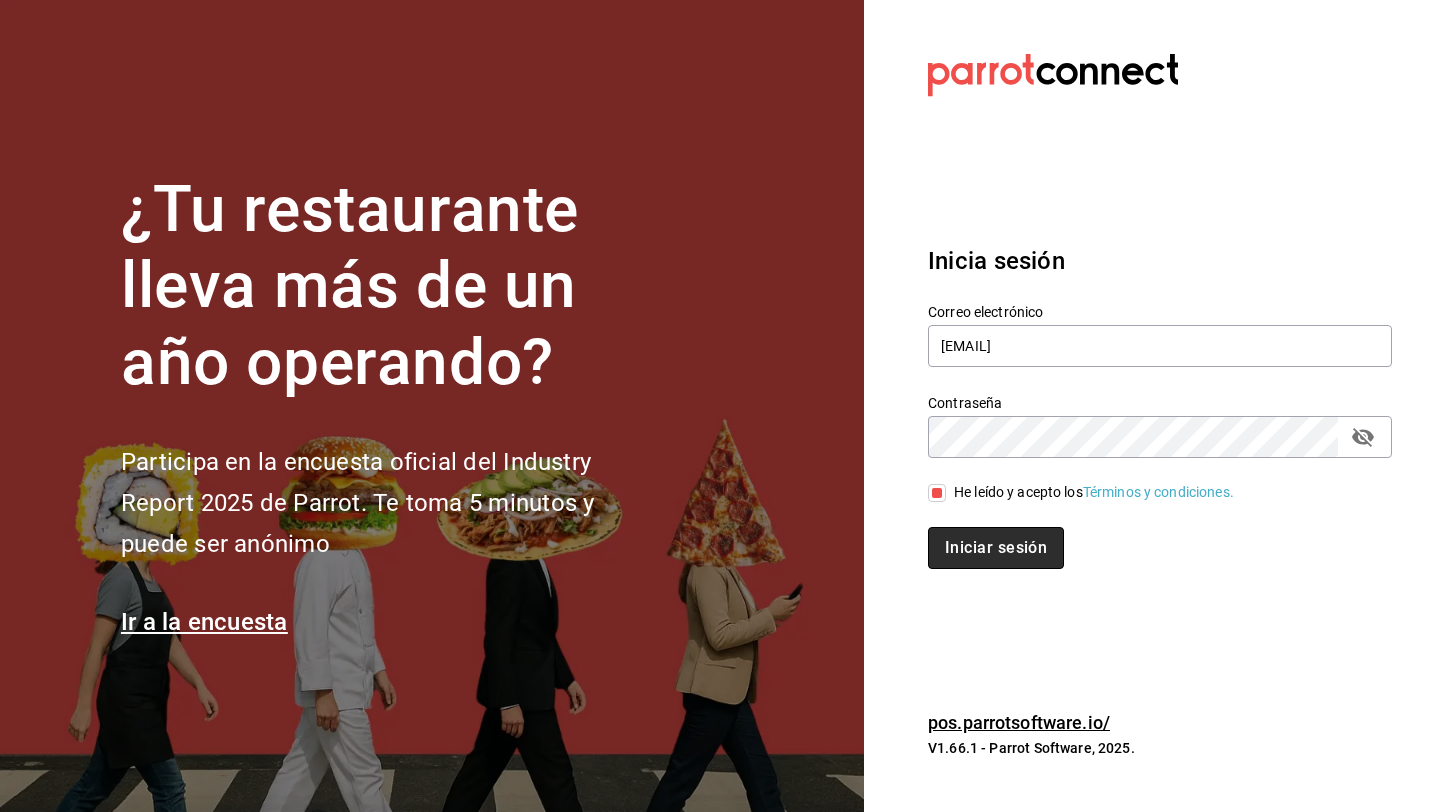 click on "Iniciar sesión" at bounding box center (996, 548) 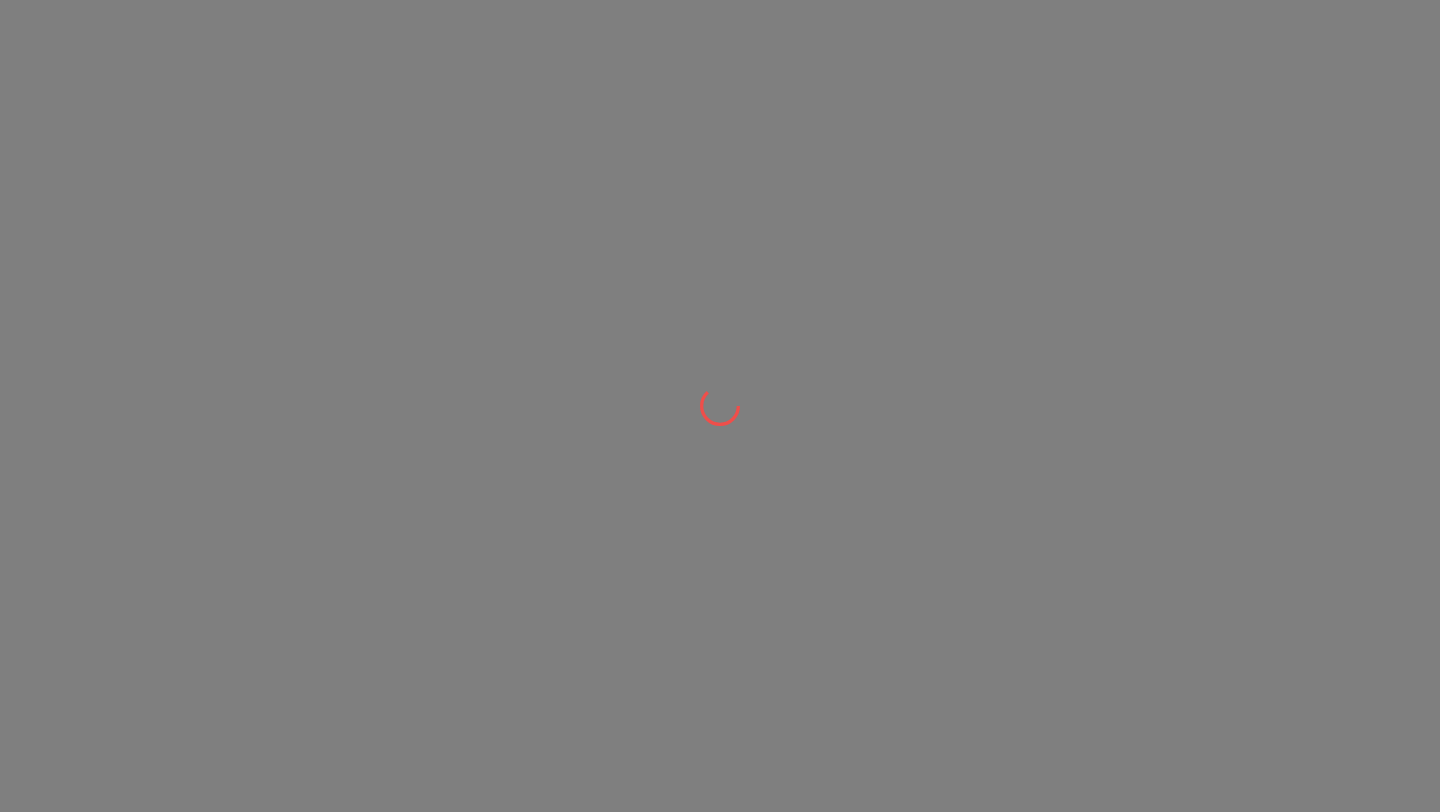 scroll, scrollTop: 0, scrollLeft: 0, axis: both 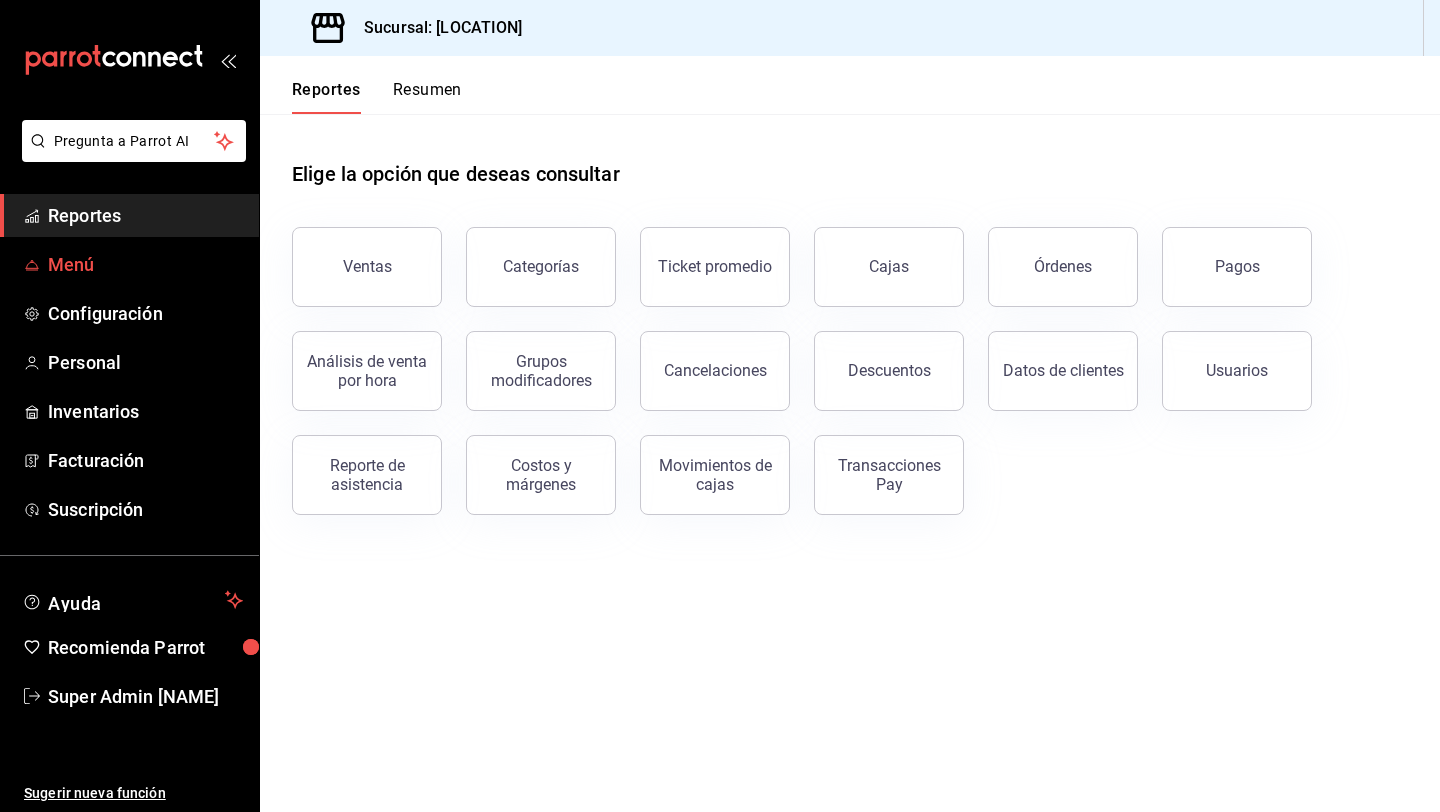 click on "Menú" at bounding box center (145, 264) 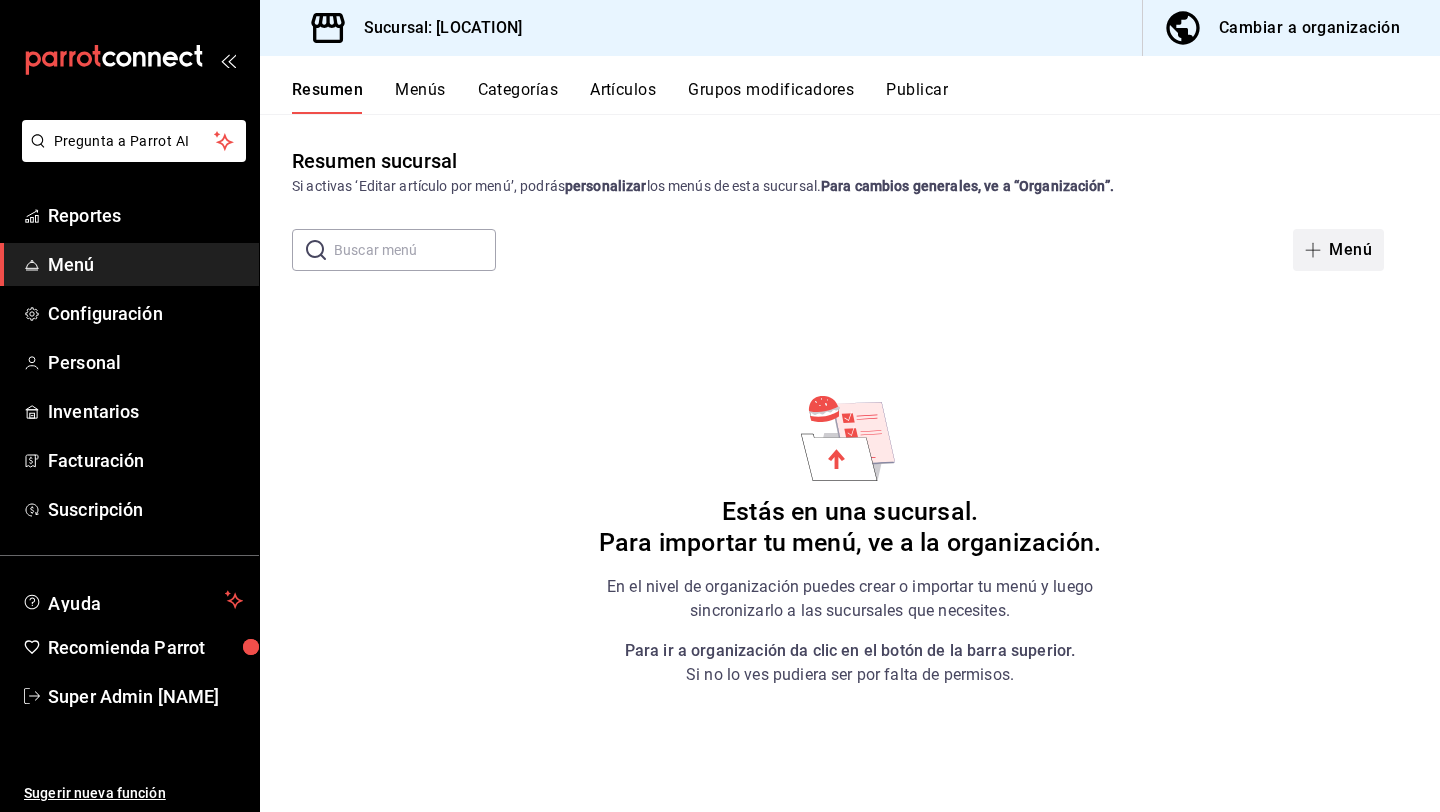click on "Menú" at bounding box center (1338, 250) 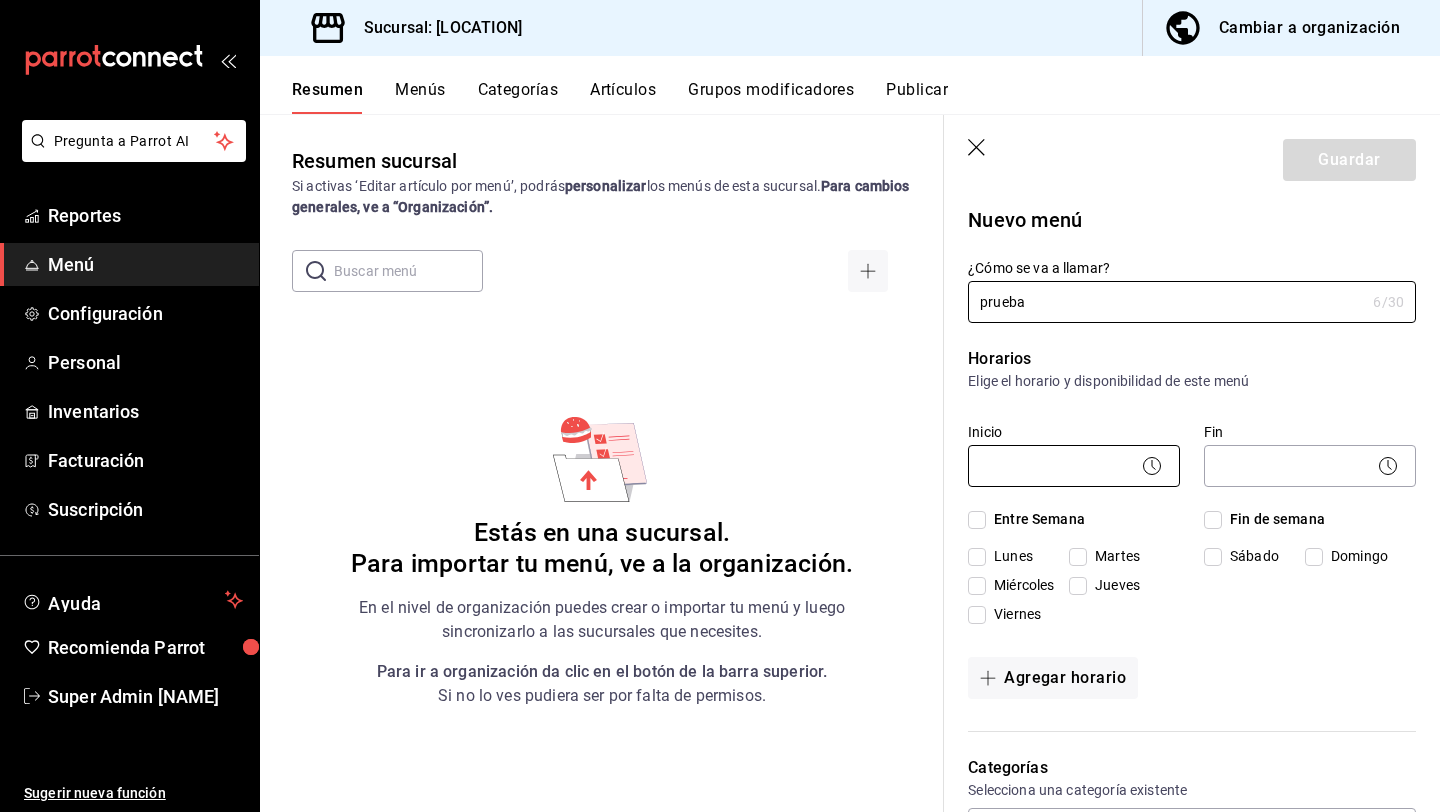 type on "prueba" 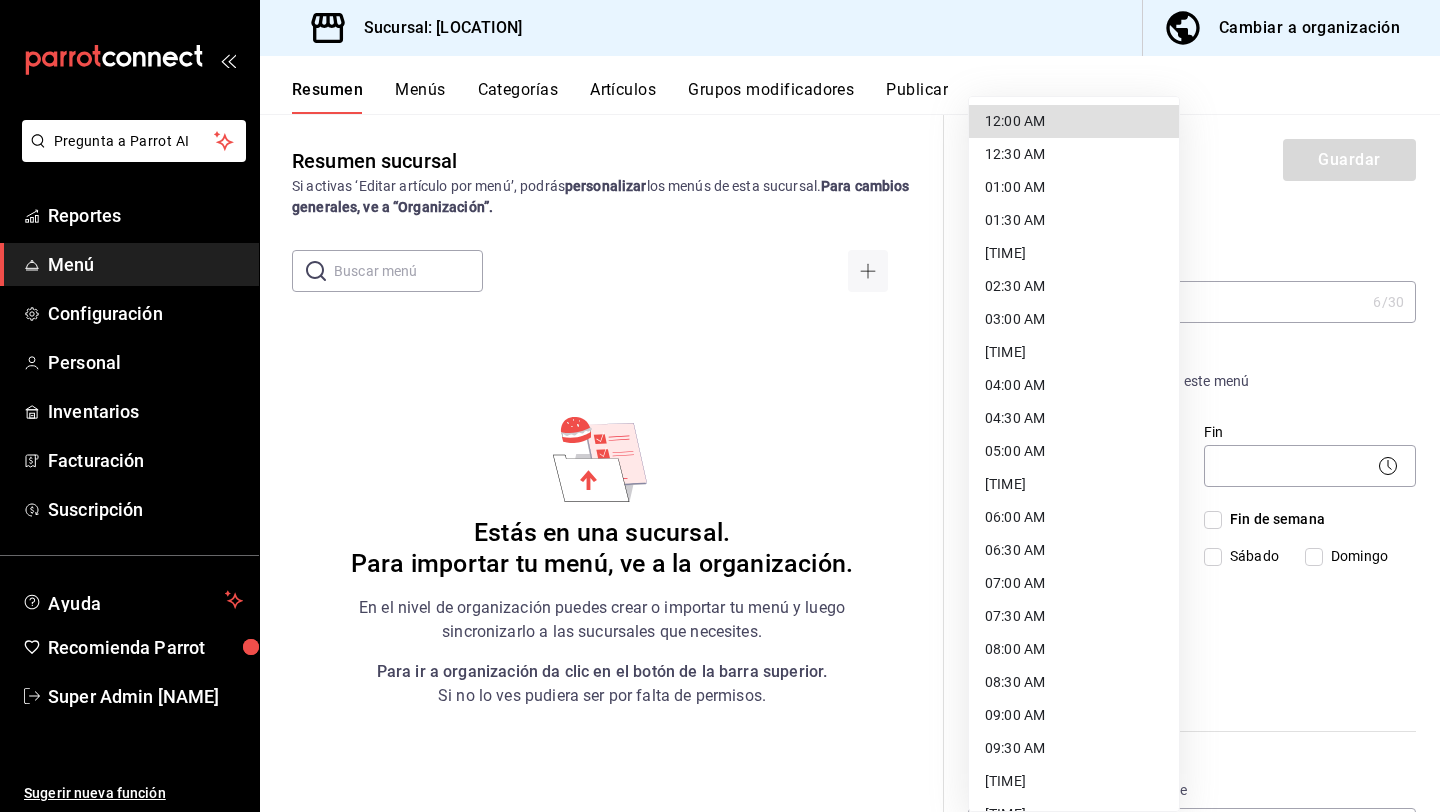 click on "12:00 AM" at bounding box center (1074, 121) 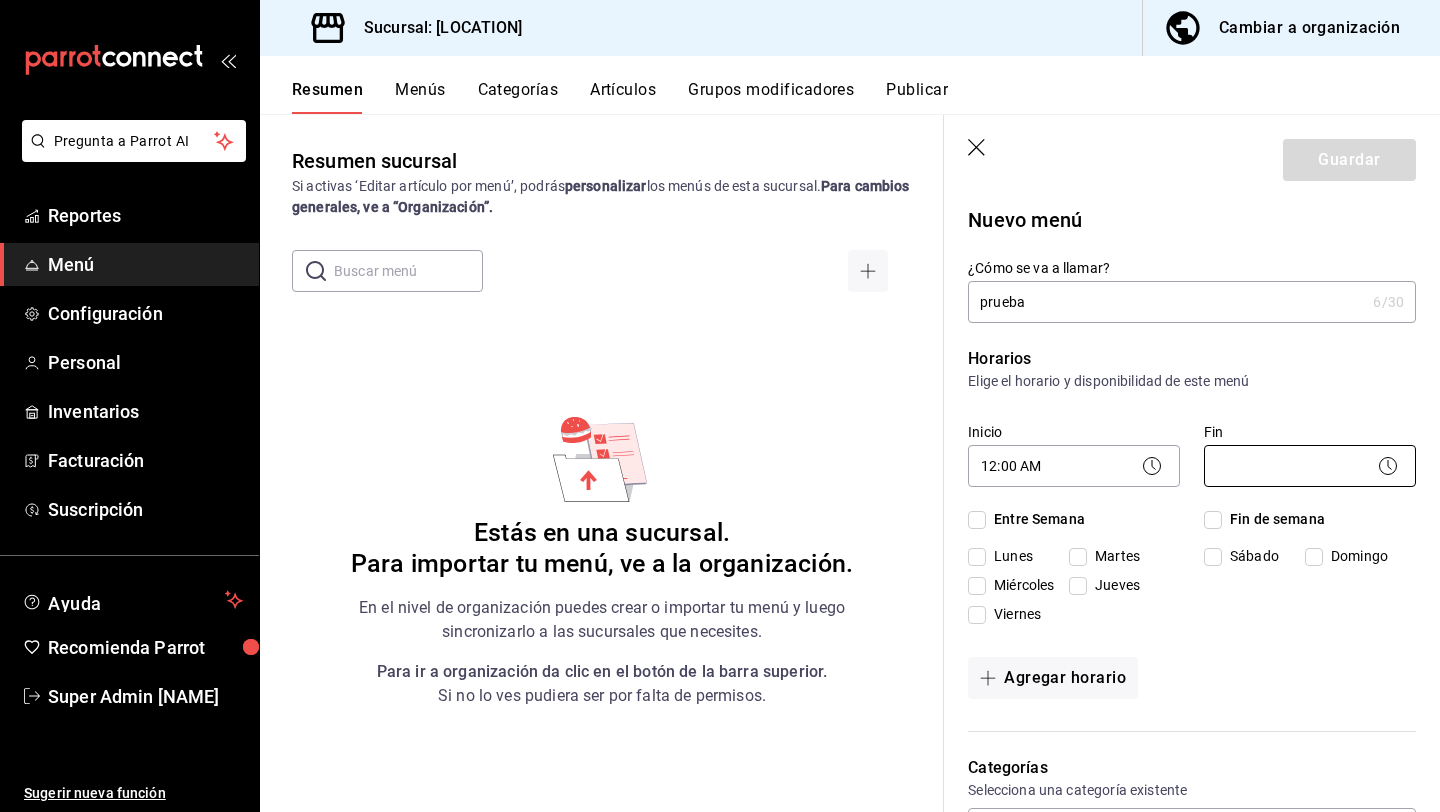 click on "Super Admin [NAME]  Sucursal: [LOCATION] Cambiar a organización Resumen Menús Categorías Artículos Grupos modificadores Publicar Resumen sucursal Si activas ‘Editar artículo por menú’, podrás  personalizar  los menús de esta sucursal.  Para cambios generales, ve a “Organización”. ​ ​ Estás en una sucursal.   Para importar tu menú, ve a la organización. En el nivel de organización puedes crear o importar tu menú y luego sincronizarlo a las sucursales que necesites. Para ir a organización da clic en el botón de la barra superior.     Si no lo ves pudiera ser por falta de permisos. Guardar Nuevo menú ¿Cómo se va a llamar? prueba 6 /30 ¿Cómo se va a llamar? Horarios Elige el horario y disponibilidad de este menú Inicio 12:00 AM 00:00 Fin ​ Entre Semana Lunes Martes Miércoles Jueves Viernes Fin de semana Rappi" at bounding box center (720, 406) 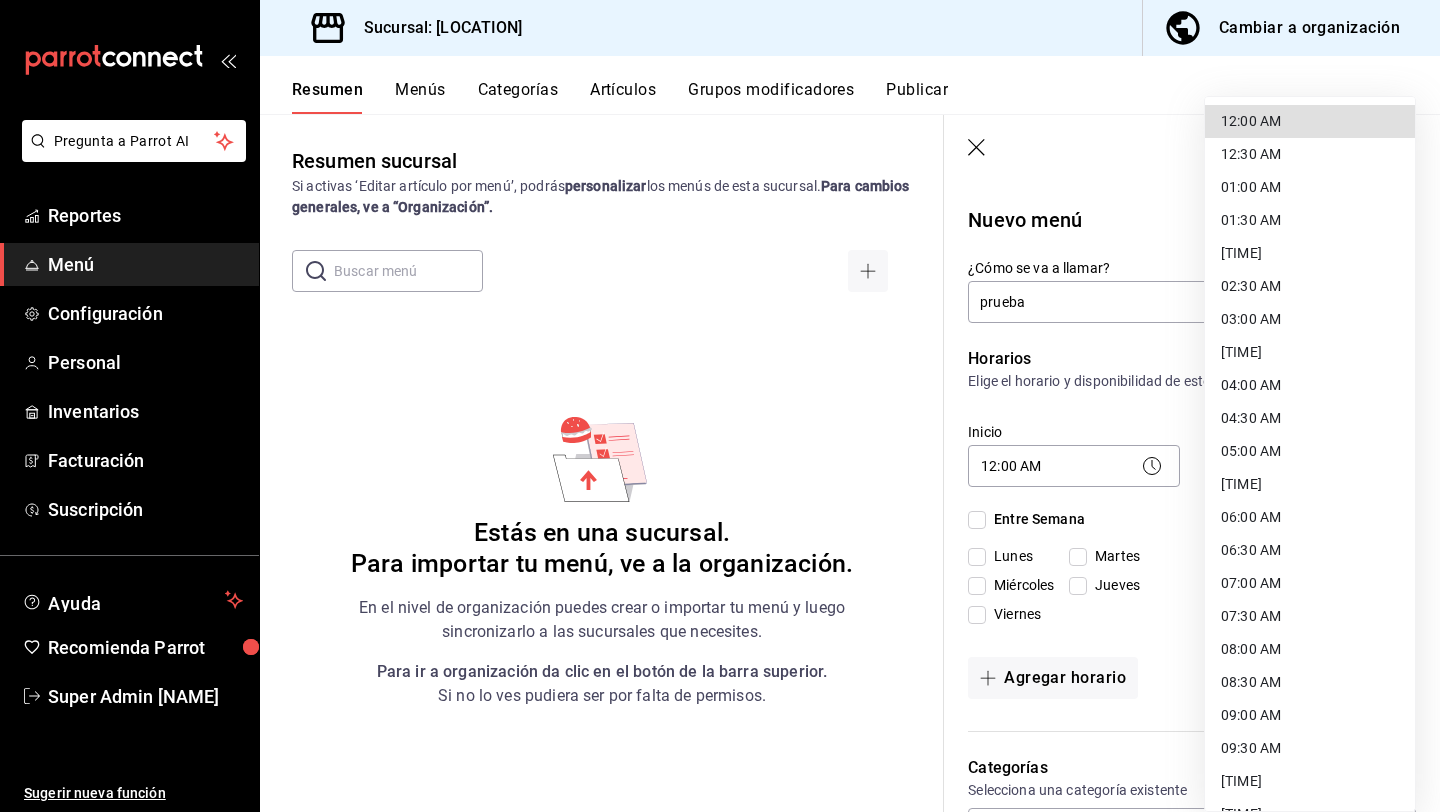 scroll, scrollTop: 919, scrollLeft: 0, axis: vertical 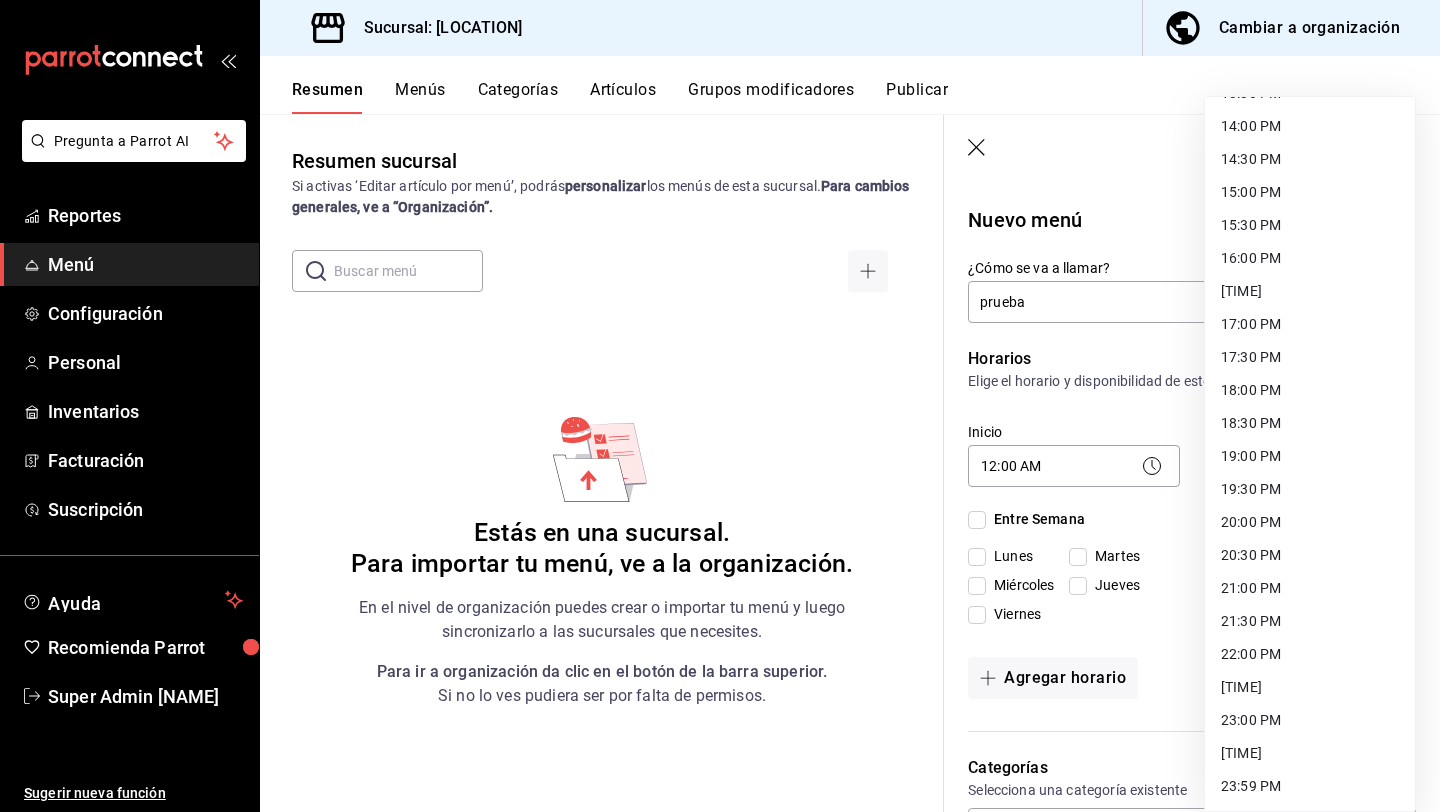 click on "23:59 PM" at bounding box center [1310, 786] 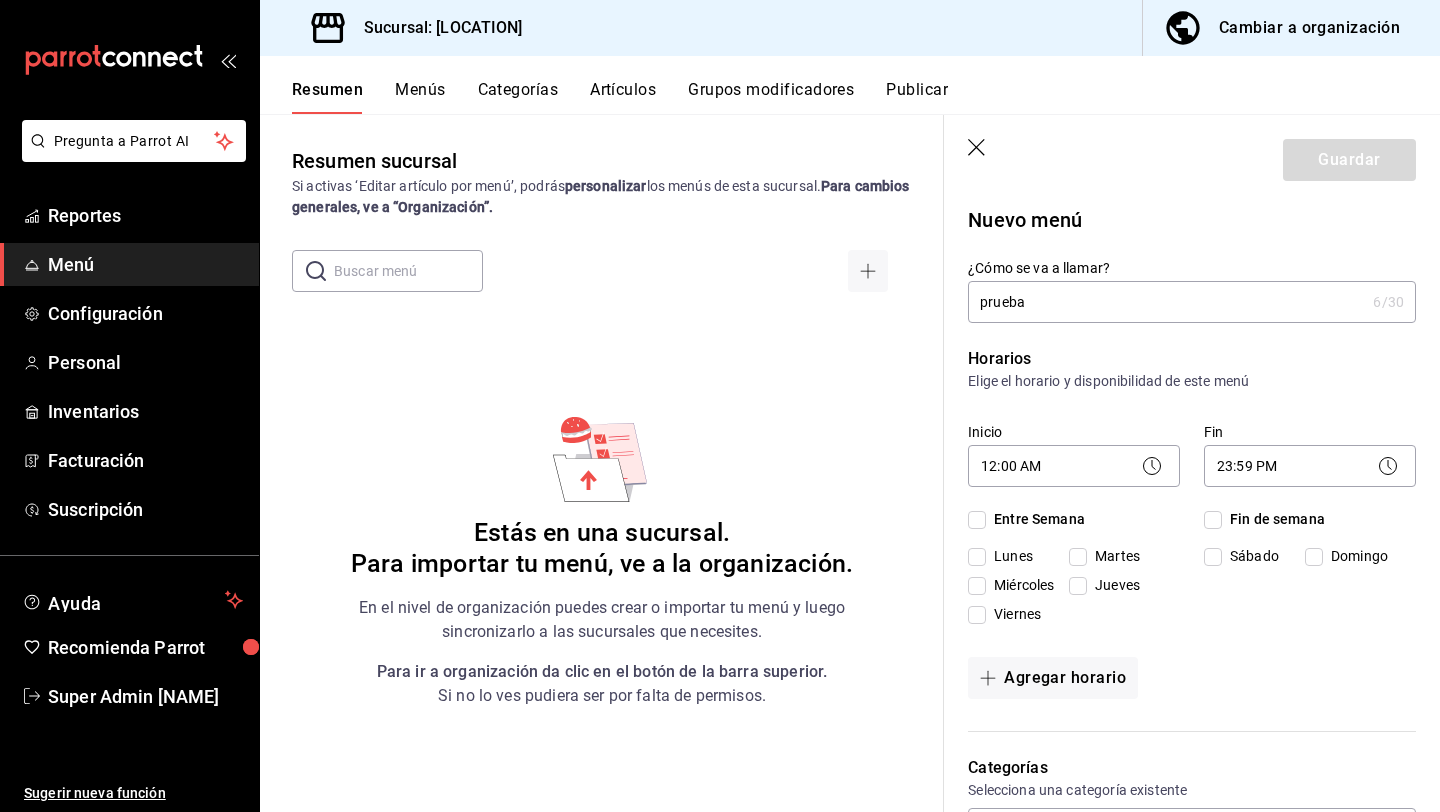 click on "Entre Semana" at bounding box center (977, 520) 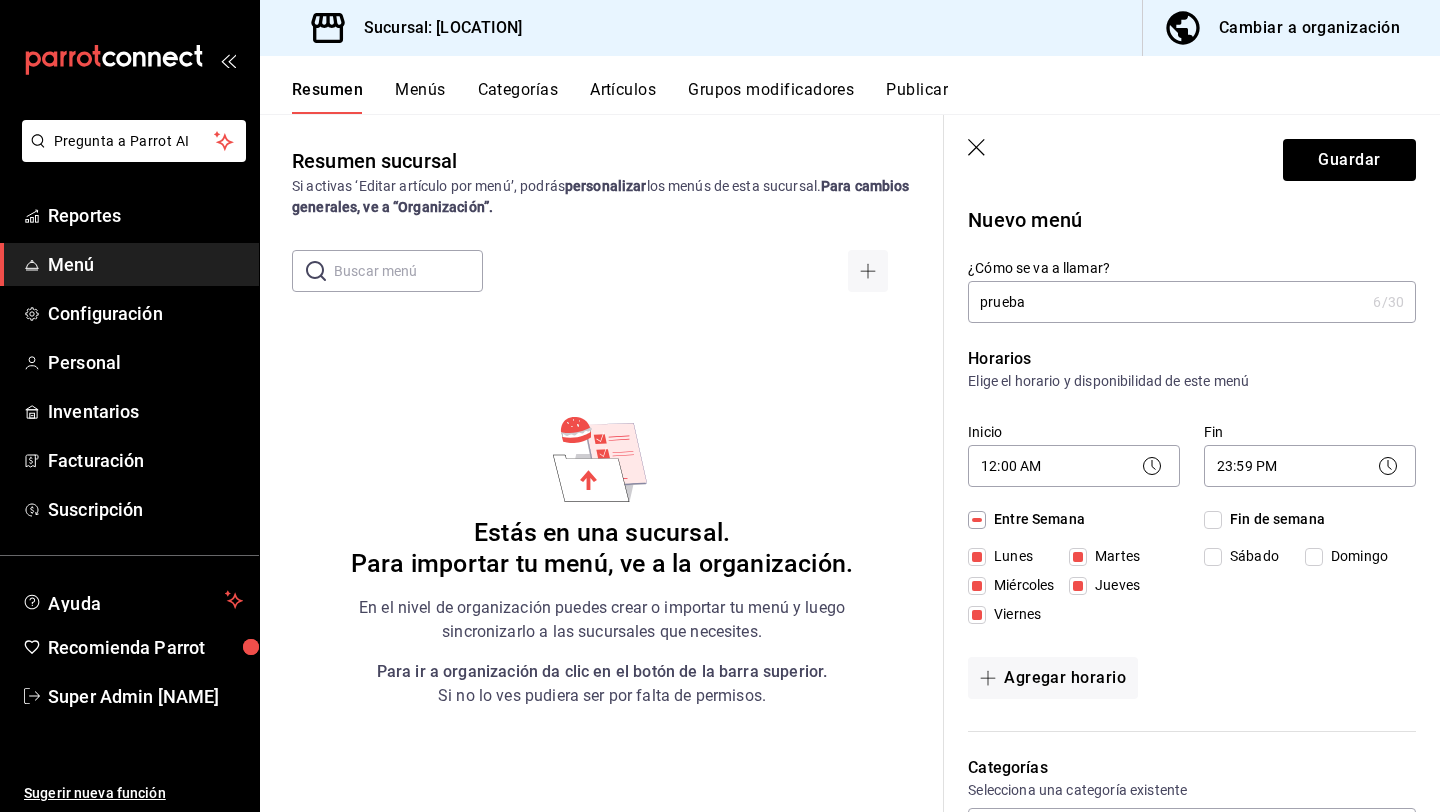 click on "Fin de semana" at bounding box center (1213, 520) 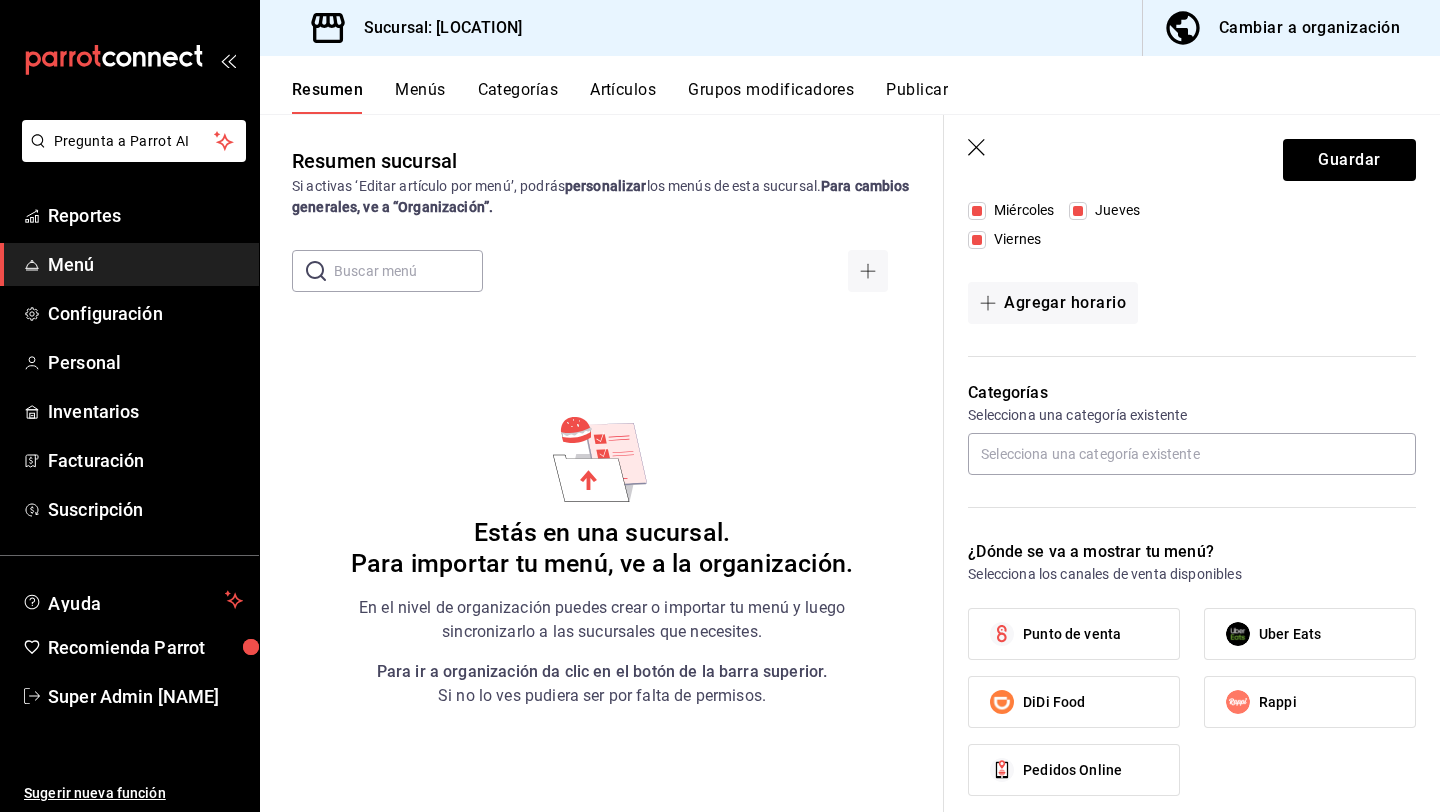 scroll, scrollTop: 519, scrollLeft: 0, axis: vertical 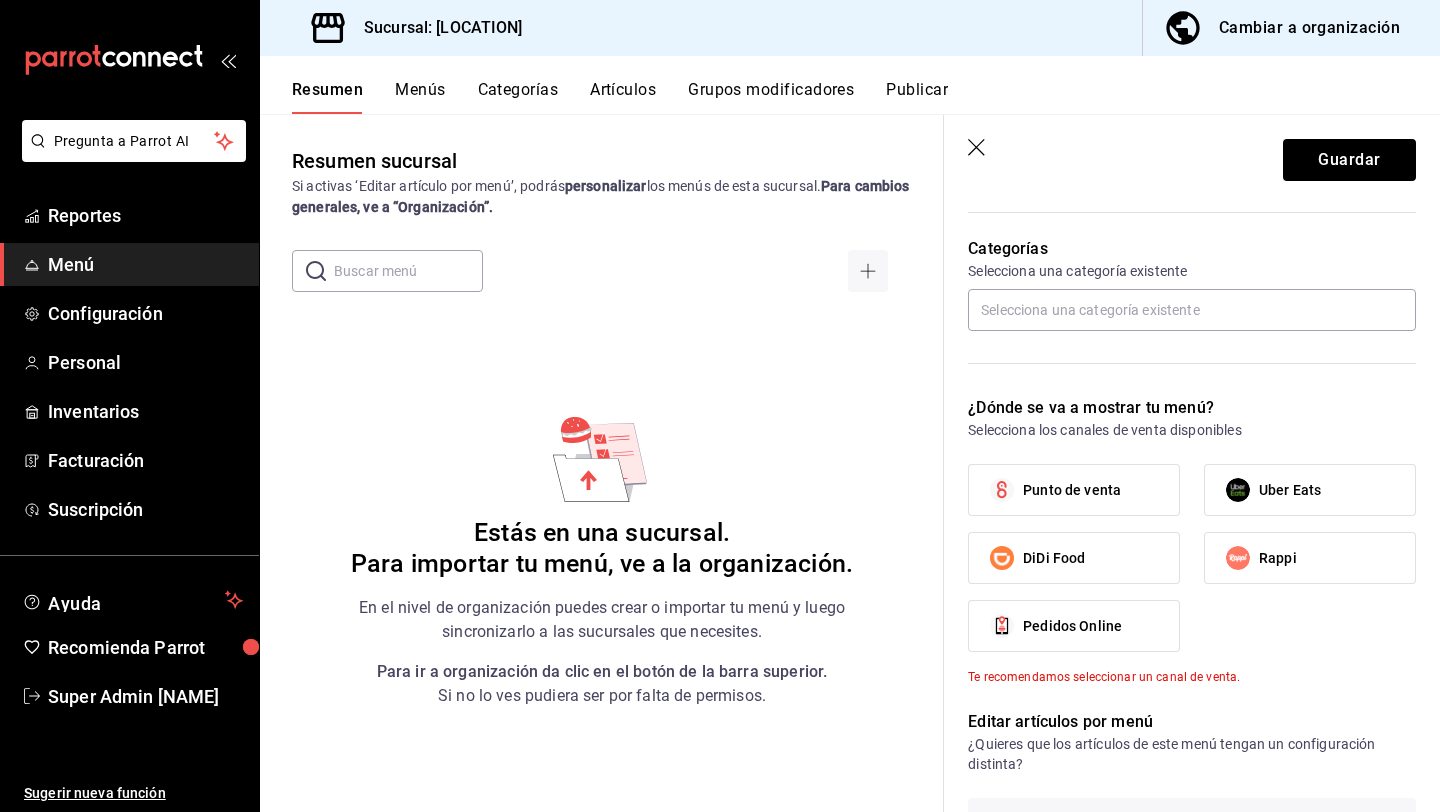 click on "Punto de venta" at bounding box center (1074, 490) 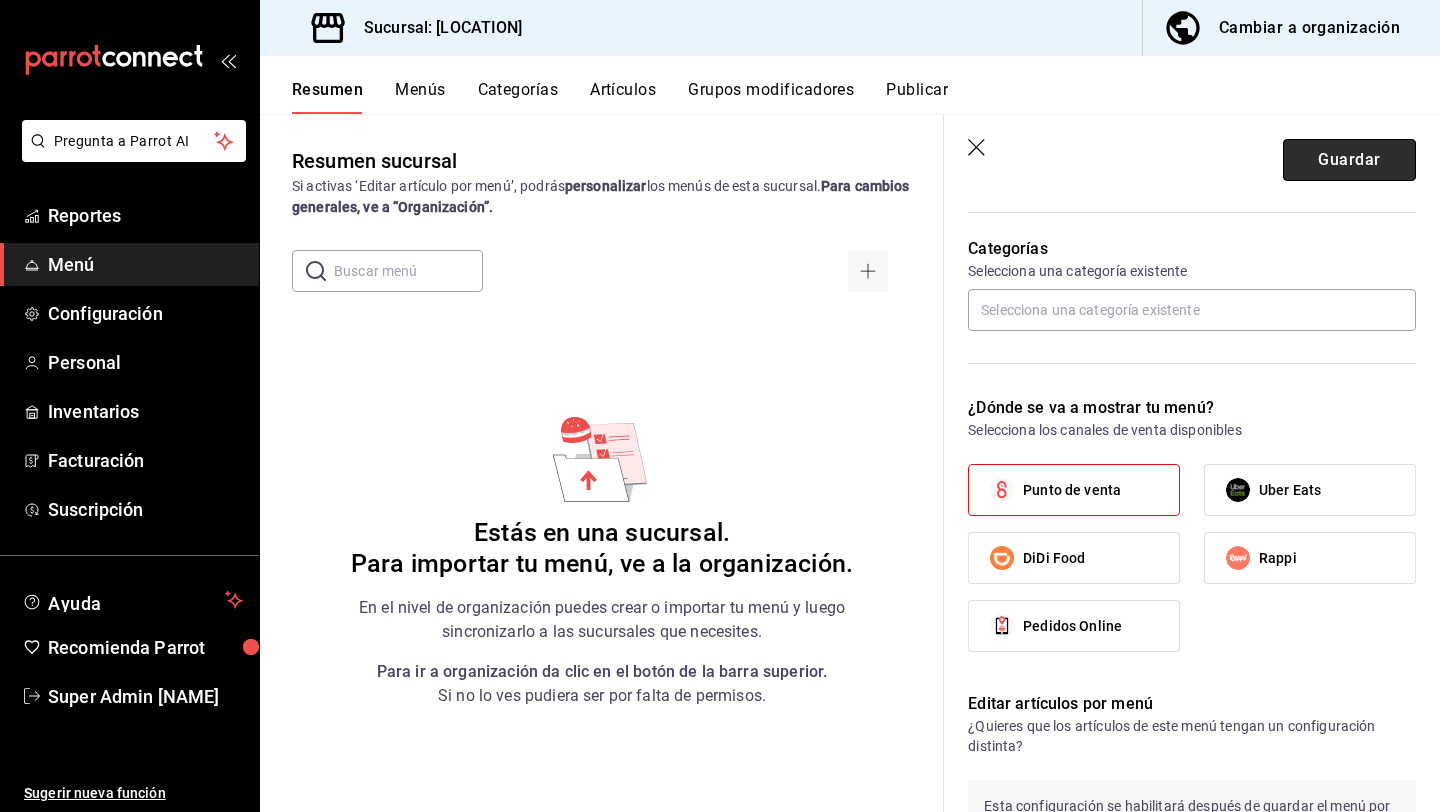 click on "Guardar" at bounding box center (1349, 160) 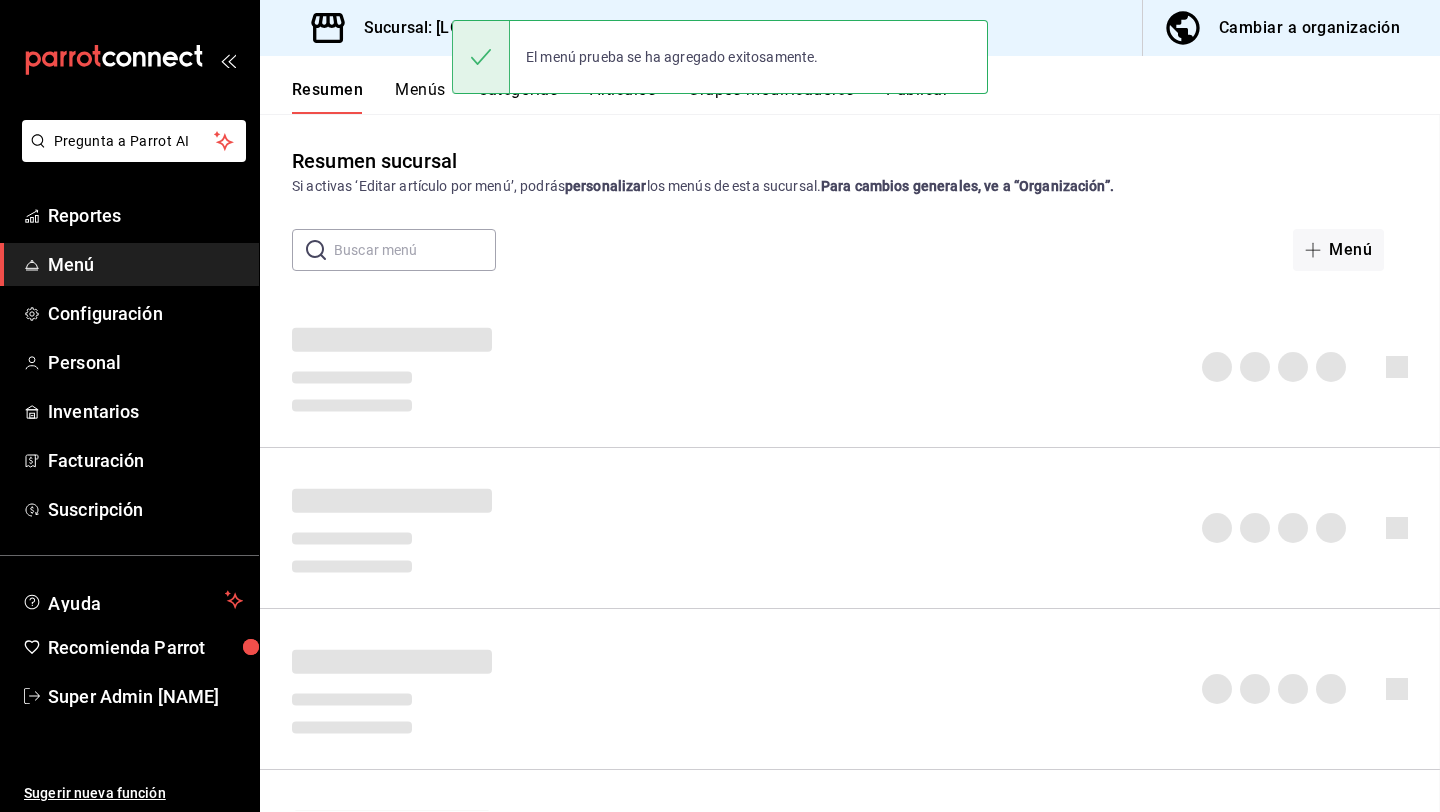 scroll, scrollTop: 0, scrollLeft: 0, axis: both 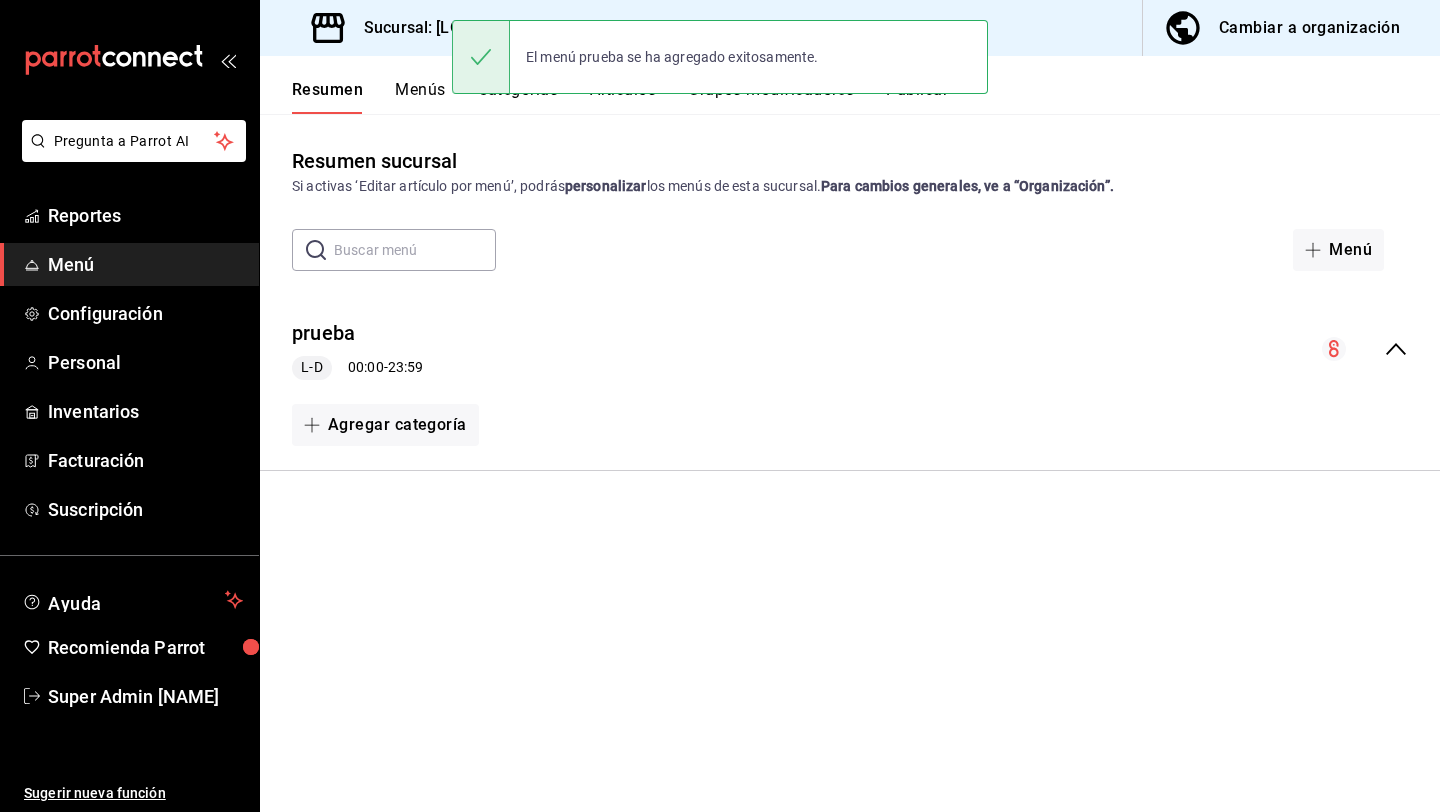 click on "Categorías" at bounding box center (518, 97) 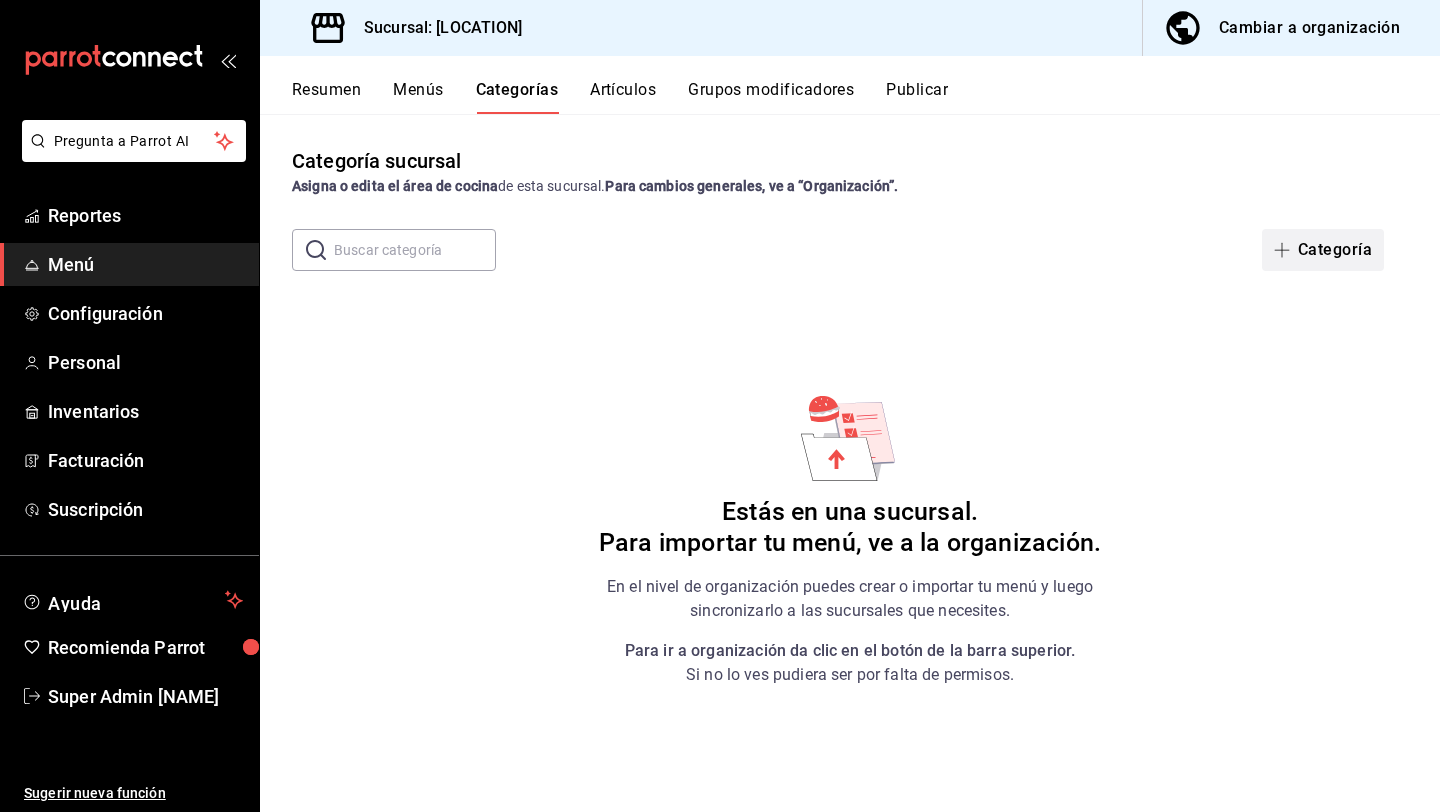 click on "Categoría" at bounding box center [1323, 250] 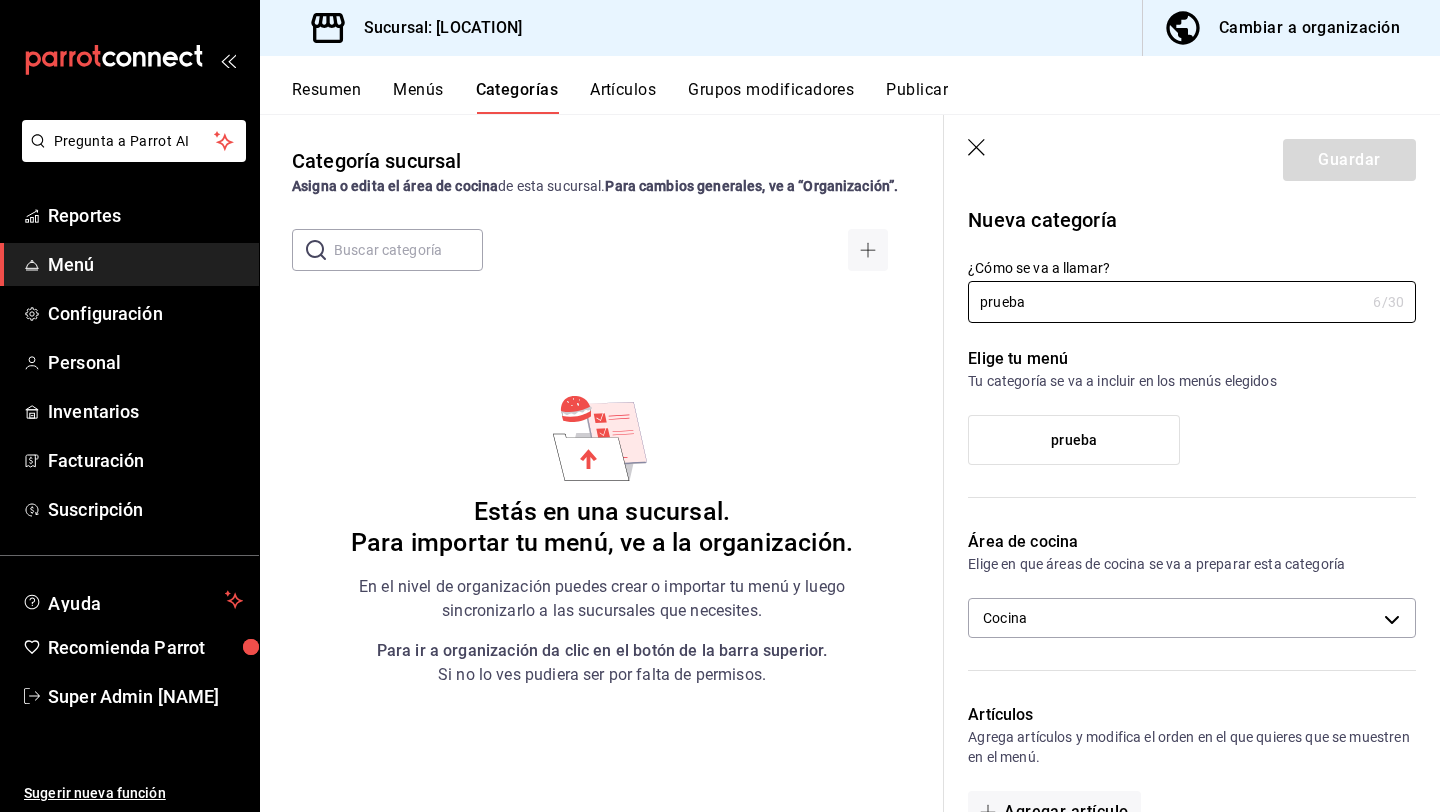 type on "prueba" 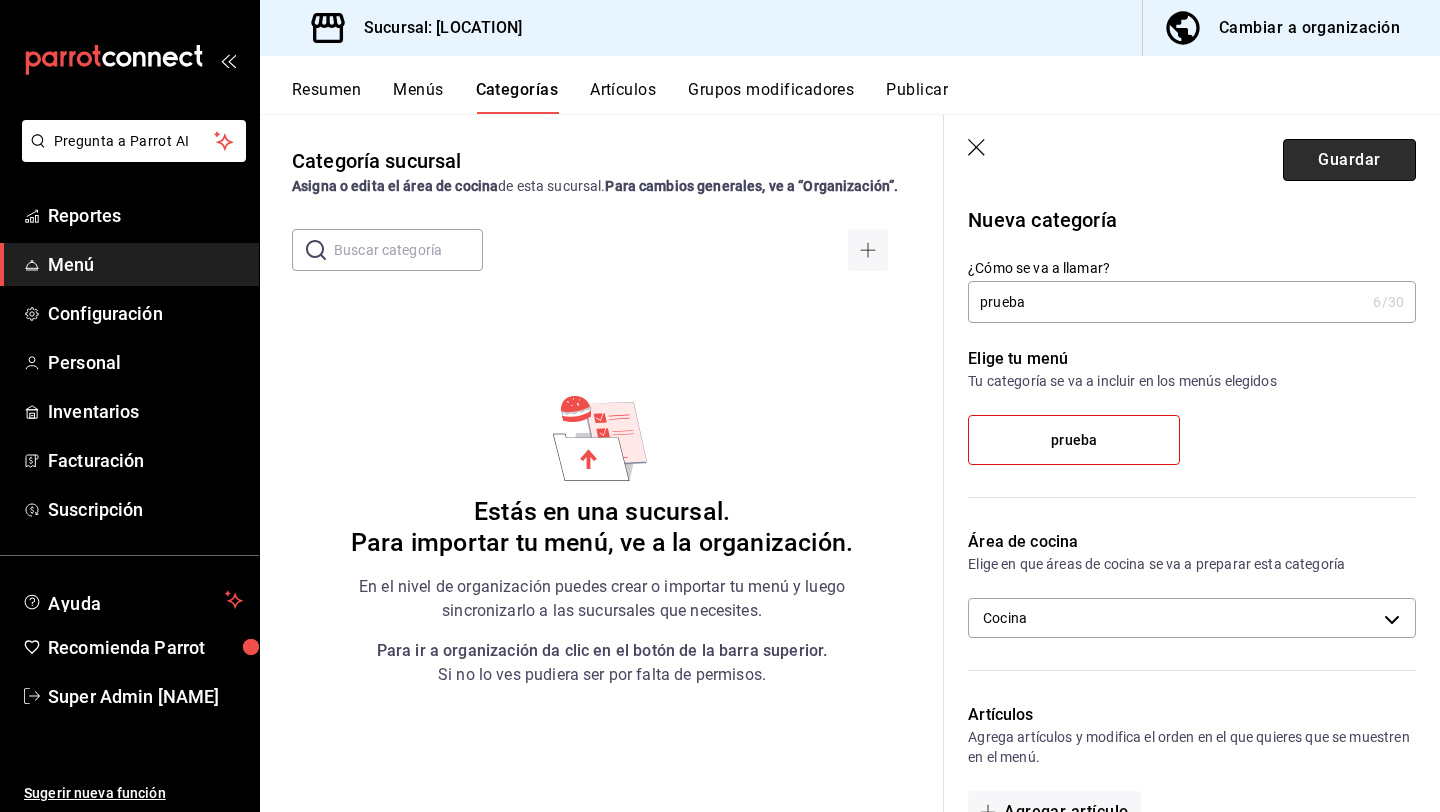 click on "Guardar" at bounding box center [1349, 160] 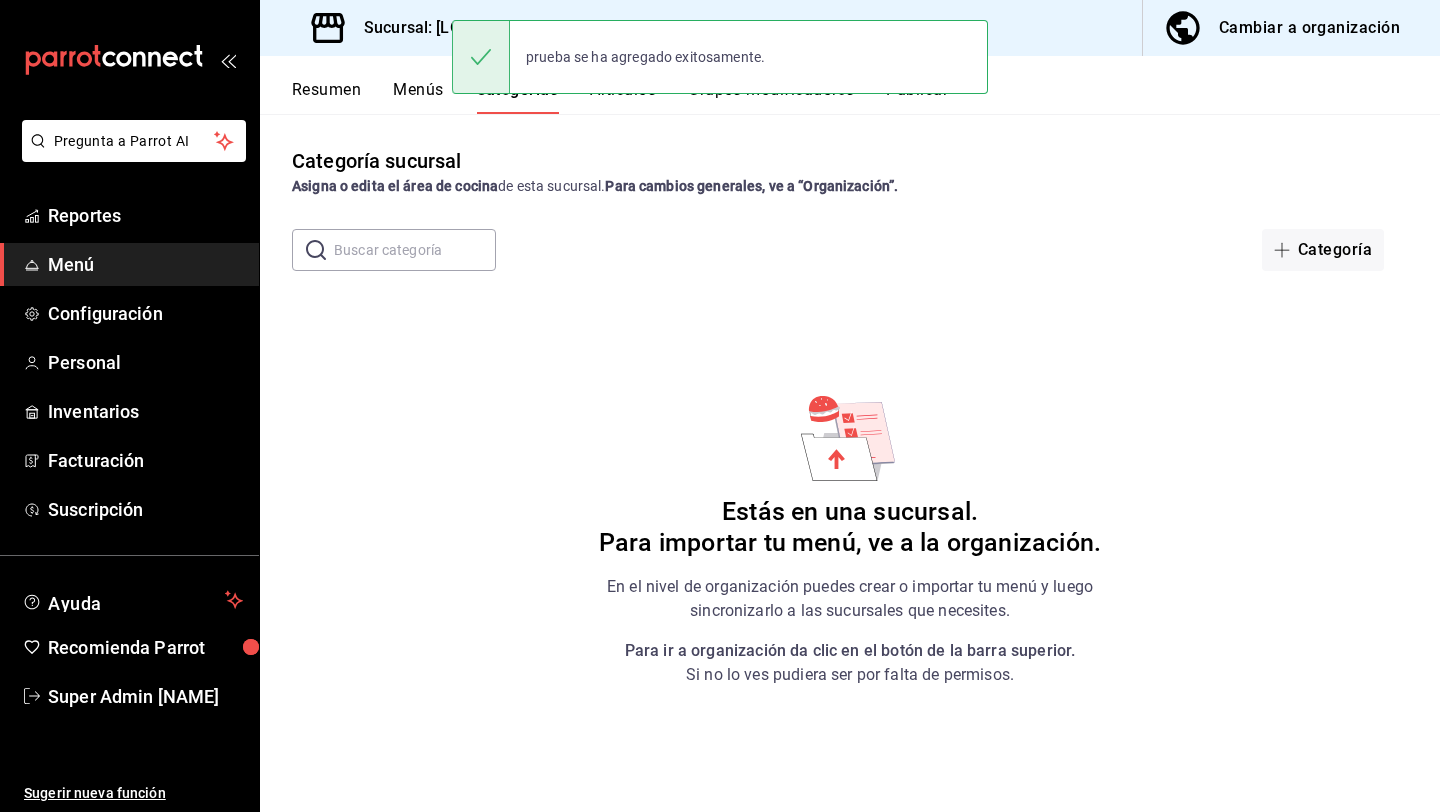 click on "Artículos" at bounding box center (623, 97) 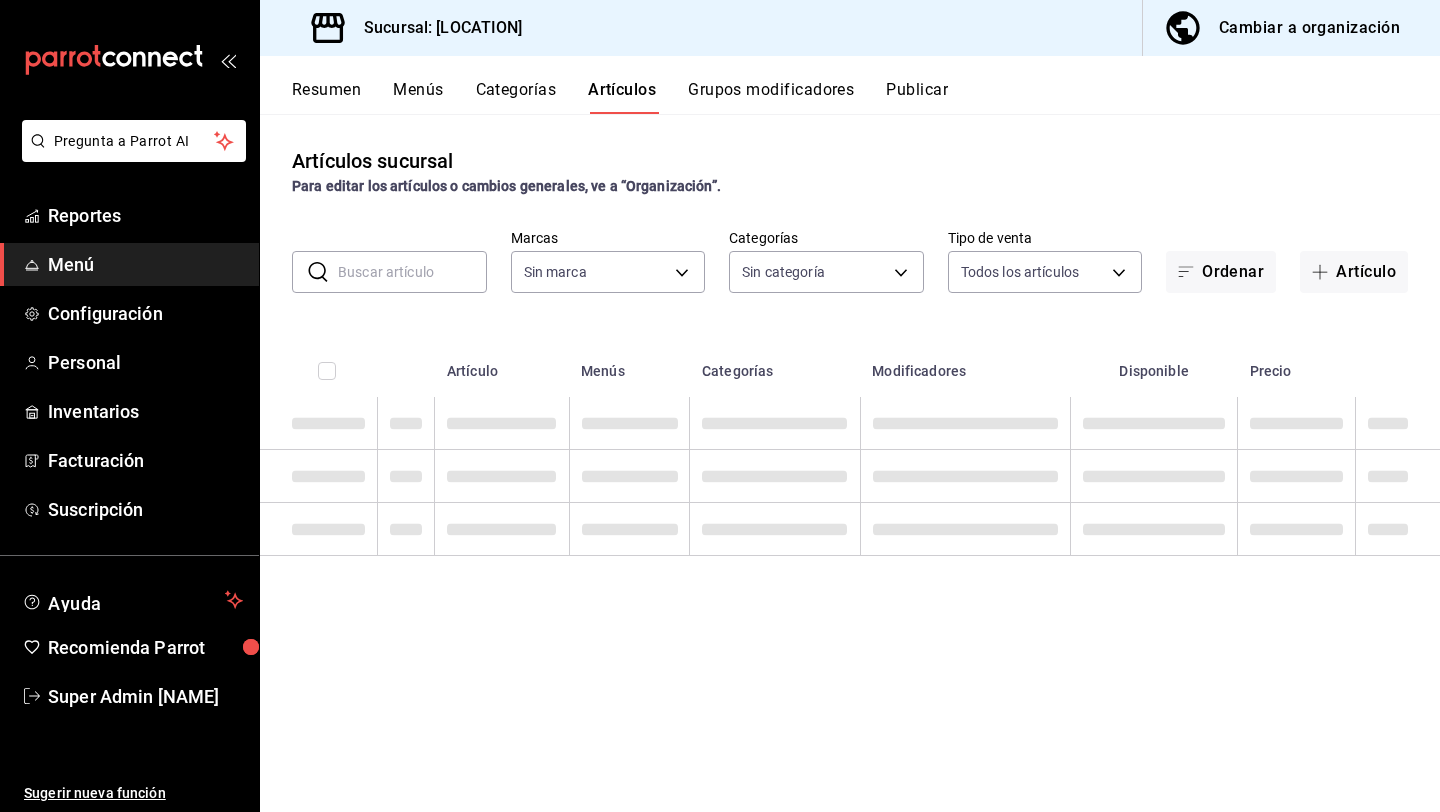 type on "a1c88e42-0145-43c8-99db-68fa7926798f" 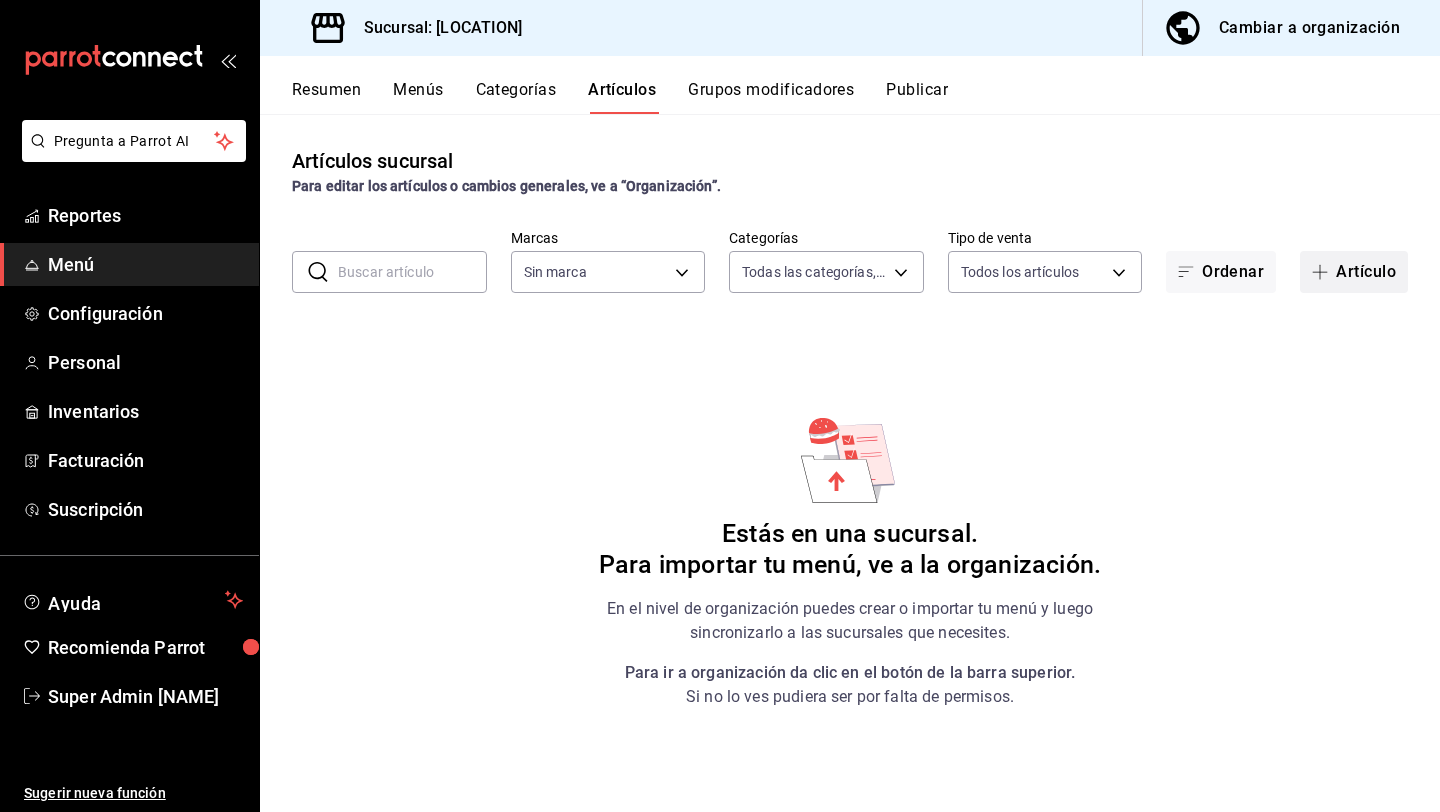 click on "Artículo" at bounding box center (1354, 272) 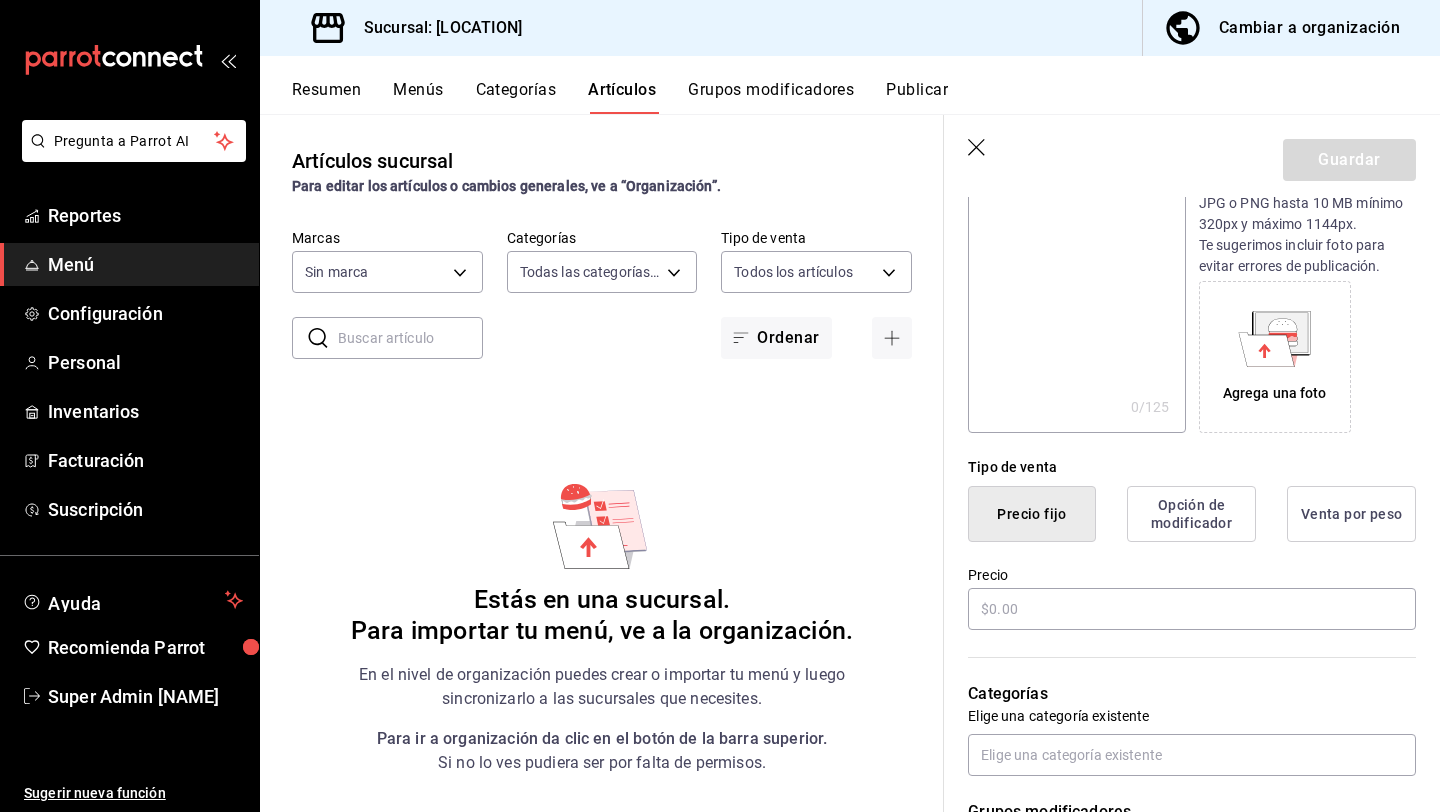 scroll, scrollTop: 373, scrollLeft: 0, axis: vertical 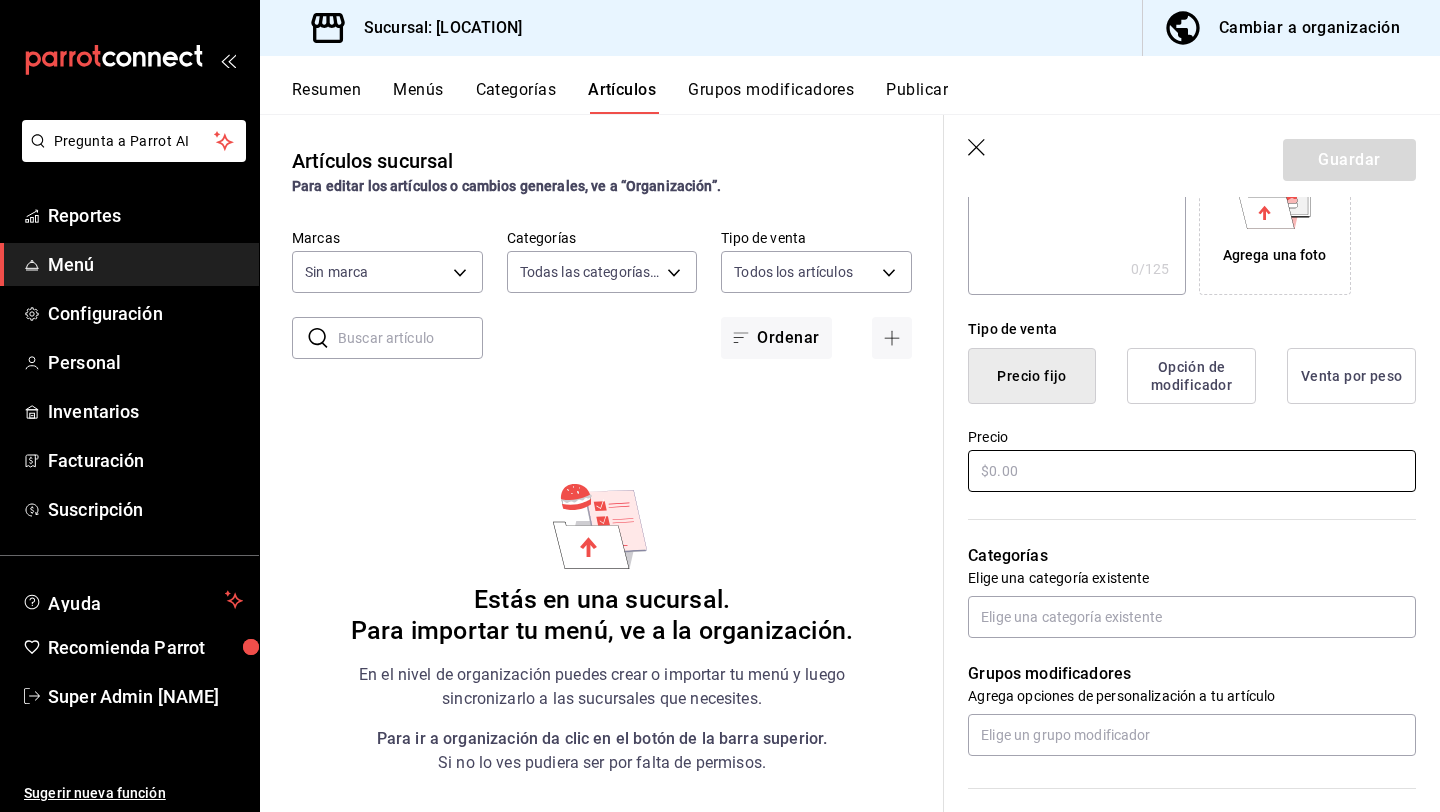 type on "prueba" 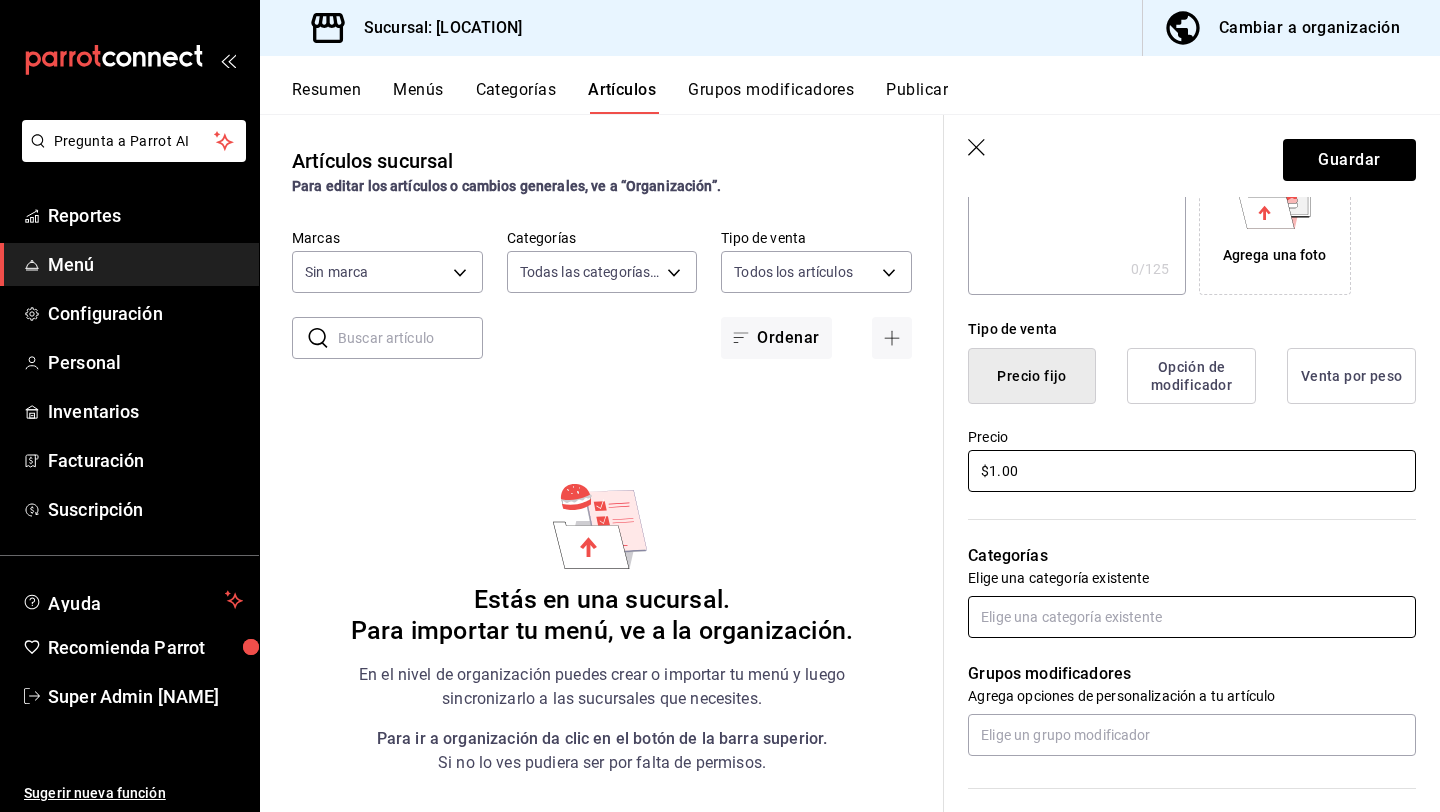 type on "$1.00" 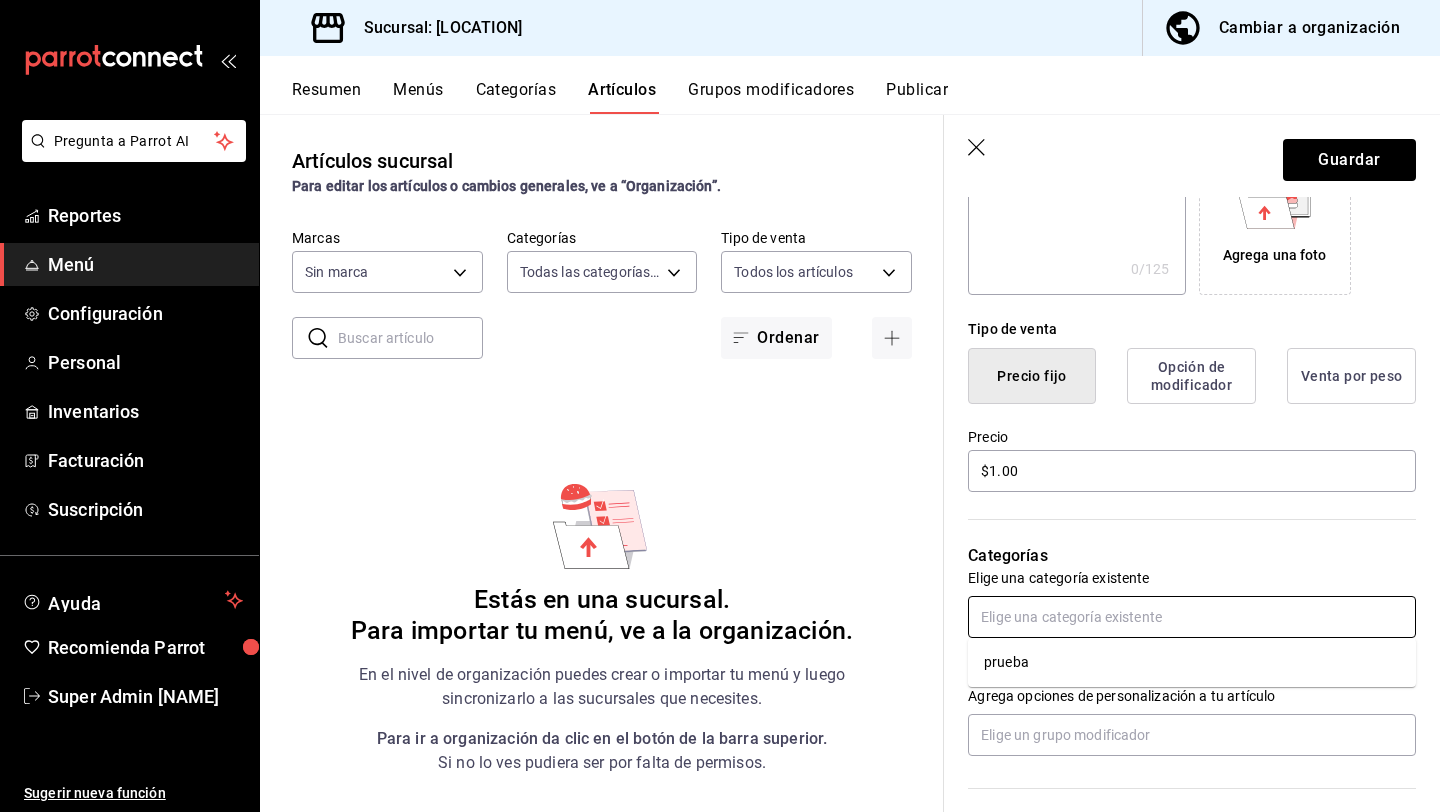click at bounding box center (1192, 617) 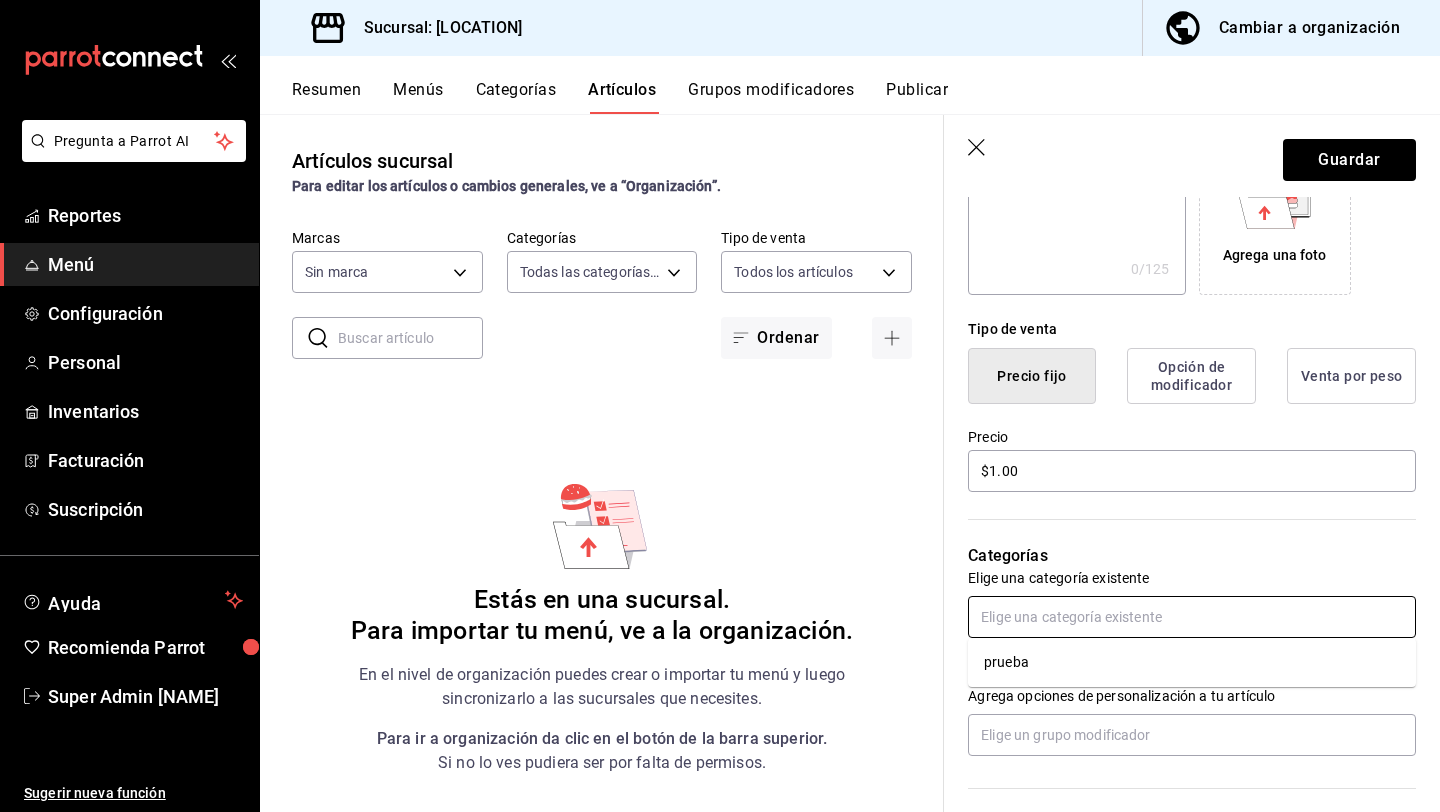 click on "prueba" at bounding box center [1192, 662] 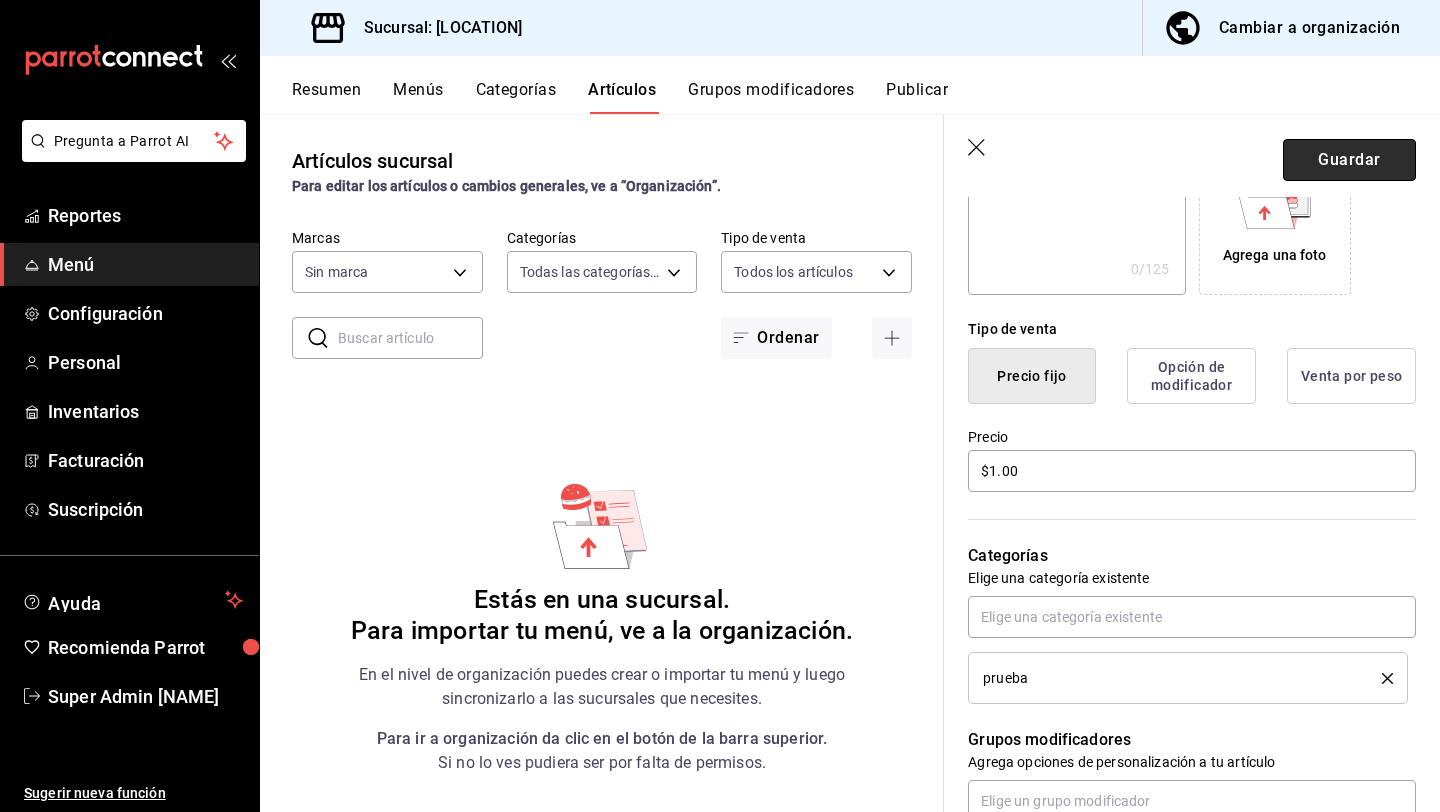 click on "Guardar" at bounding box center (1349, 160) 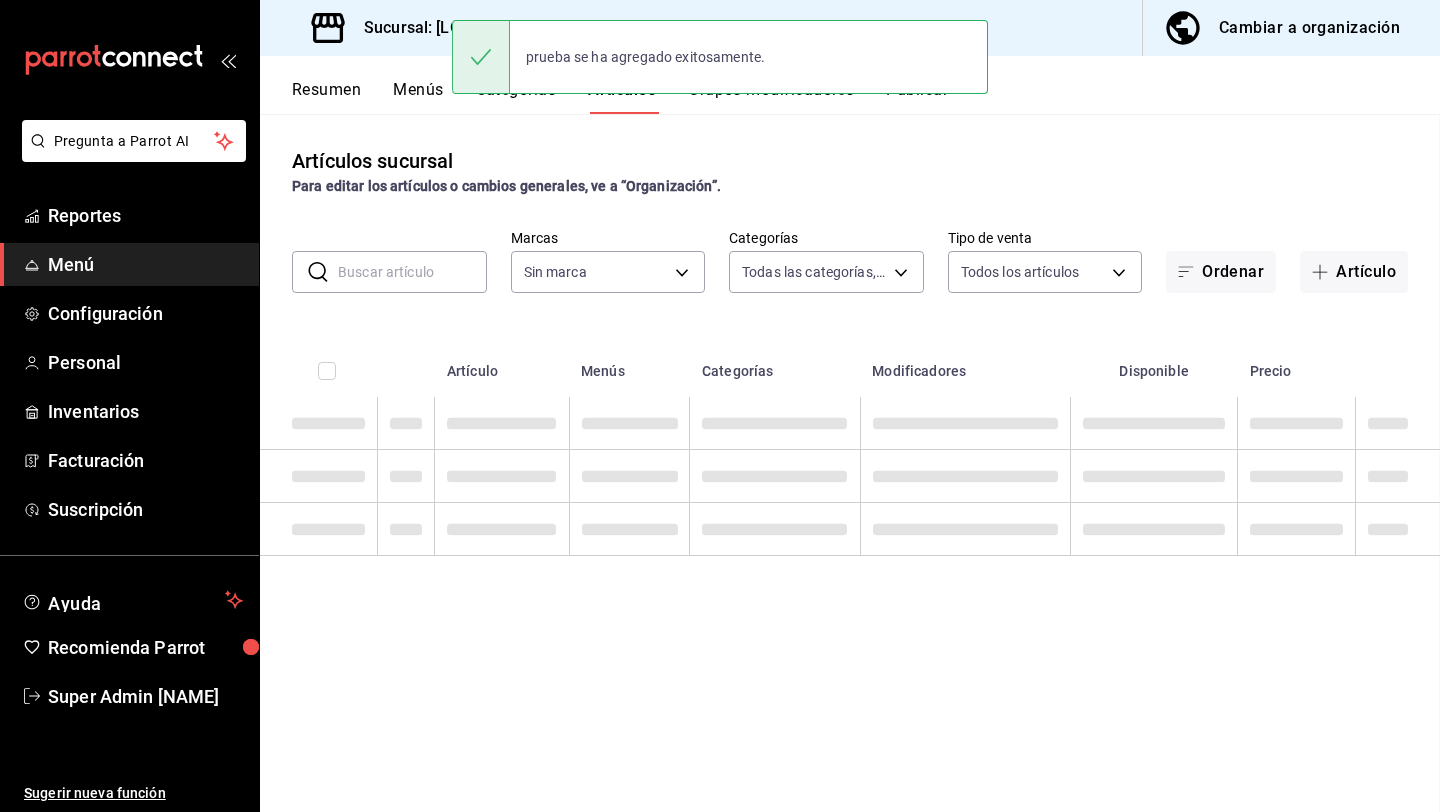 scroll, scrollTop: 0, scrollLeft: 0, axis: both 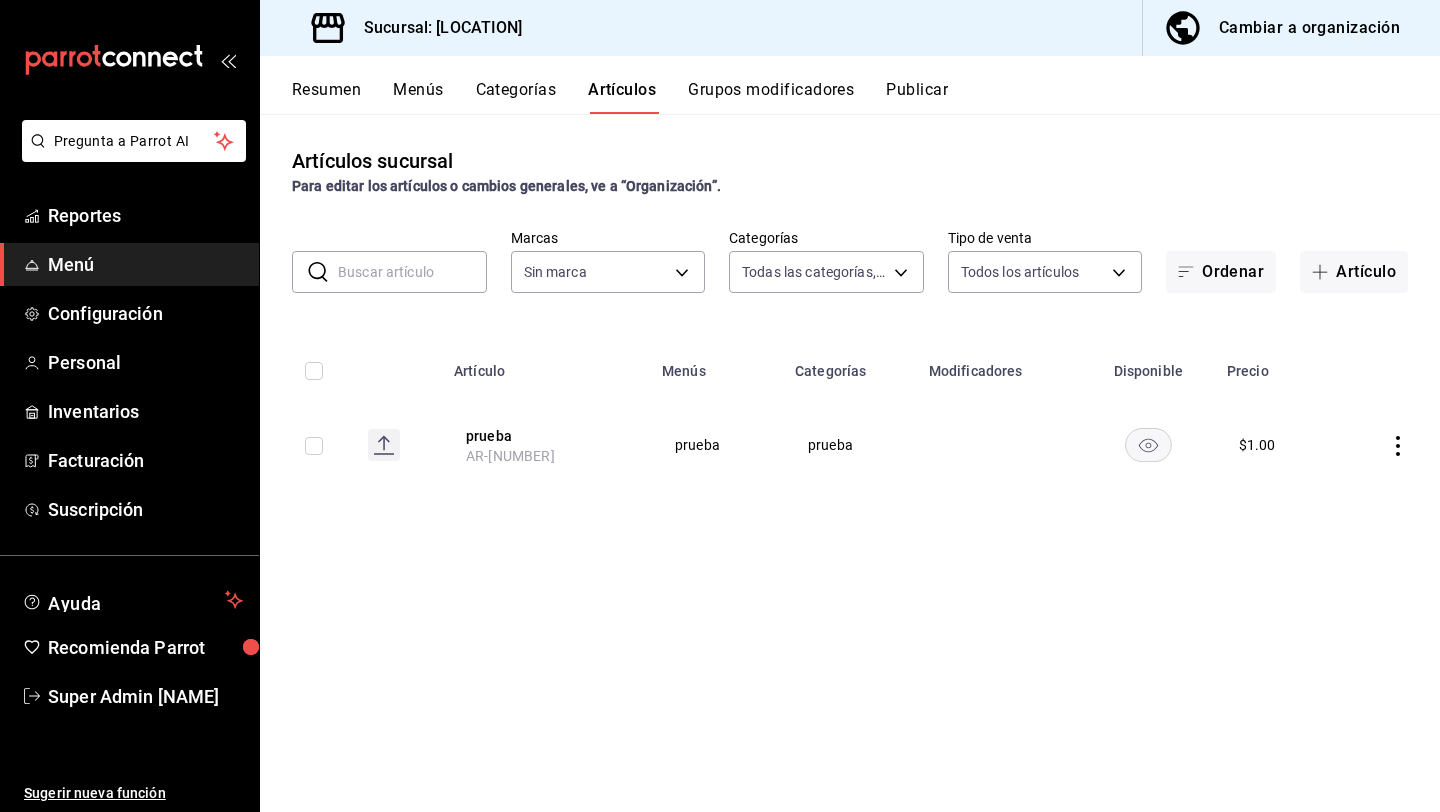 click on "Cambiar a organización" at bounding box center [1309, 28] 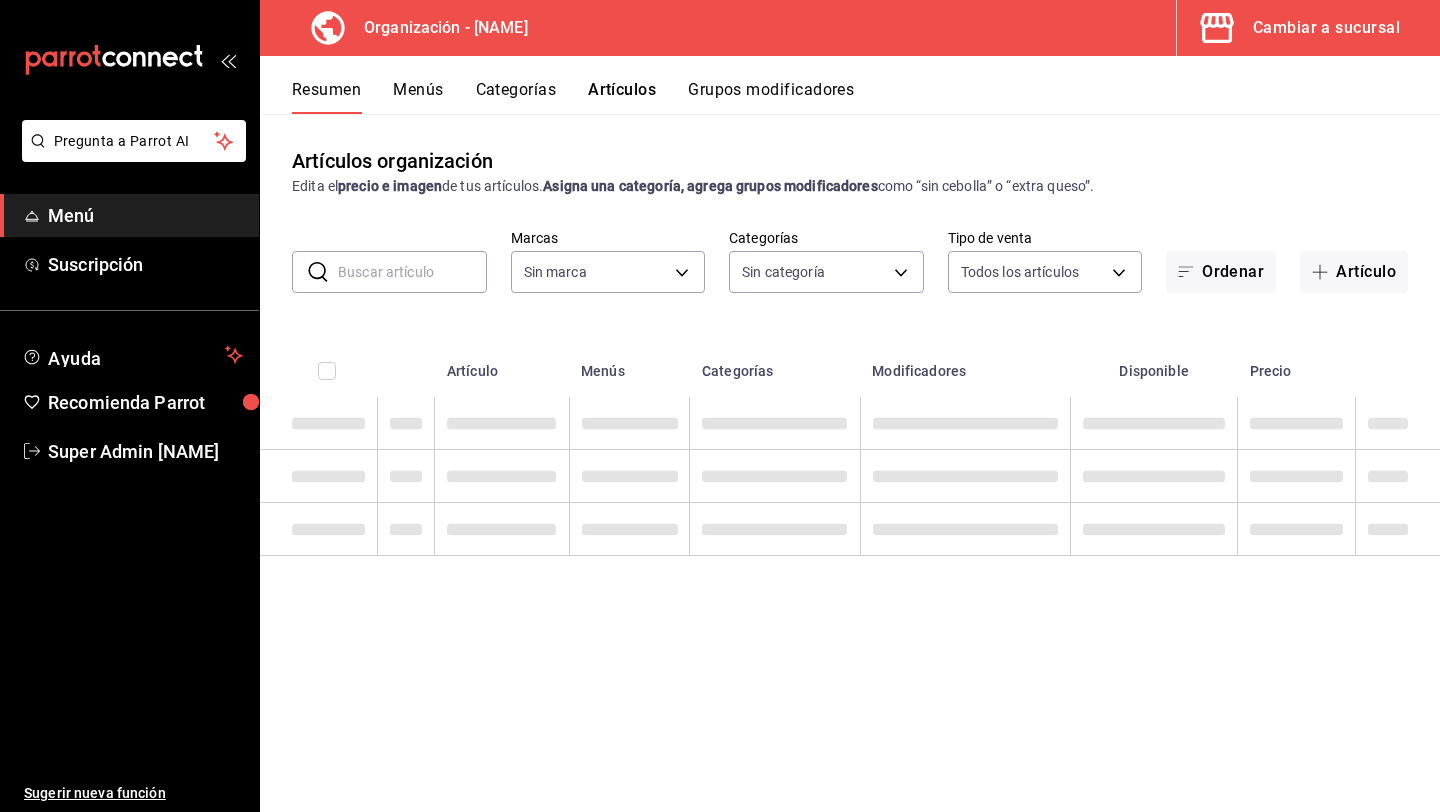 type on "ba33c987-1a1c-4773-8a68-97b608183f00" 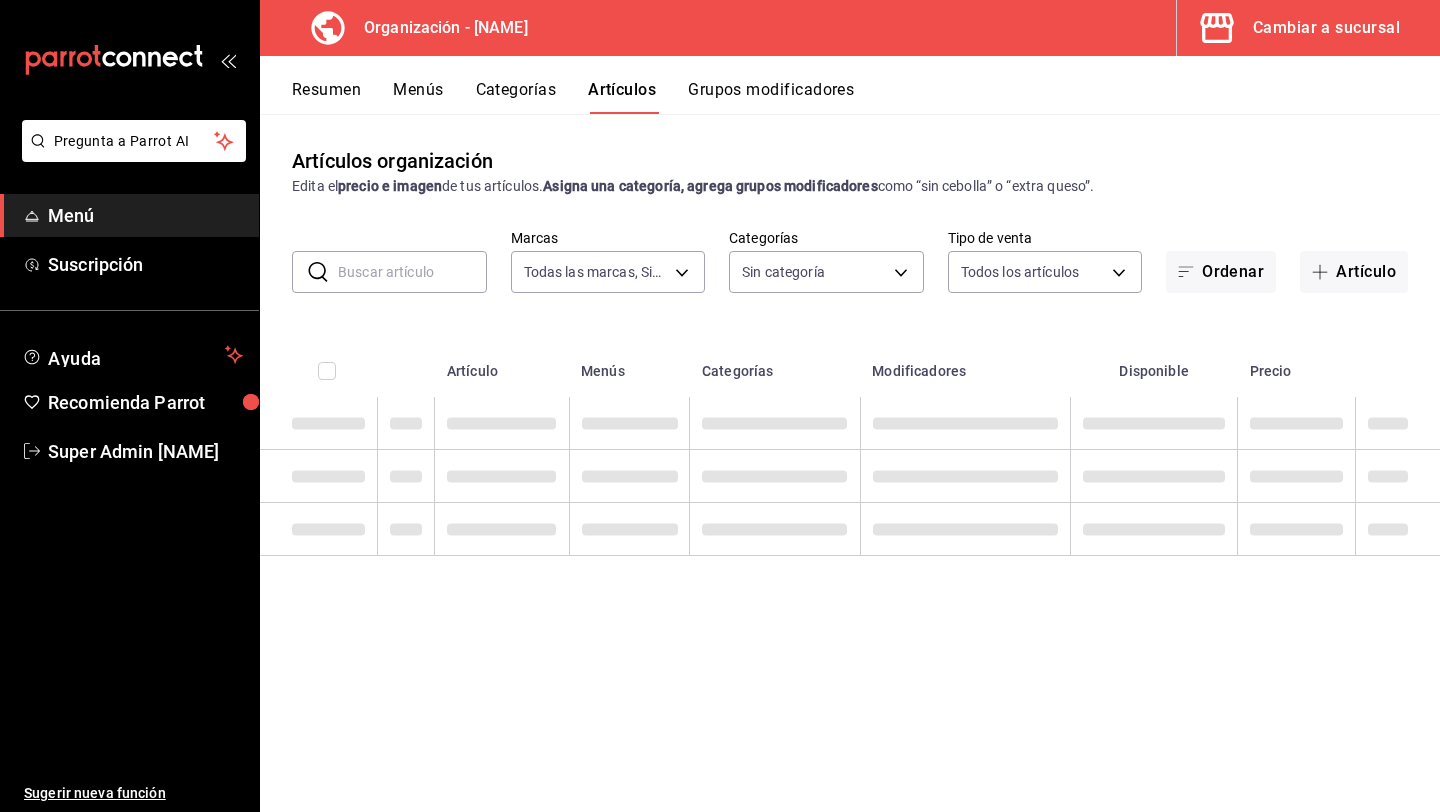 type on "[UUID],[UUID],[UUID],[UUID],[UUID],[UUID],[UUID],[UUID],[UUID],[UUID],[UUID],[UUID],[UUID],[UUID],[UUID],[UUID],[UUID],[UUID],[UUID],[UUID],[UUID],[UUID],[UUID],[UUID],[UUID],[UUID]" 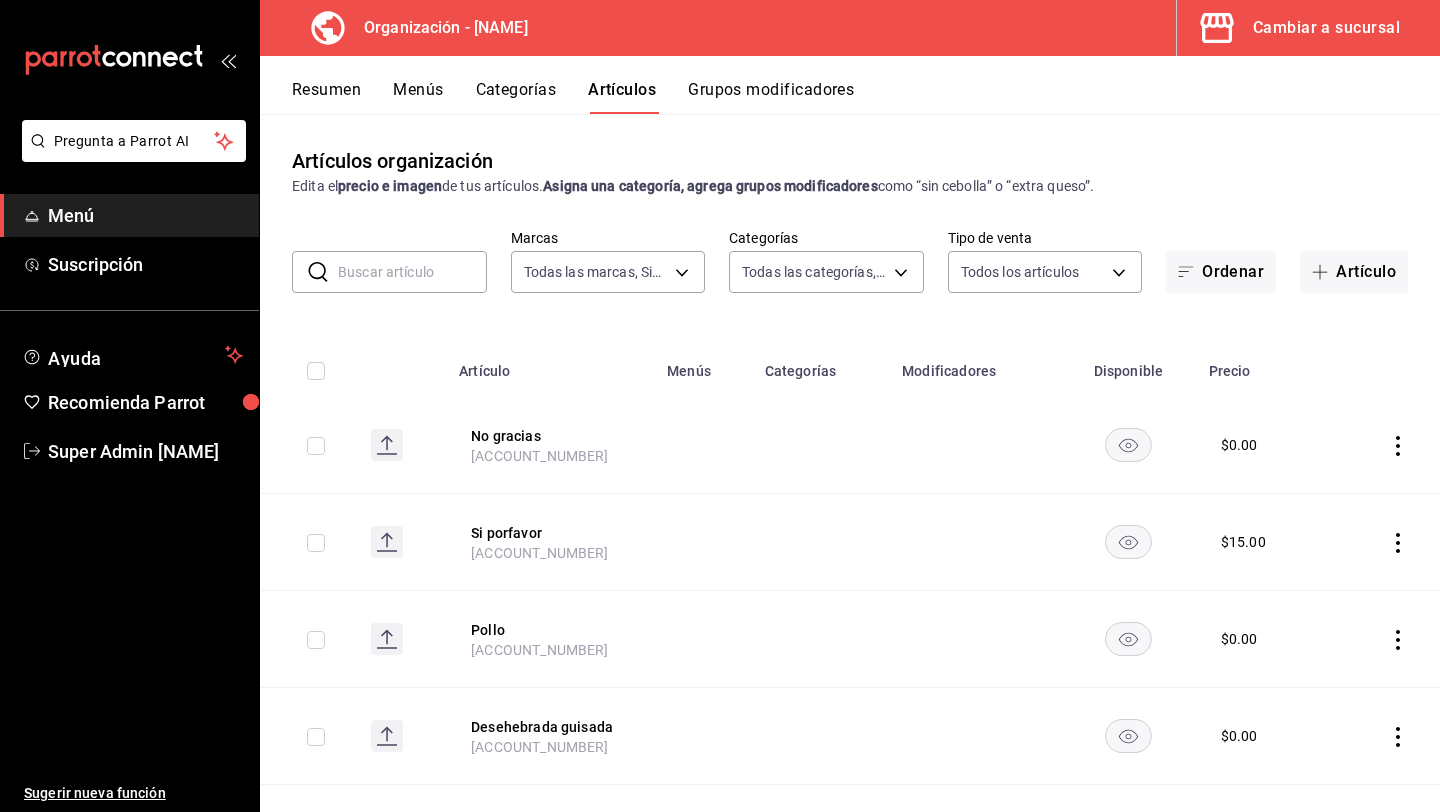 click on "Menús" at bounding box center [418, 97] 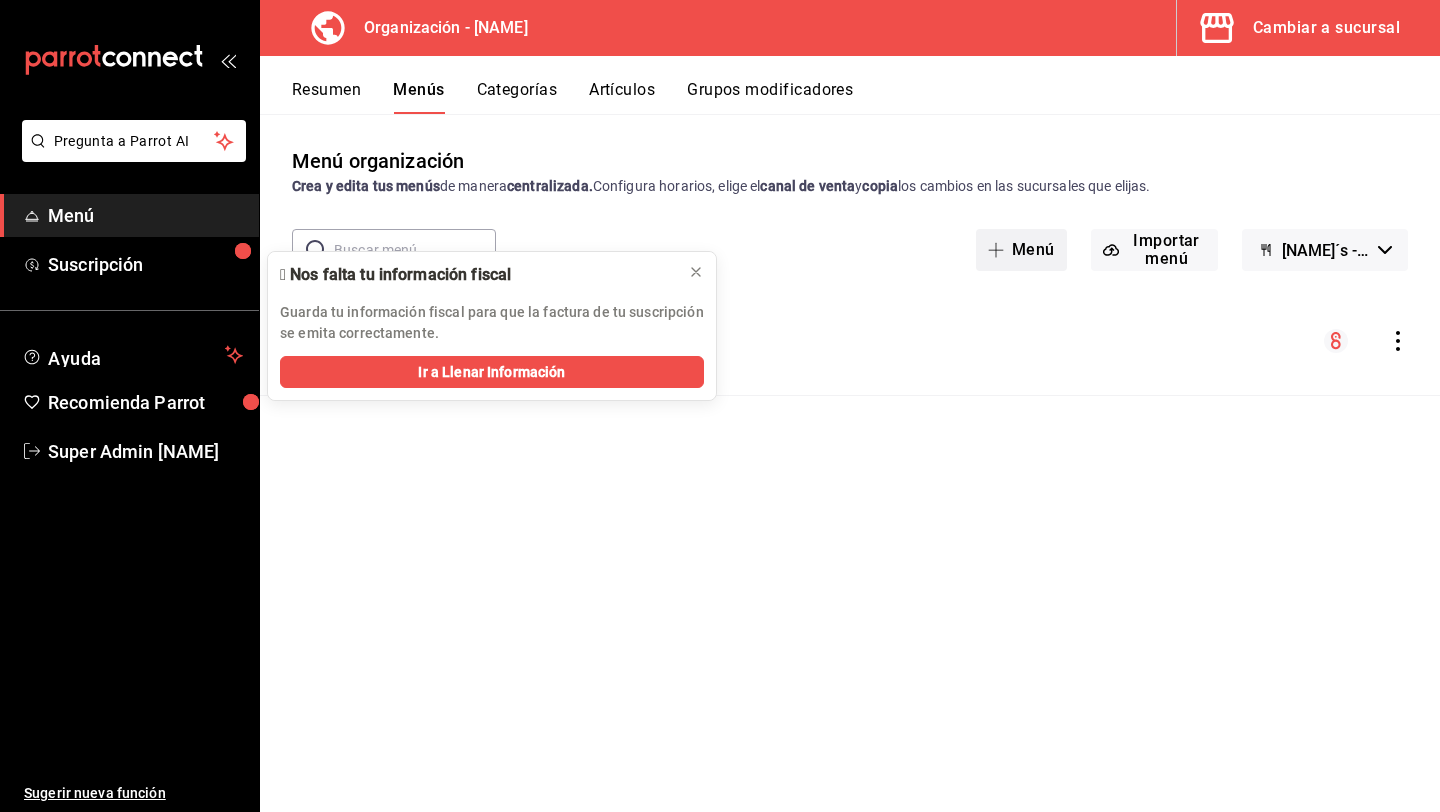click on "Menú" at bounding box center (1021, 250) 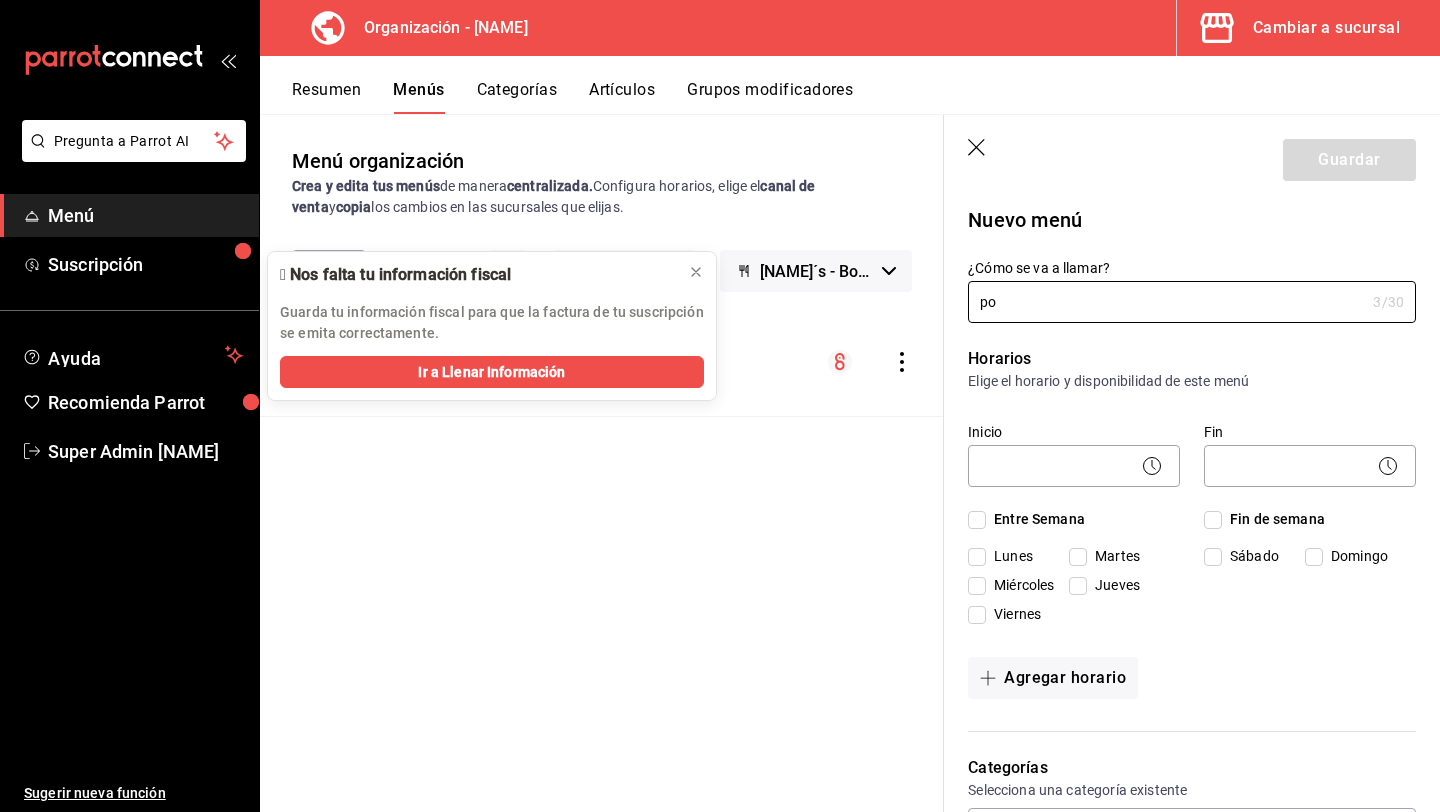 type on "p" 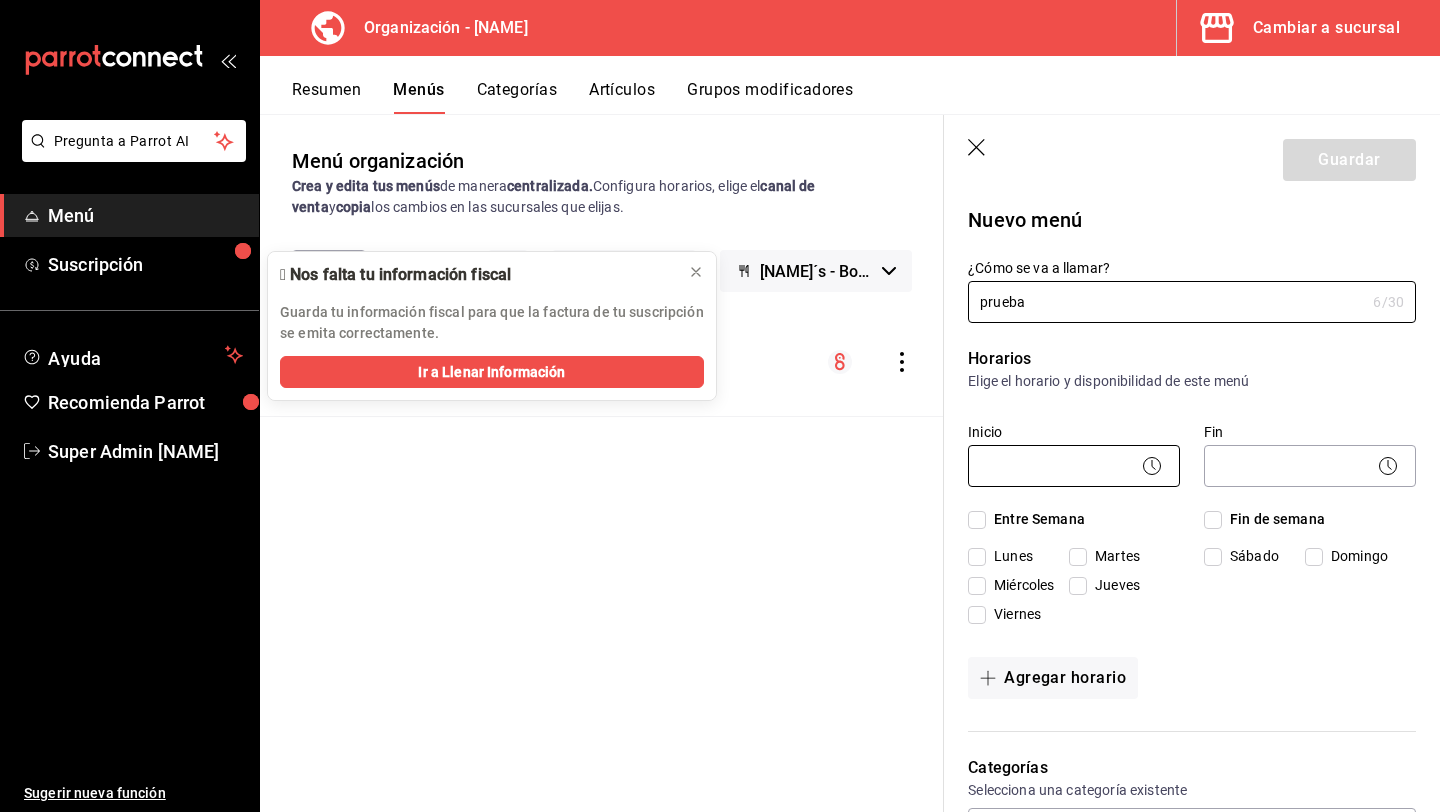 type on "prueba" 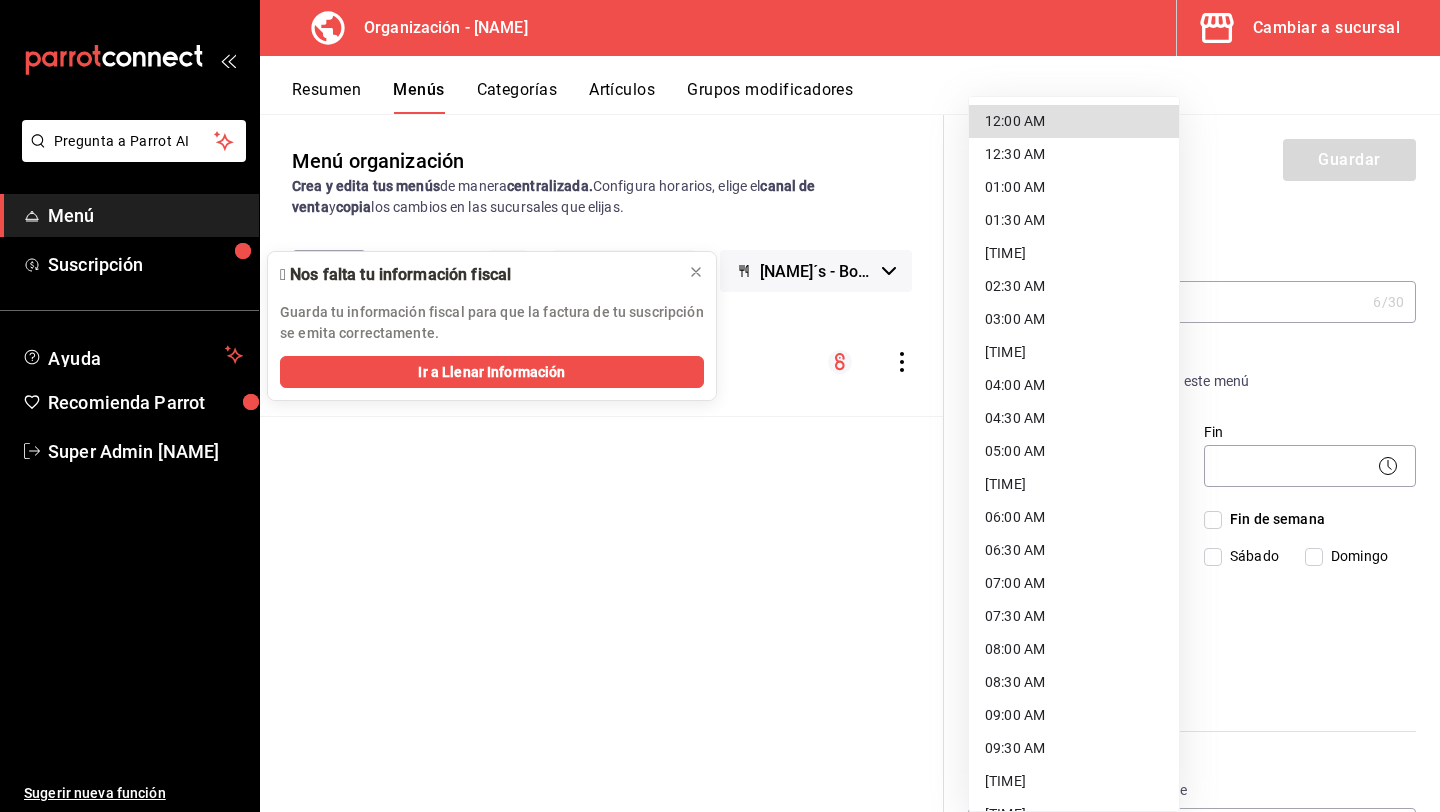 click on "Super Admin [NAME]  Organización - [NAME] Cambiar a sucursal Resumen Menús Categorías Artículos Grupos modificadores Menú organización Crea y edita tus menús  de manera  centralizada.  Configura horarios, elige el  canal de venta  y  copia  los cambios en las sucursales que elijas. ​ ​ Importar menú [NAME]´s - Borrador Precio Sucursal L-D 07:30  -  05:30 Guardar Nuevo menú ¿Cómo se va a llamar? prueba 6 /30 ¿Cómo se va a llamar? Horarios Elige el horario y disponibilidad de este menú Inicio ​ Fin ​ Entre Semana Lunes Martes Miércoles Jueves Viernes Fin de semana Sábado Domingo Agregar horario Categorías Selecciona una categoría existente ¿Dónde se va a mostrar tu menú? Selecciona los canales de venta disponibles Punto de venta Uber Eats DiDi Food Rappi Pedidos Online Te recomendamos seleccionar un canal de venta. Editar artículos por menú Clave ME- [NUMBER] 13 / 17 ​ Menú" at bounding box center (720, 406) 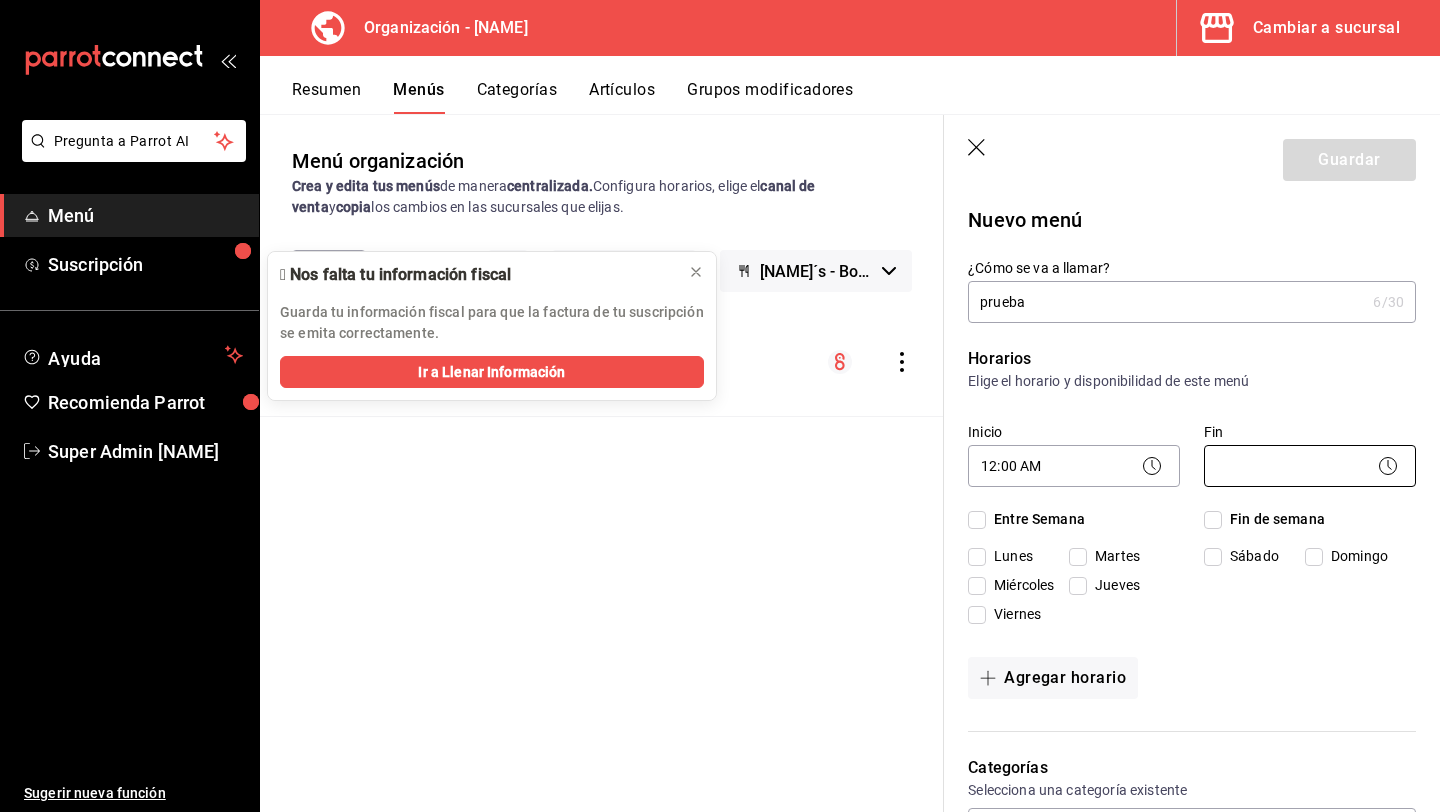 click on "Super Admin [NAME]  Organización - [NAME] Cambiar a sucursal Resumen Menús Categorías Artículos Grupos modificadores Menú organización Crea y edita tus menús  de manera  centralizada.  Configura horarios, elige el  canal de venta  y  copia  los cambios en las sucursales que elijas. ​ ​ Importar menú [NAME]´s - Borrador Precio Sucursal L-D 07:30  -  05:30 Guardar Nuevo menú ¿Cómo se va a llamar? prueba 6 /30 ¿Cómo se va a llamar? Horarios Elige el horario y disponibilidad de este menú Inicio 12:00 AM 00:00 Fin ​ Entre Semana Lunes Martes Miércoles Jueves Viernes Fin de semana Sábado Domingo Agregar horario Categorías Selecciona una categoría existente ¿Dónde se va a mostrar tu menú? Selecciona los canales de venta disponibles Punto de venta Uber Eats DiDi Food Rappi Pedidos Online Te recomendamos seleccionar un canal de venta. Editar artículos por menú Clave ME- [NUMBER] 13 / 17" at bounding box center (720, 406) 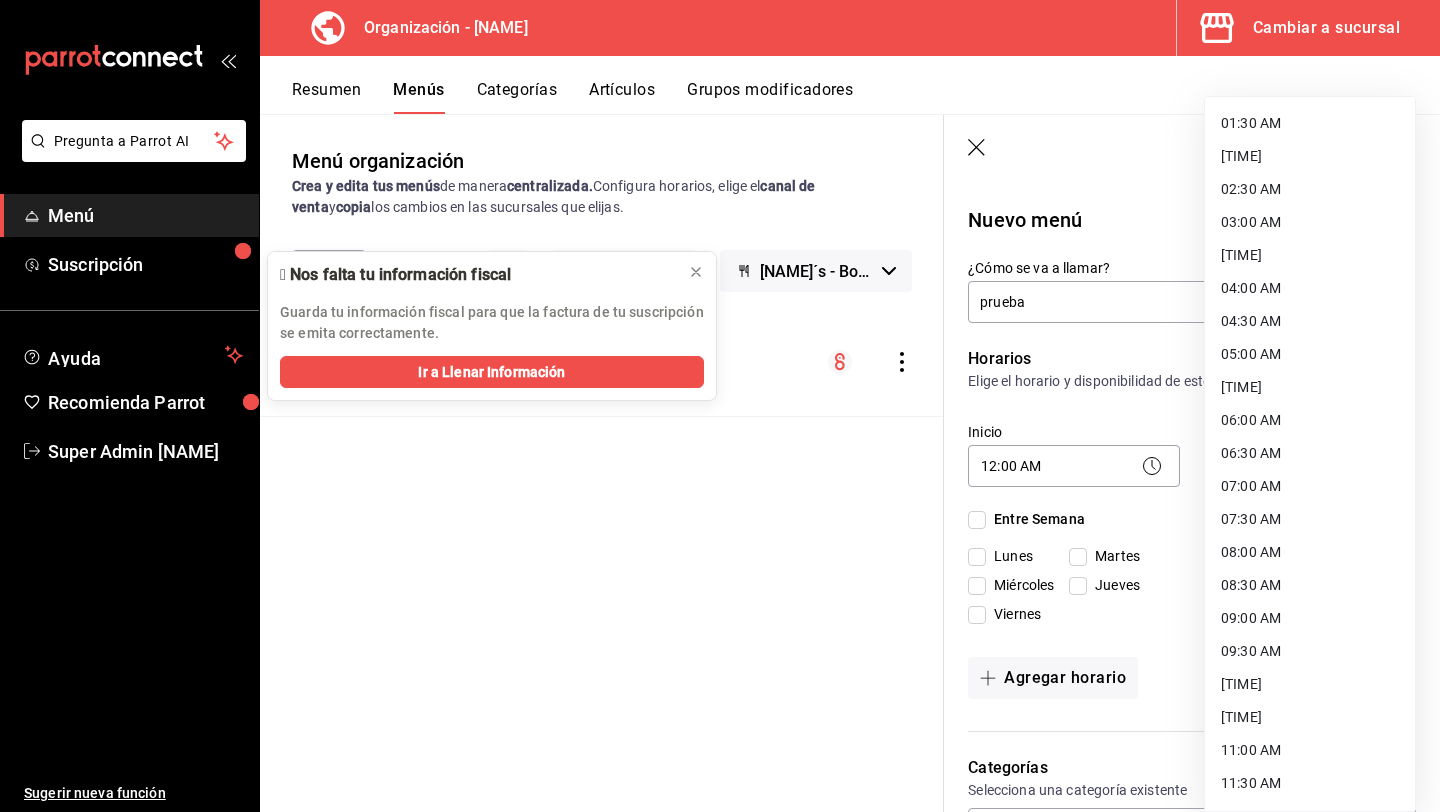 scroll, scrollTop: 919, scrollLeft: 0, axis: vertical 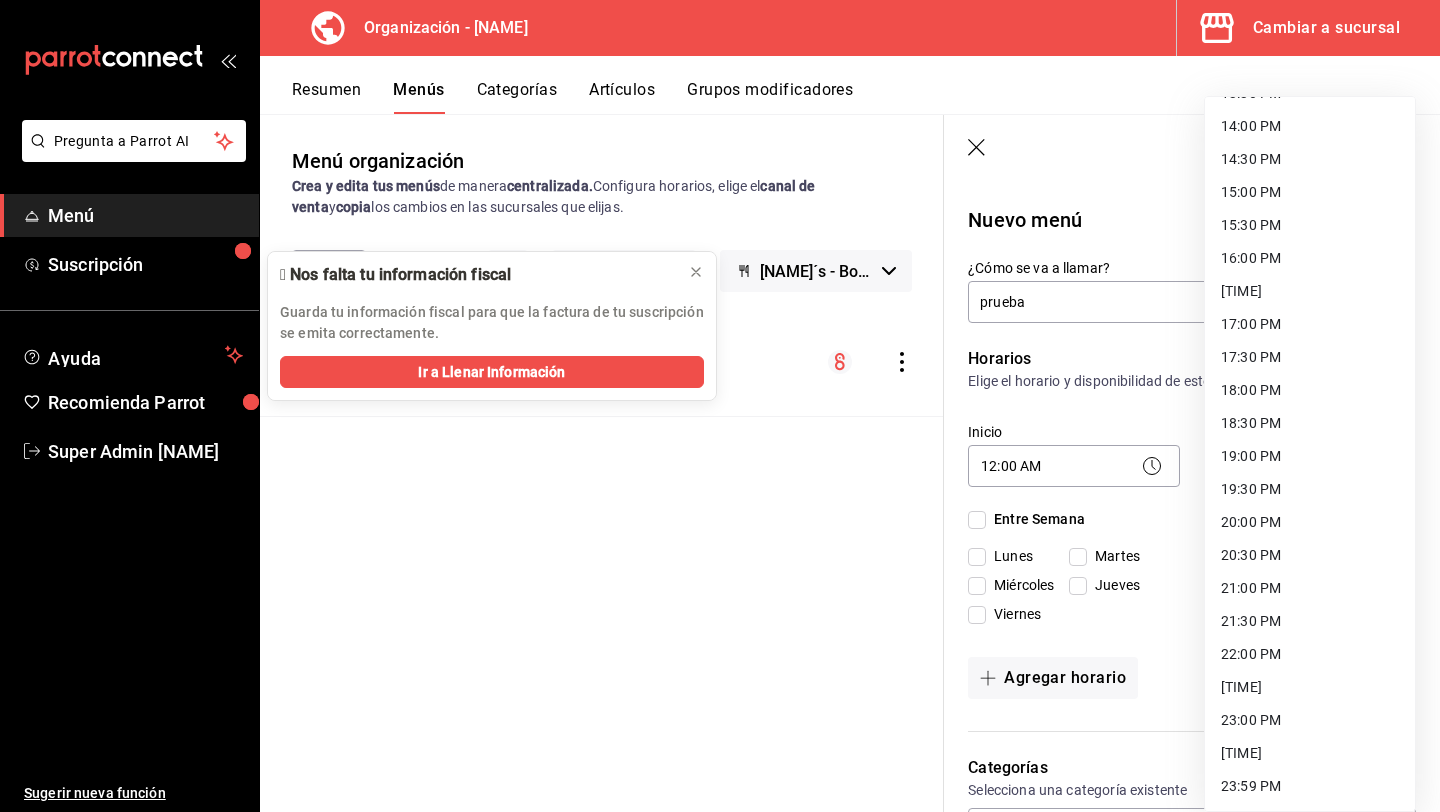 click on "23:59 PM" at bounding box center [1310, 786] 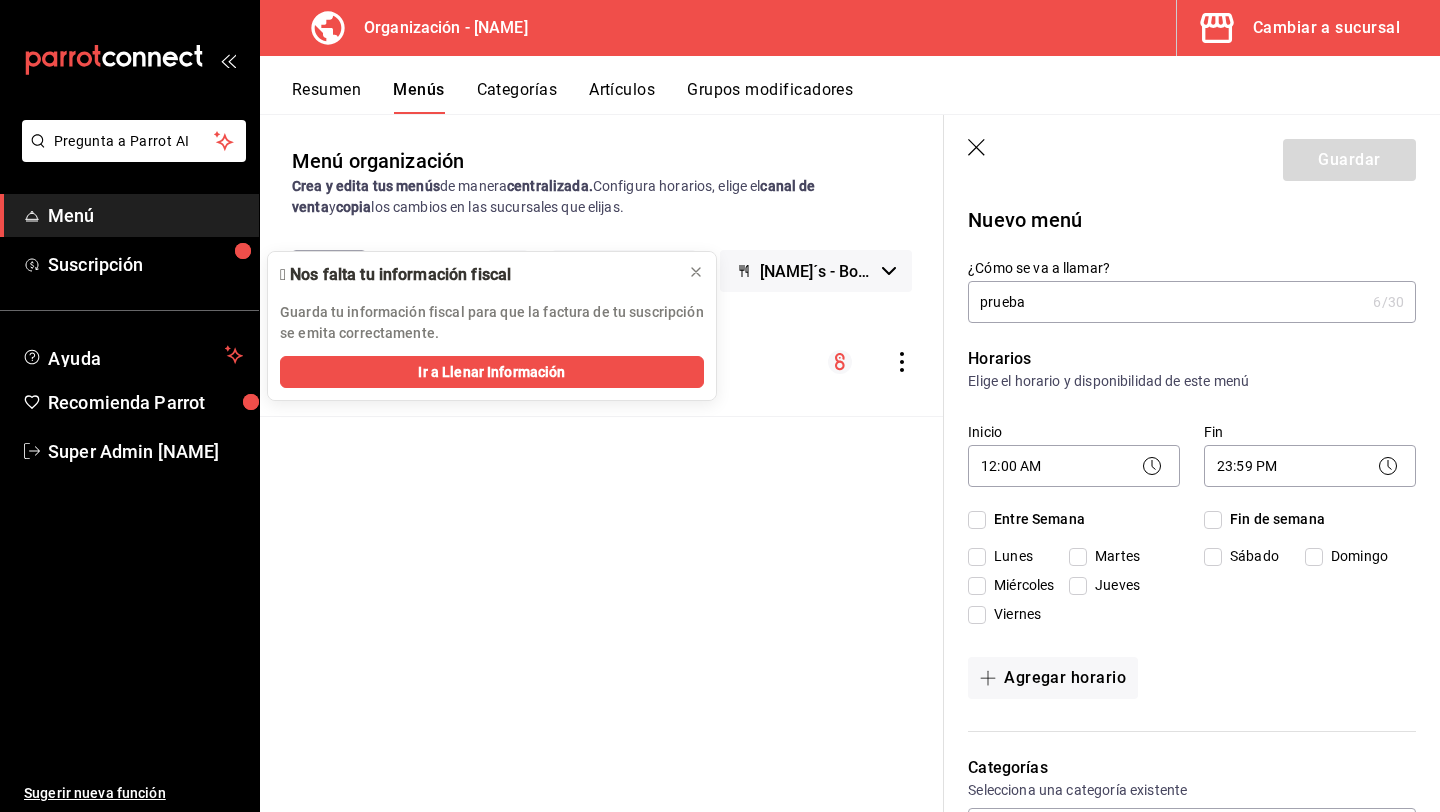 click on "Entre Semana" at bounding box center (1035, 519) 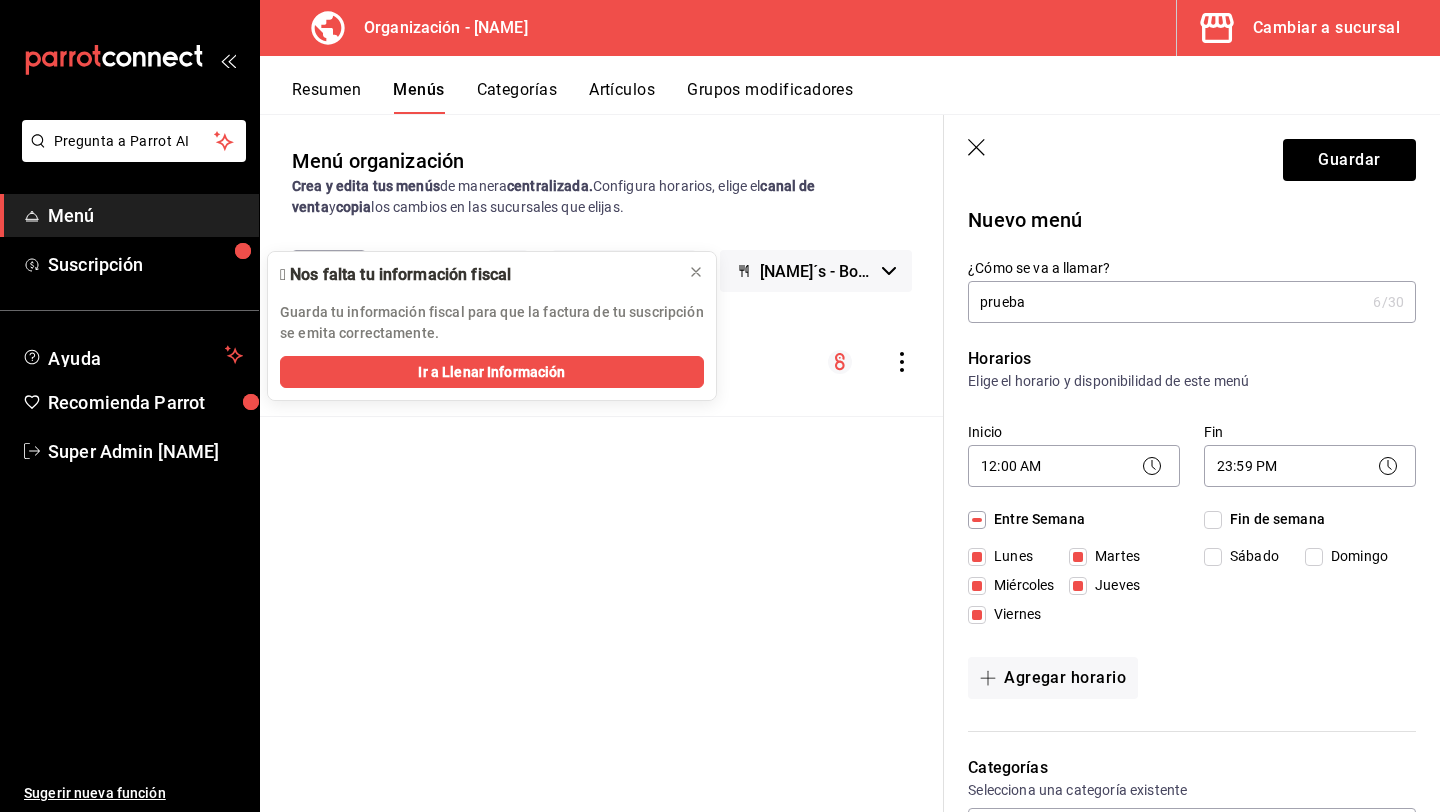 click on "Fin de semana" at bounding box center (1273, 519) 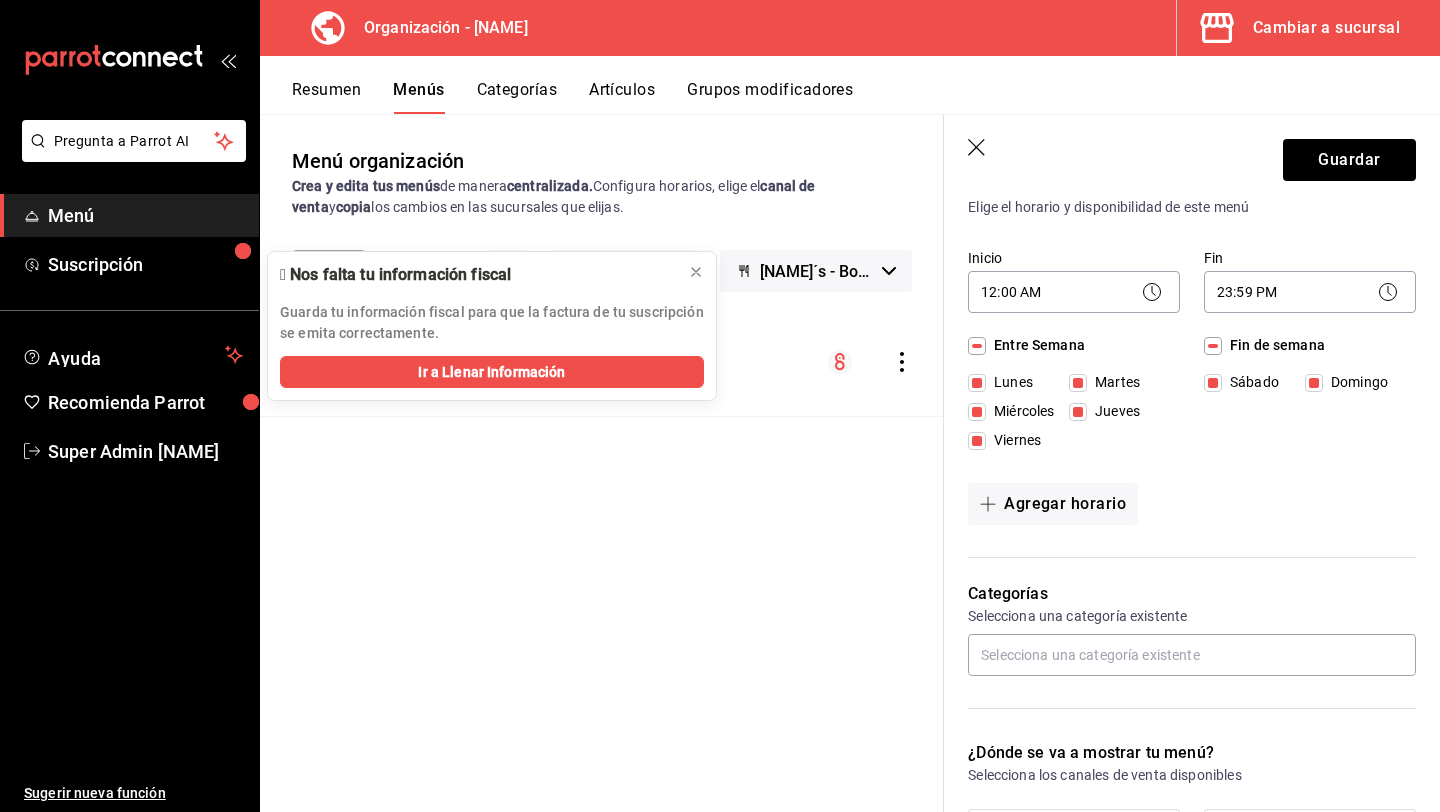 scroll, scrollTop: 175, scrollLeft: 0, axis: vertical 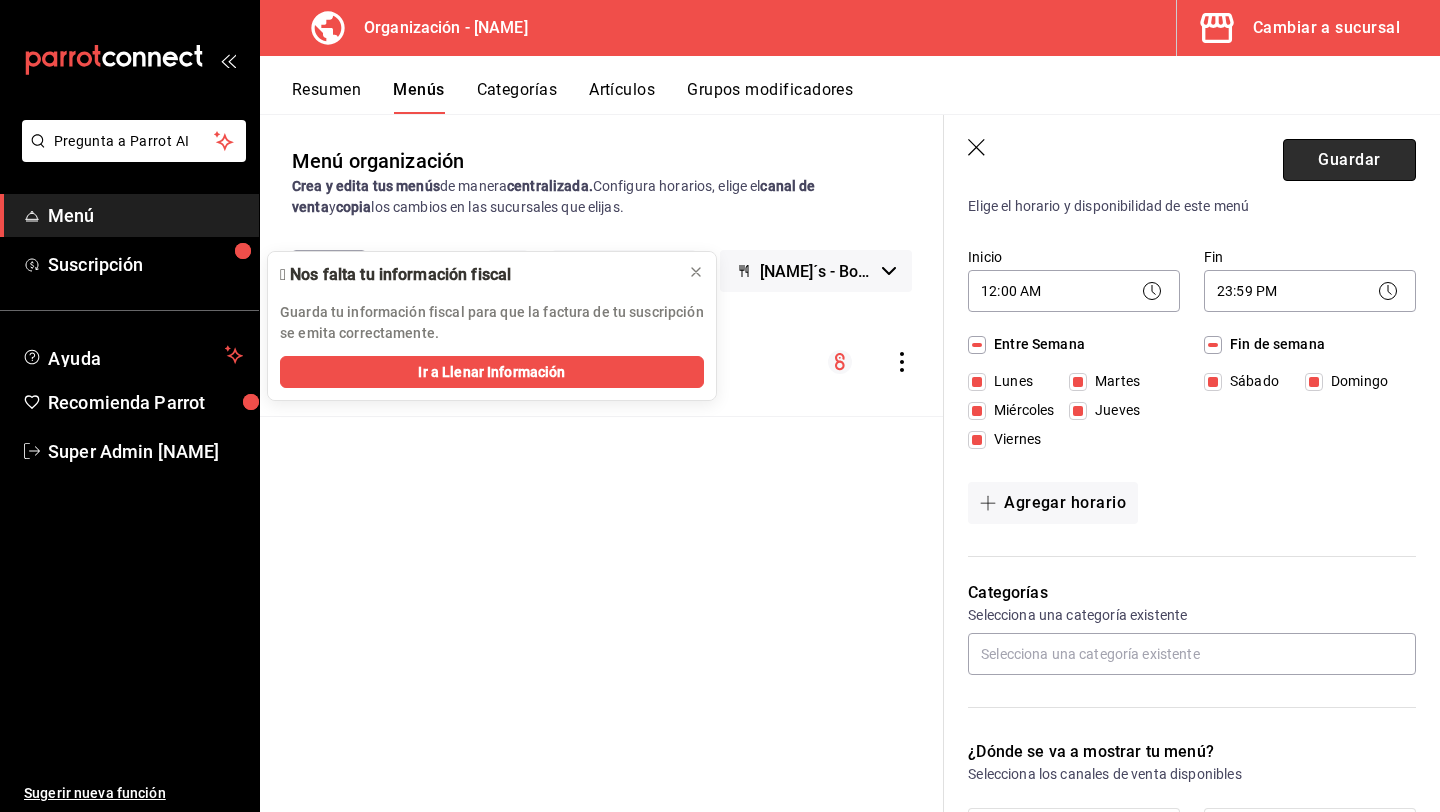click on "Guardar" at bounding box center (1349, 160) 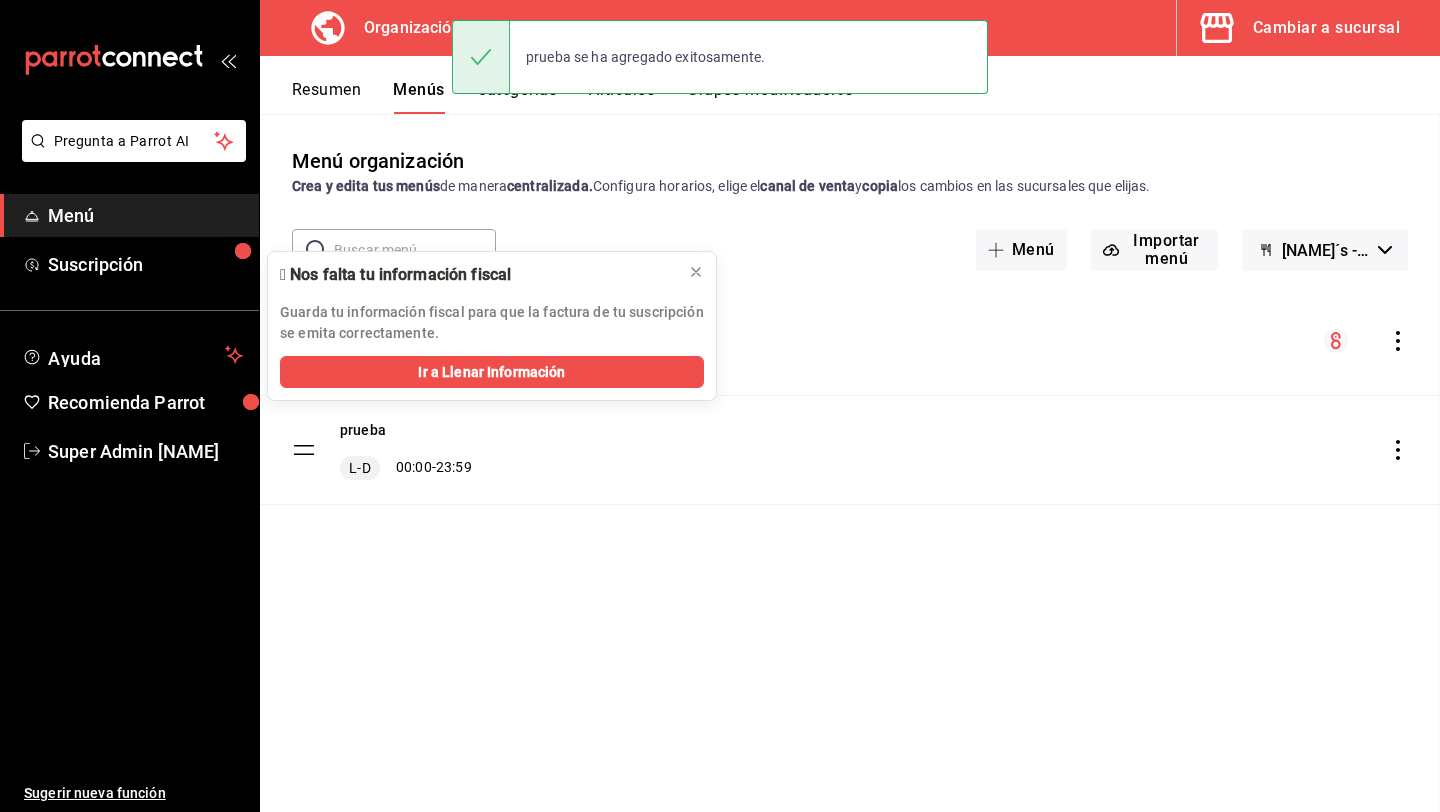scroll, scrollTop: 0, scrollLeft: 0, axis: both 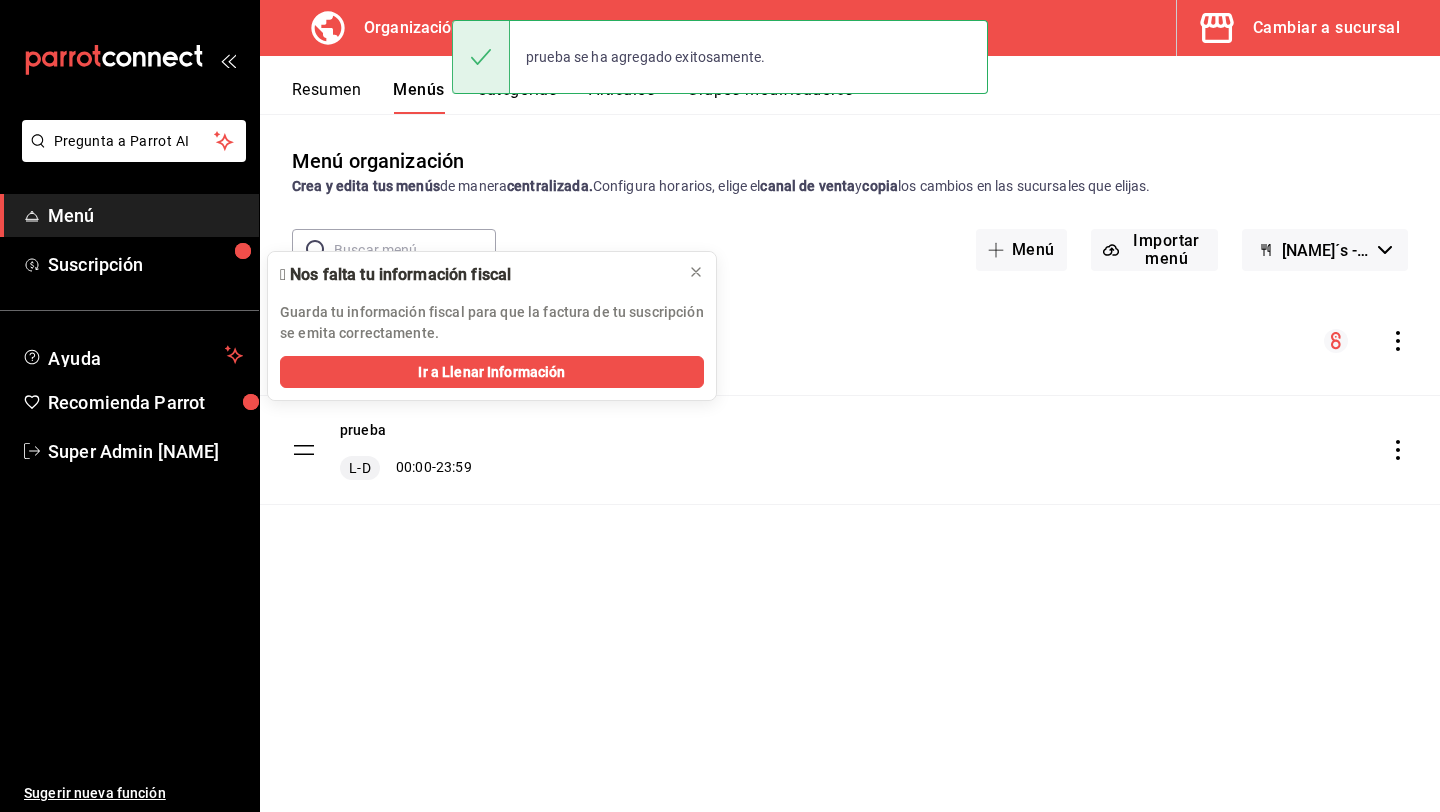 click on "Categorías" at bounding box center (517, 97) 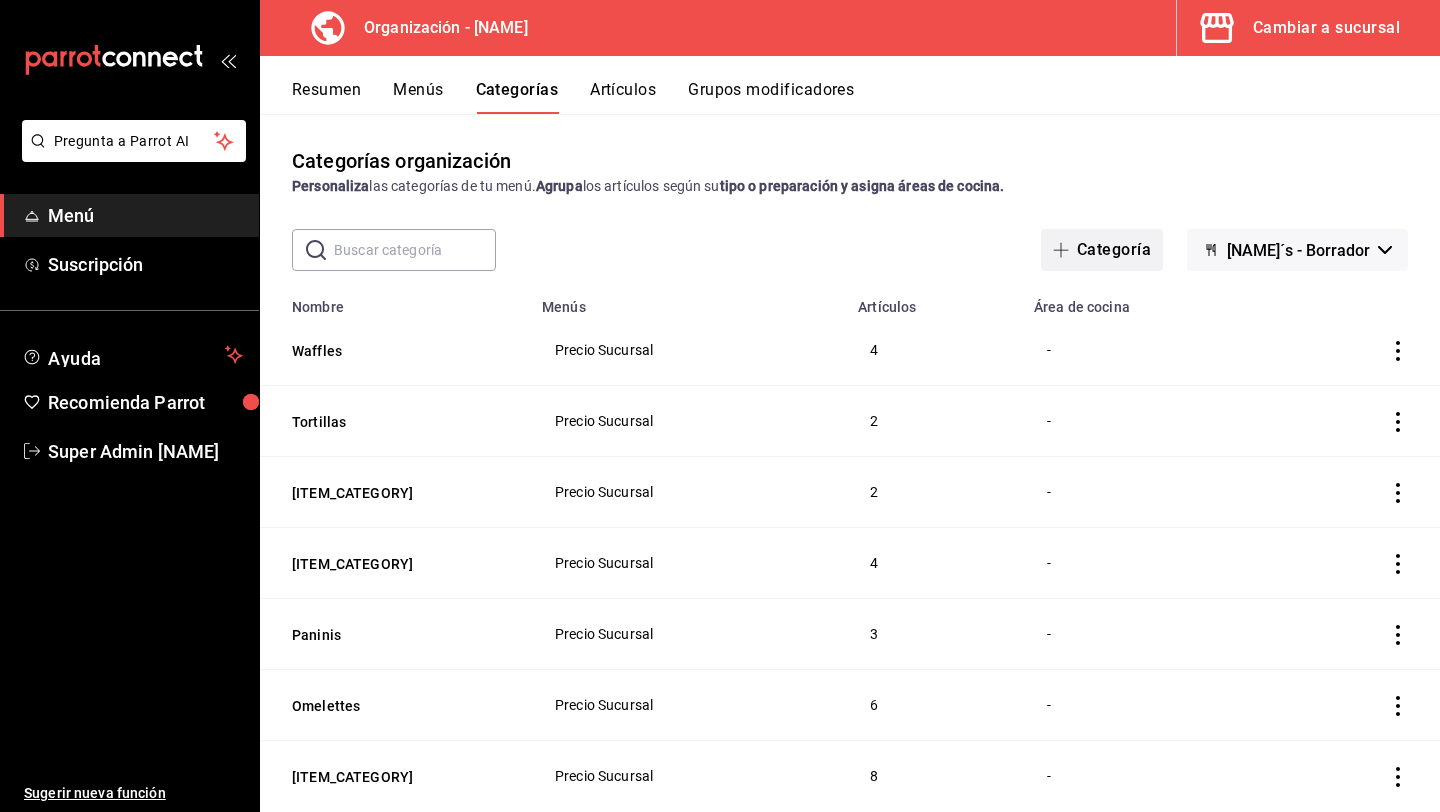click on "Categoría" at bounding box center [1102, 250] 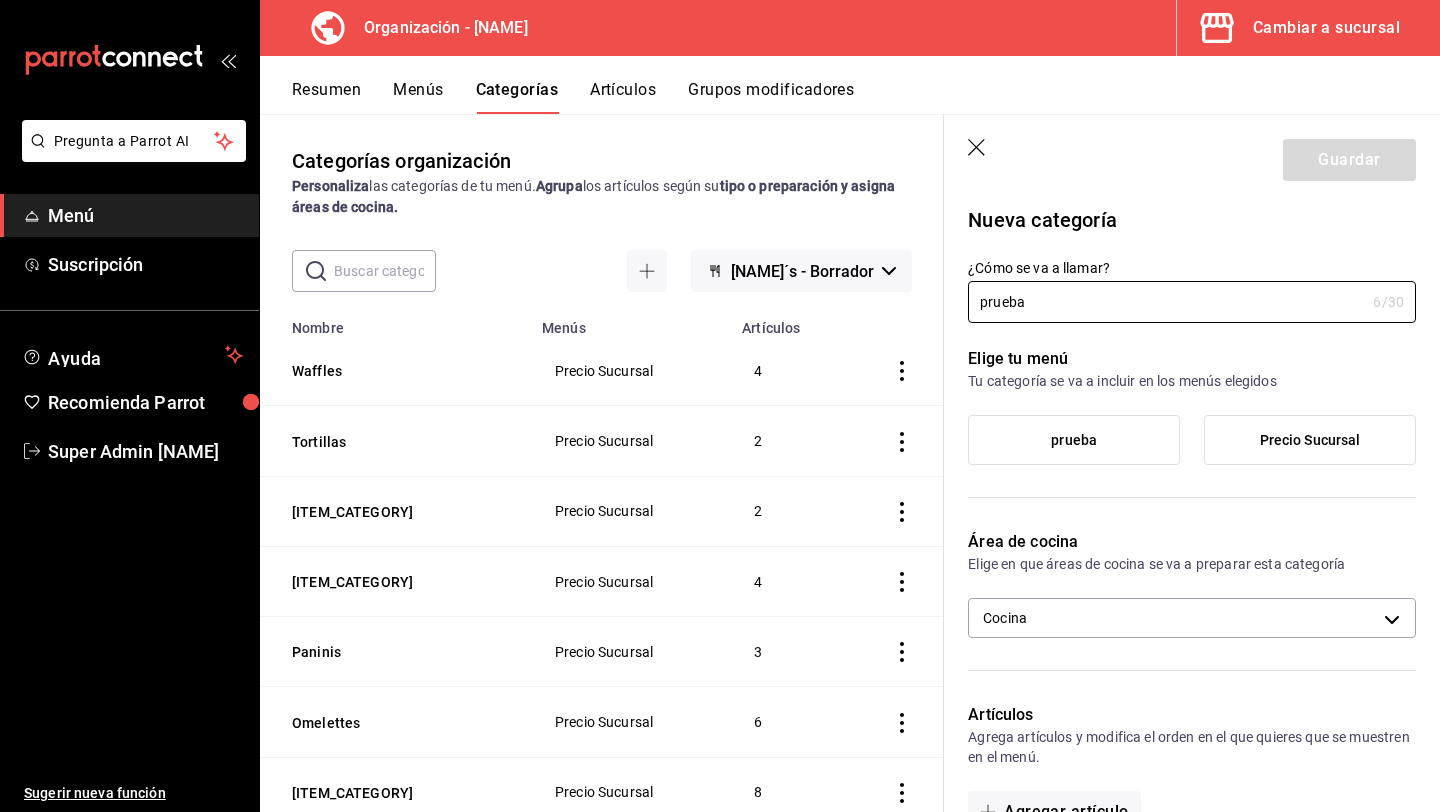 type on "prueba" 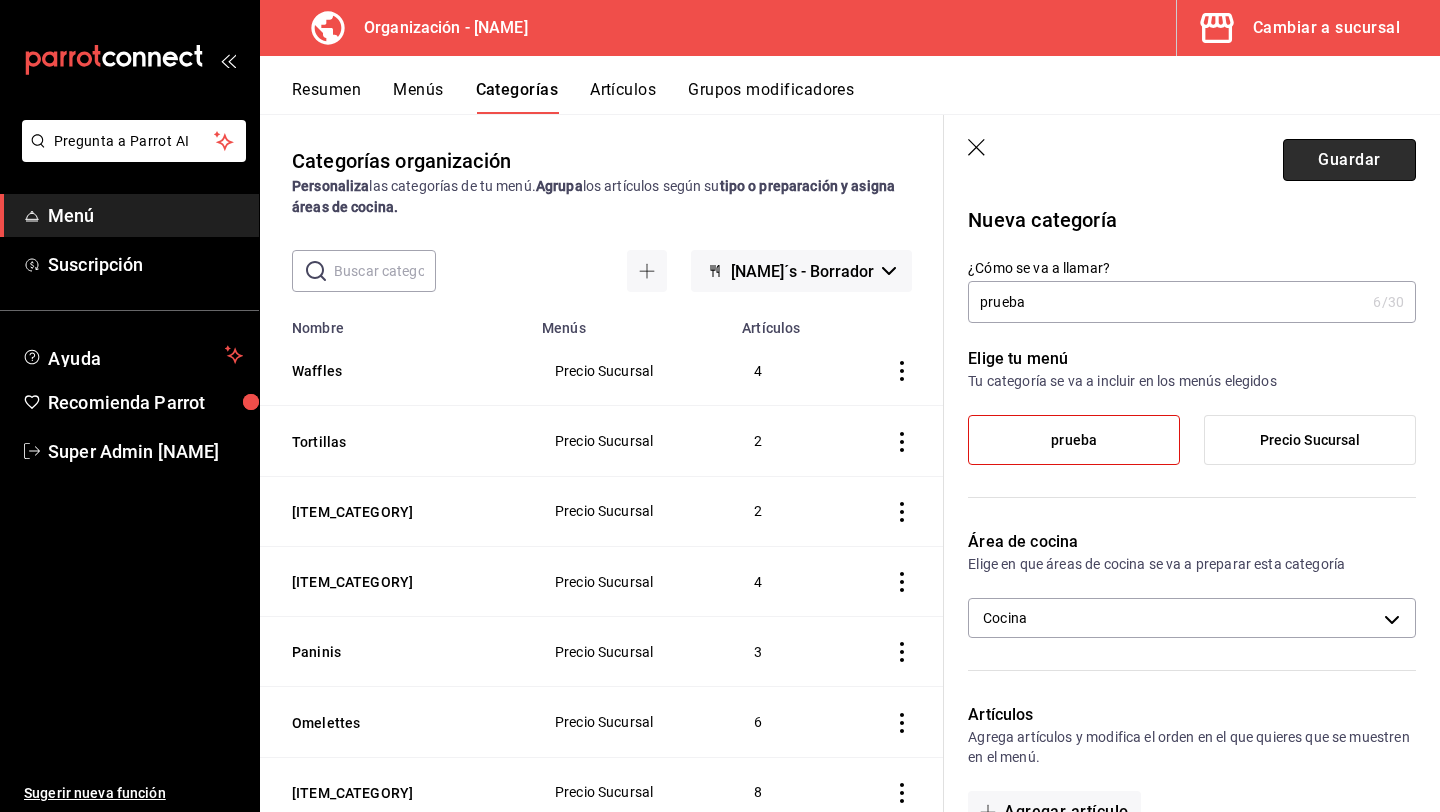 click on "Guardar" at bounding box center (1349, 160) 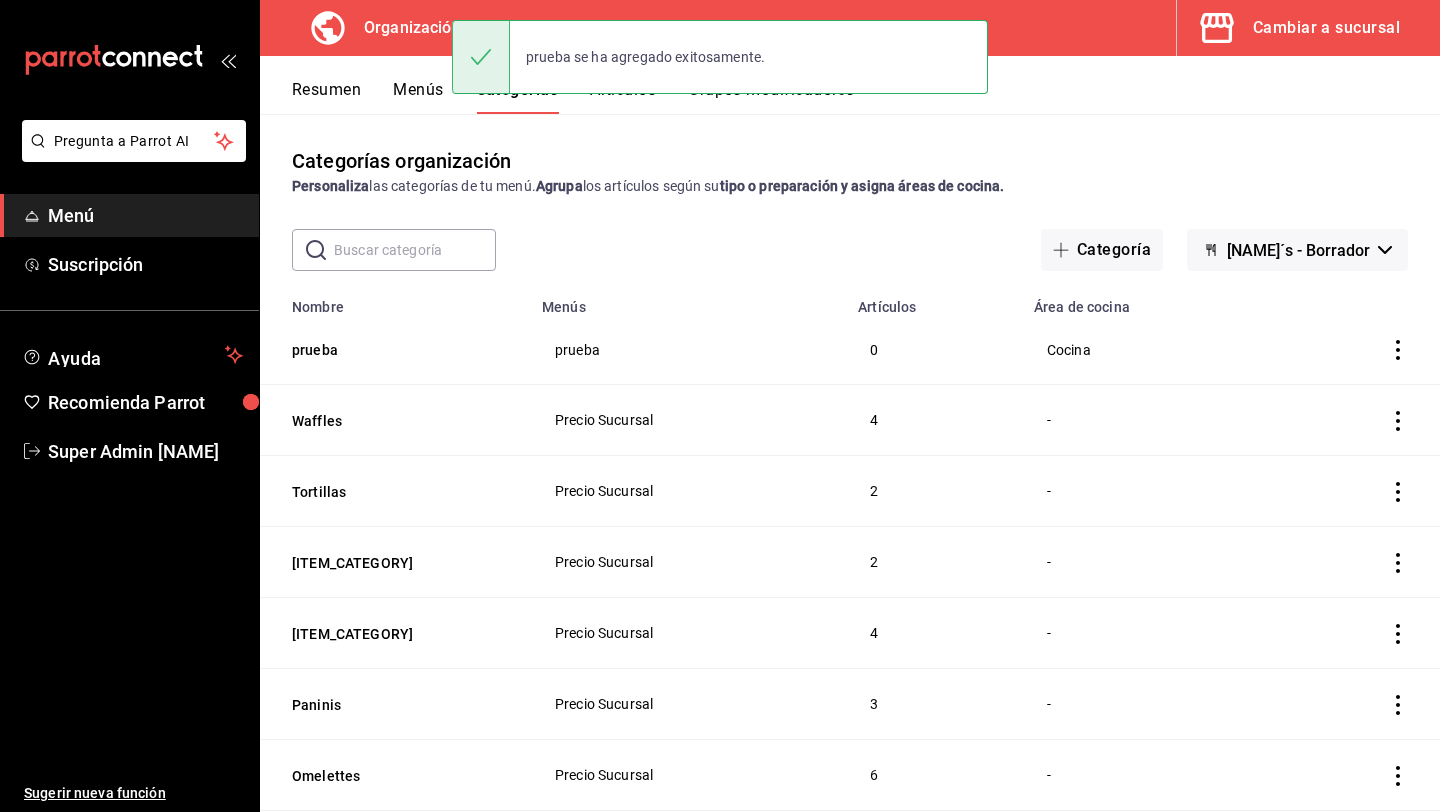 click on "Artículos" at bounding box center (623, 97) 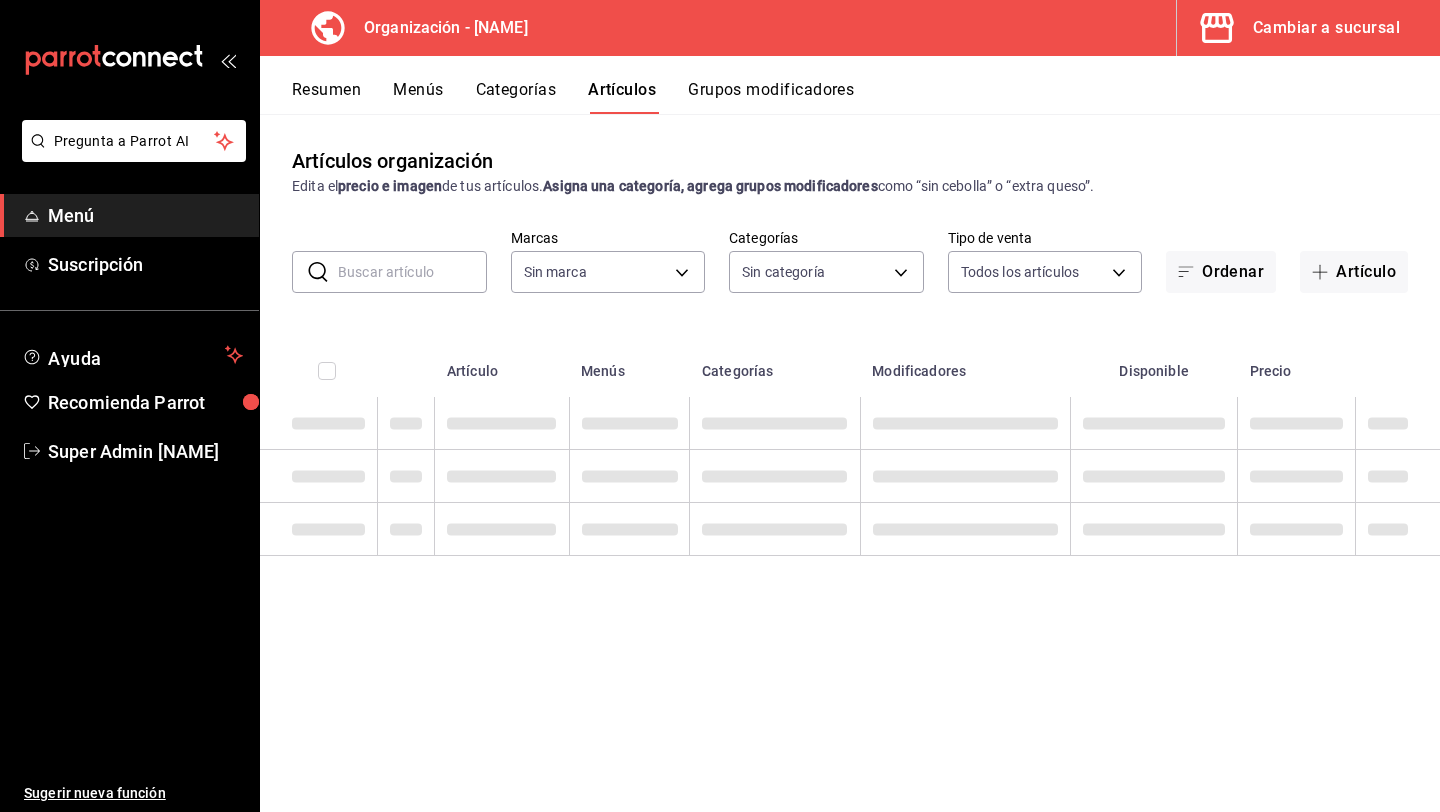 type on "ba33c987-1a1c-4773-8a68-97b608183f00" 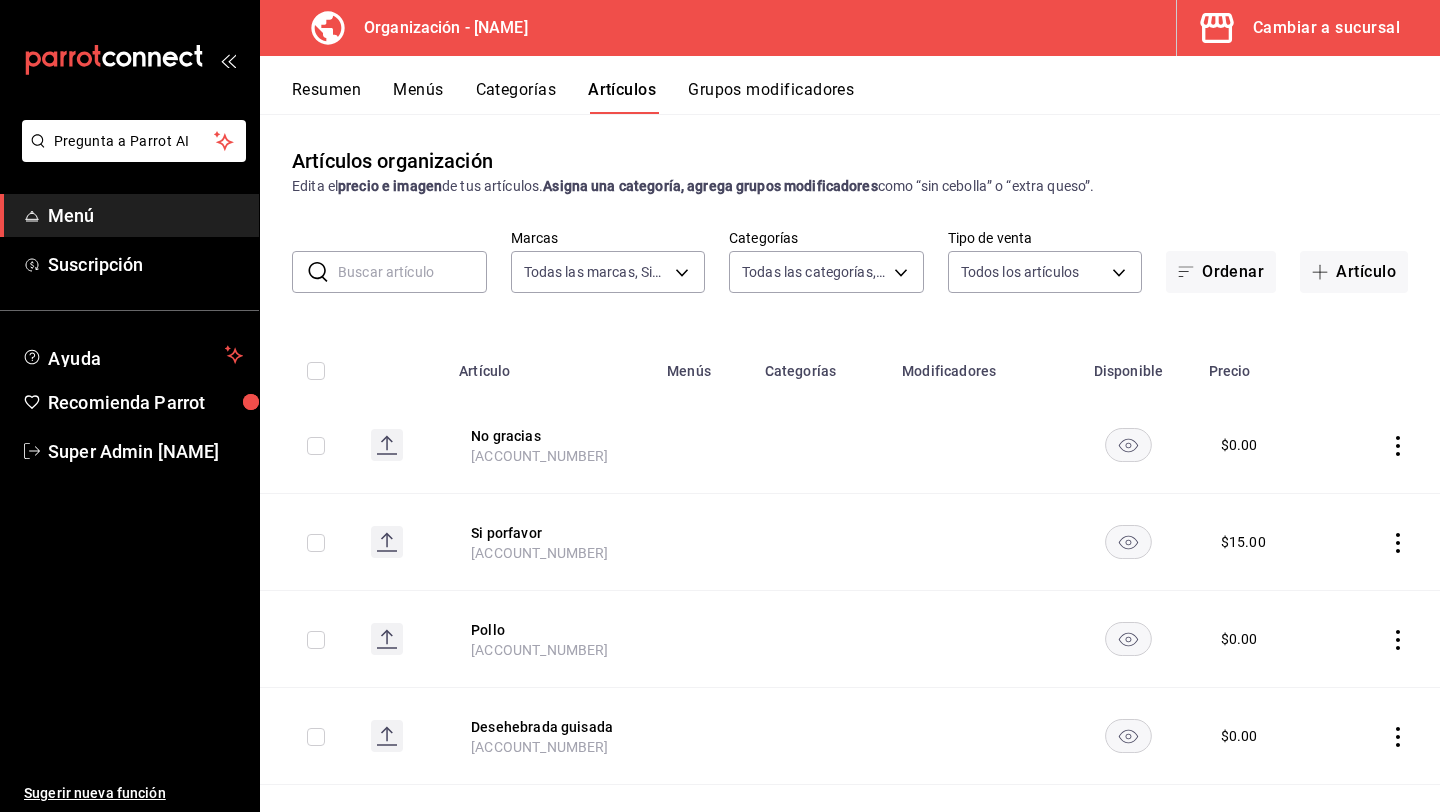 type on "[UUID],[UUID],[UUID],[UUID],[UUID],[UUID],[UUID],[UUID],[UUID],[UUID],[UUID],[UUID],[UUID],[UUID],[UUID],[UUID],[UUID],[UUID],[UUID],[UUID],[UUID],[UUID],[UUID],[UUID],[UUID],[UUID]" 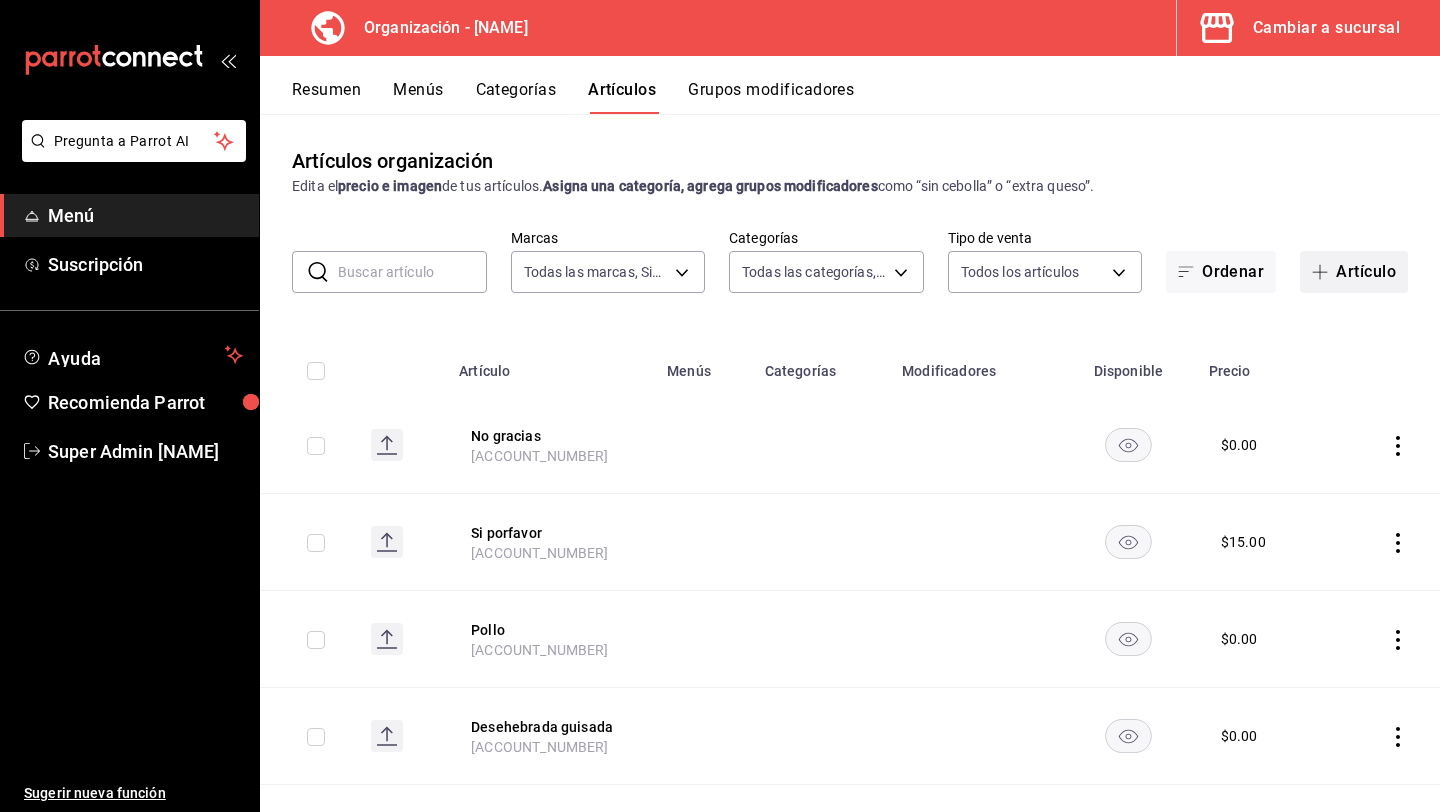 click on "Artículo" at bounding box center [1354, 272] 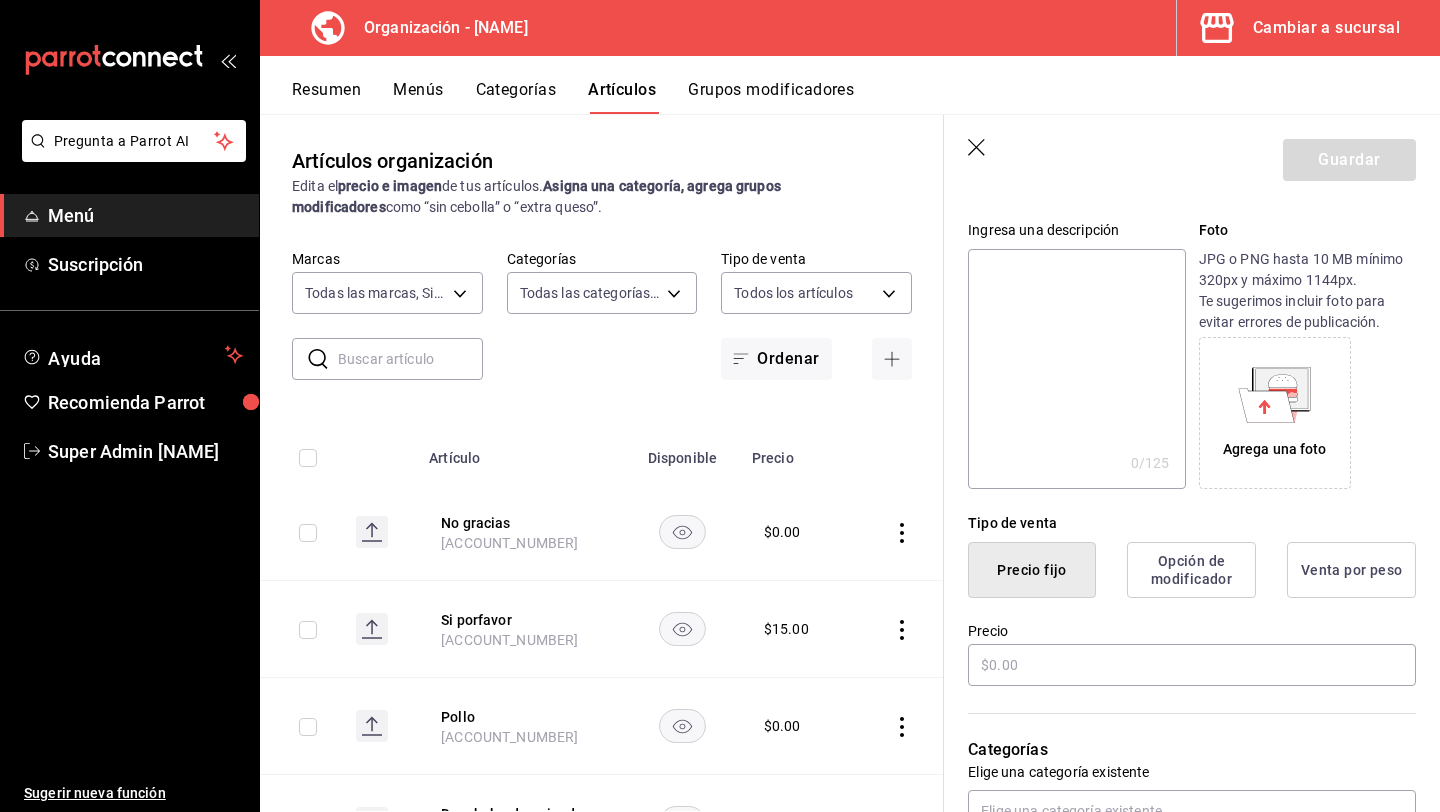 scroll, scrollTop: 291, scrollLeft: 0, axis: vertical 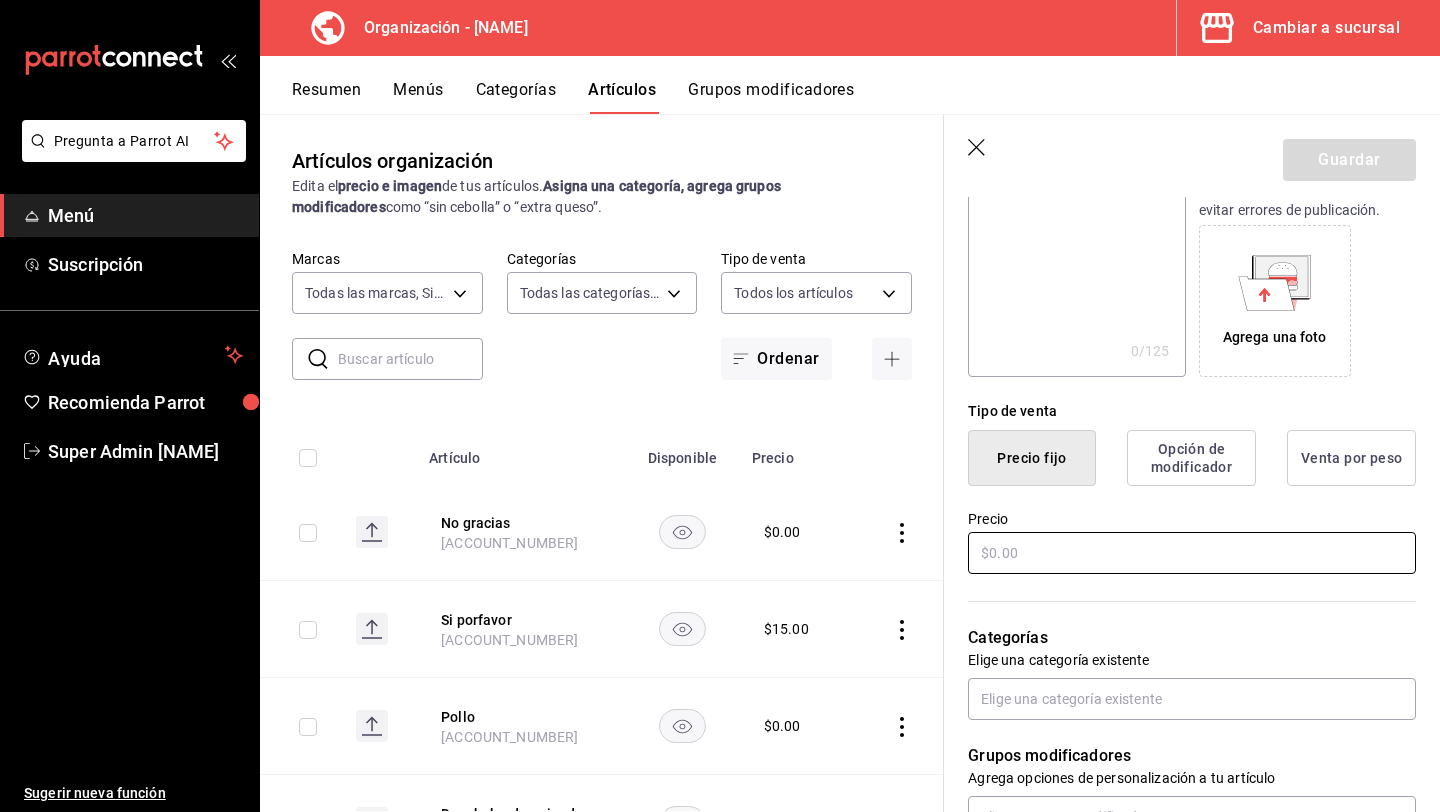 type on "prueba" 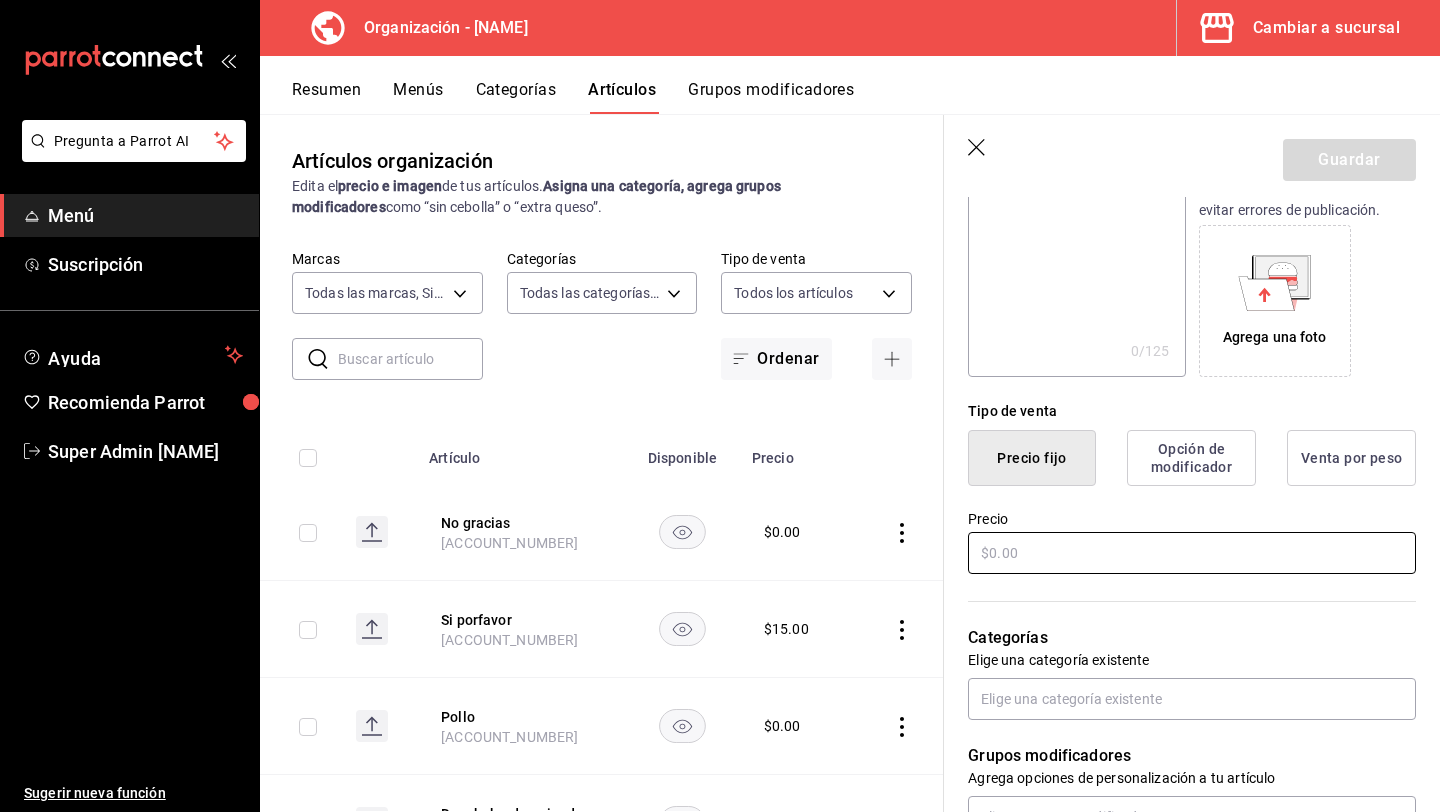 click at bounding box center [1192, 553] 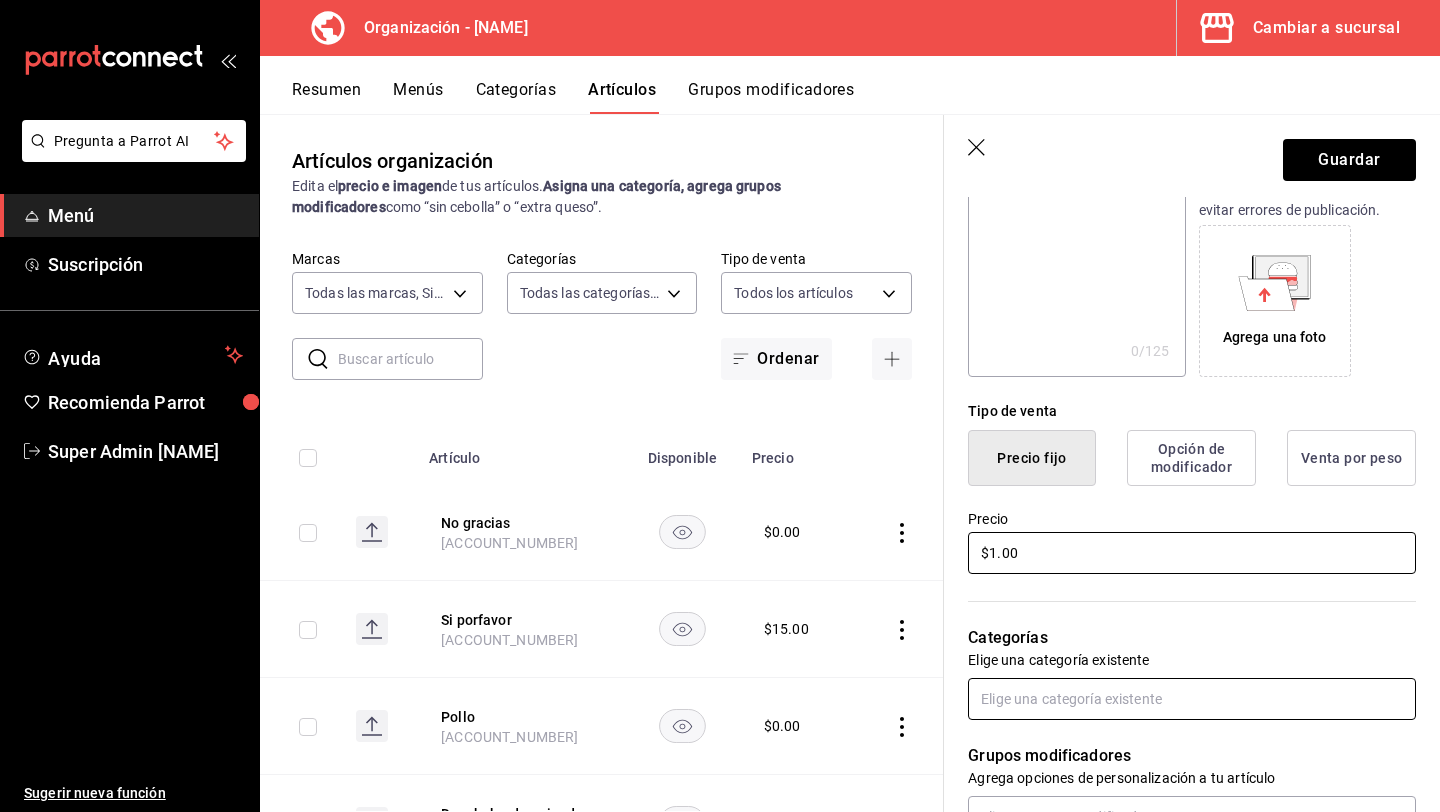 type on "$1.00" 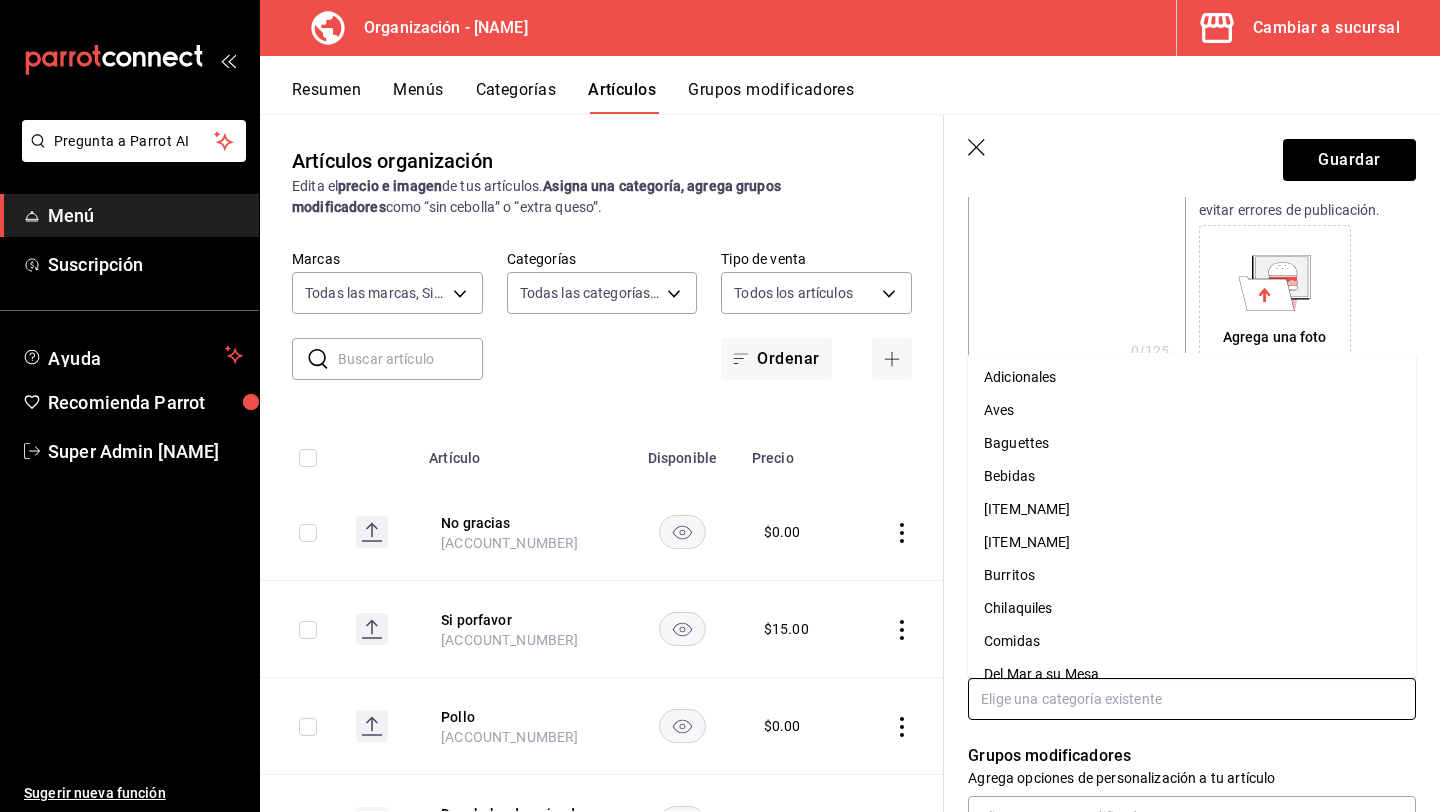 click at bounding box center [1192, 699] 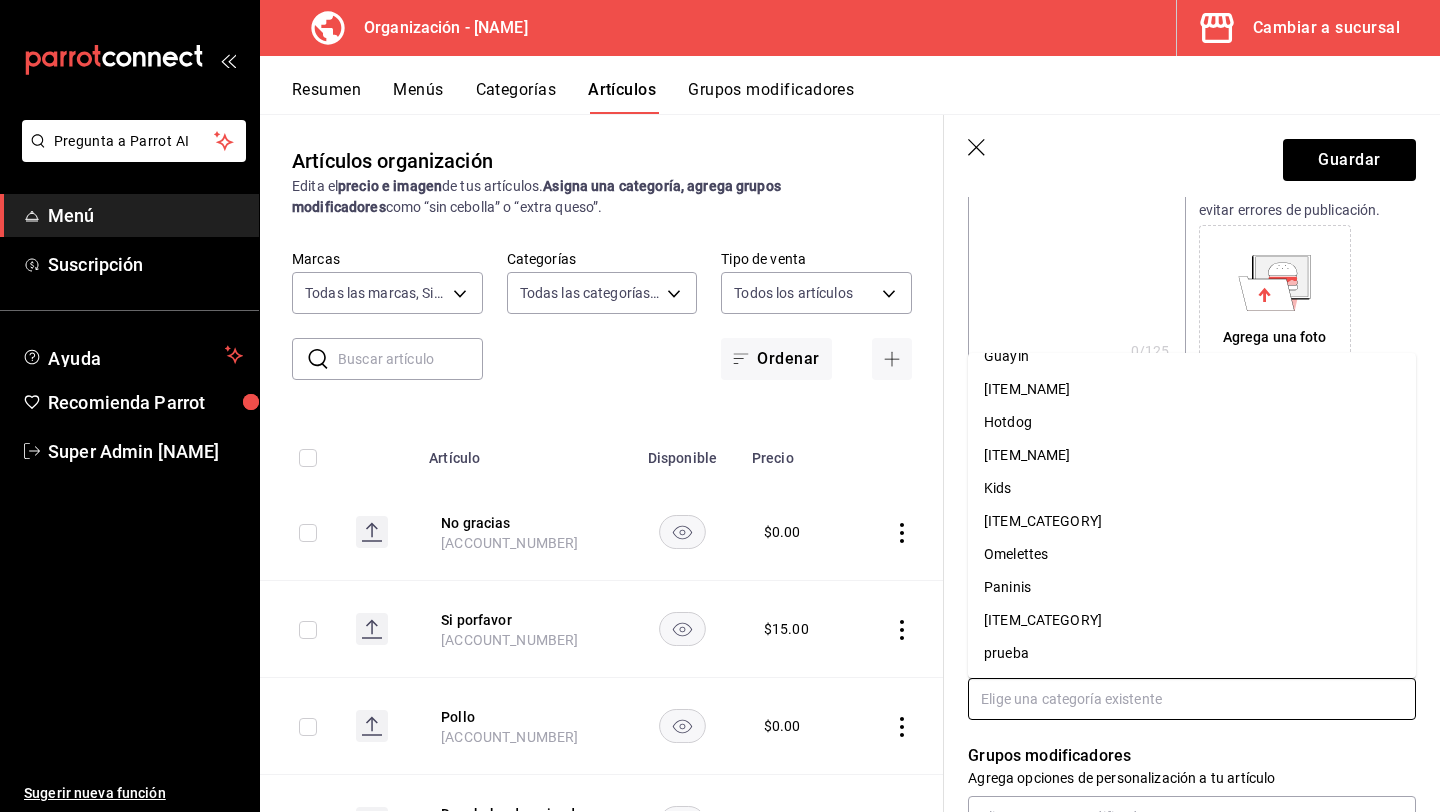 scroll, scrollTop: 462, scrollLeft: 0, axis: vertical 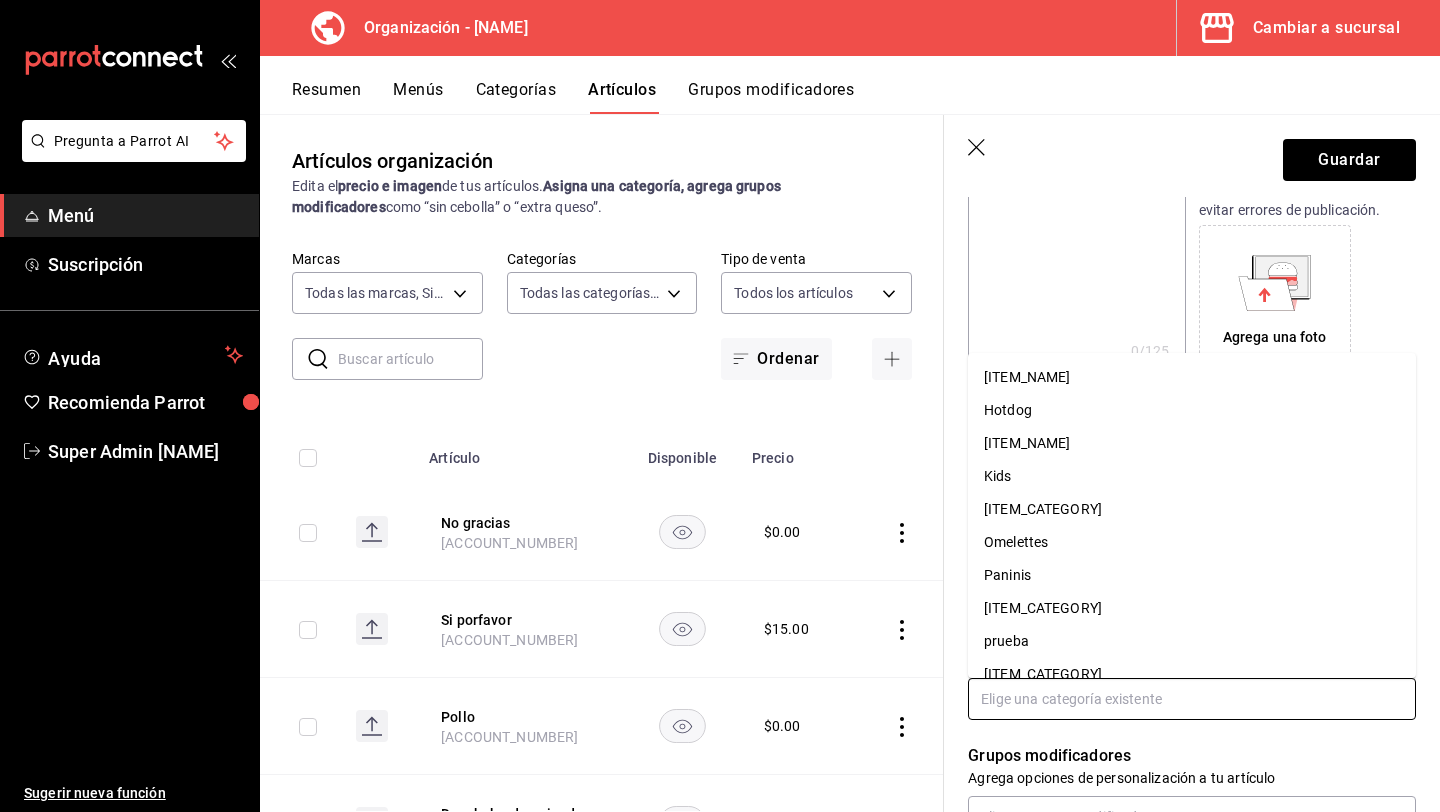 click on "prueba" at bounding box center [1192, 641] 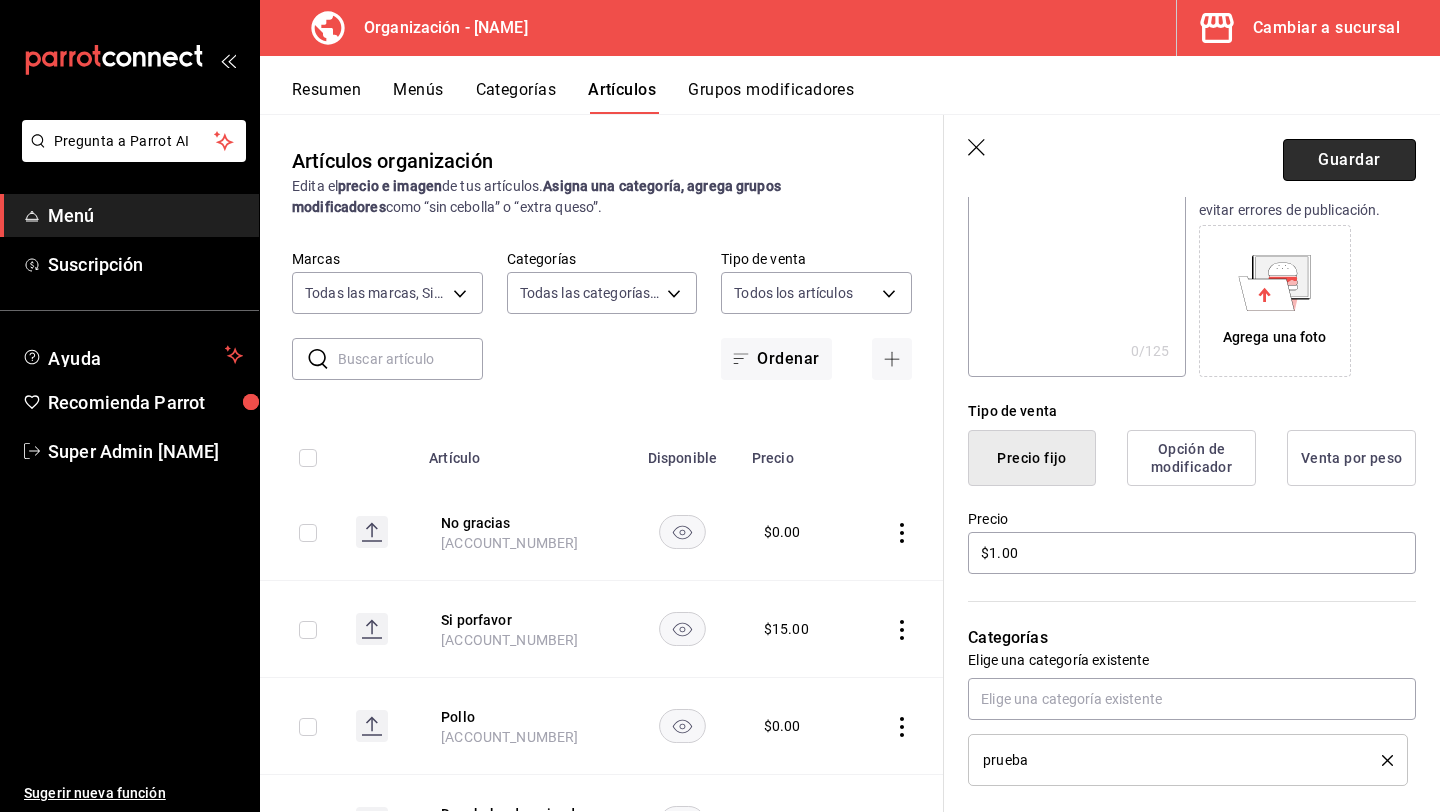 click on "Guardar" at bounding box center (1349, 160) 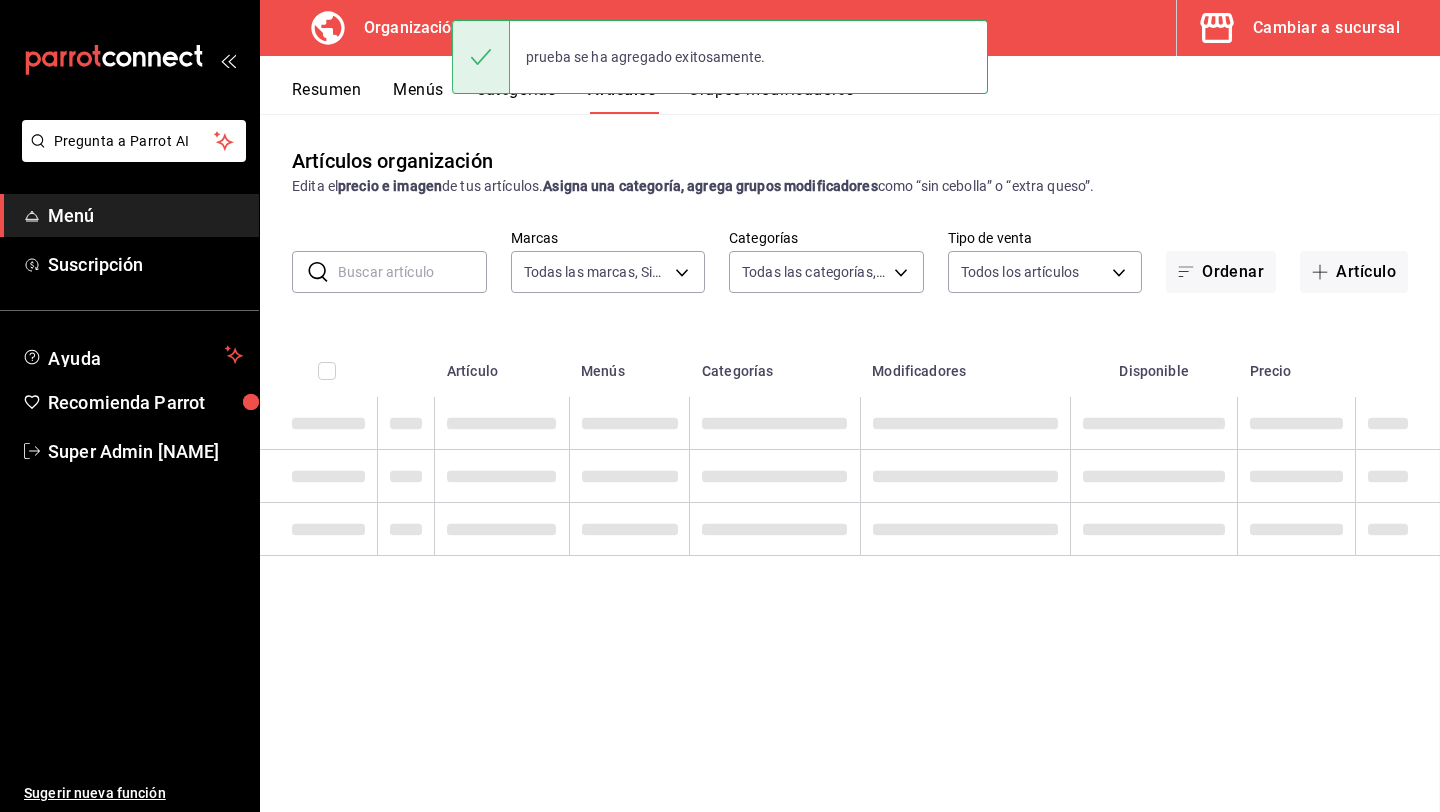 scroll, scrollTop: 0, scrollLeft: 0, axis: both 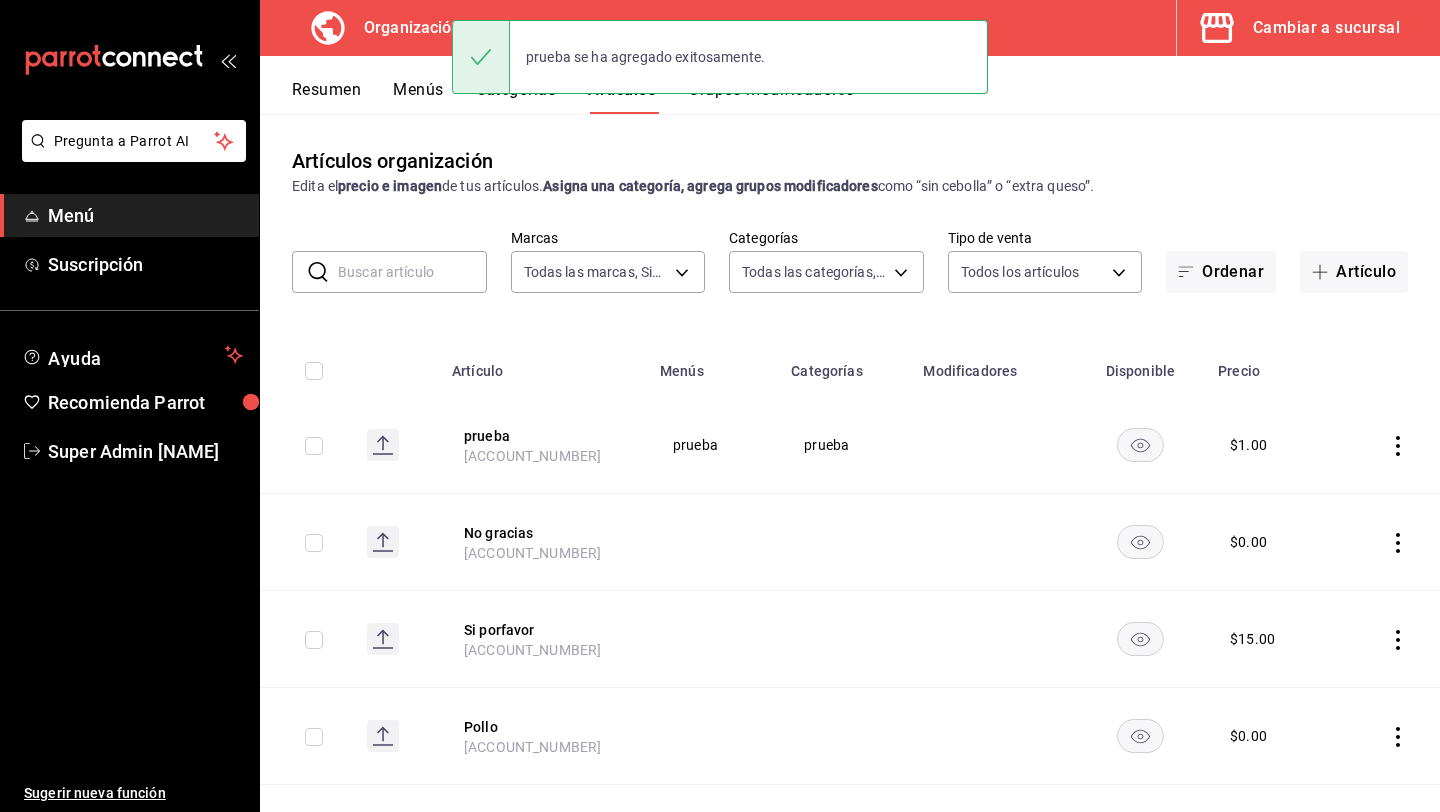 click on "Menús" at bounding box center (418, 97) 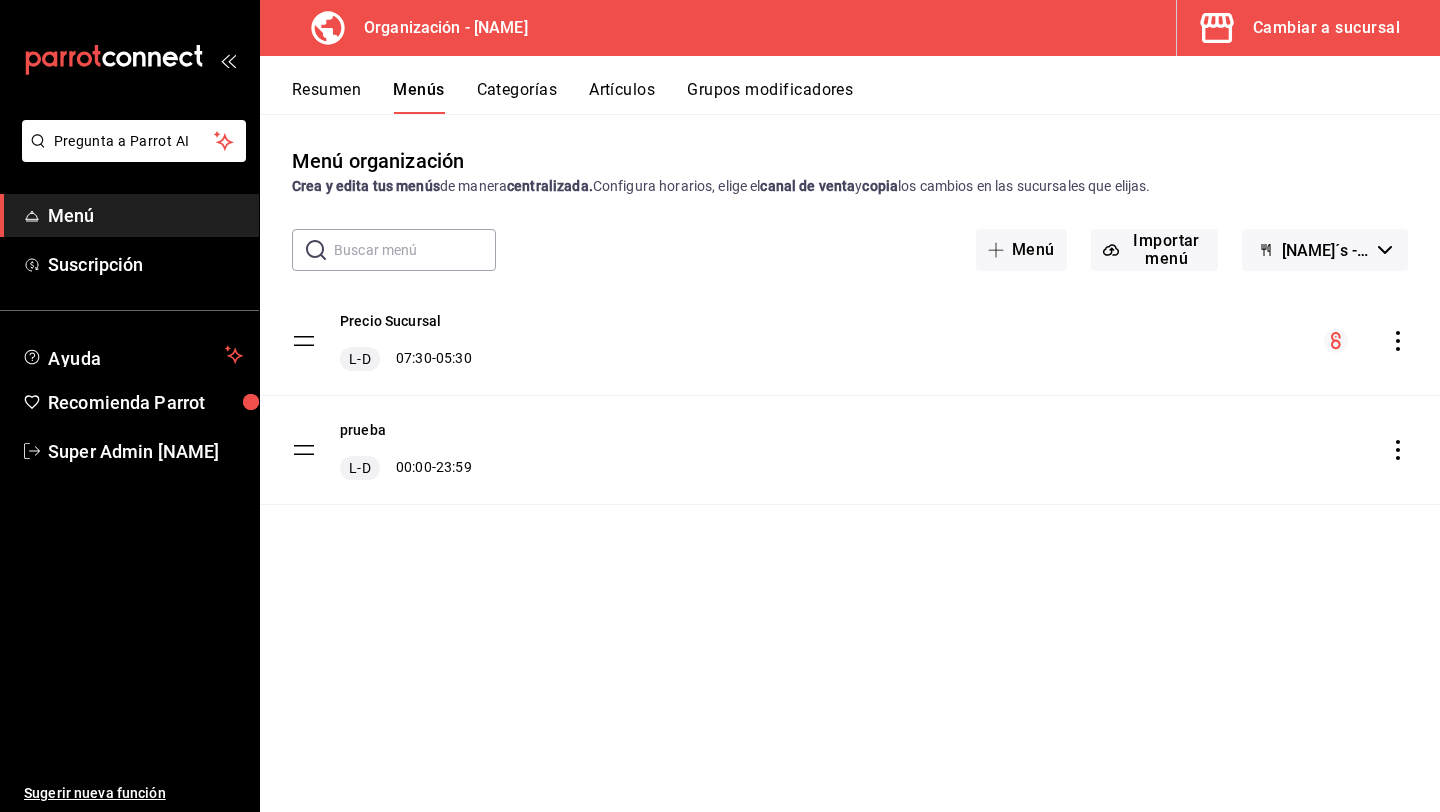 click 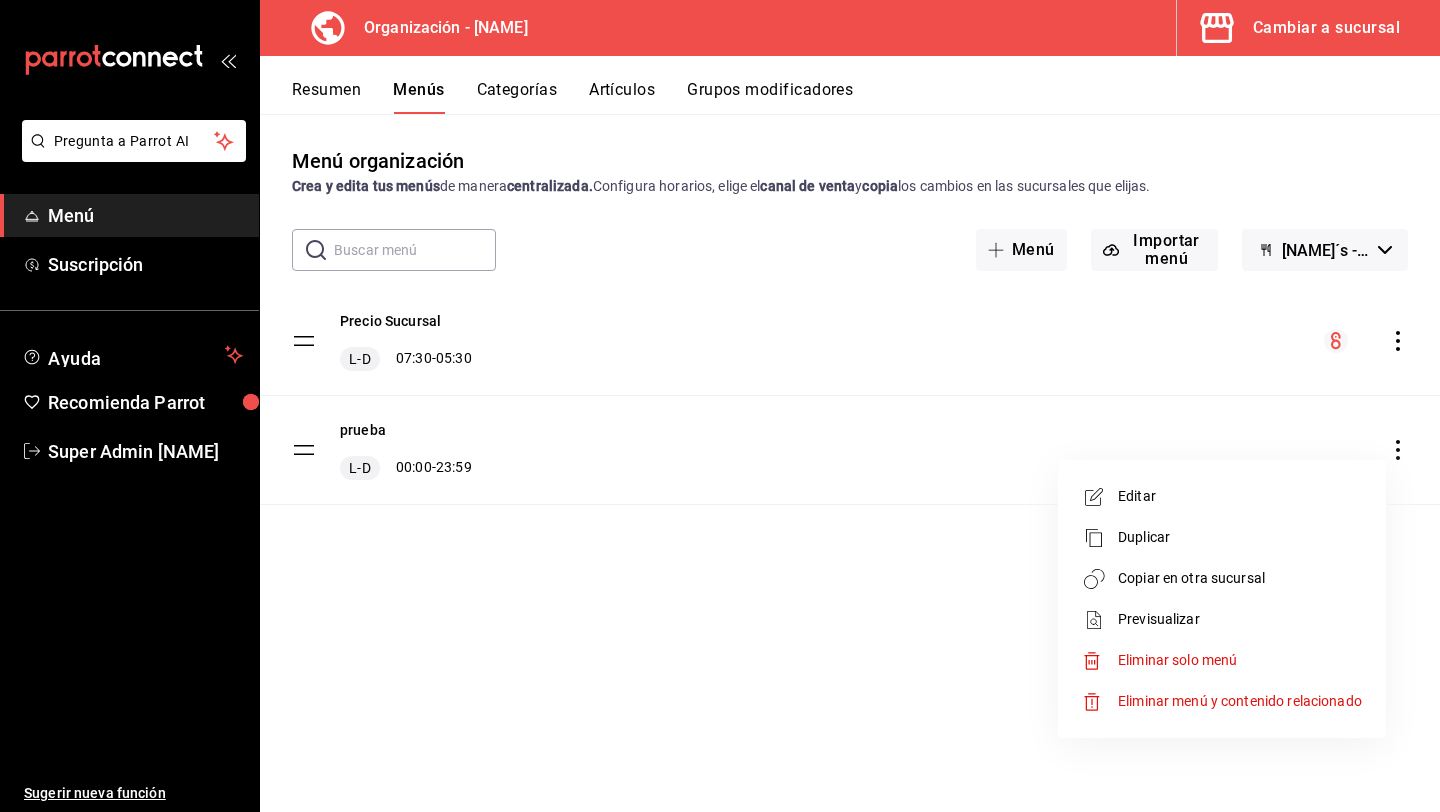 click on "Copiar en otra sucursal" at bounding box center [1240, 578] 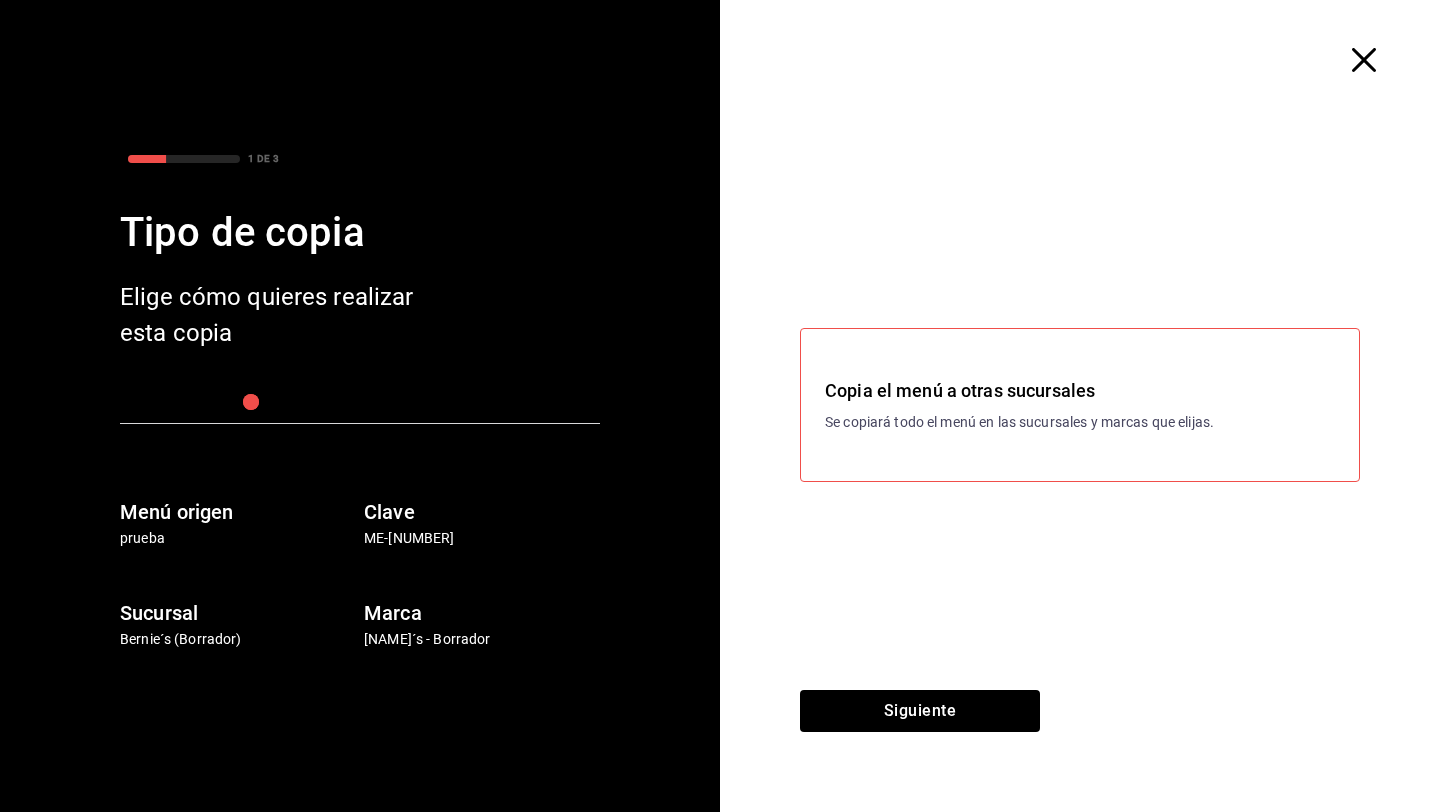 click on "Siguiente" at bounding box center (920, 751) 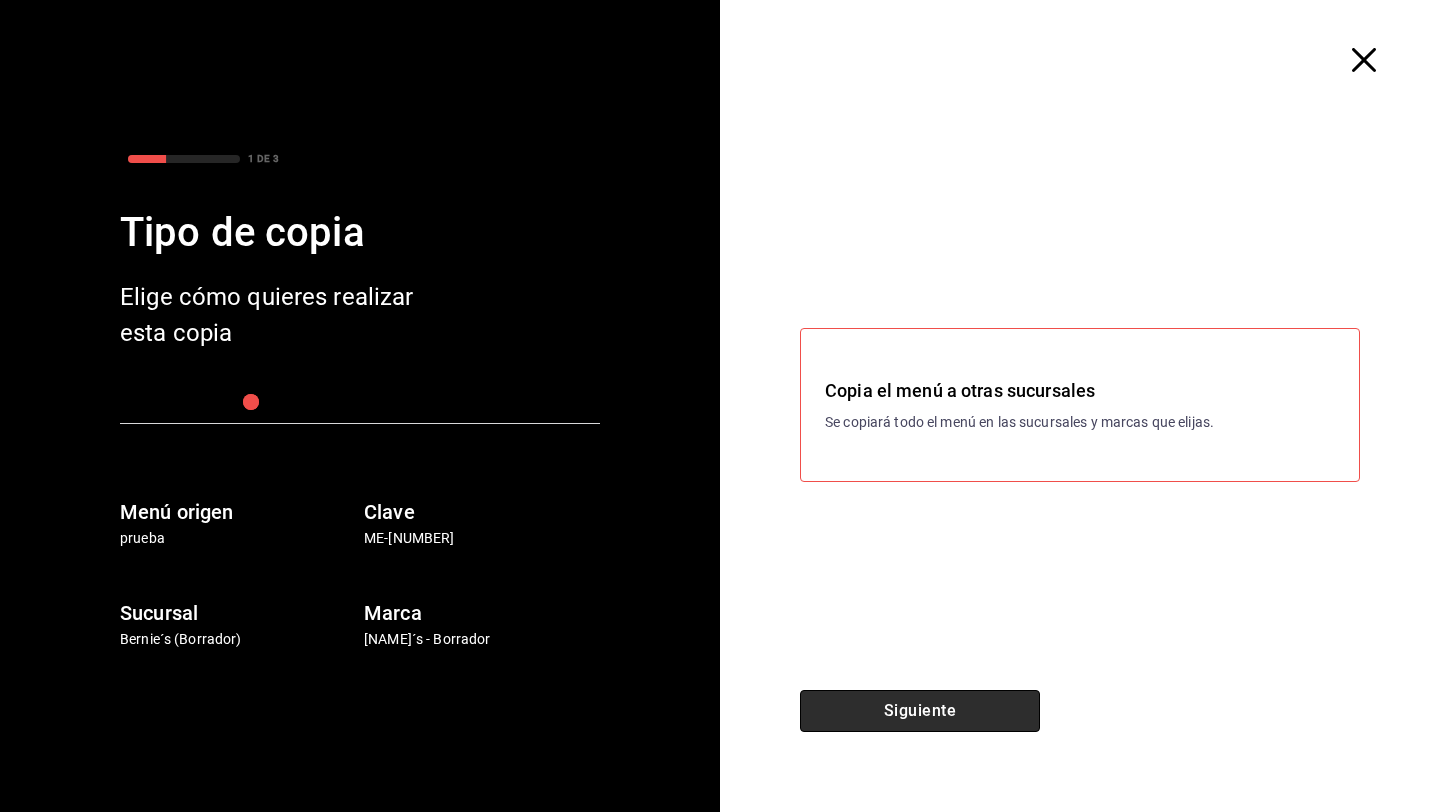 click on "Siguiente" at bounding box center (920, 711) 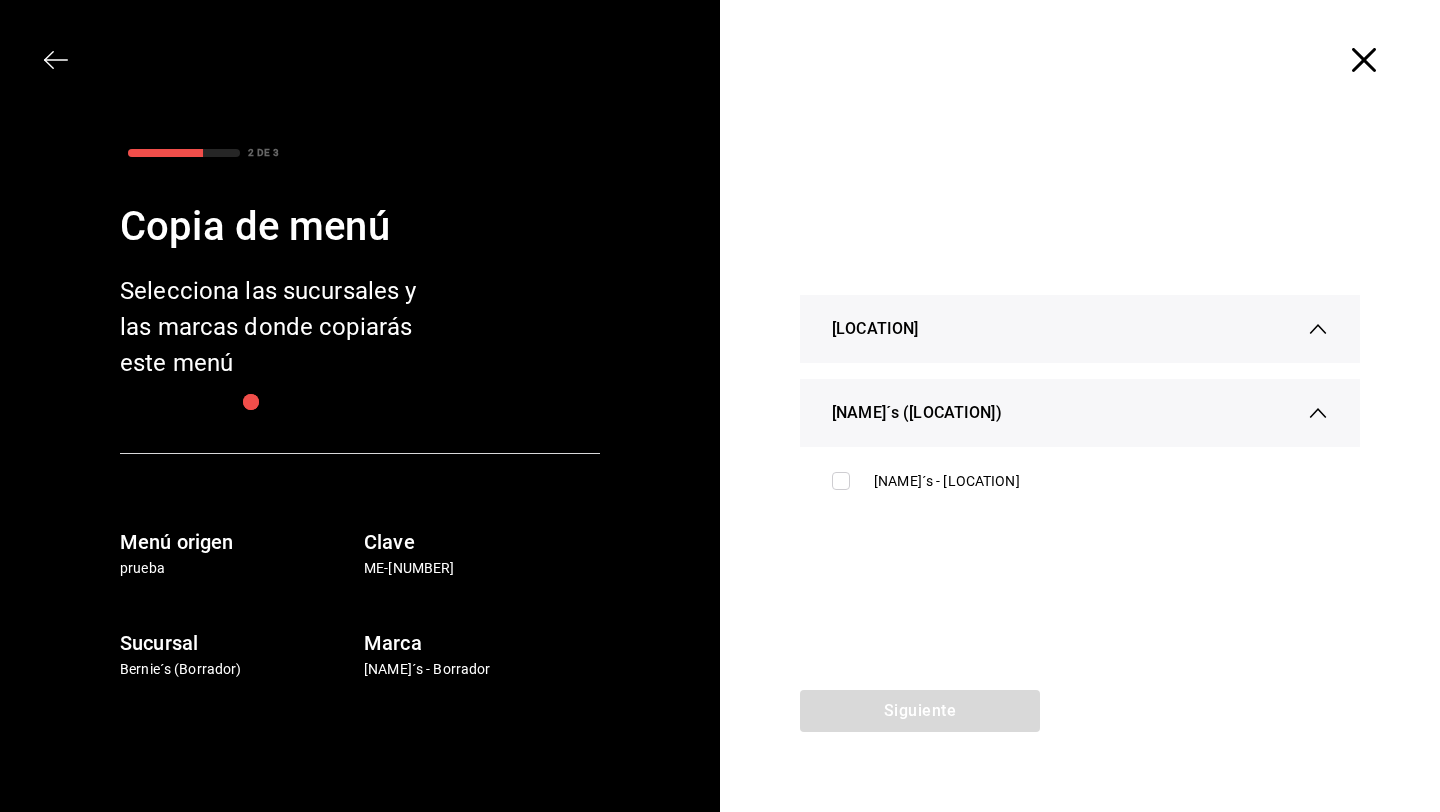 click on "Siguiente" at bounding box center [920, 751] 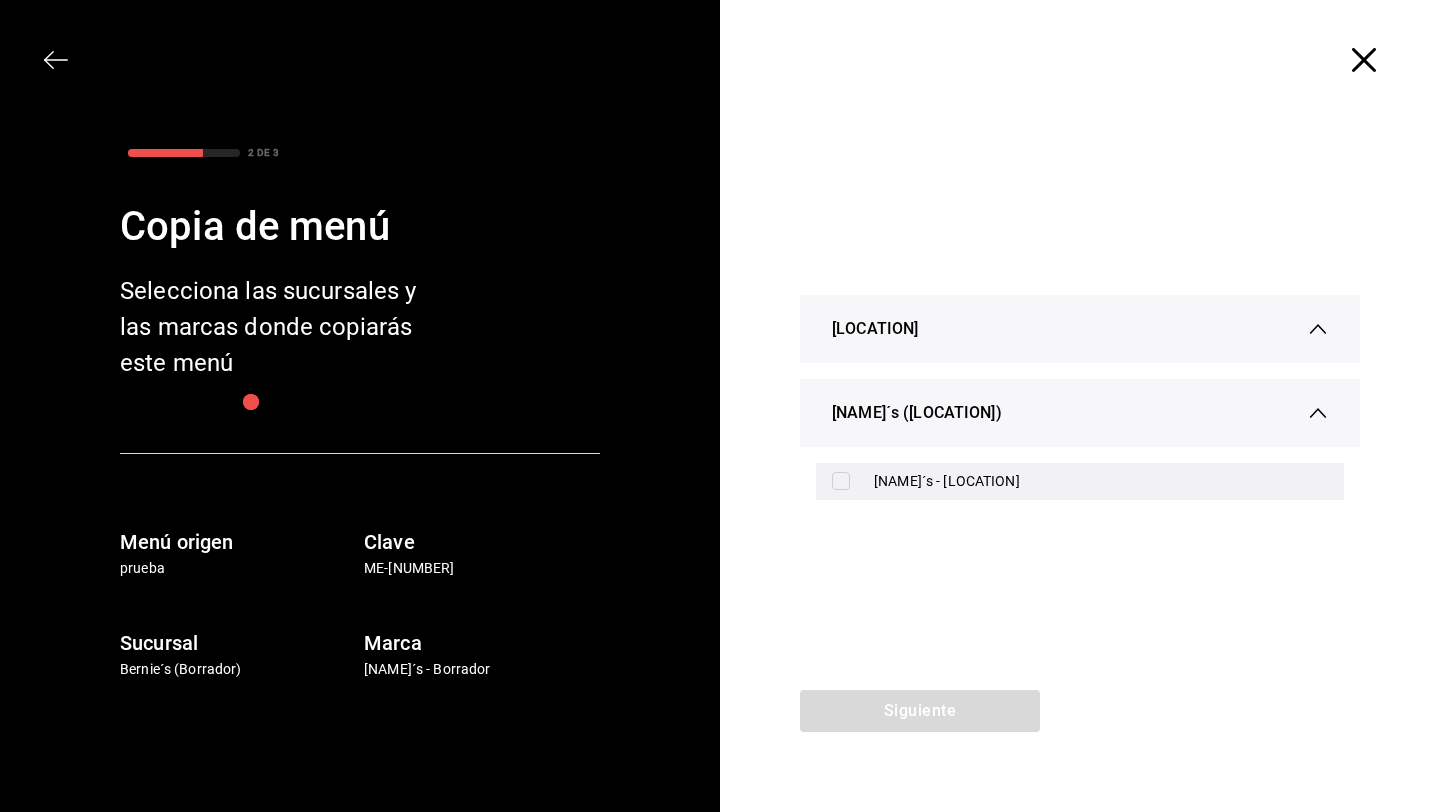 click on "[NAME]´s - [LOCATION]" at bounding box center [1101, 481] 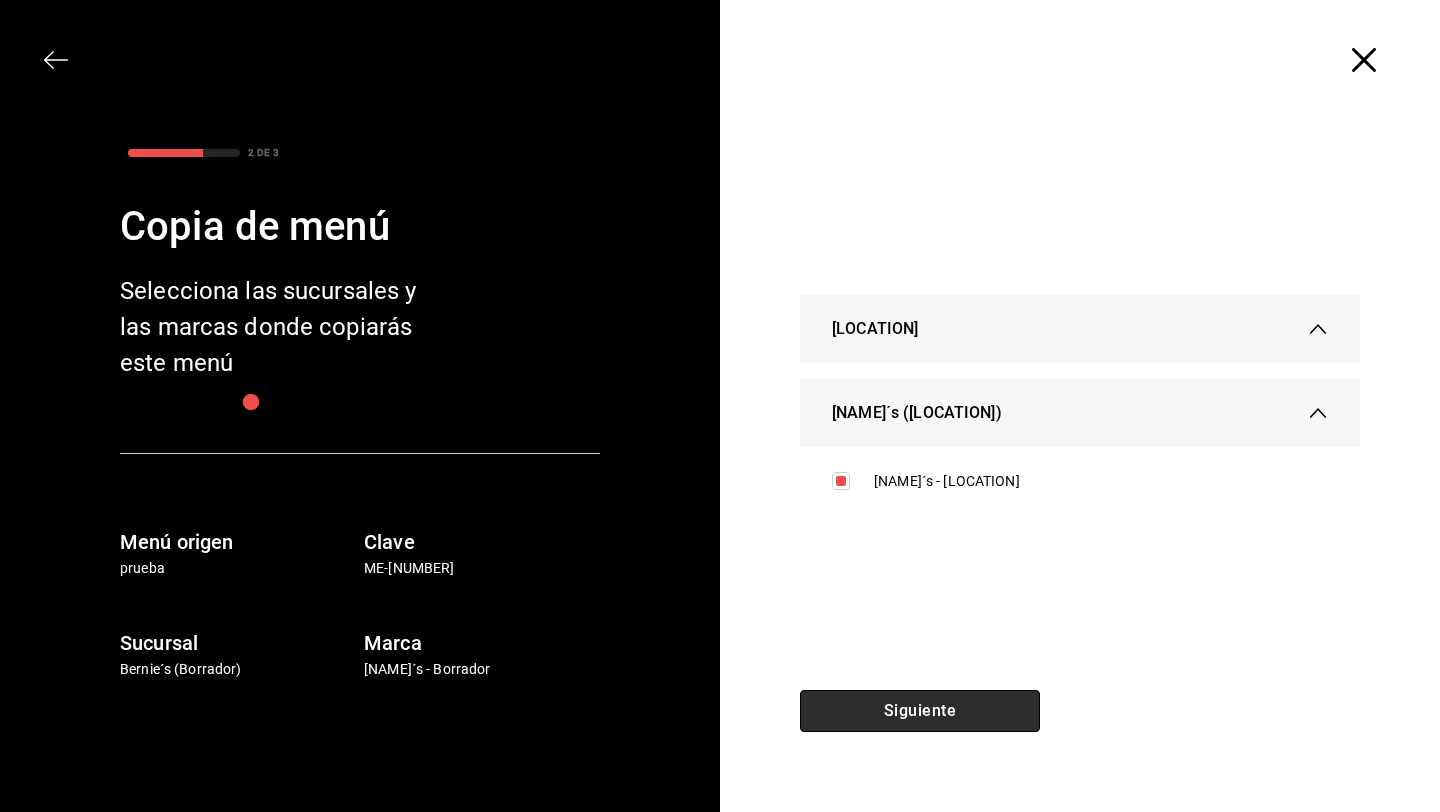 click on "Siguiente" at bounding box center (920, 711) 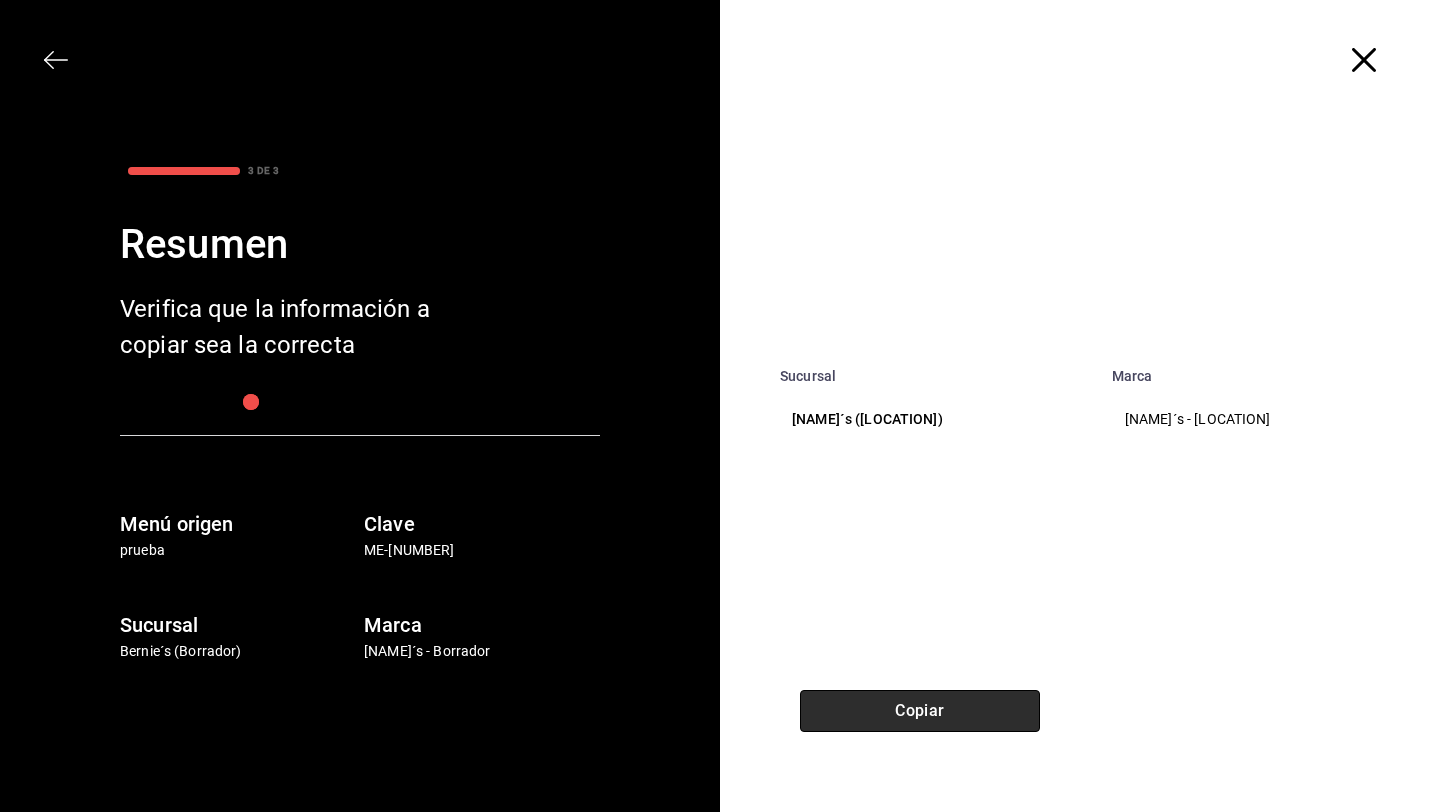 click on "Copiar" at bounding box center (920, 711) 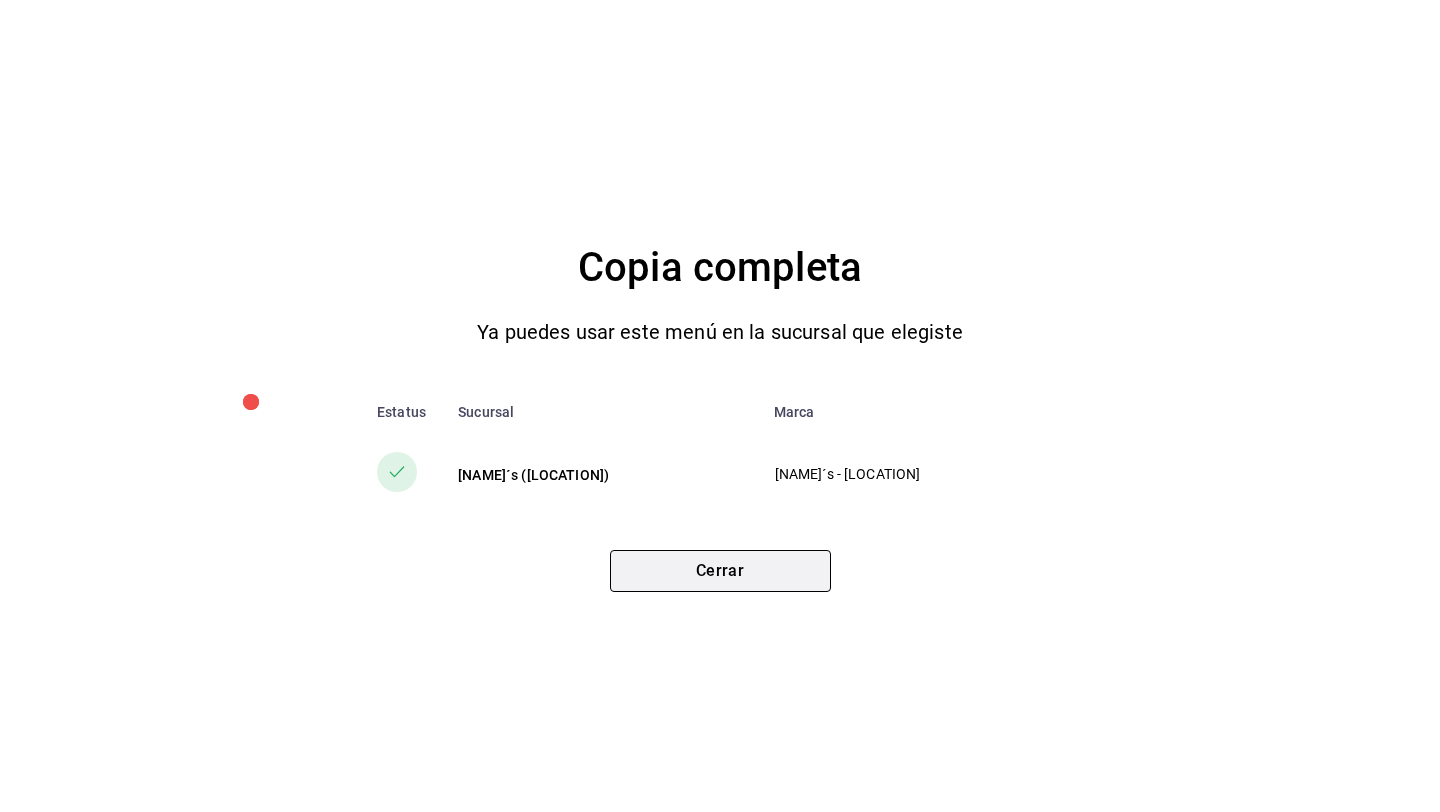click on "Cerrar" at bounding box center [720, 571] 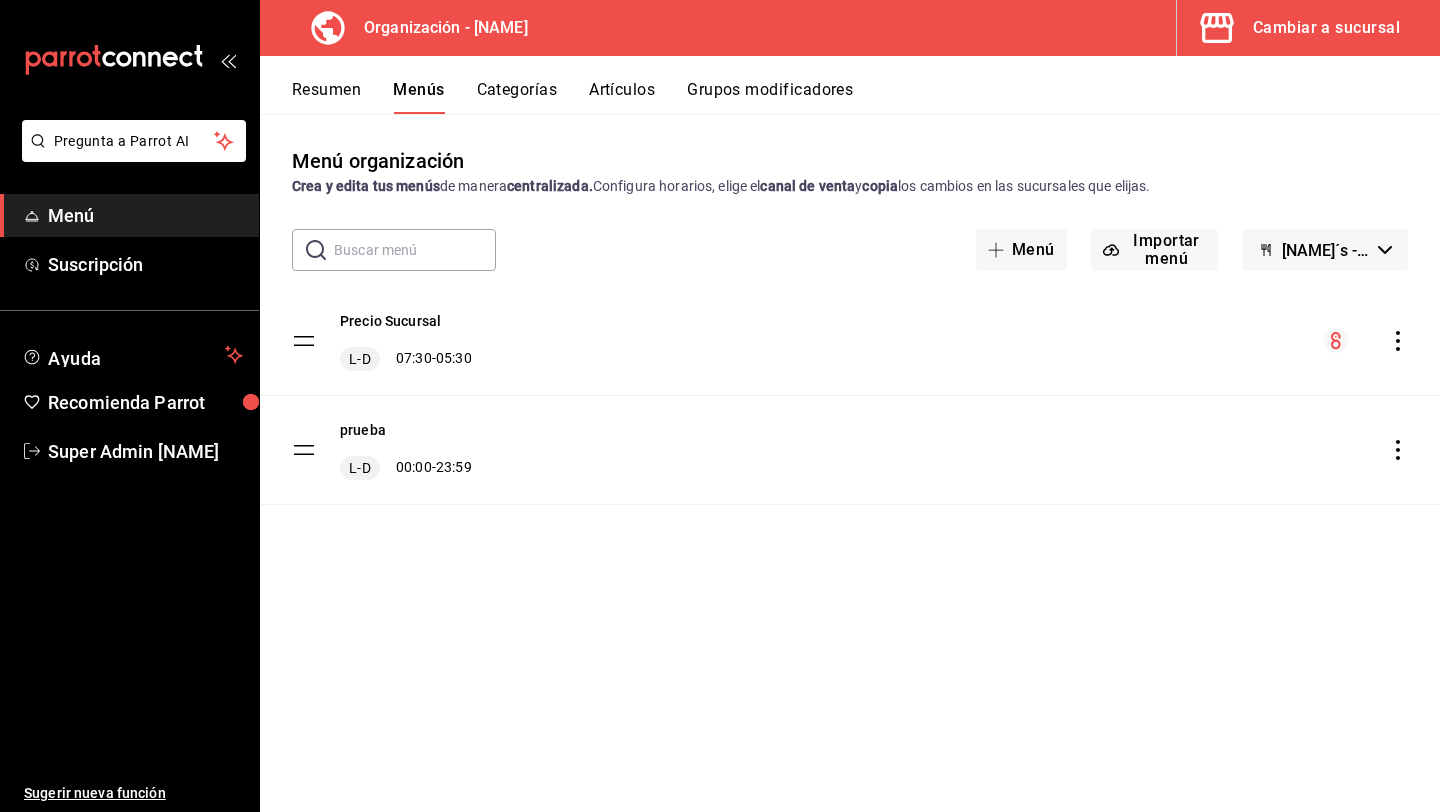 click on "Cambiar a sucursal" at bounding box center [1326, 28] 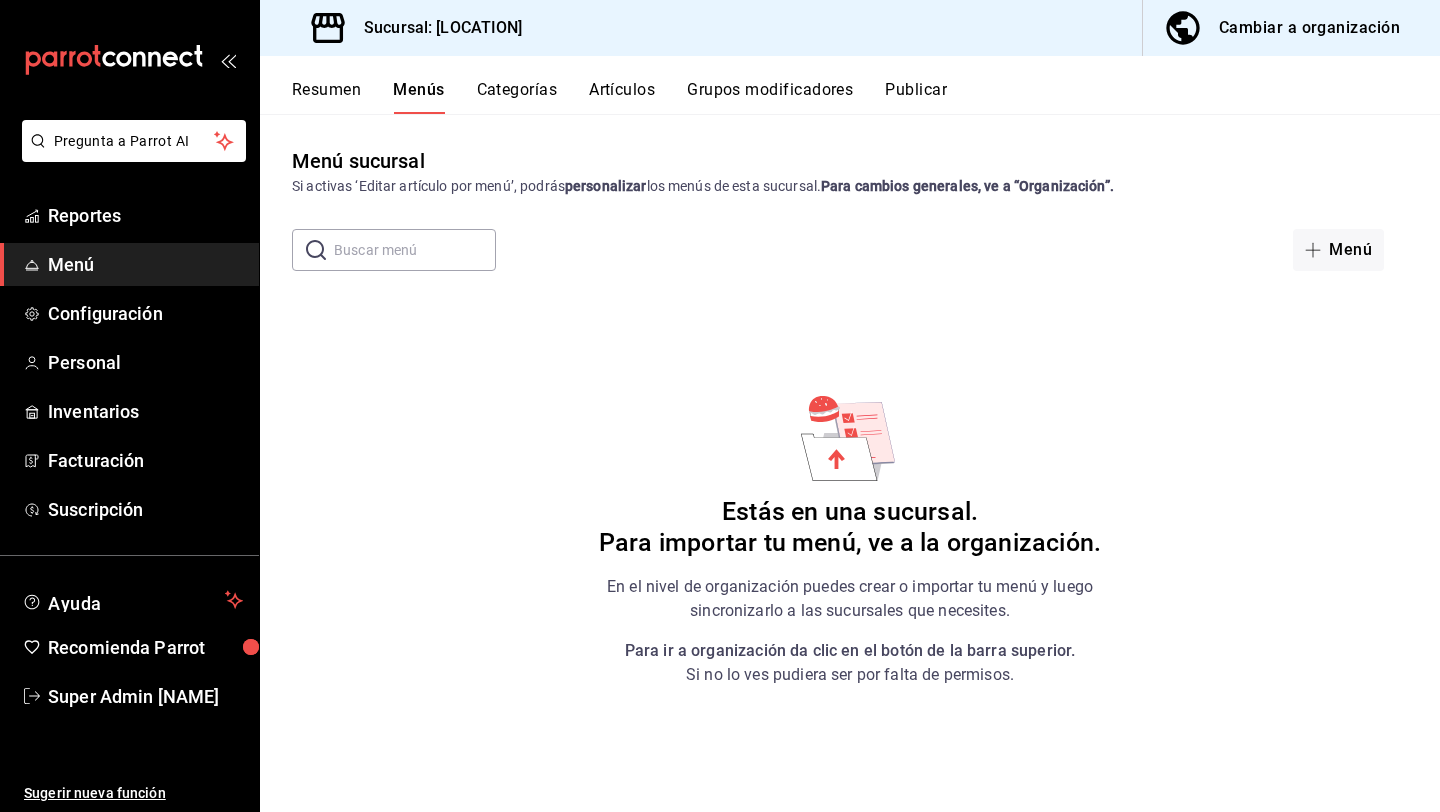 click on "Cambiar a organización" at bounding box center (1283, 28) 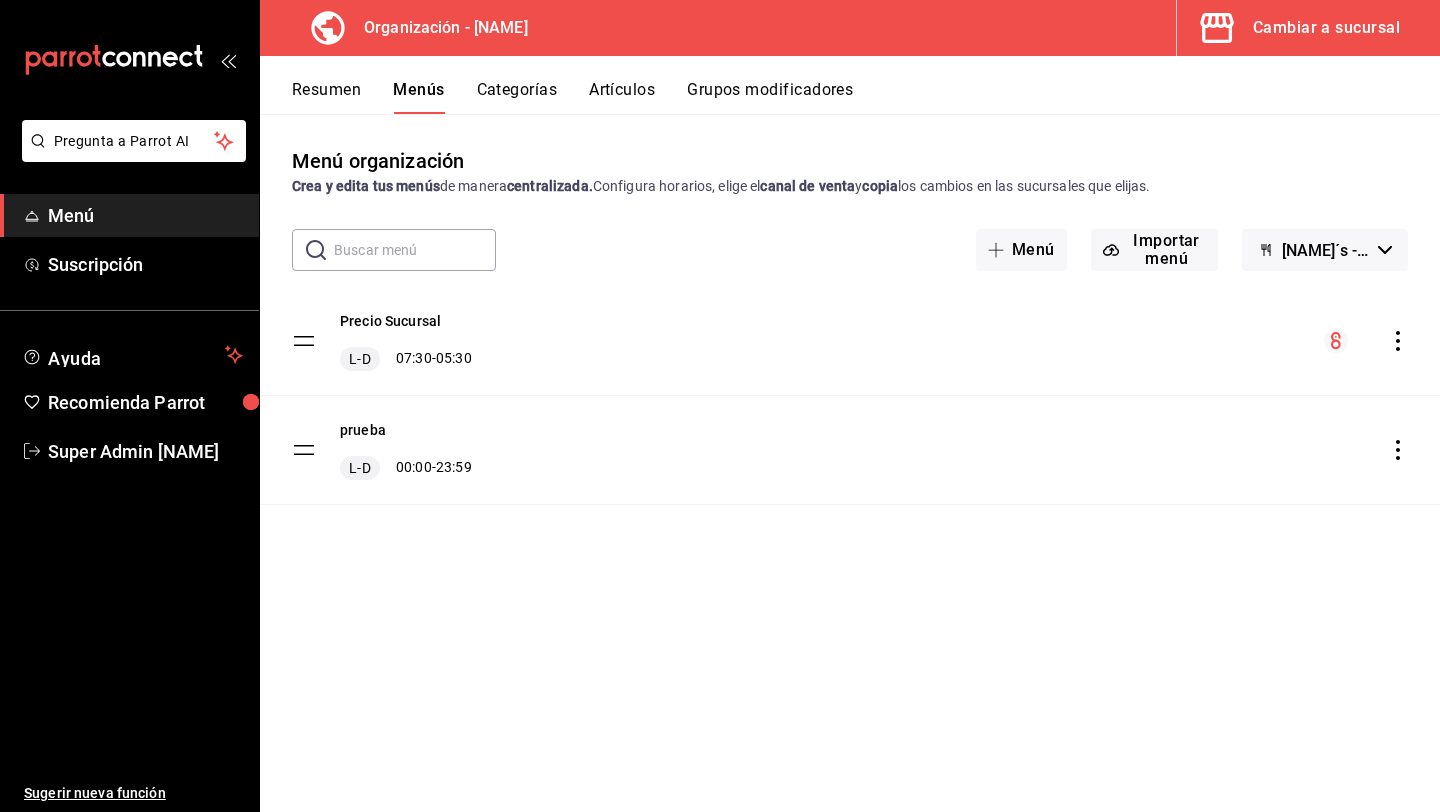 click 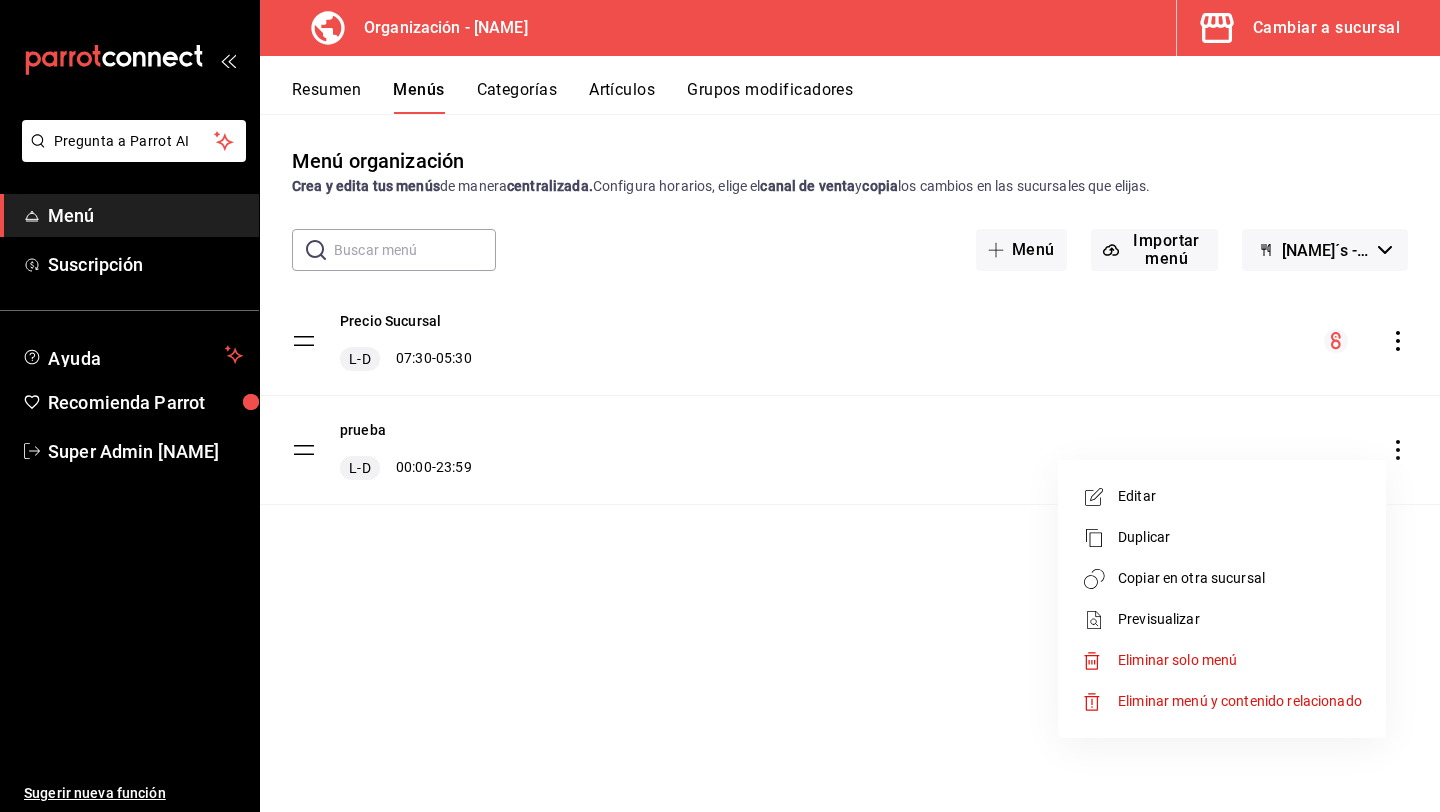 click on "Copiar en otra sucursal" at bounding box center (1240, 578) 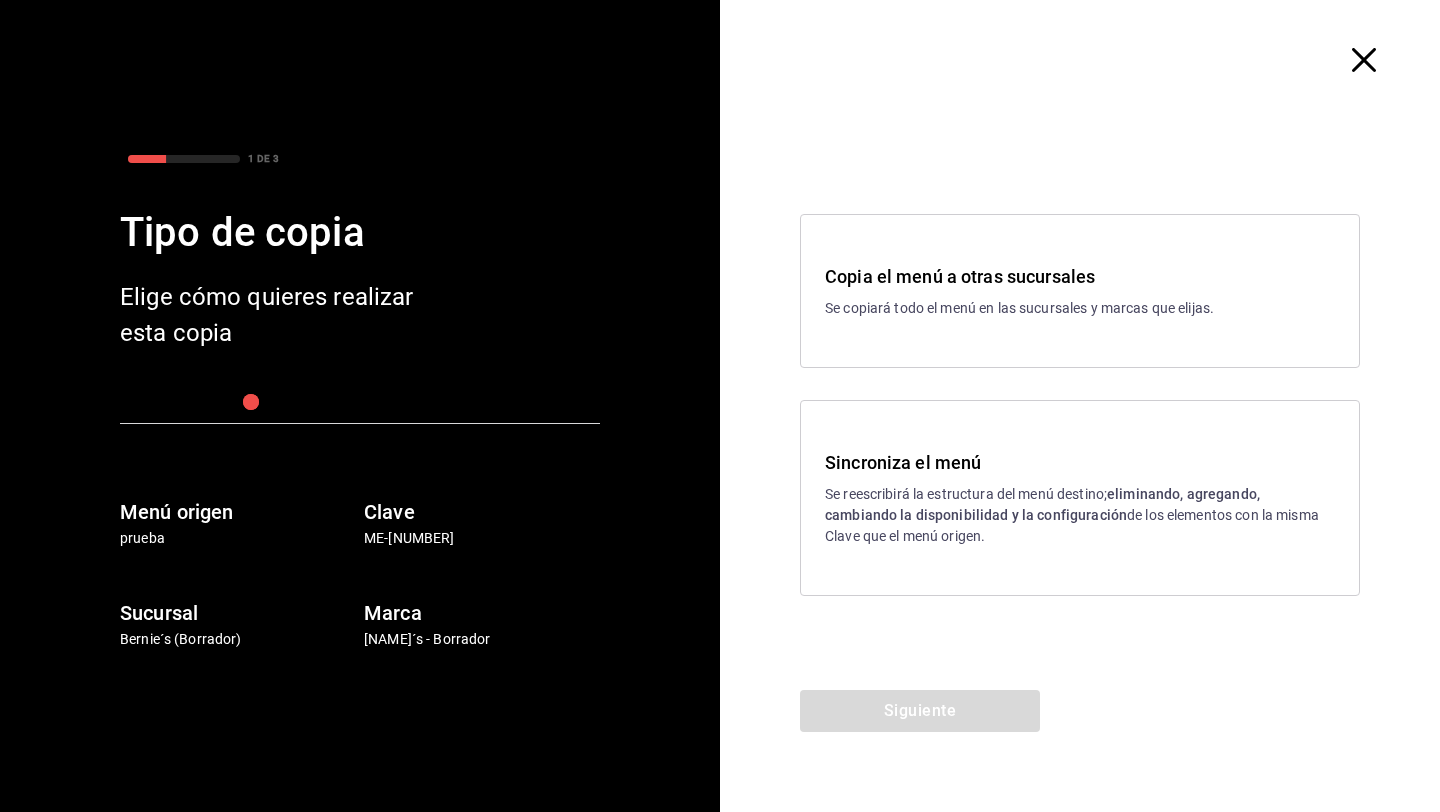 click on "Copia el menú a otras sucursales" at bounding box center (1080, 276) 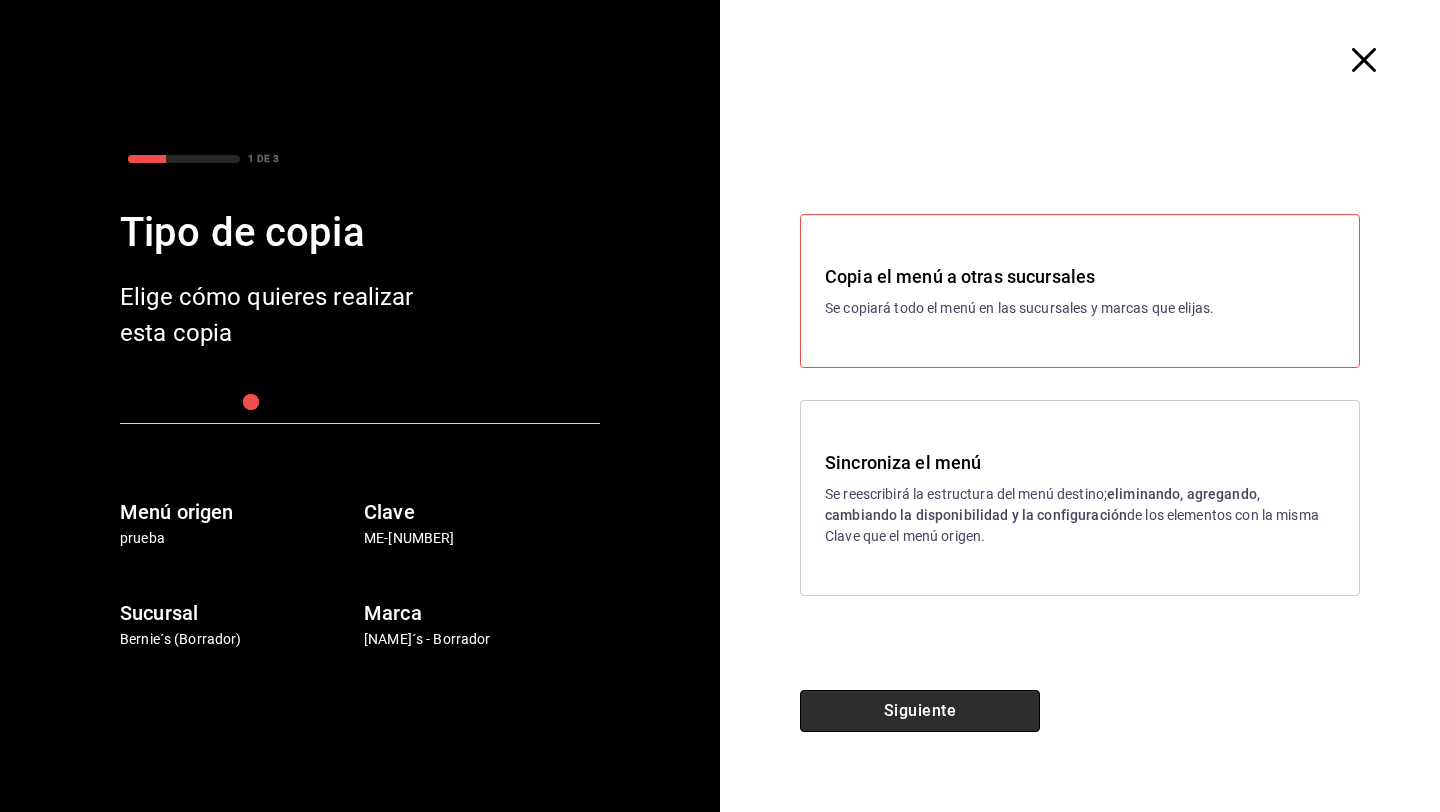 click on "Siguiente" at bounding box center [920, 711] 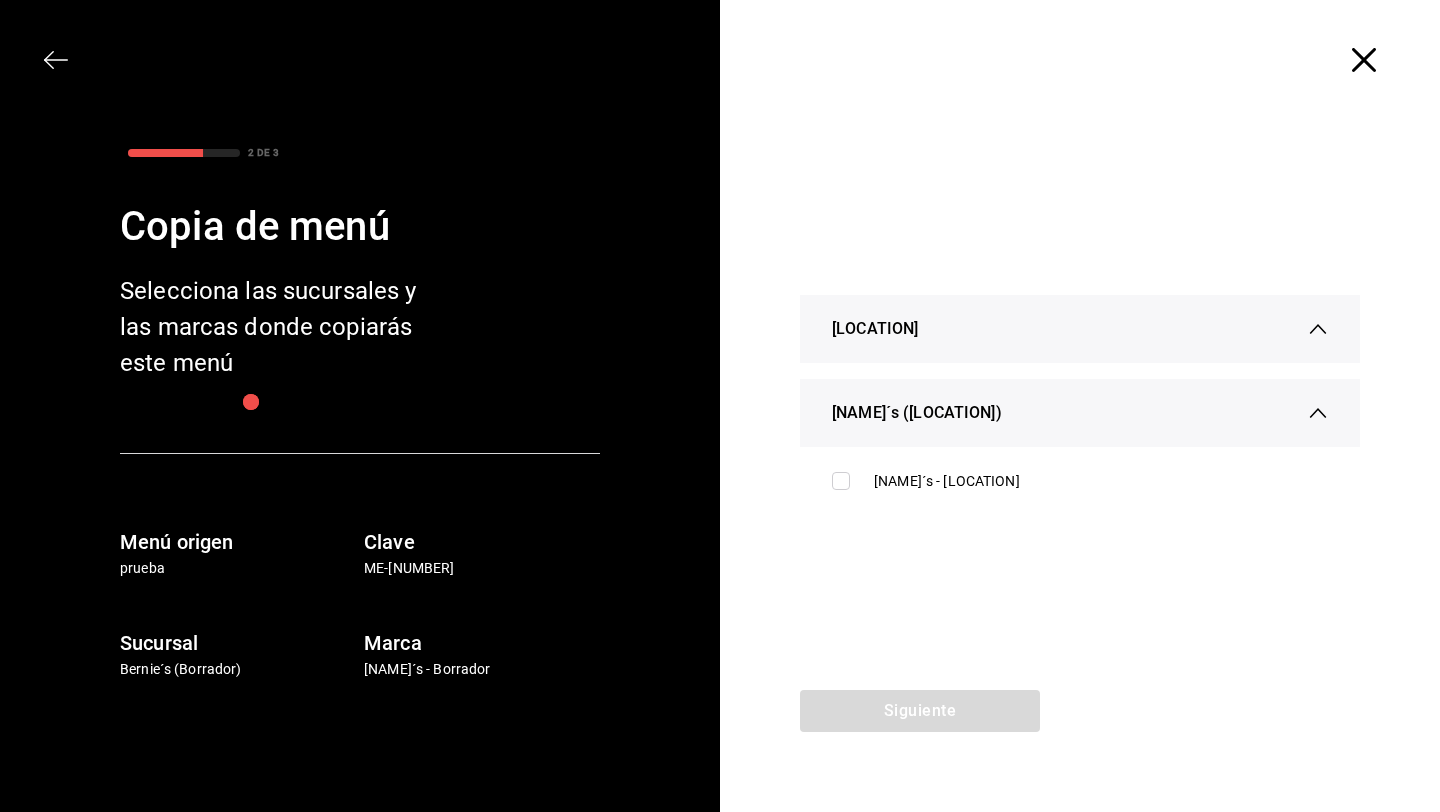 click 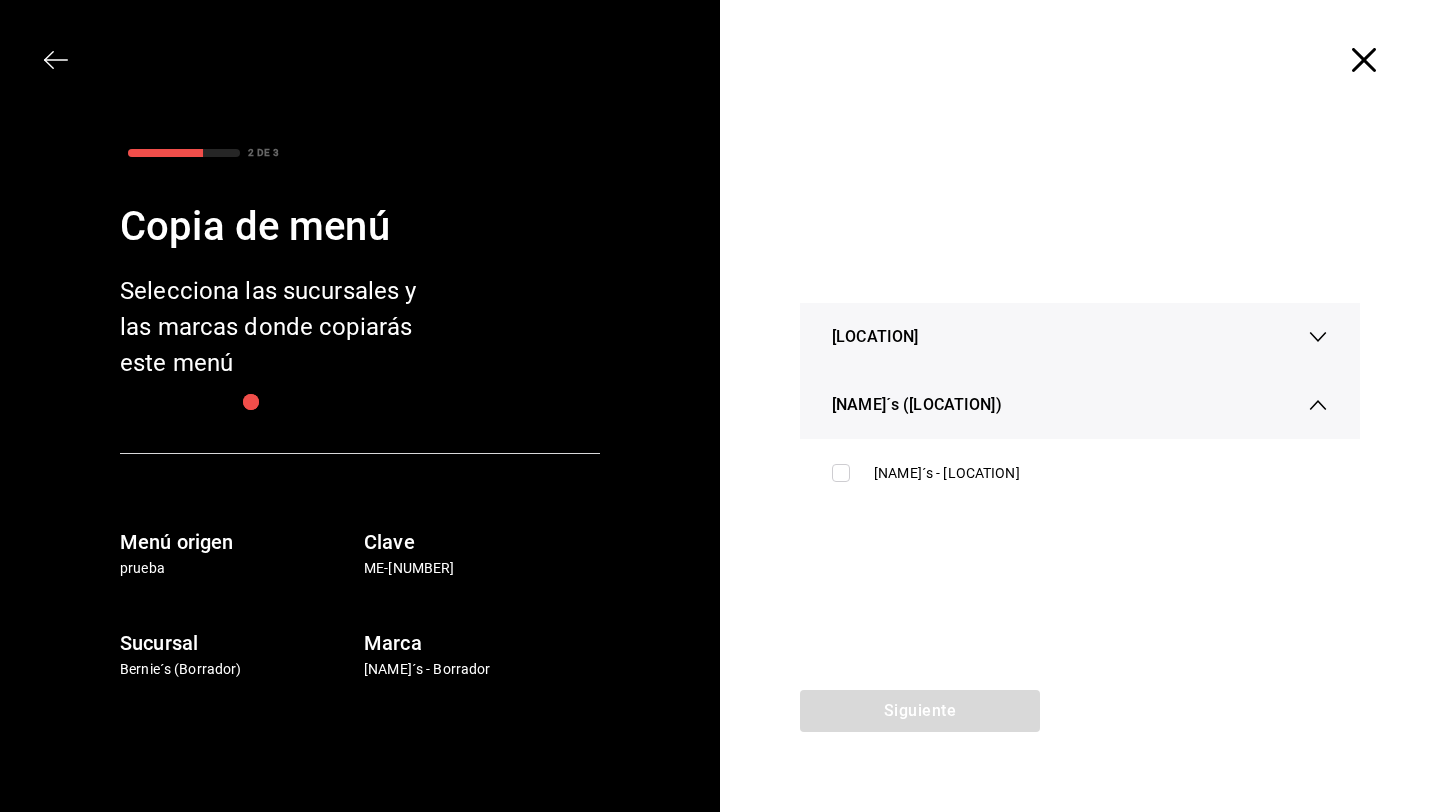 click on "[LOCATION]" at bounding box center [1080, 337] 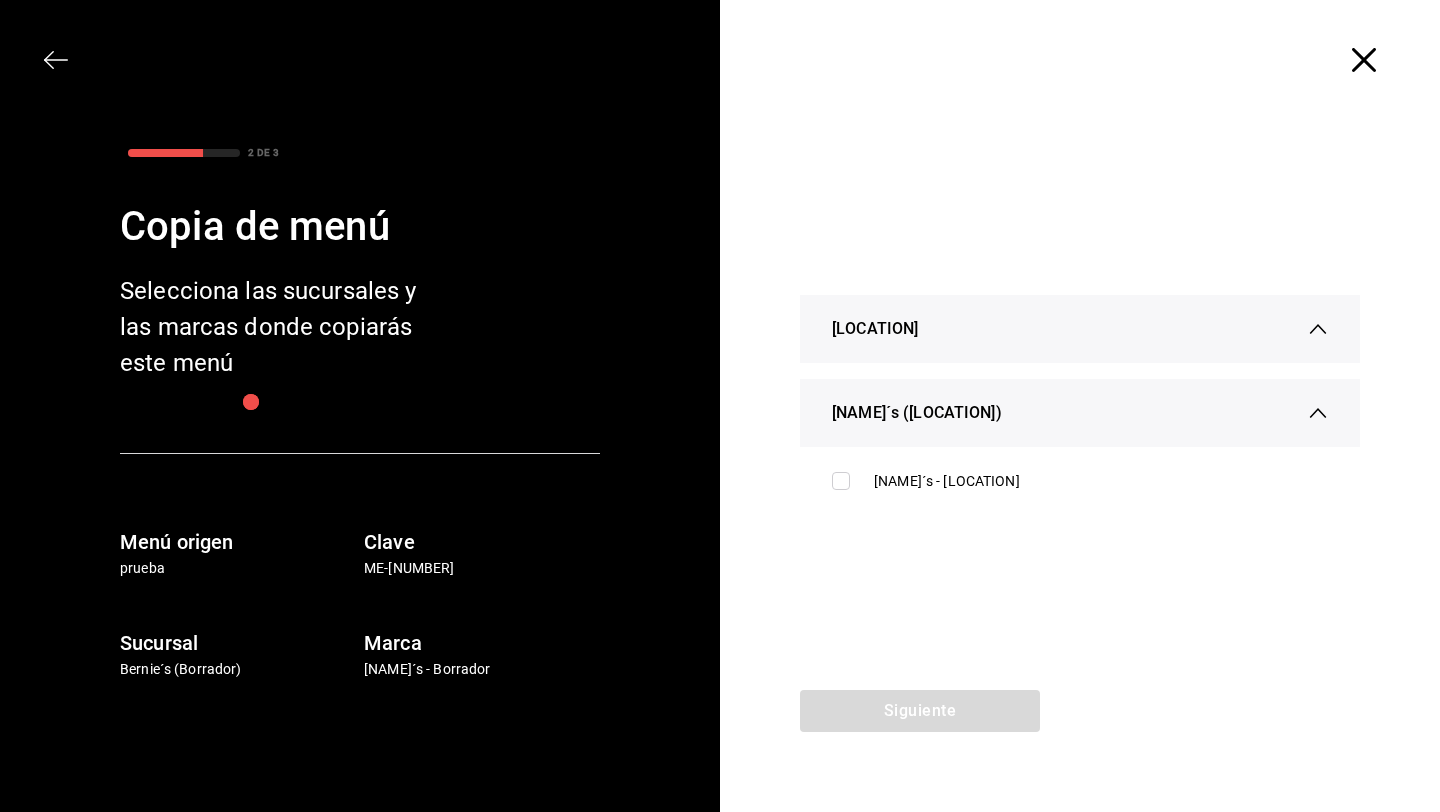 click 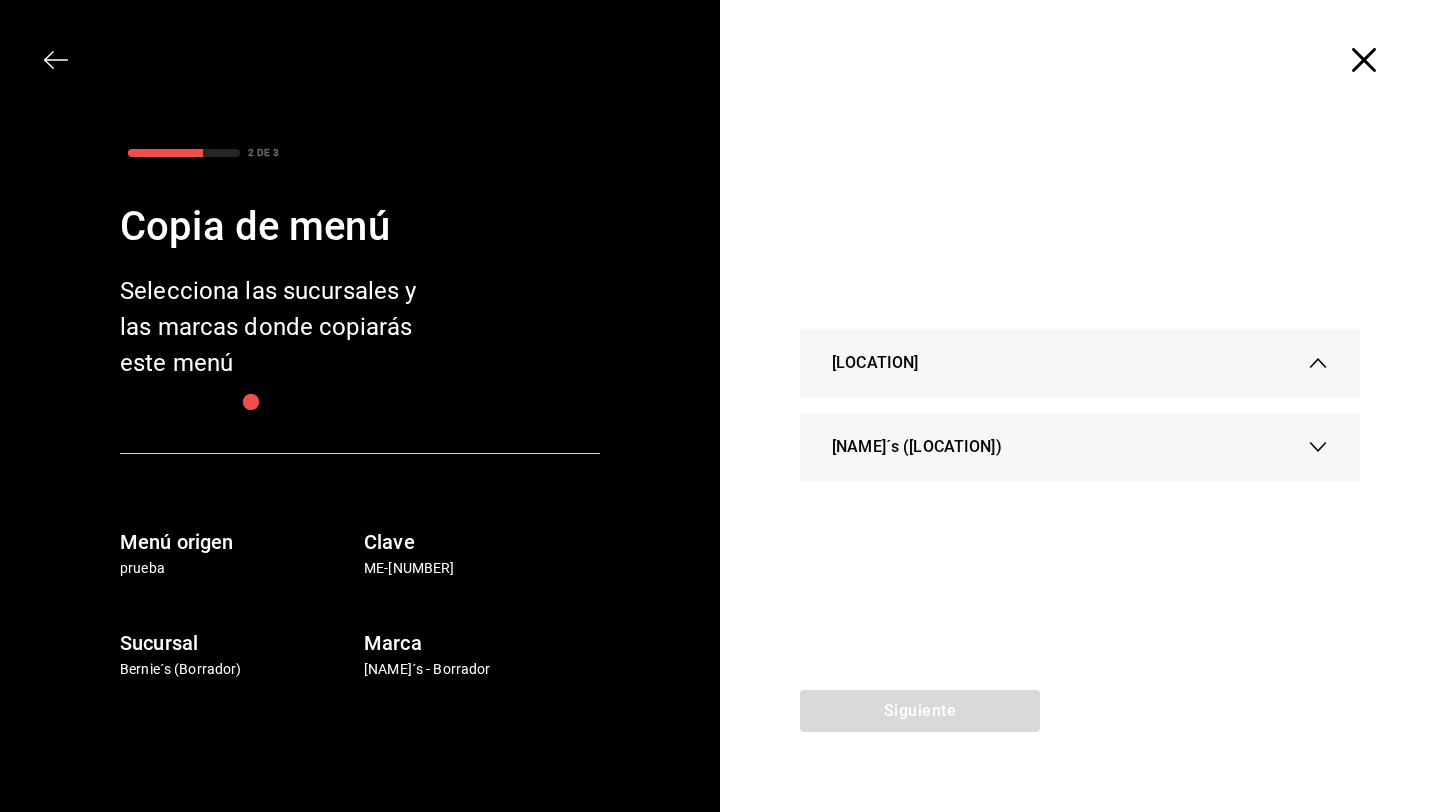 click on "[LOCATION]" at bounding box center (1080, 363) 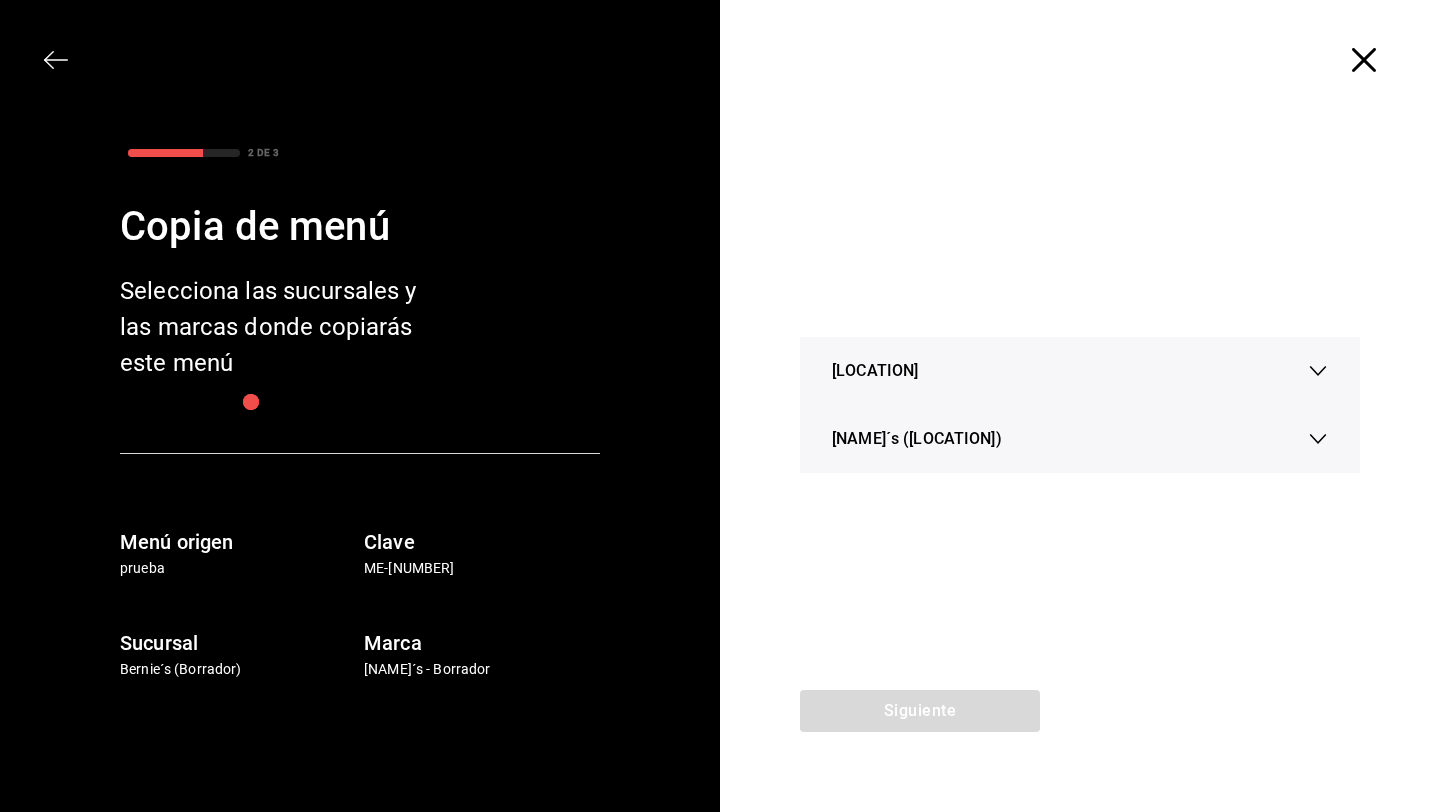 click on "[LOCATION]" at bounding box center [1080, 371] 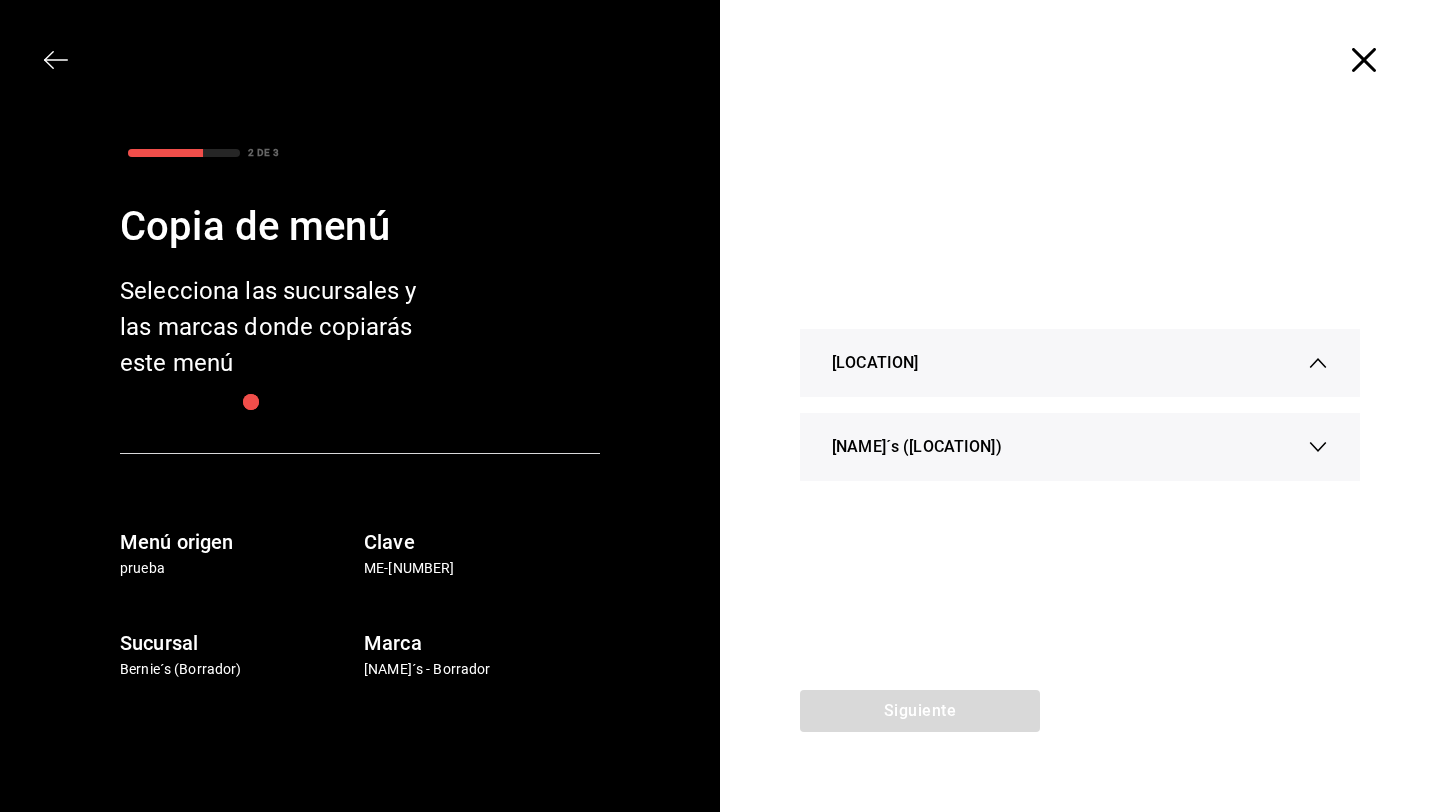 click 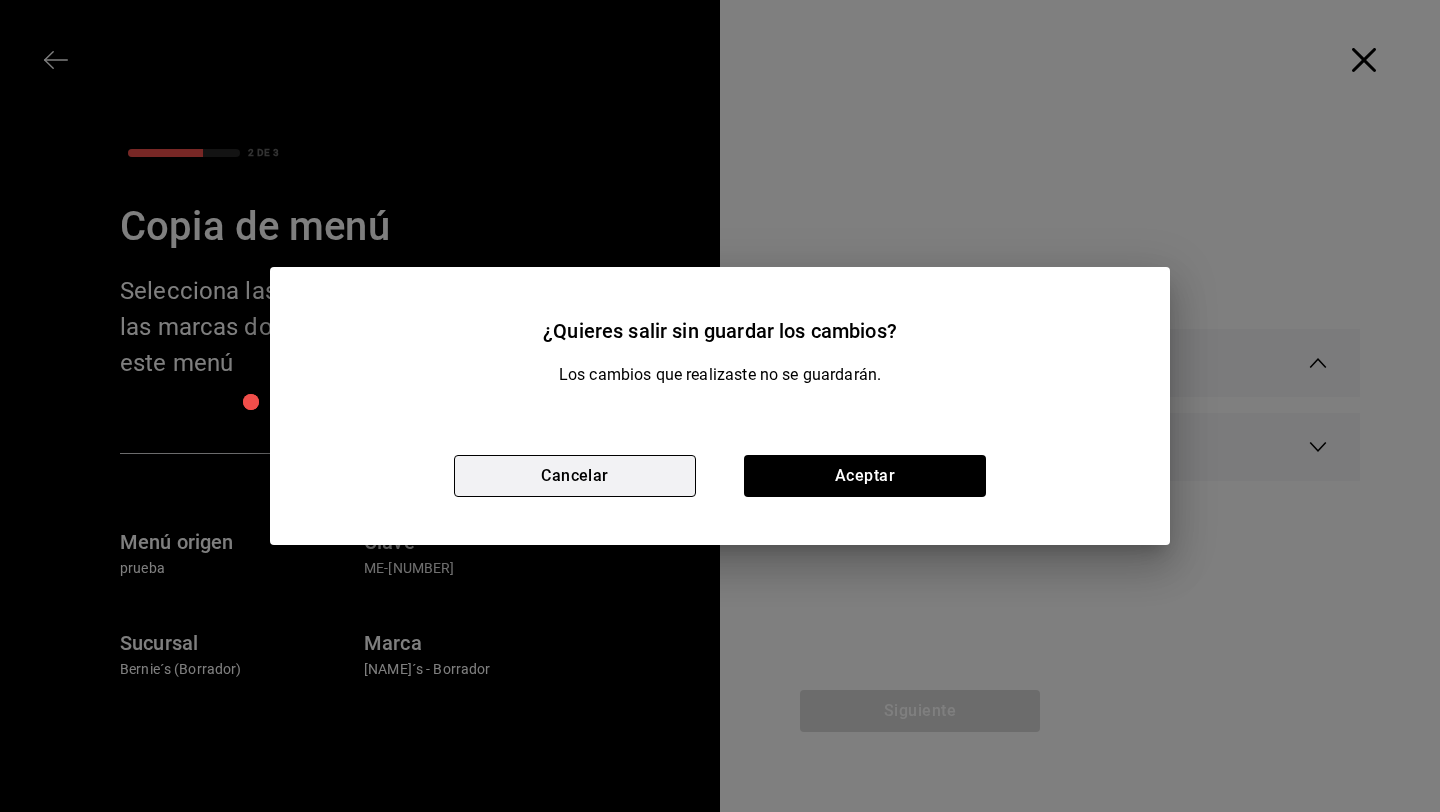 click on "Cancelar" at bounding box center (575, 476) 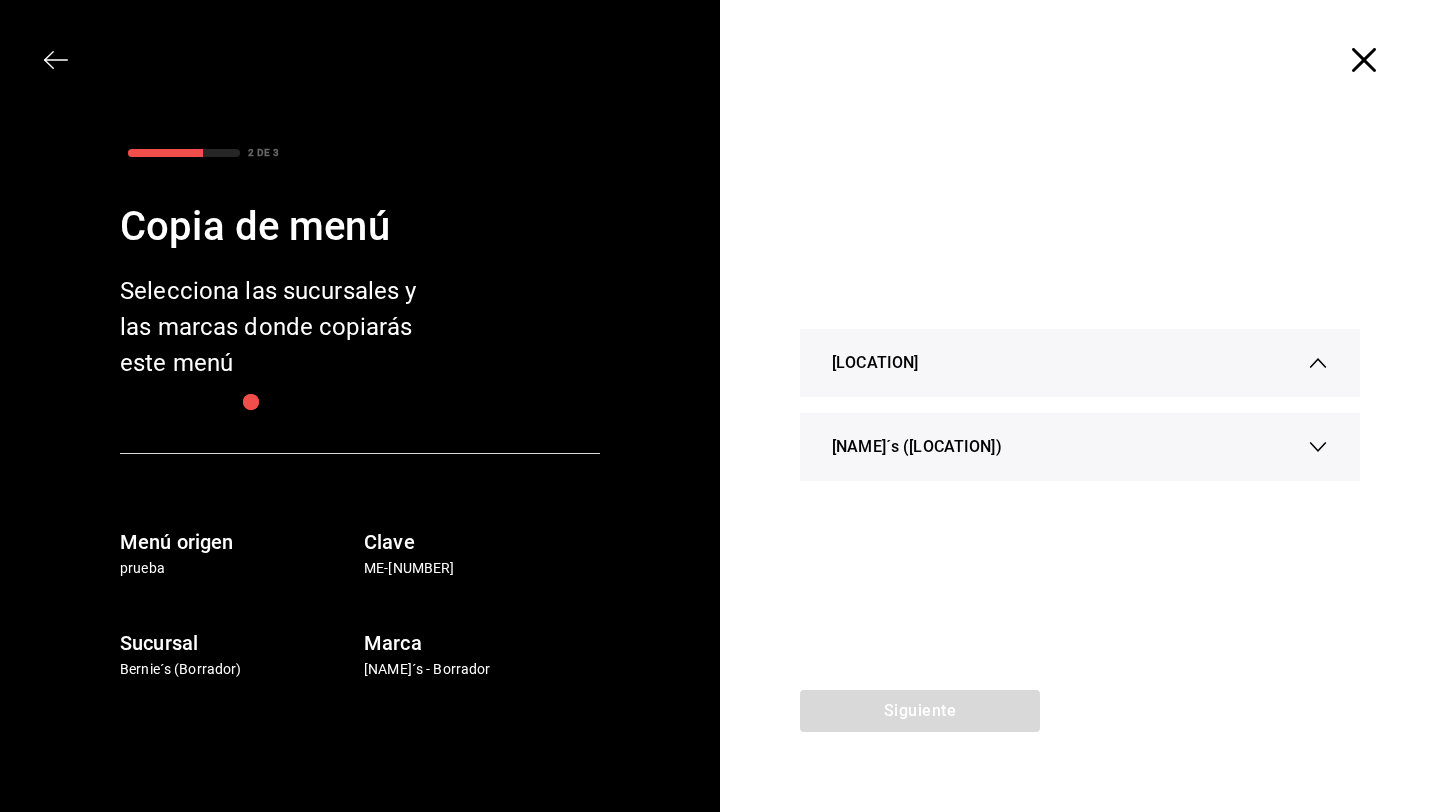 type 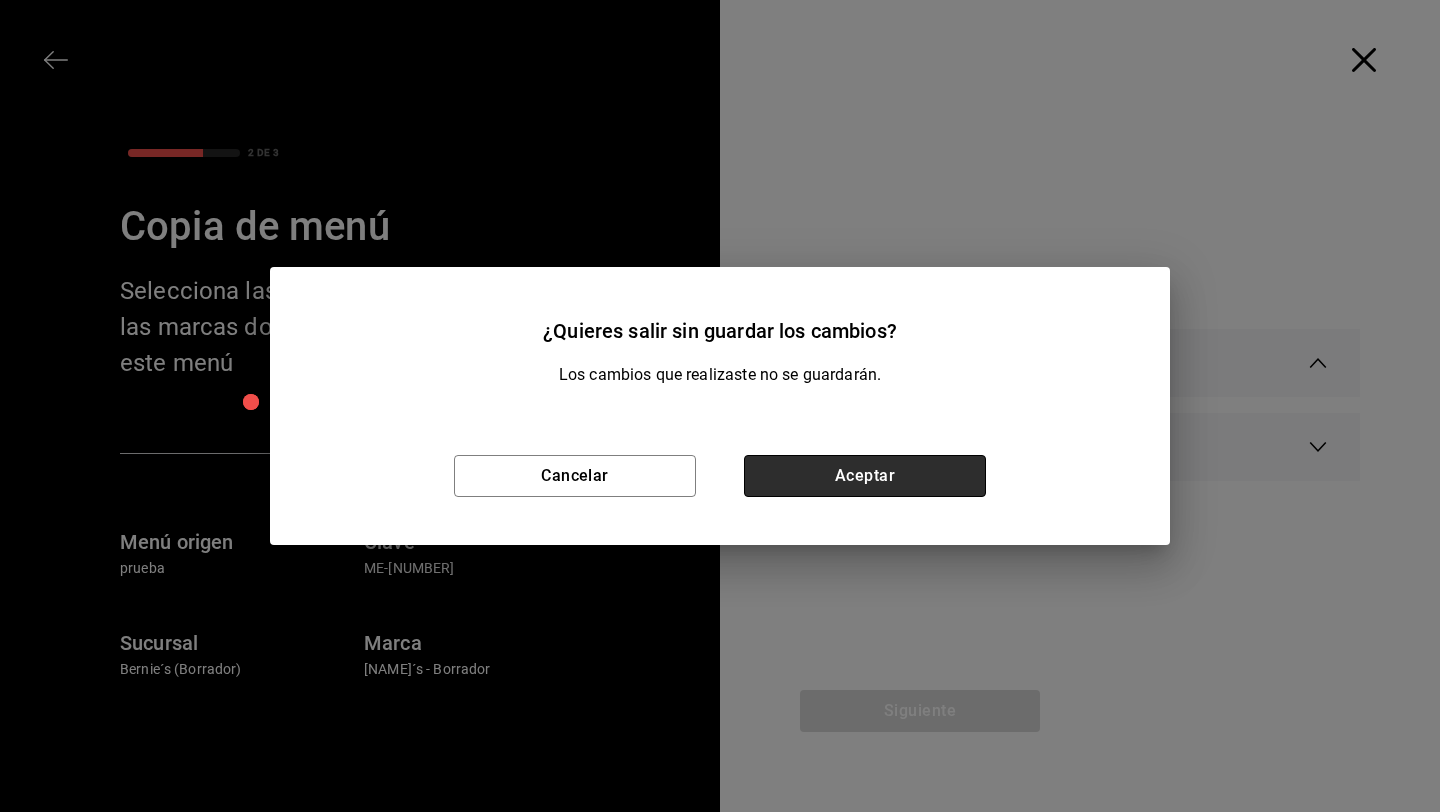click on "Aceptar" at bounding box center (865, 476) 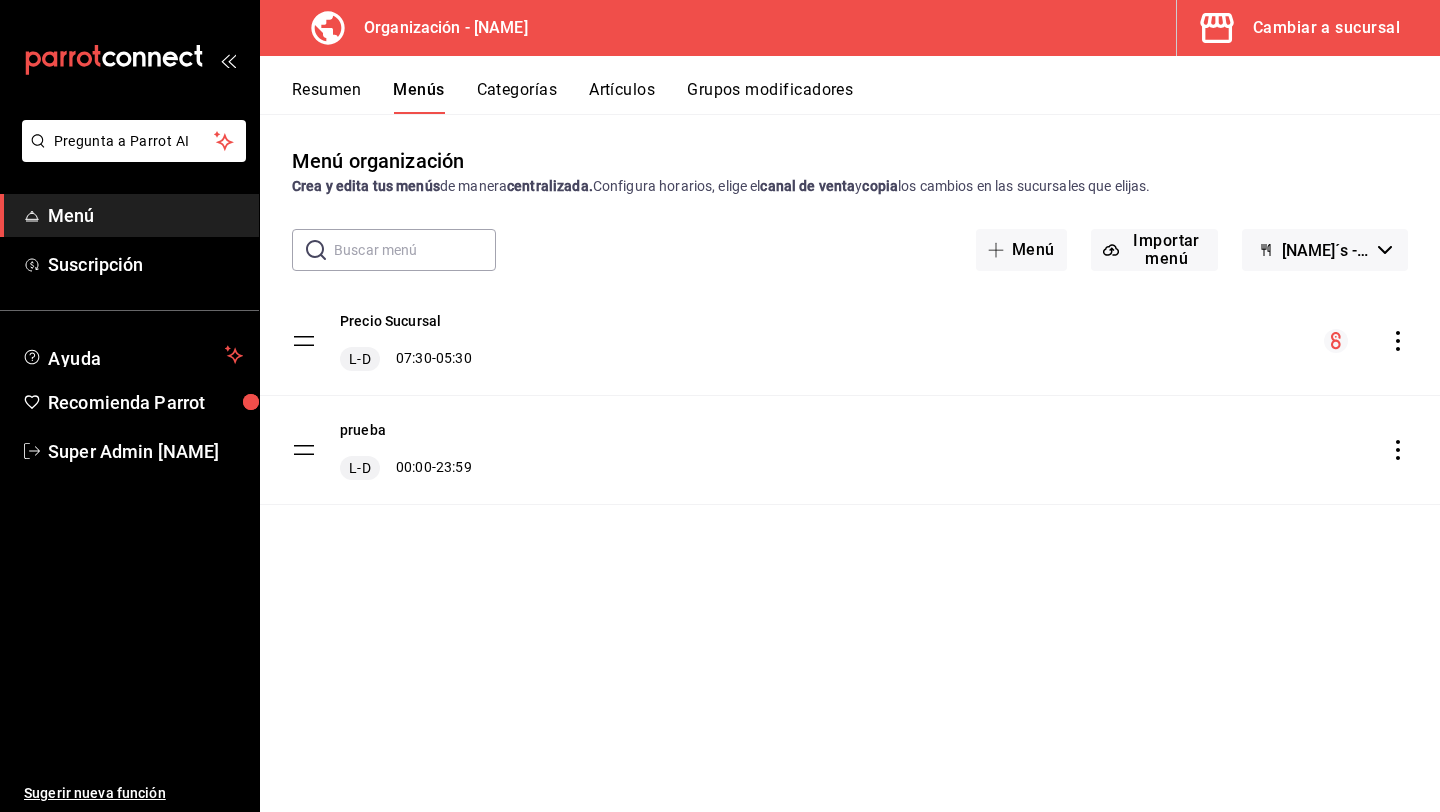 click on "Cambiar a sucursal" at bounding box center [1300, 28] 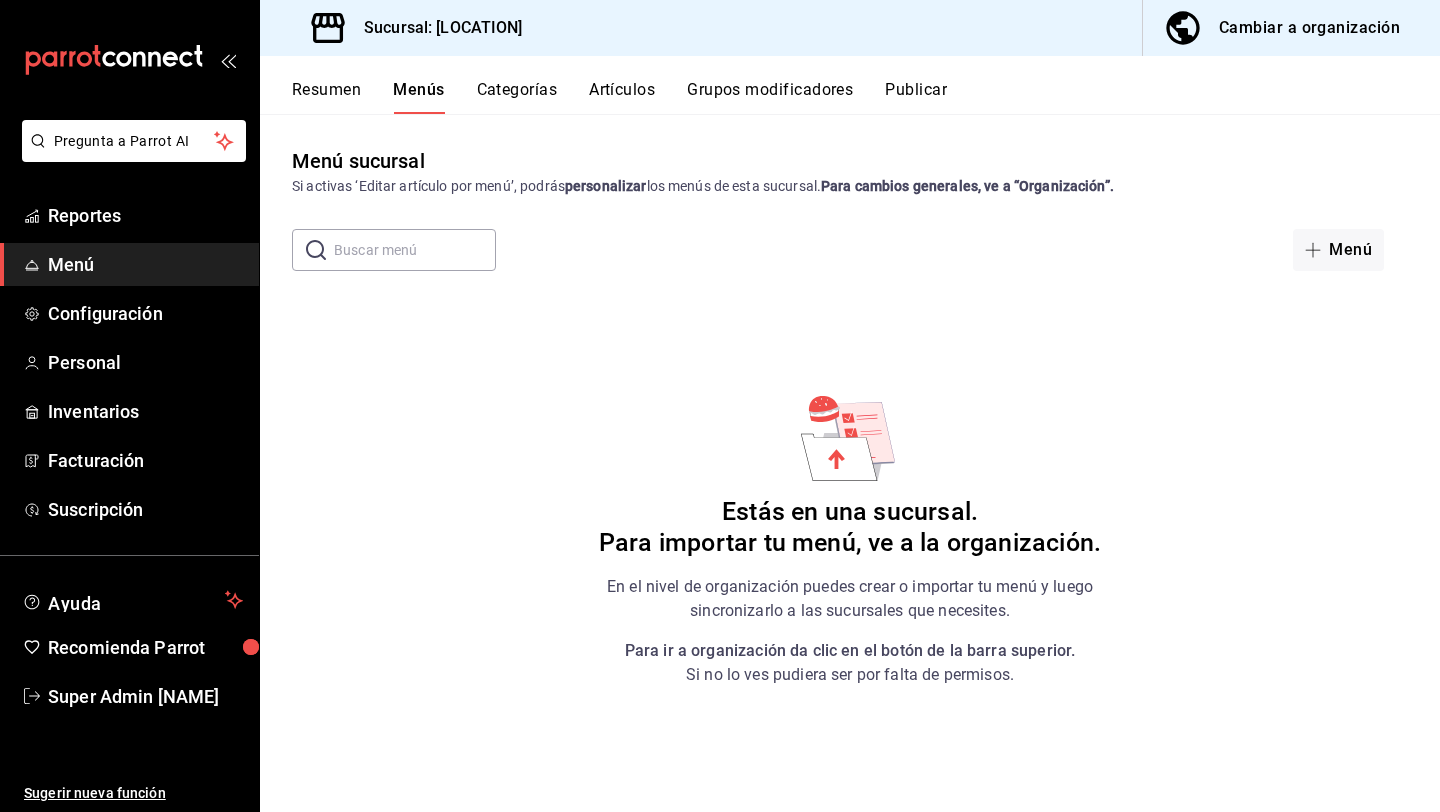 click on "Resumen Menús Categorías Artículos Grupos modificadores Publicar" at bounding box center (866, 97) 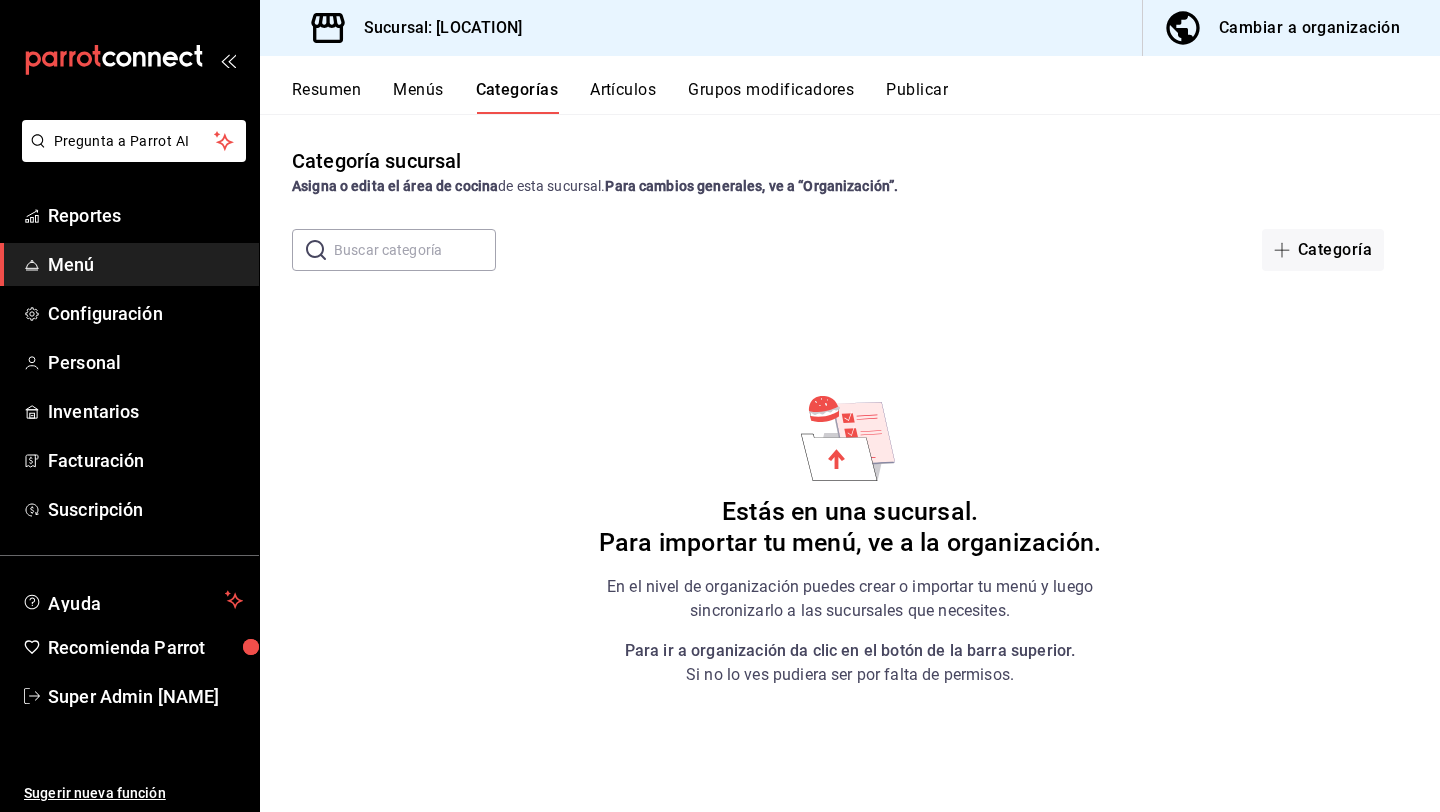 click on "Resumen Menús Categorías Artículos Grupos modificadores Publicar" at bounding box center (866, 97) 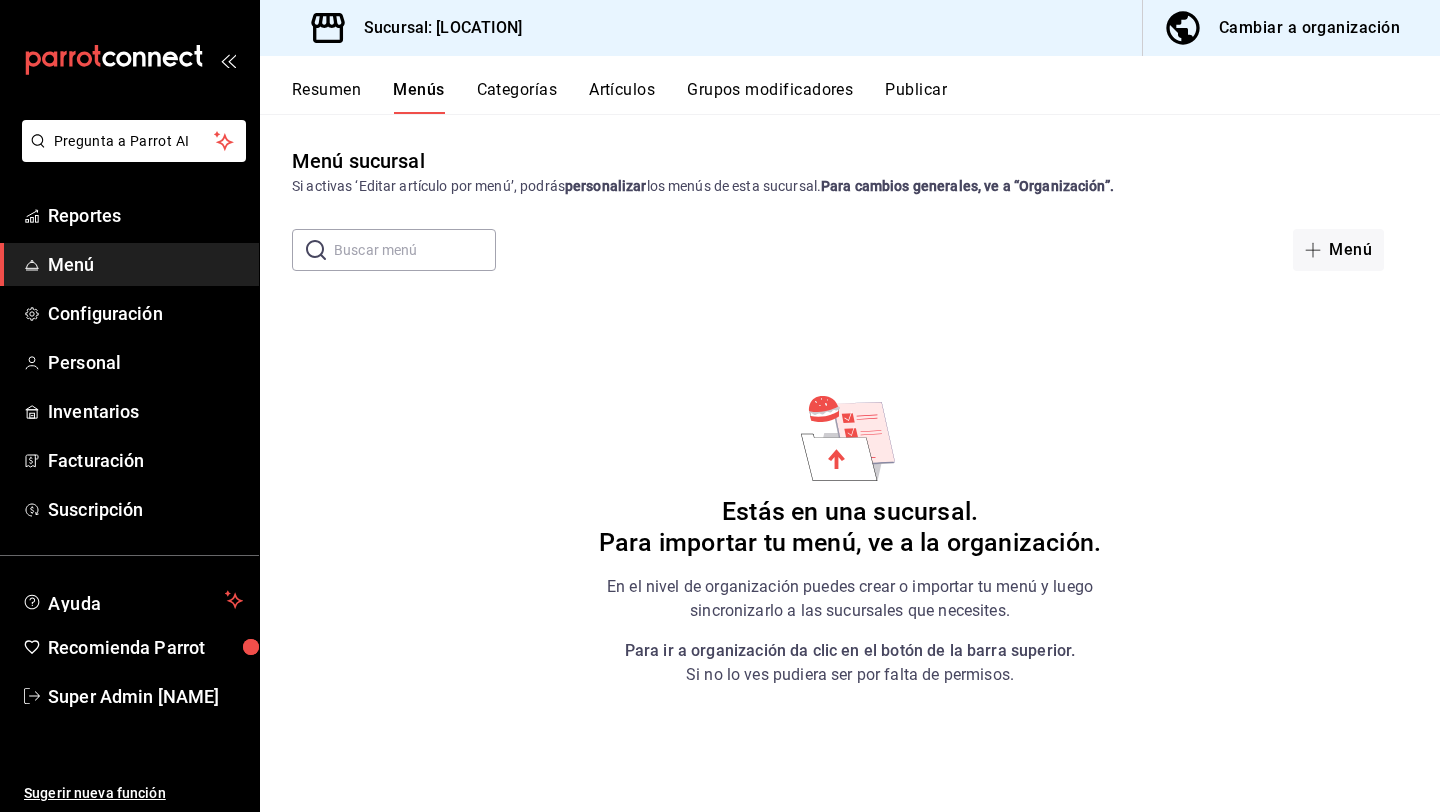 click on "Menú sucursal Si activas ‘Editar artículo por menú’, podrás  personalizar  los menús de esta sucursal.  Para cambios generales, ve a “Organización”. ​ ​ Menú Estás en una sucursal.   Para importar tu menú, ve a la organización. En el nivel de organización puedes crear o importar tu menú y luego sincronizarlo a las sucursales que necesites. Para ir a organización da clic en el botón de la barra superior.     Si no lo ves pudiera ser por falta de permisos." at bounding box center (850, 478) 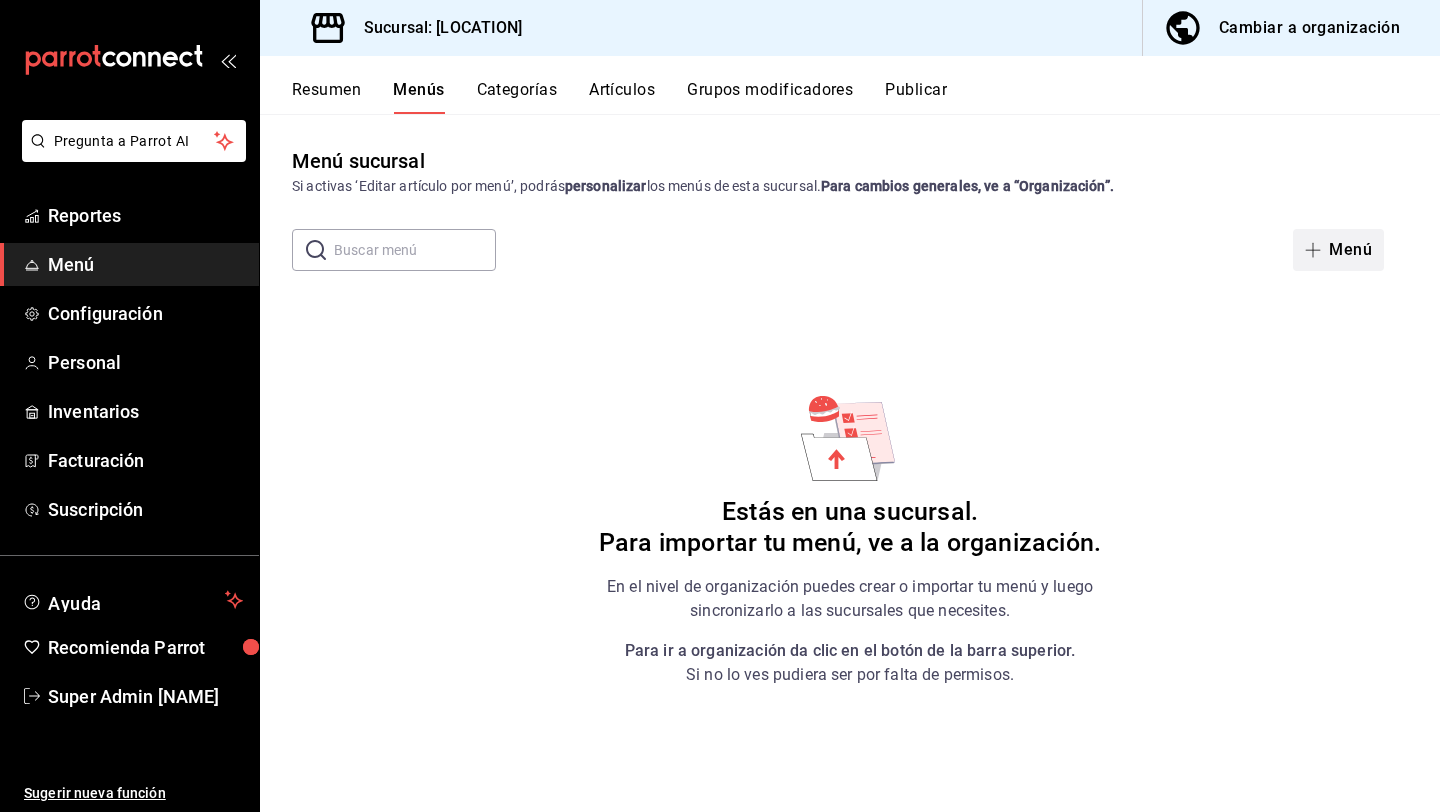 click on "Menú" at bounding box center [1338, 250] 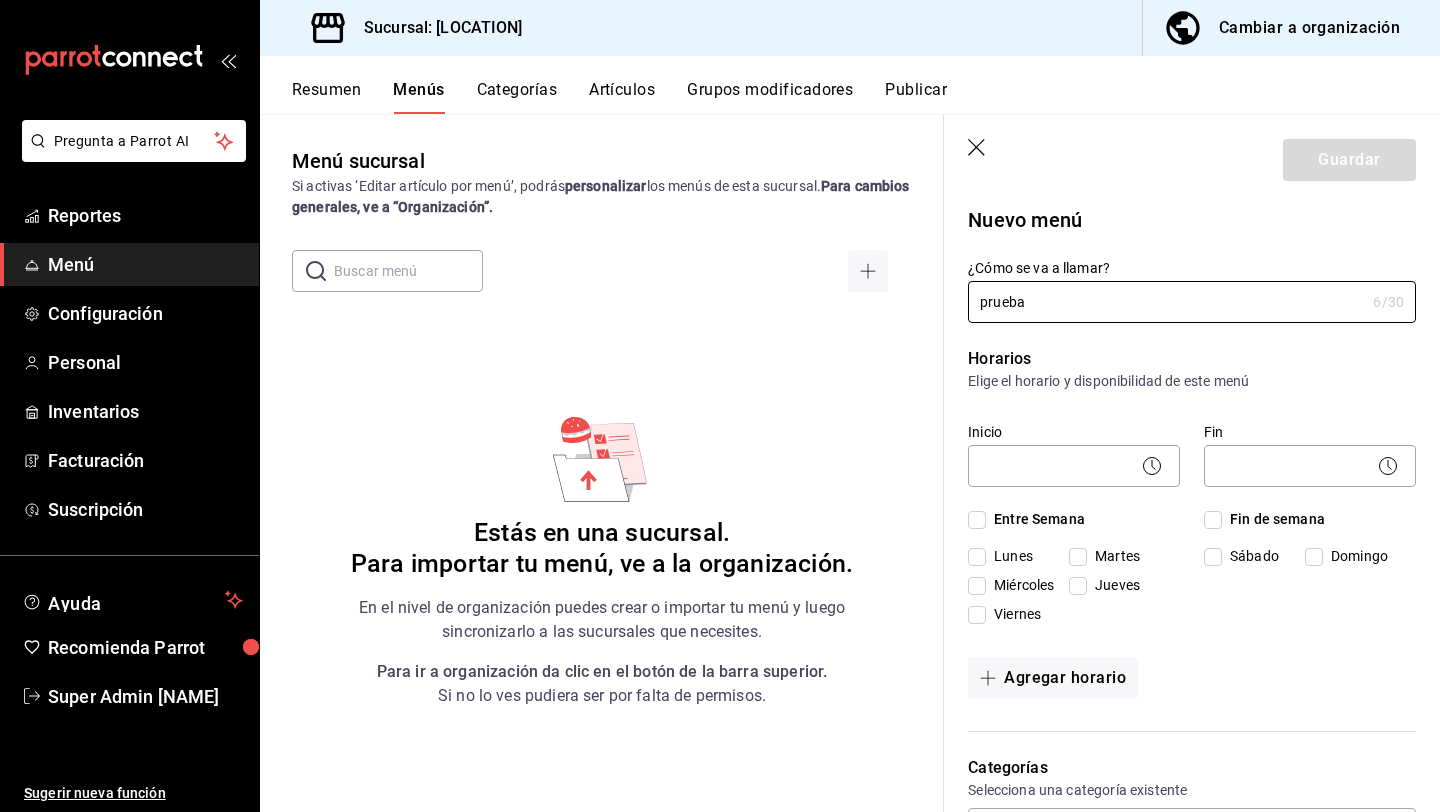 type on "prueba" 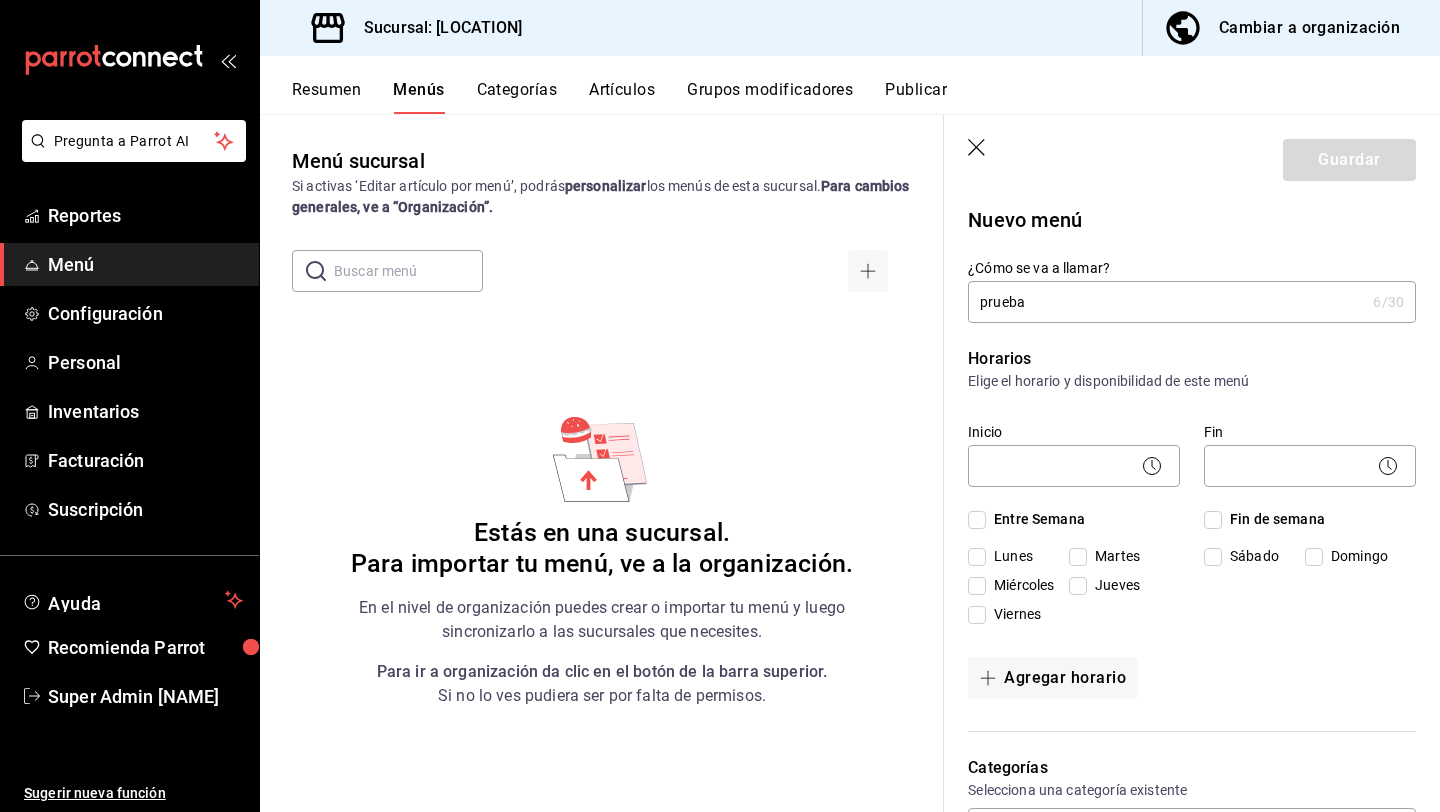 click on "​" at bounding box center (1074, 463) 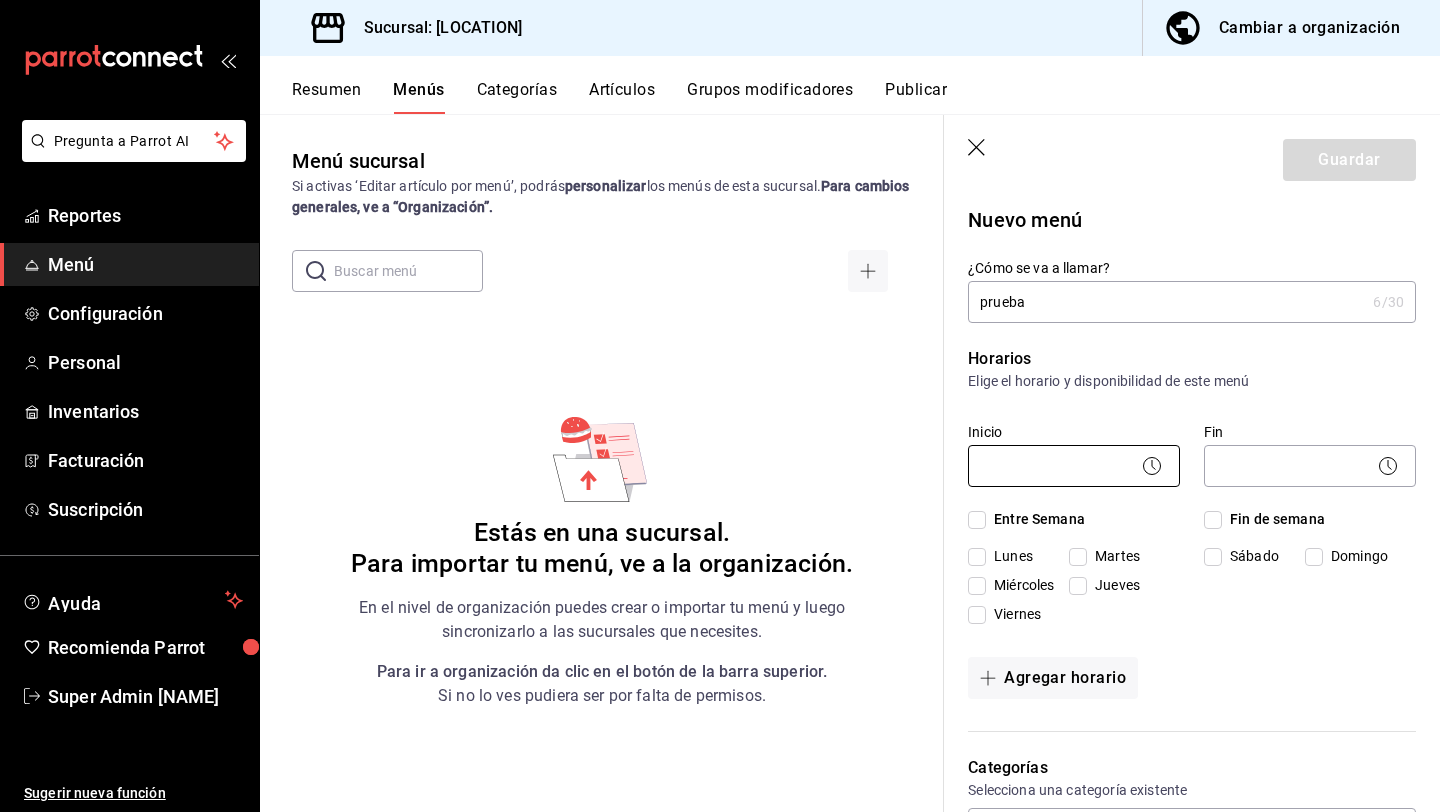click on "Pregunta a Parrot AI Reportes   Menú   Configuración   Personal   Inventarios   Facturación   Suscripción   Ayuda Recomienda Parrot   Super Admin Parrot   Sugerir nueva función   Sucursal: [CITY] ([STATE]) Cambiar a organización Resumen Menús Categorías Artículos Grupos modificadores Publicar Menú sucursal Si activas ‘Editar artículo por menú’, podrás  personalizar  los menús de esta sucursal.  Para cambios generales, ve a “Organización”. ​ ​ Estás en una sucursal.   Para importar tu menú, ve a la organización. En el nivel de organización puedes crear o importar tu menú y luego sincronizarlo a las sucursales que necesites. Para ir a organización da clic en el botón de la barra superior.     Si no lo ves pudiera ser por falta de permisos. Guardar Nuevo menú ¿Cómo se va a llamar? prueba 6 /30 ¿Cómo se va a llamar? Horarios Elige el horario y disponibilidad de este menú Inicio ​ Fin ​ Entre Semana Lunes Martes Miércoles Jueves Viernes Fin de semana Sábado Domingo ME-" at bounding box center (720, 406) 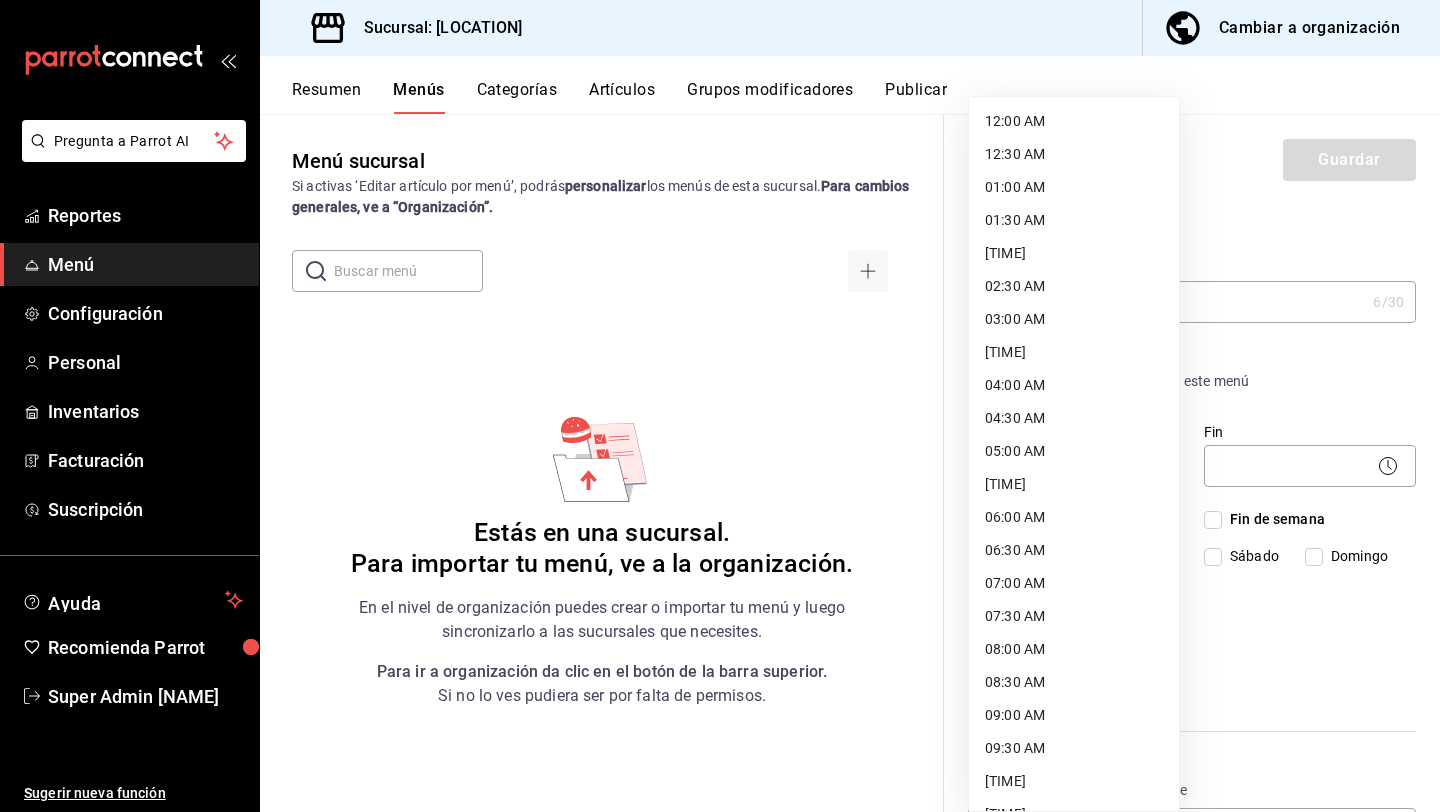 click on "12:00 AM" at bounding box center [1074, 121] 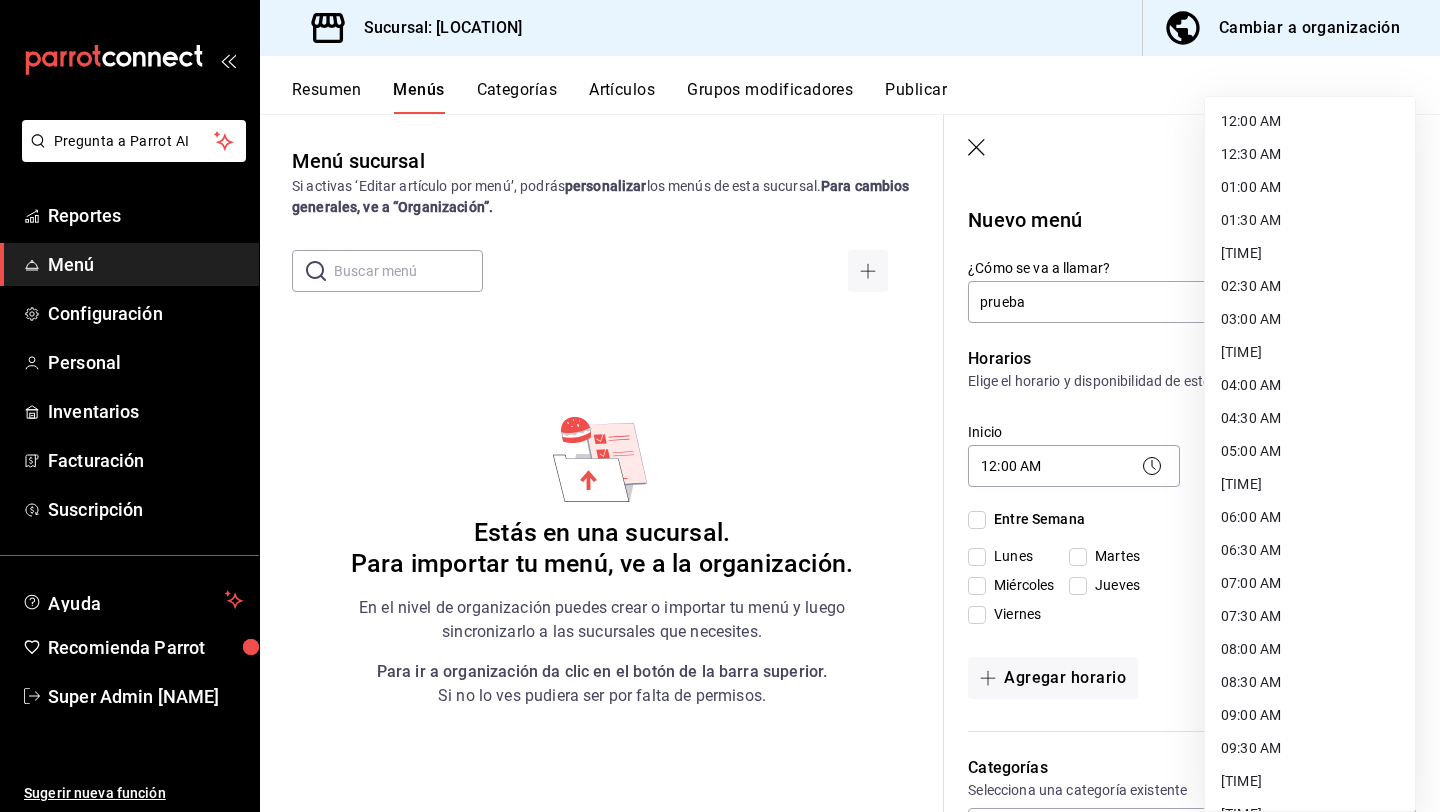 click on "Super Admin [NAME]  Sucursal: [LOCATION] Cambiar a organización Resumen Menús Categorías Artículos Grupos modificadores Publicar Menú sucursal Si activas ‘Editar artículo por menú’, podrás  personalizar  los menús de esta sucursal.  Para cambios generales, ve a “Organización”. ​ ​ Estás en una sucursal.   Para importar tu menú, ve a la organización. En el nivel de organización puedes crear o importar tu menú y luego sincronizarlo a las sucursales que necesites. Para ir a organización da clic en el botón de la barra superior.     Si no lo ves pudiera ser por falta de permisos. Guardar Nuevo menú ¿Cómo se va a llamar? prueba 6 /30 ¿Cómo se va a llamar? Horarios Elige el horario y disponibilidad de este menú Inicio 12:00 AM 00:00 Fin ​ Entre Semana Lunes Martes Miércoles Jueves Viernes Fin de semana Sábado" at bounding box center (720, 406) 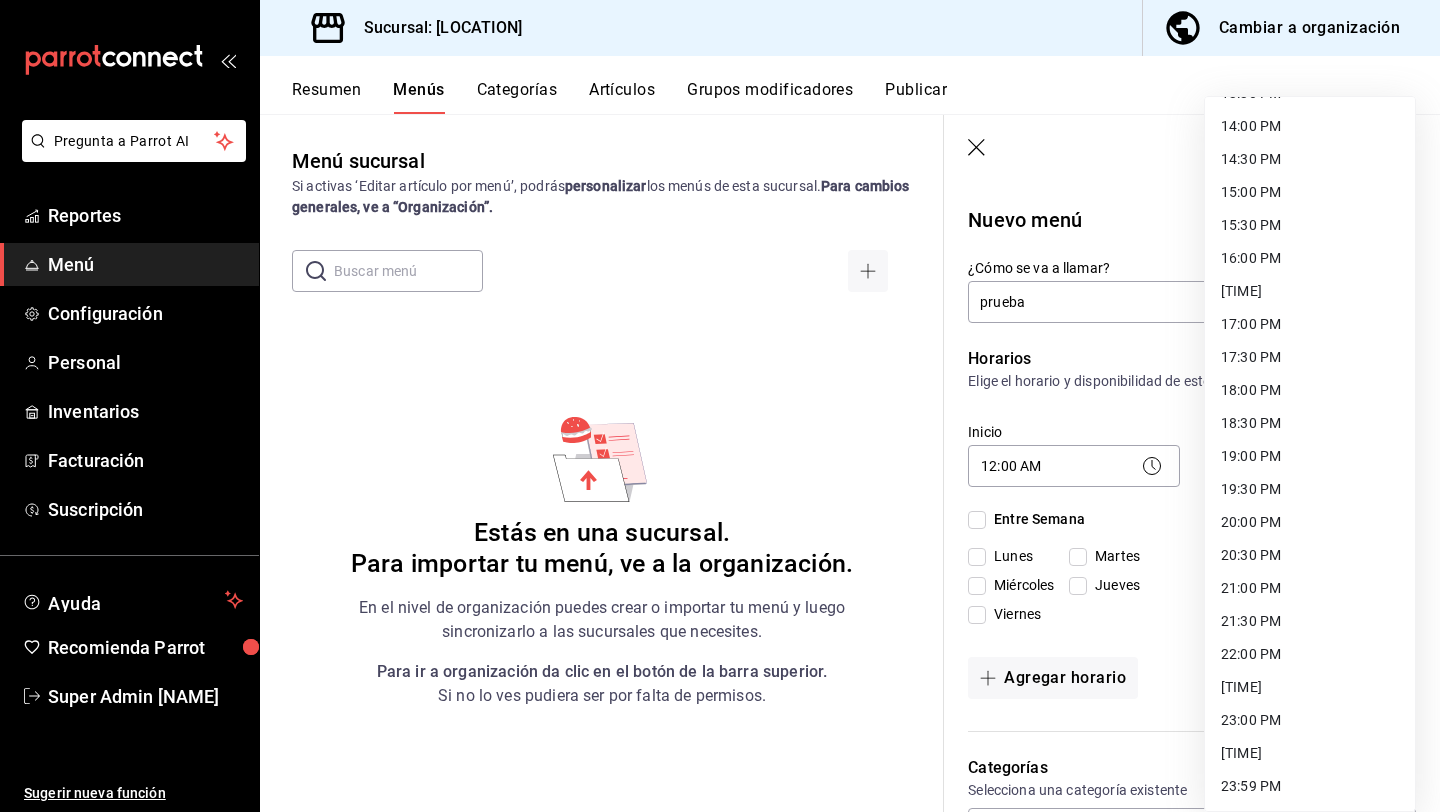 click on "23:59 PM" at bounding box center (1310, 786) 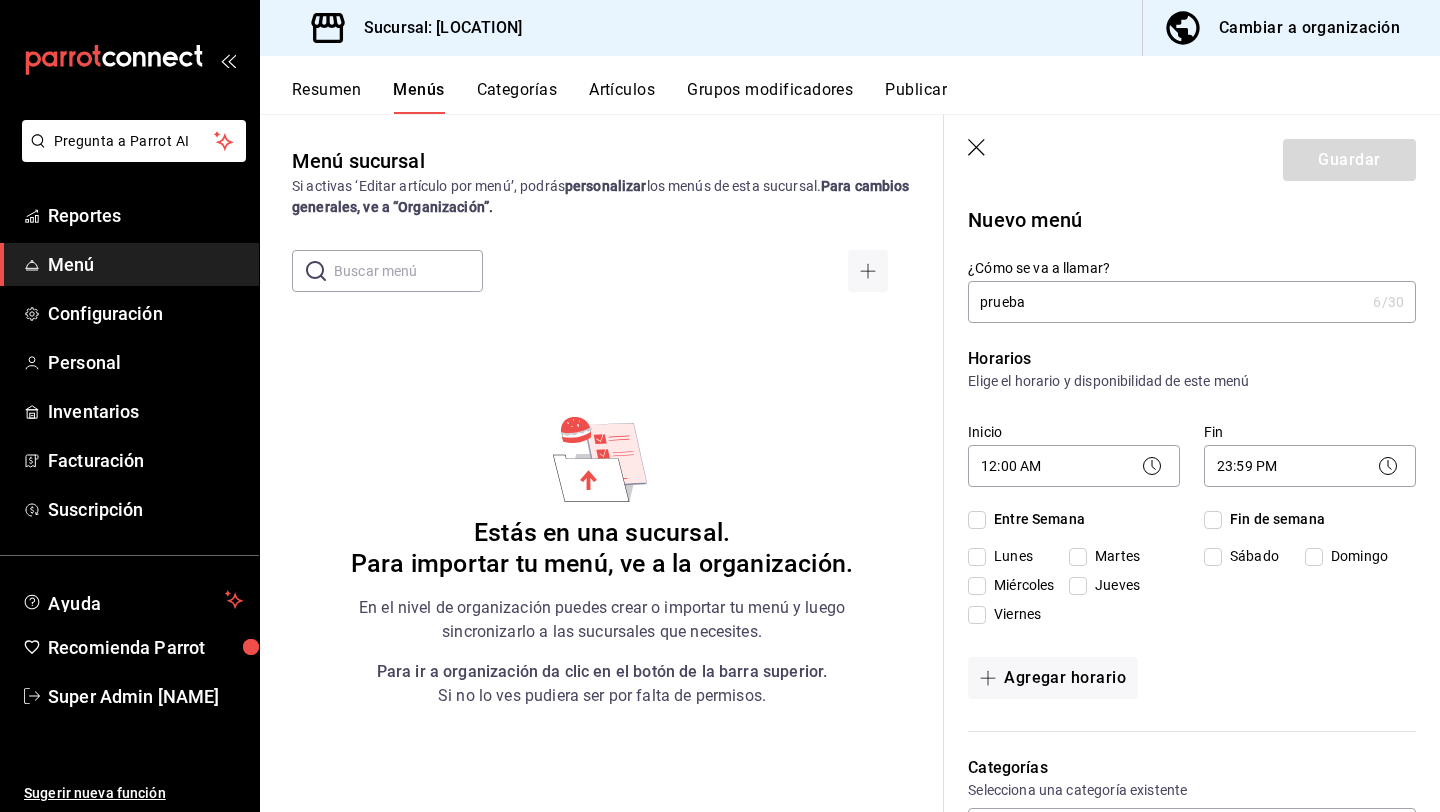 click on "Entre Semana" at bounding box center (977, 520) 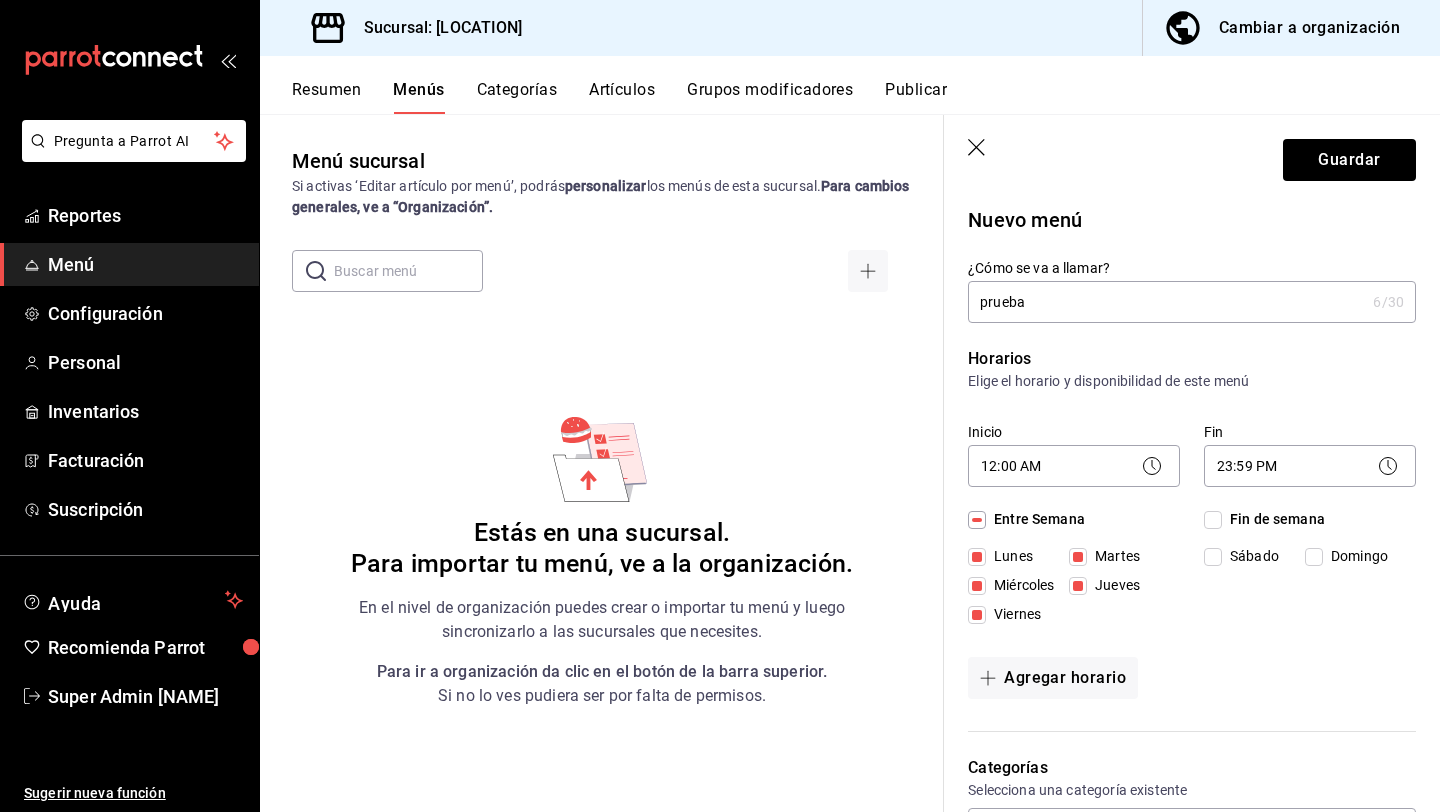 click on "Fin de semana" at bounding box center (1213, 520) 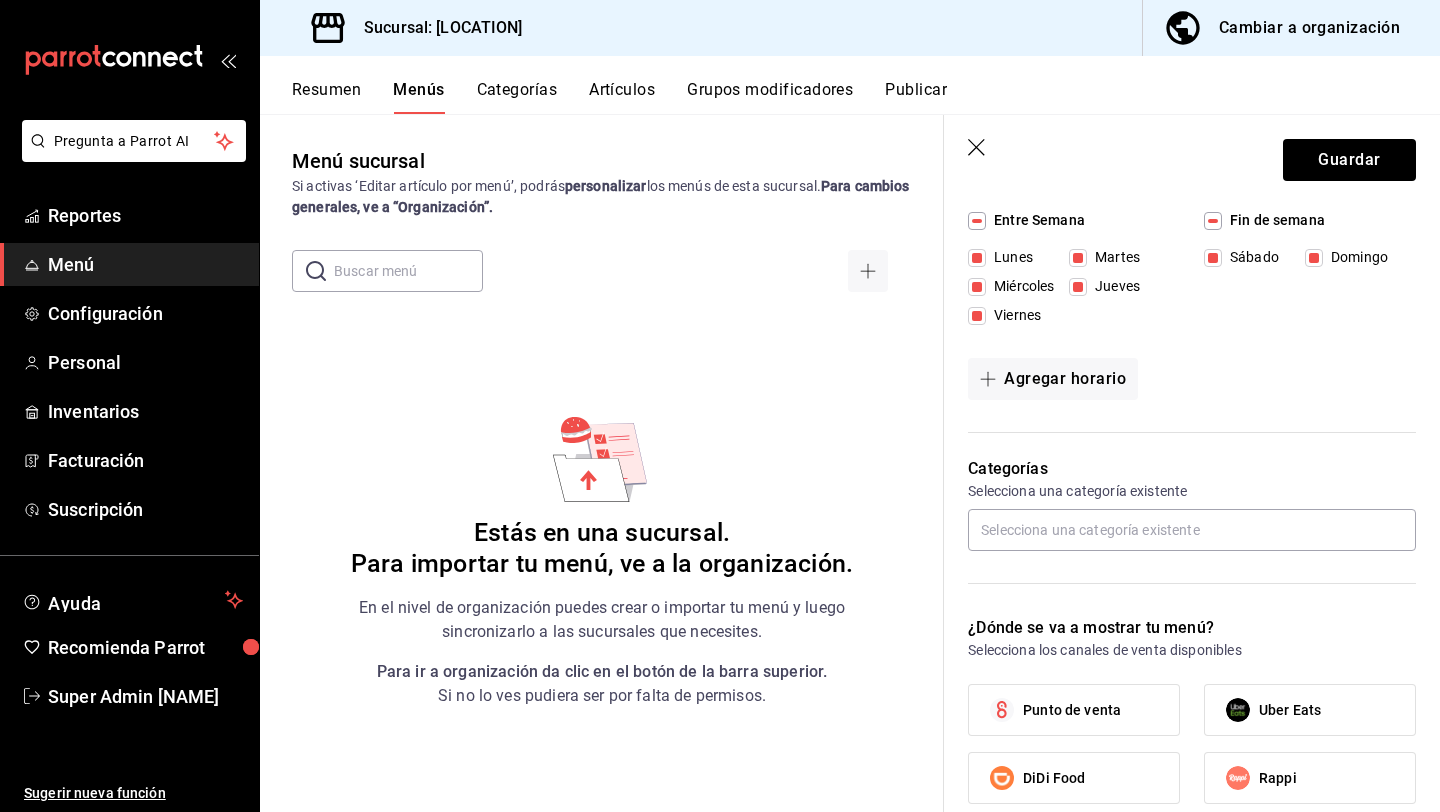scroll, scrollTop: 309, scrollLeft: 0, axis: vertical 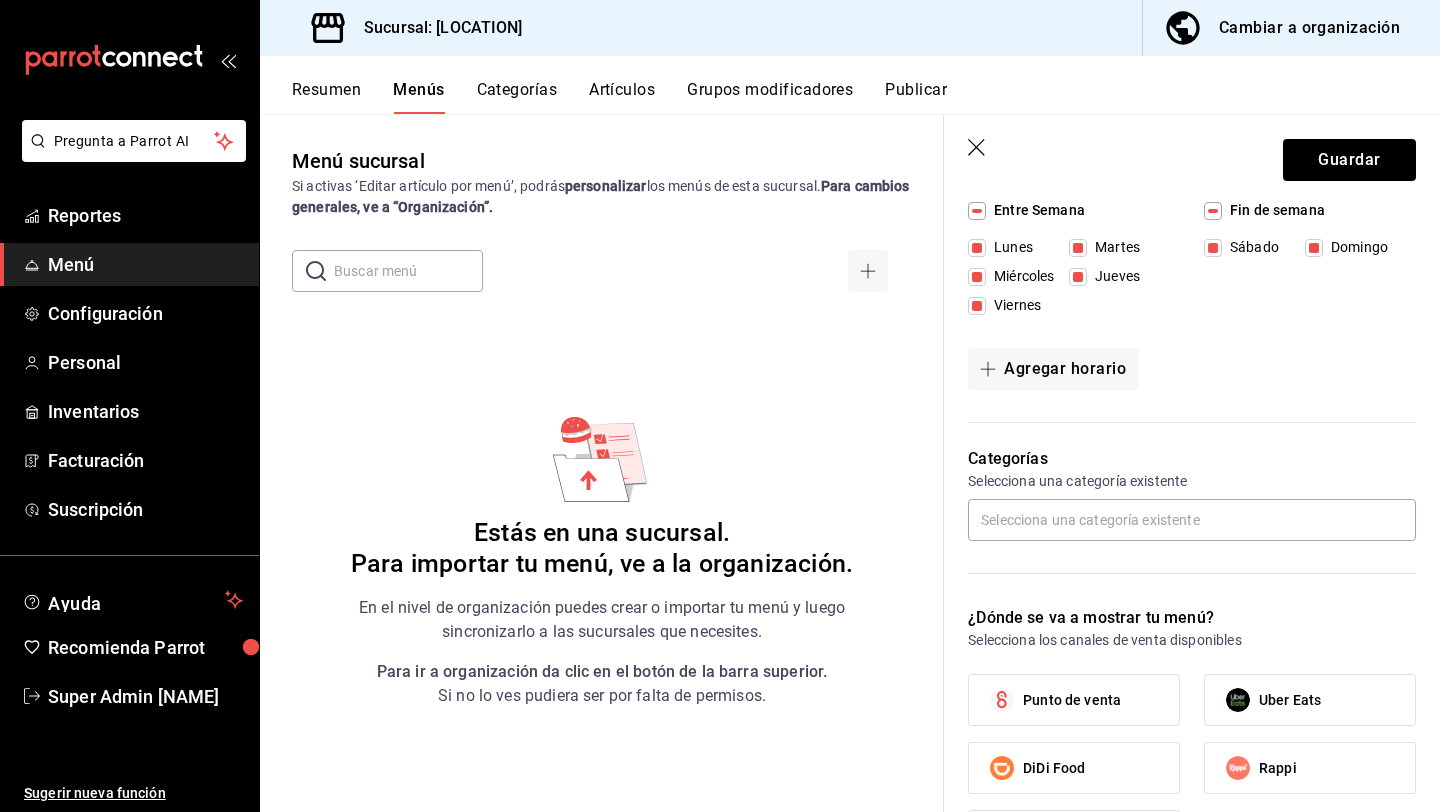 click on "Punto de venta" at bounding box center (1072, 700) 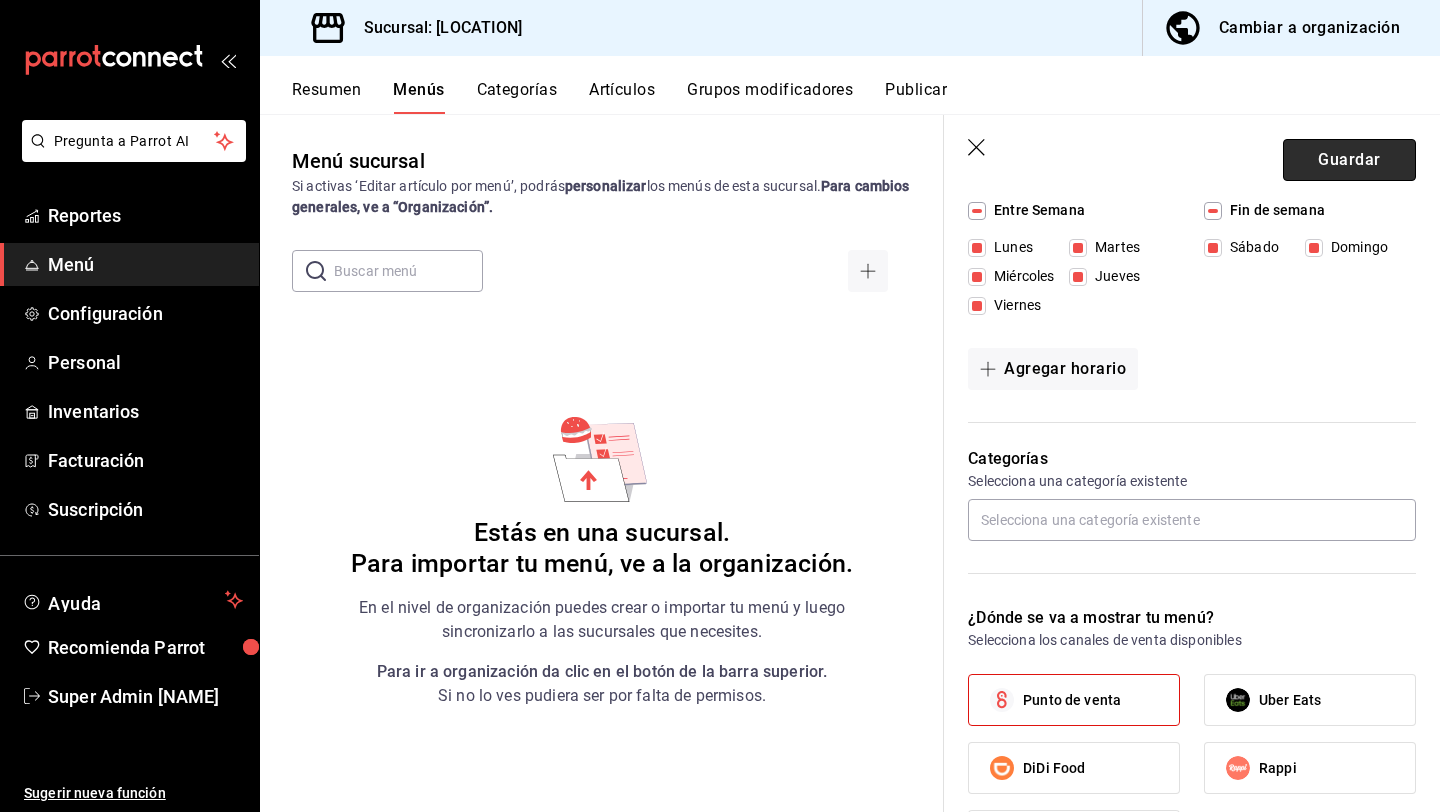 click on "Guardar" at bounding box center (1349, 160) 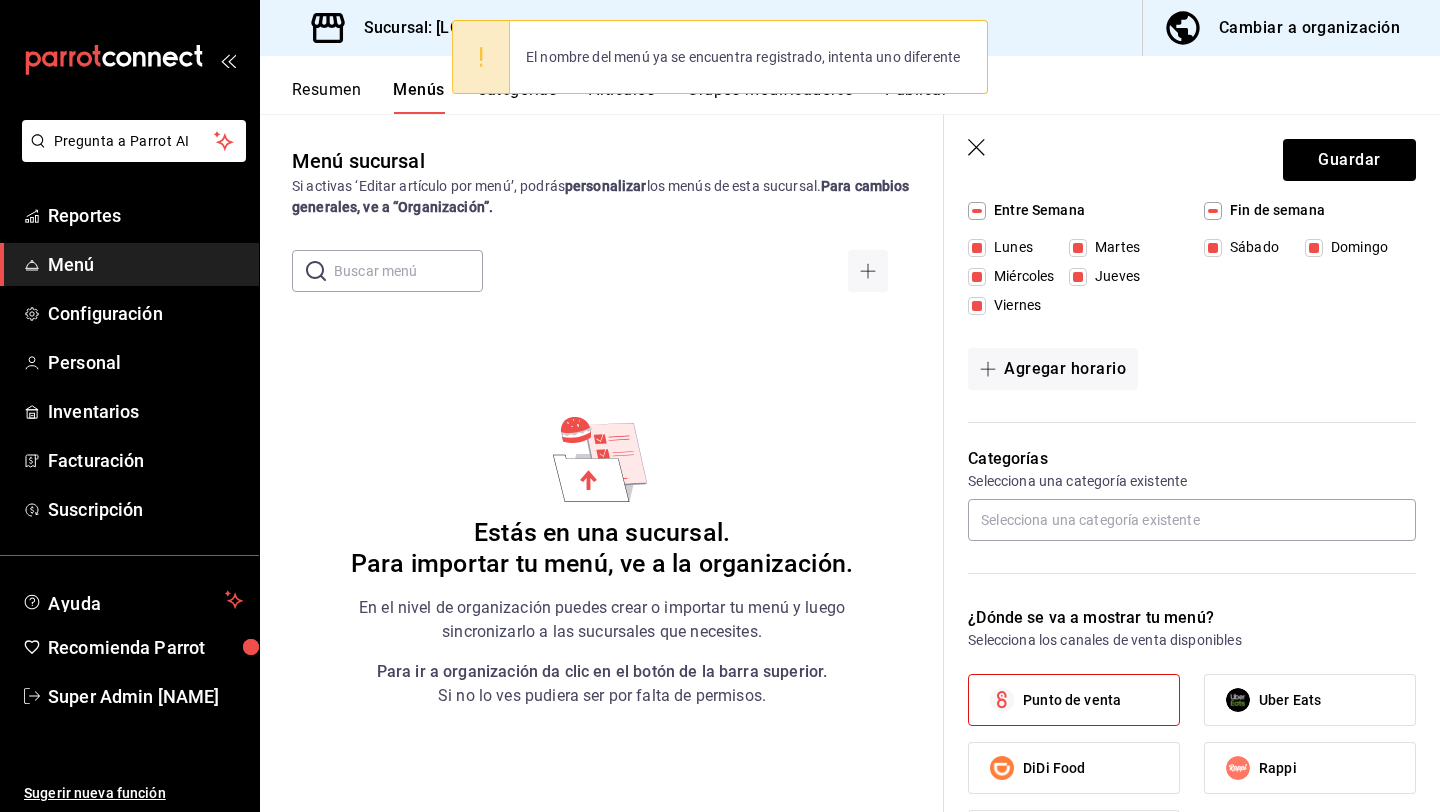 click at bounding box center [816, 271] 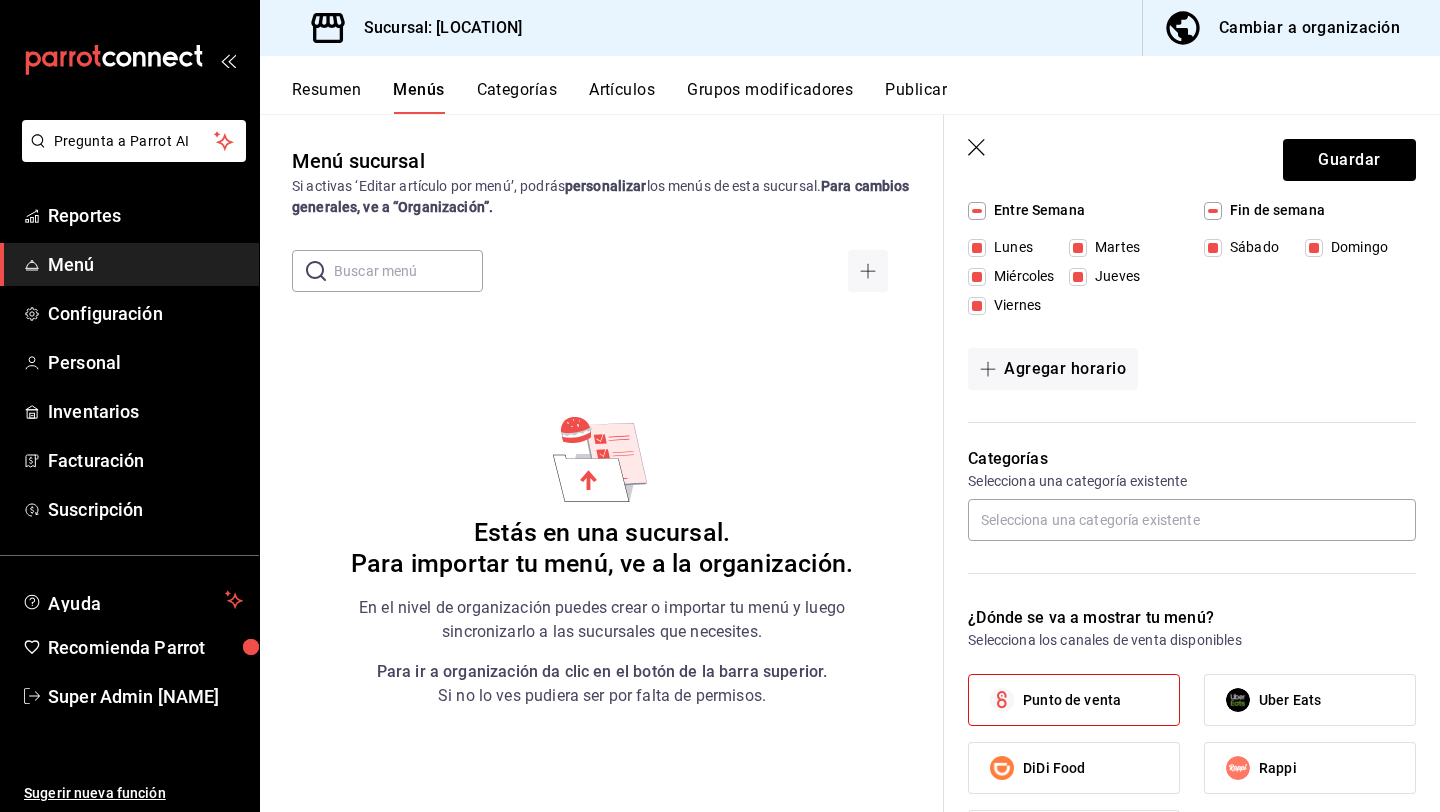 click on "Guardar" at bounding box center (1192, 156) 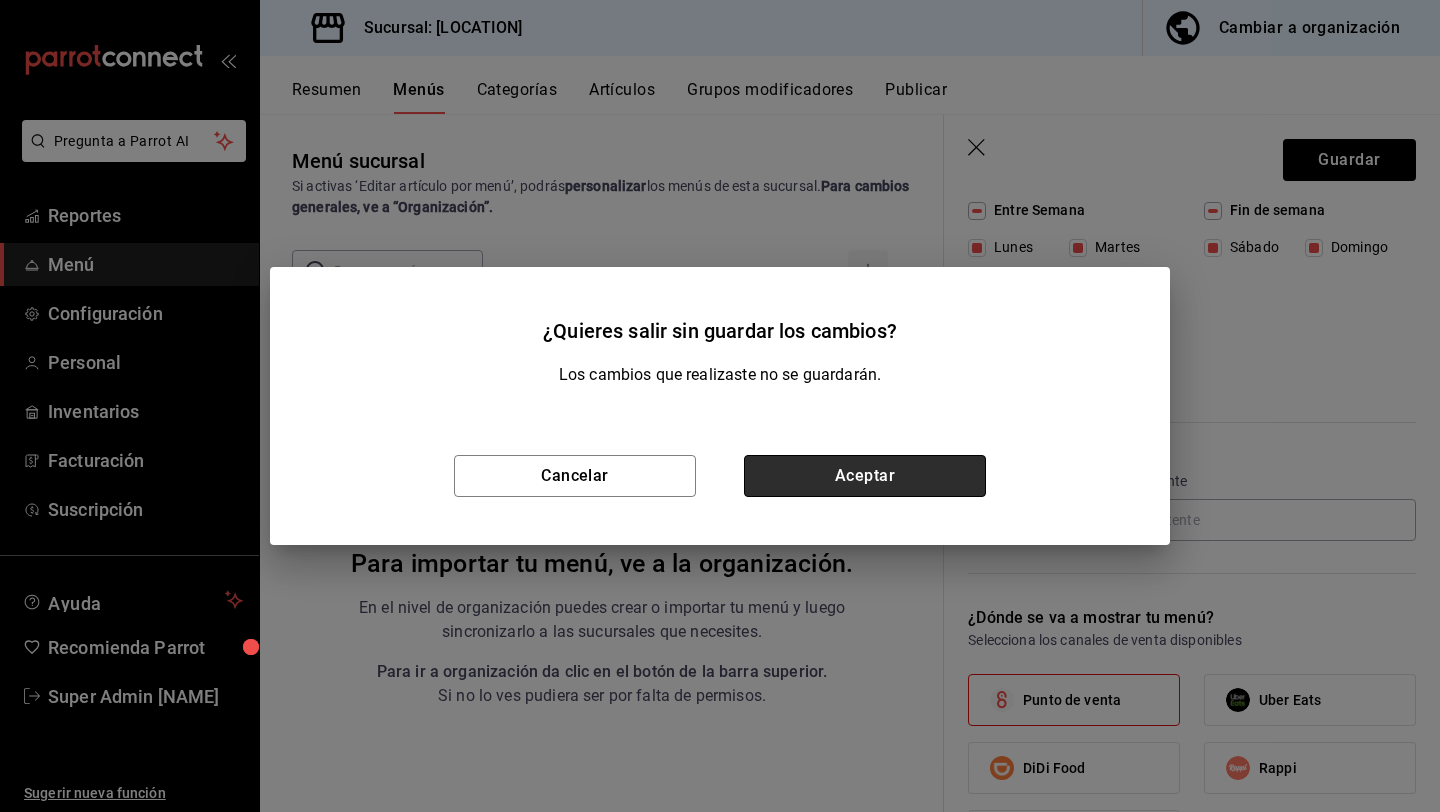 click on "Aceptar" at bounding box center [865, 476] 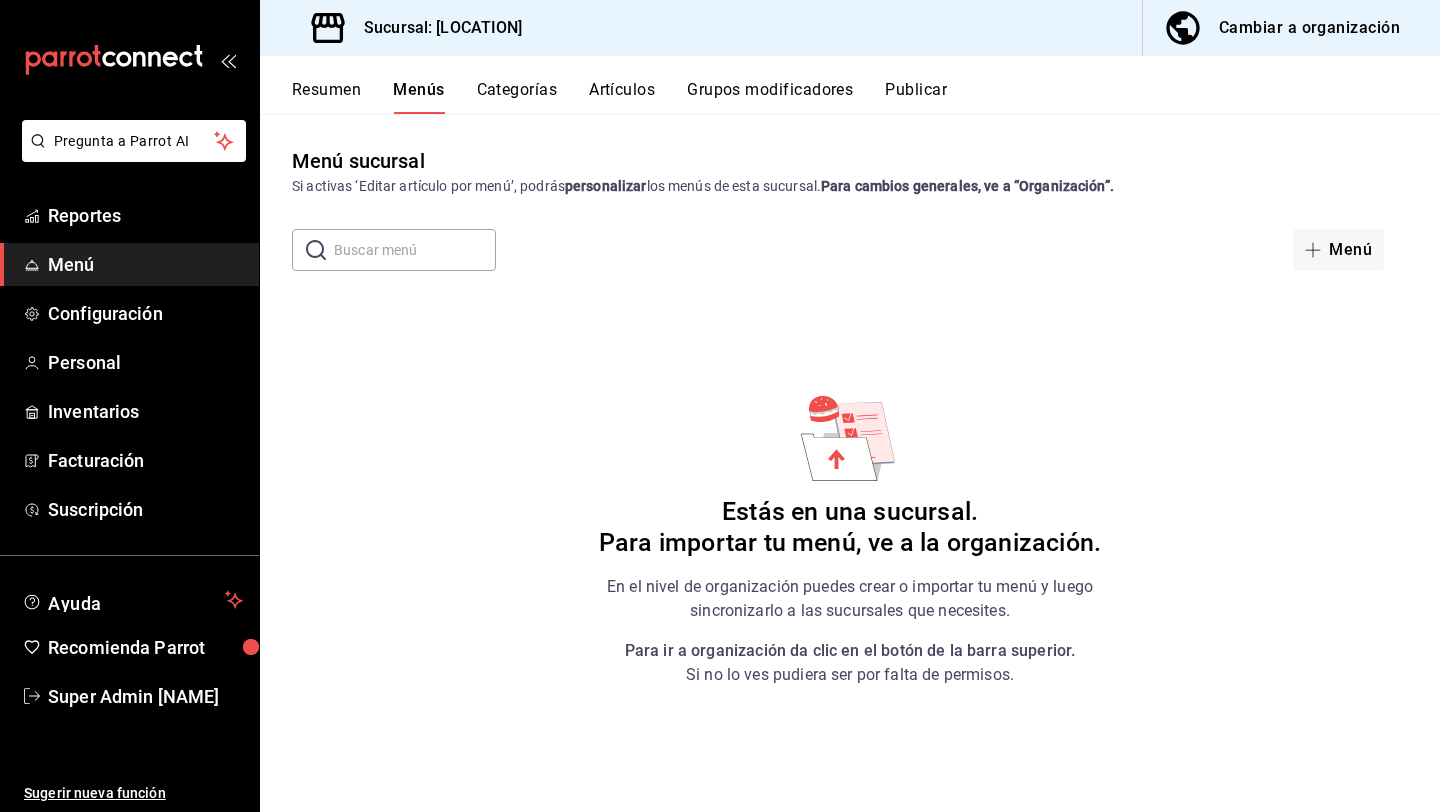 click on "Cambiar a organización" at bounding box center [1309, 28] 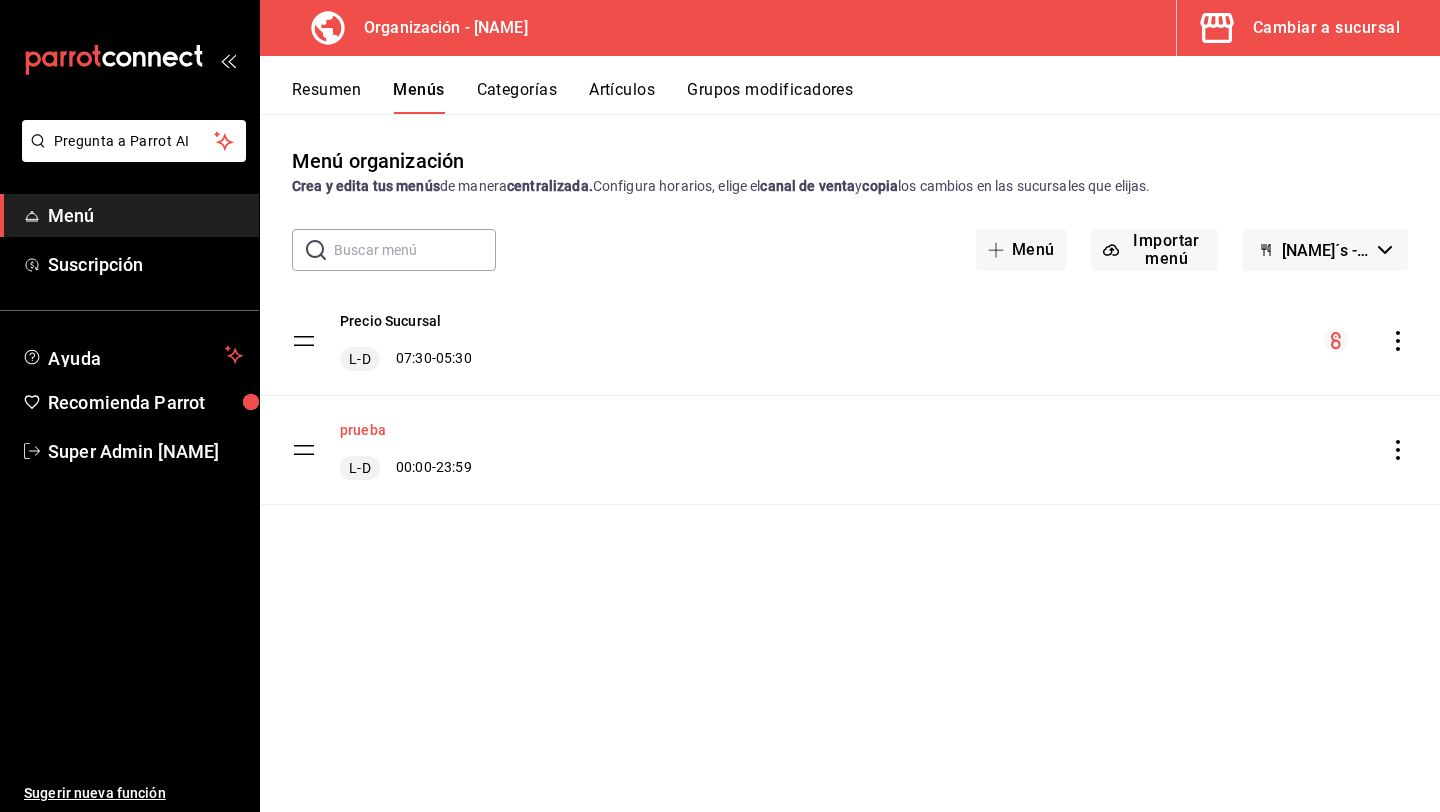 click on "prueba" at bounding box center (363, 430) 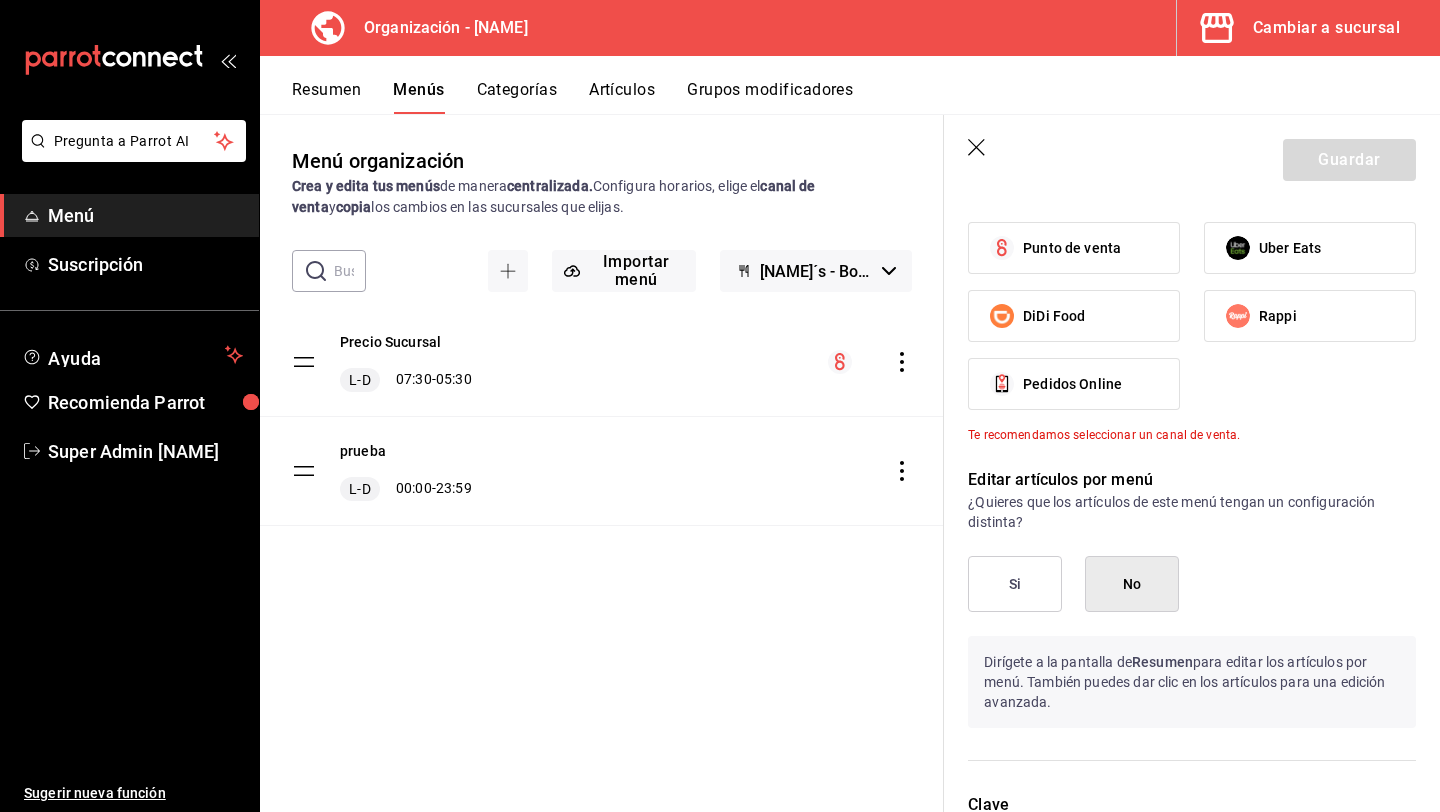 scroll, scrollTop: 835, scrollLeft: 0, axis: vertical 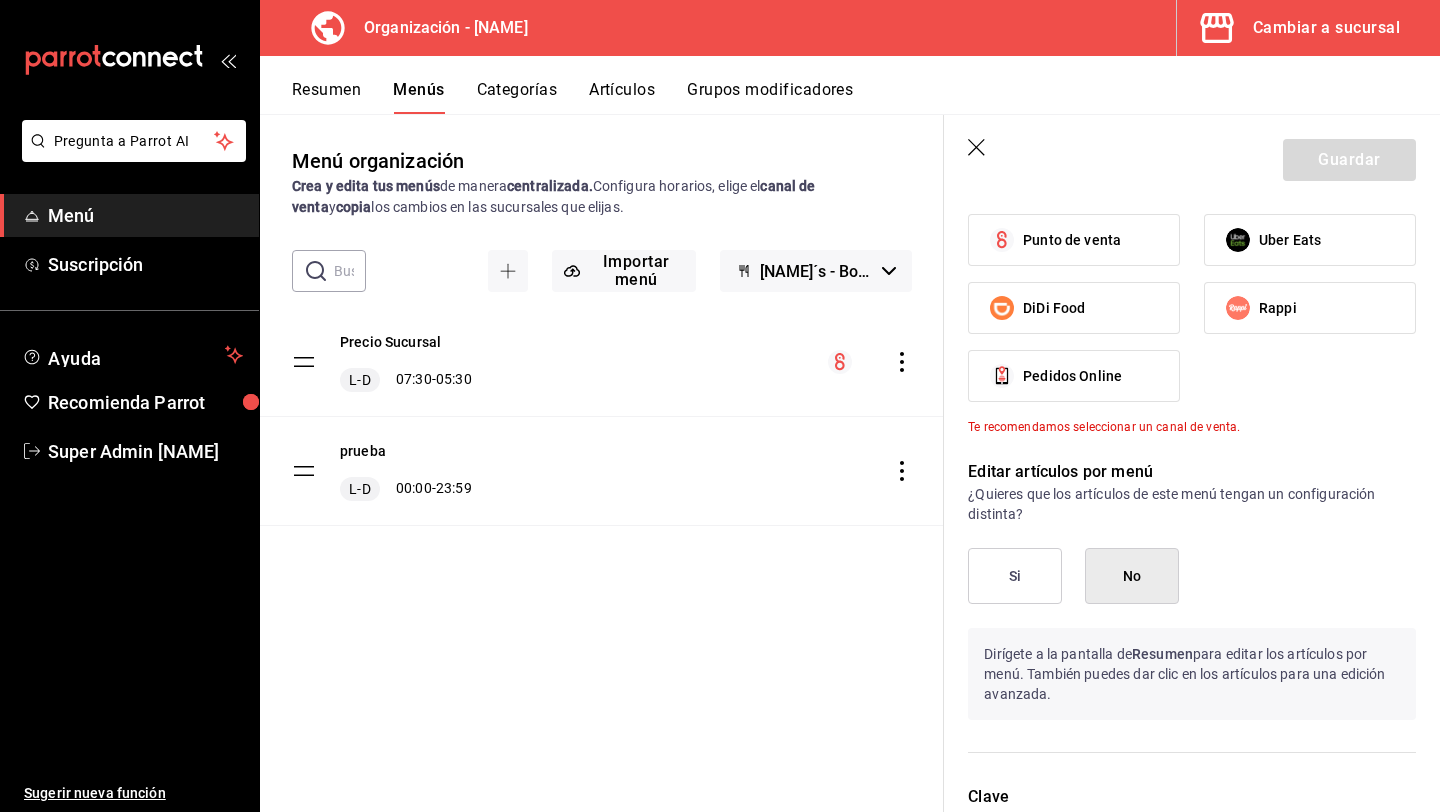 click on "Punto de venta" at bounding box center (1074, 240) 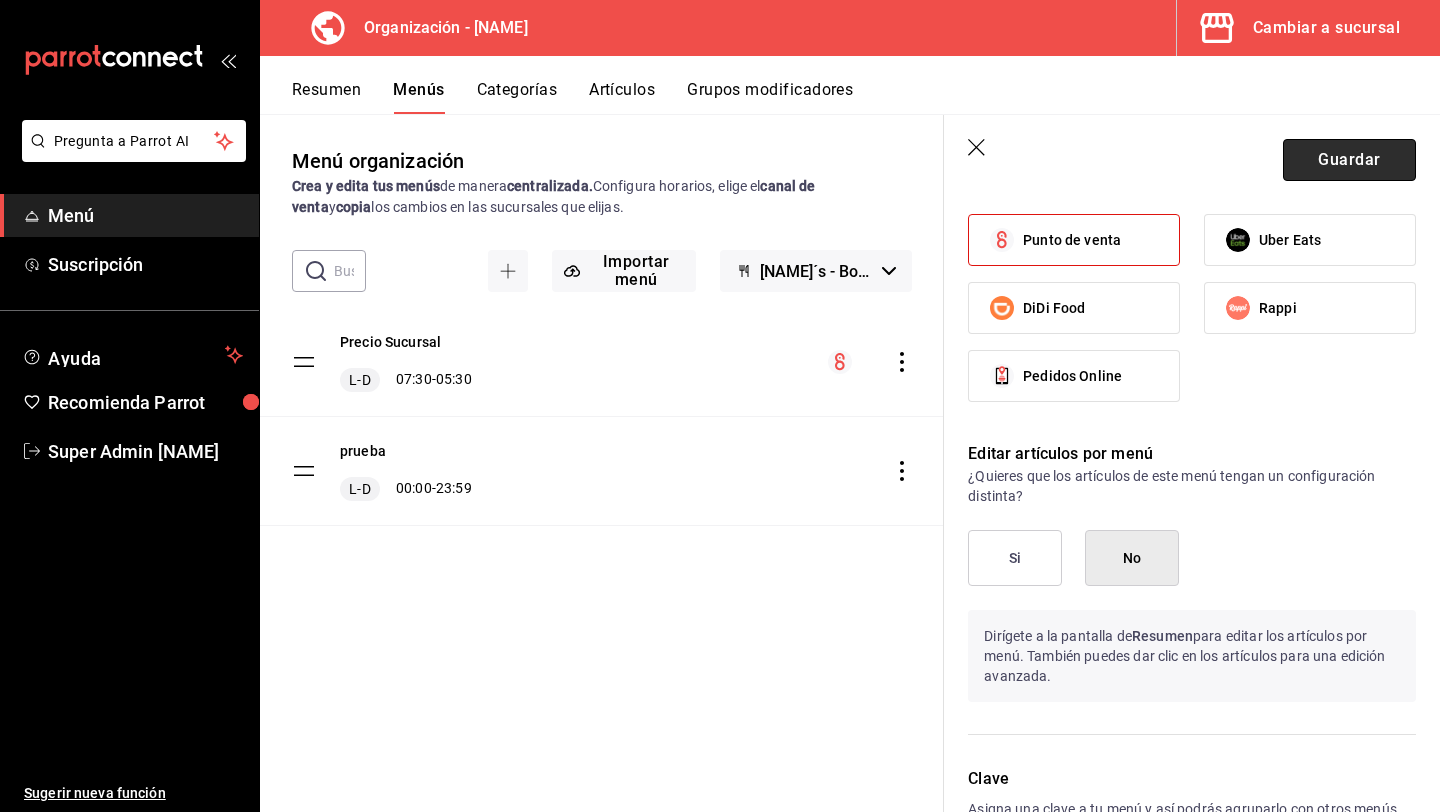 click on "Guardar" at bounding box center [1349, 160] 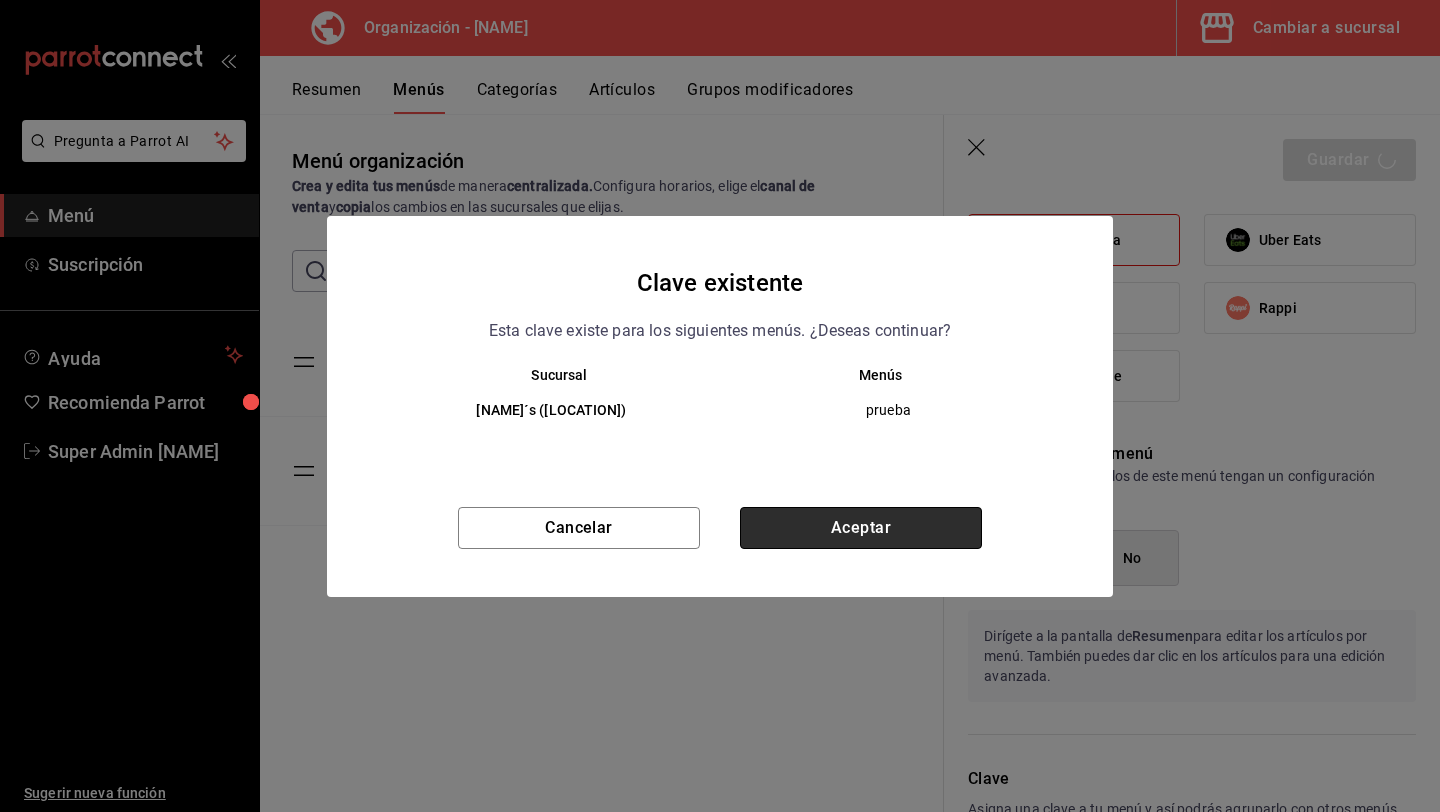 click on "Aceptar" at bounding box center [861, 528] 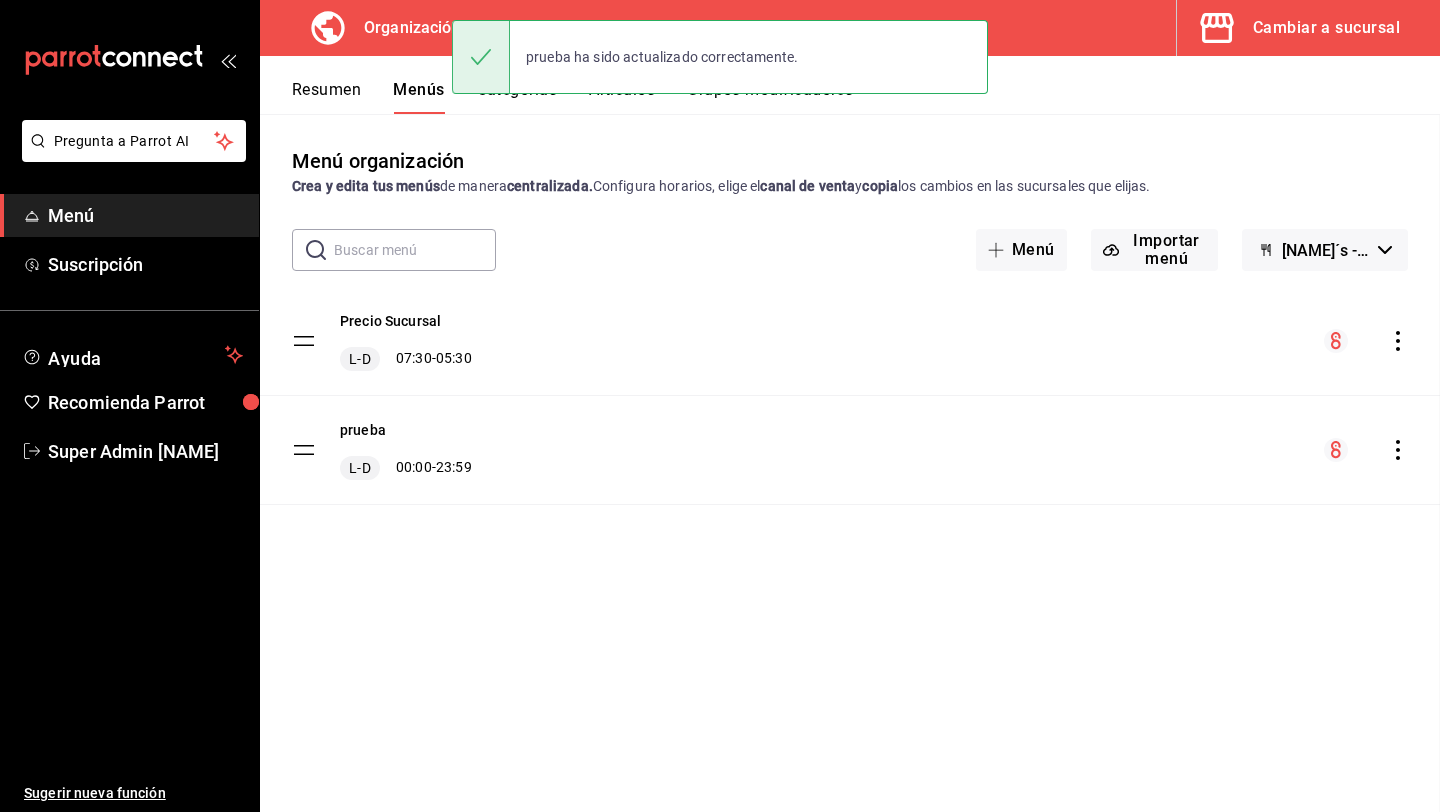scroll, scrollTop: 0, scrollLeft: 0, axis: both 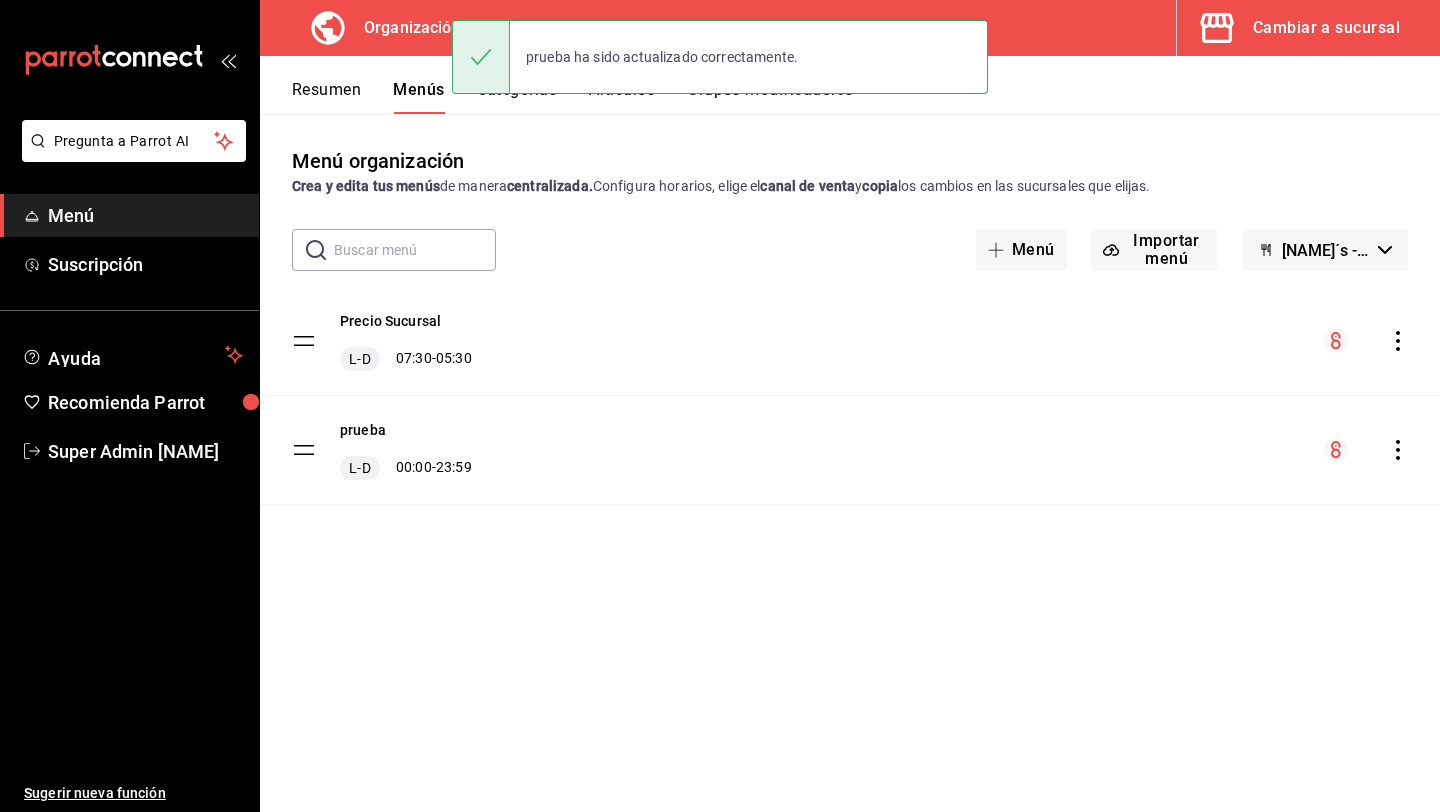 click 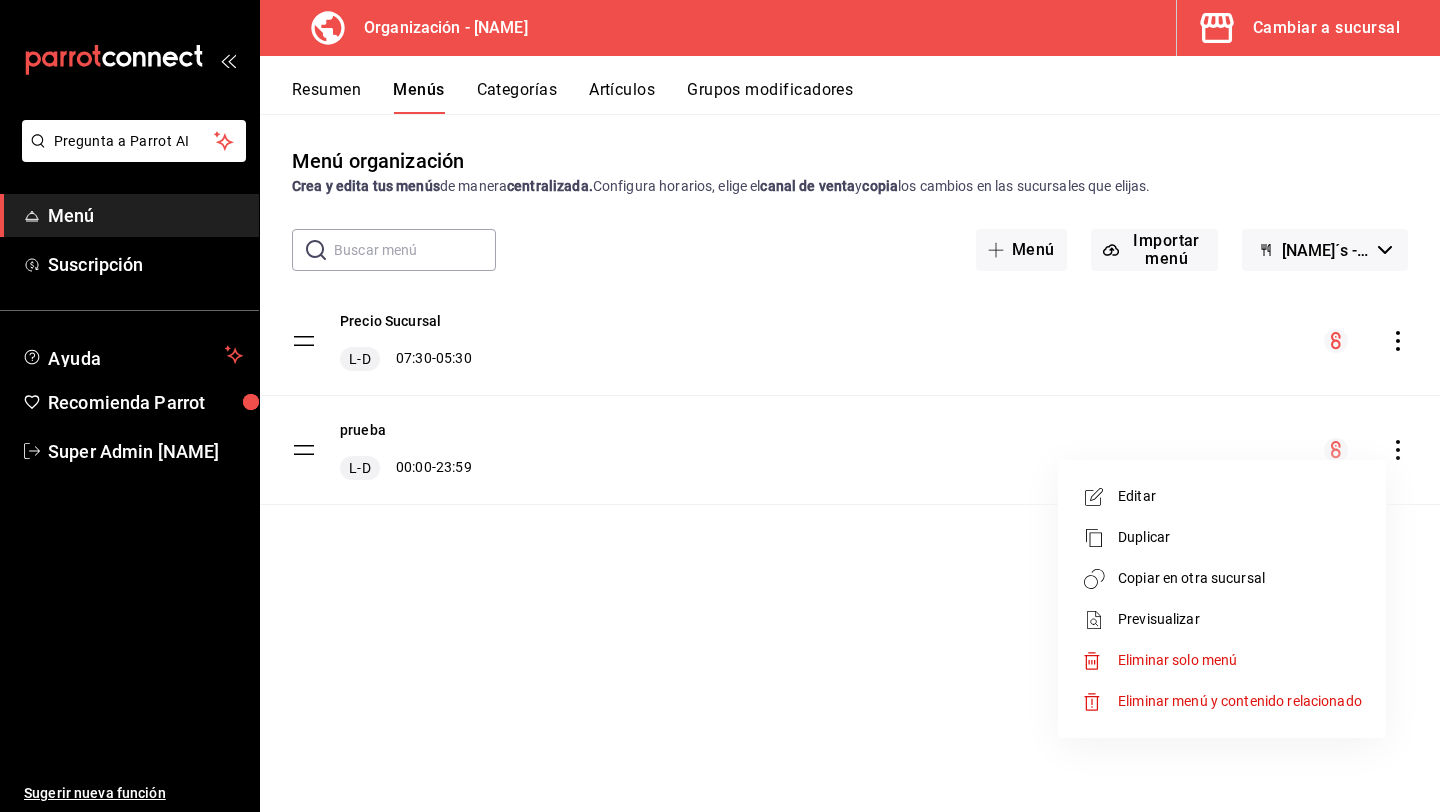 click at bounding box center [720, 406] 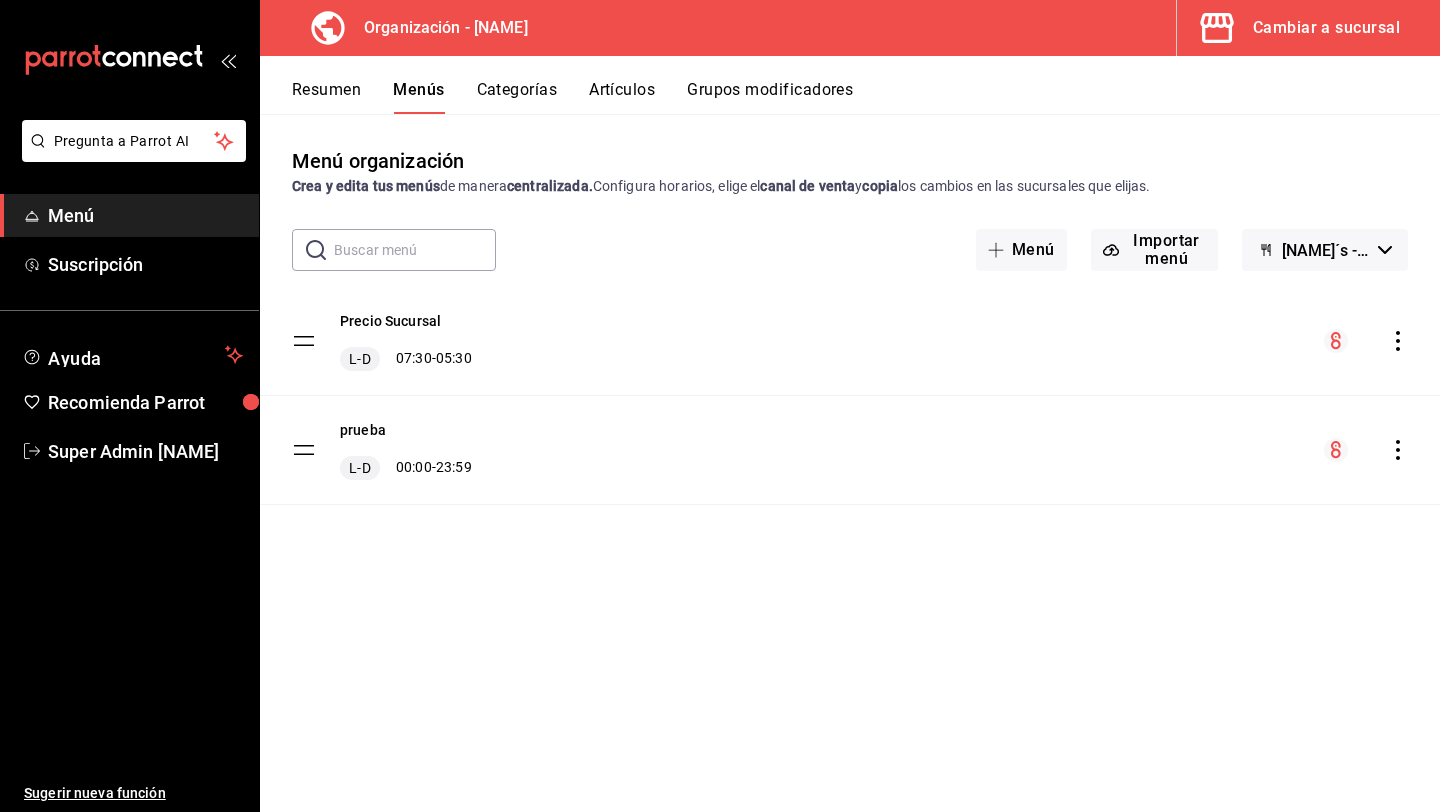 click 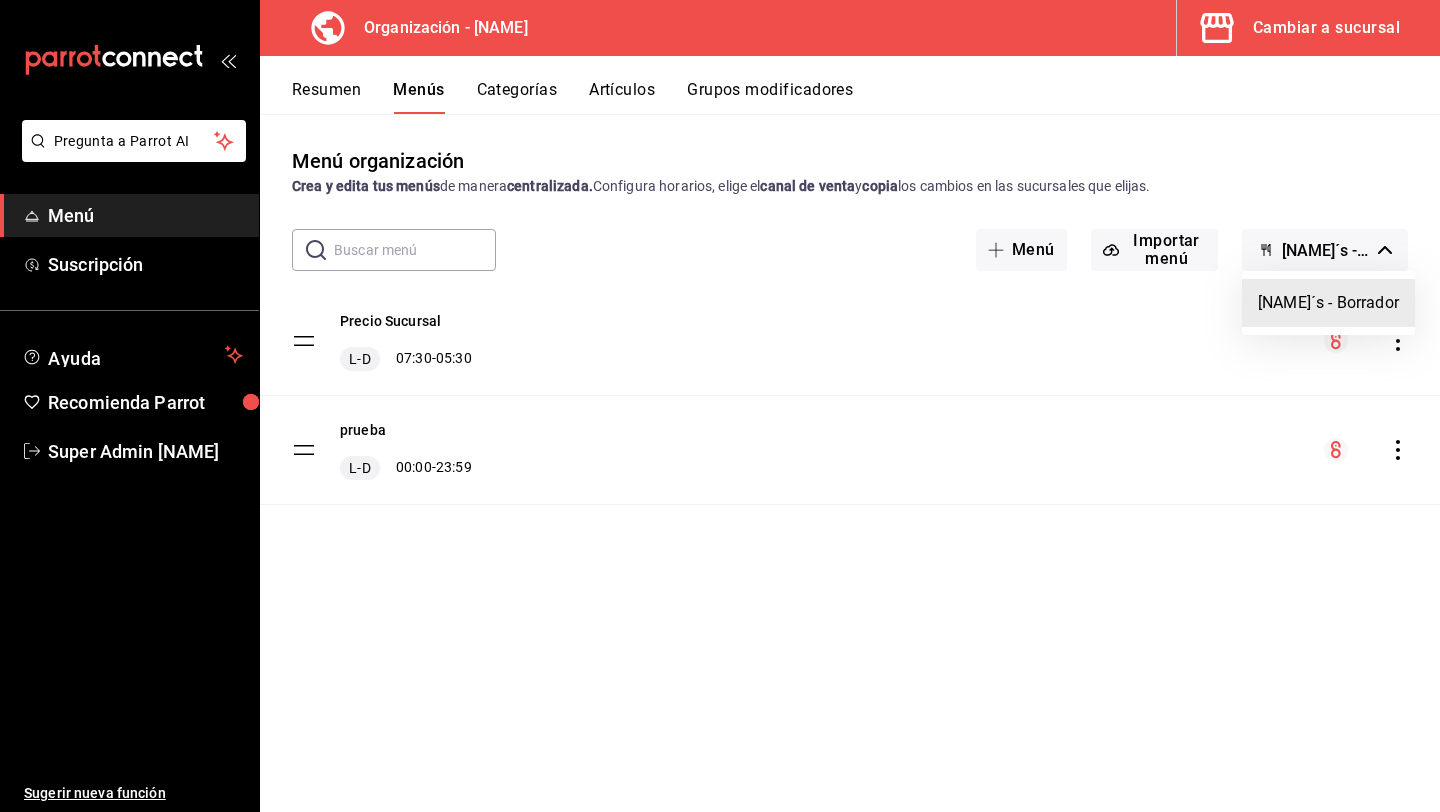 click at bounding box center [720, 406] 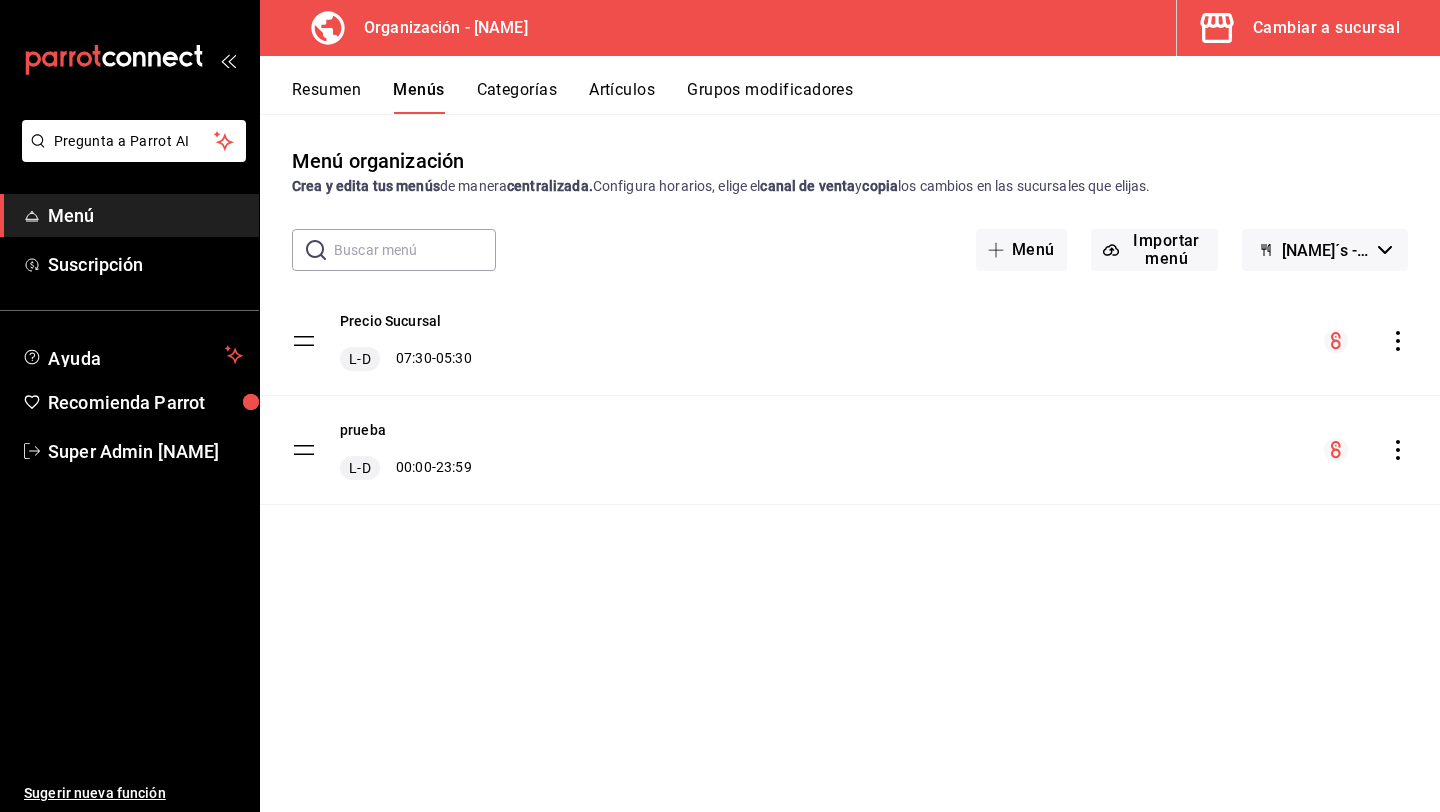 click 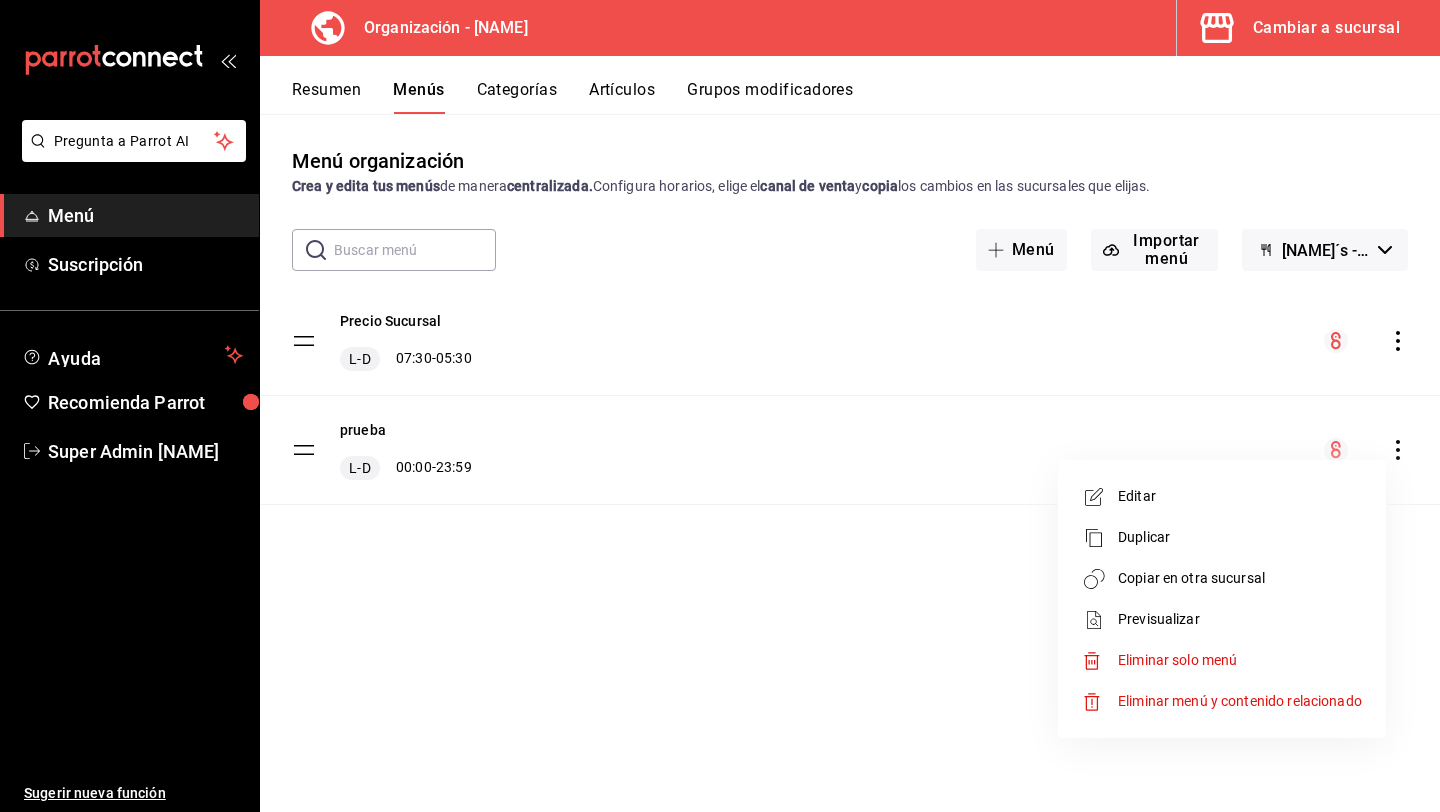 click on "Copiar en otra sucursal" at bounding box center [1240, 578] 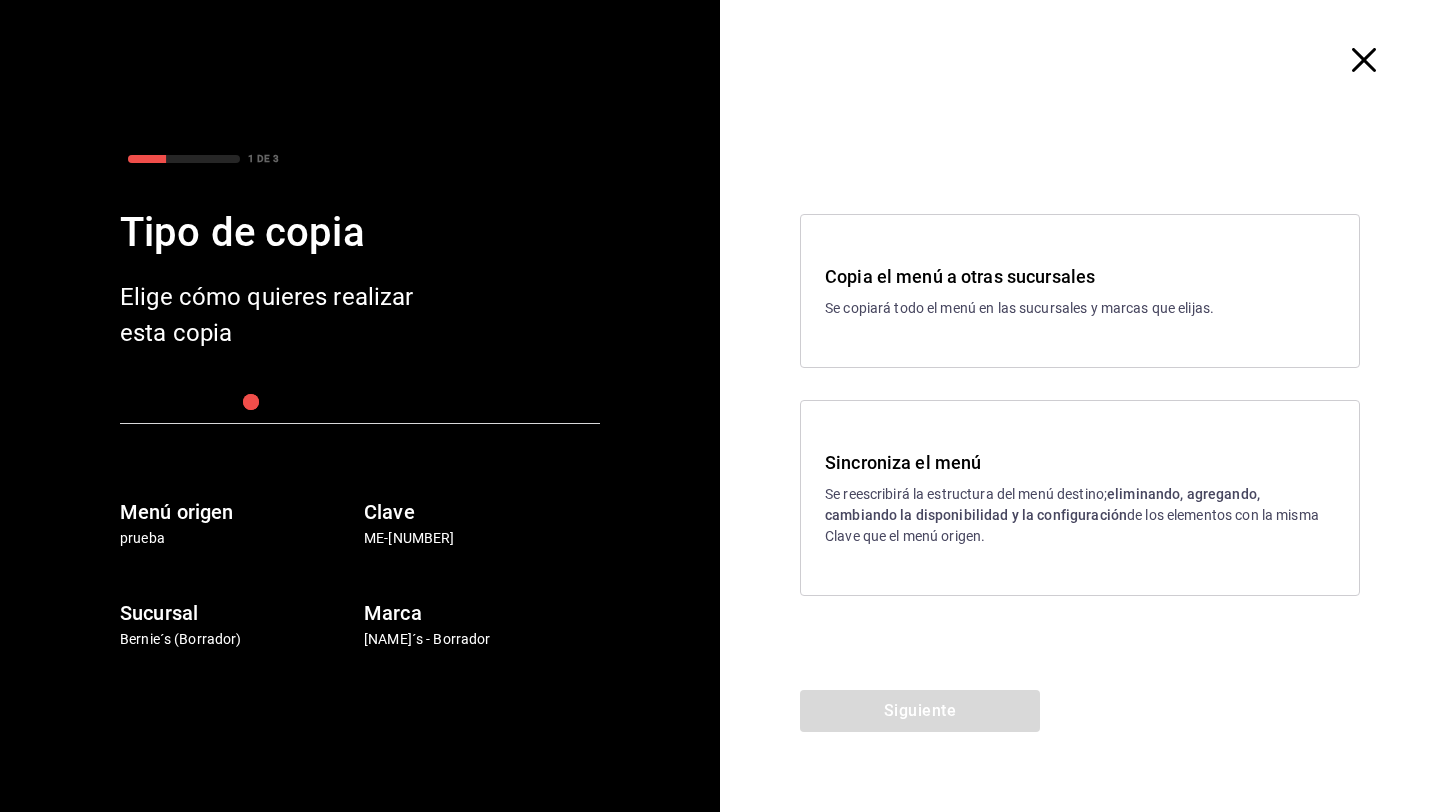 click on "Copia el menú a otras sucursales Se copiará todo el menú en las sucursales y marcas que elijas." at bounding box center (1080, 291) 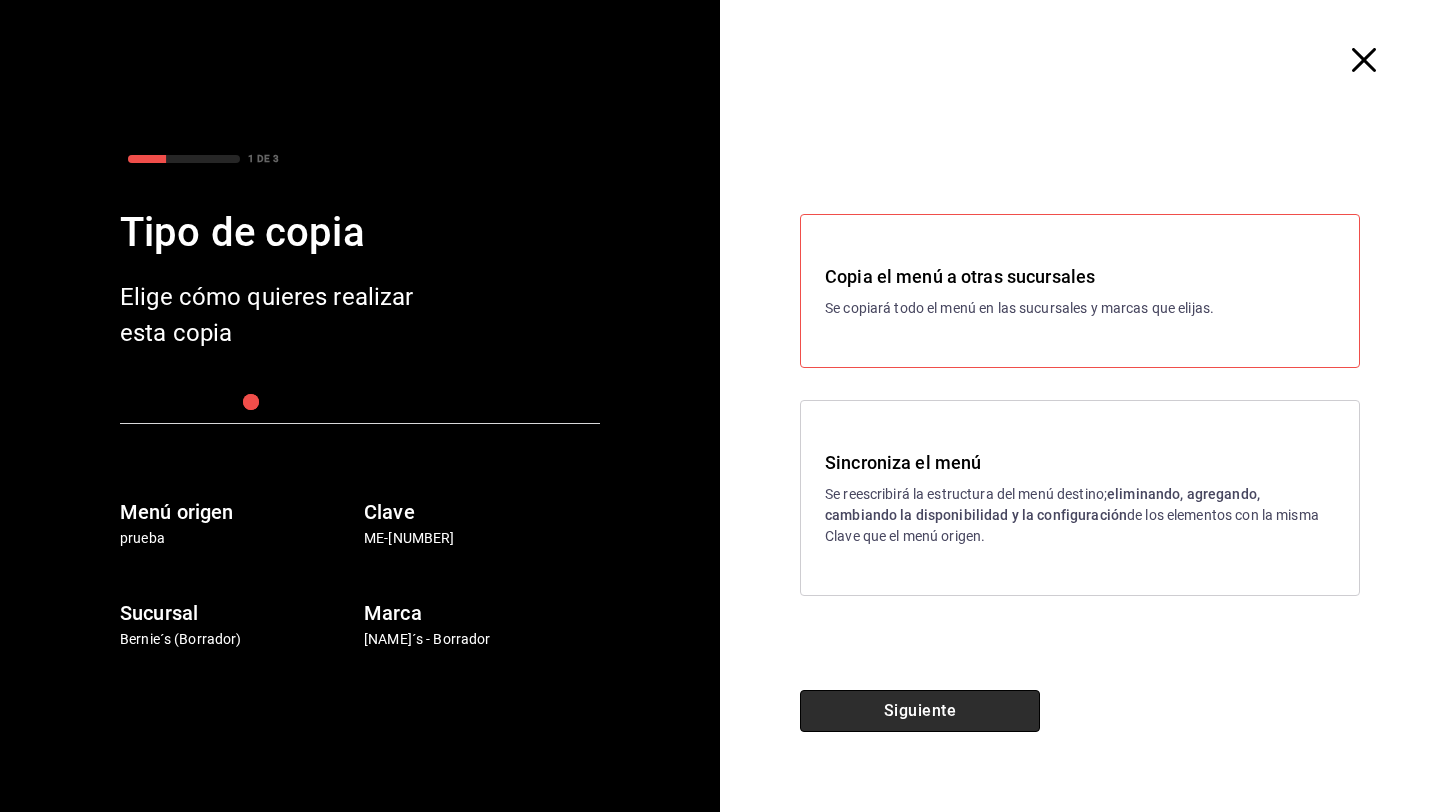 click on "Siguiente" at bounding box center [920, 711] 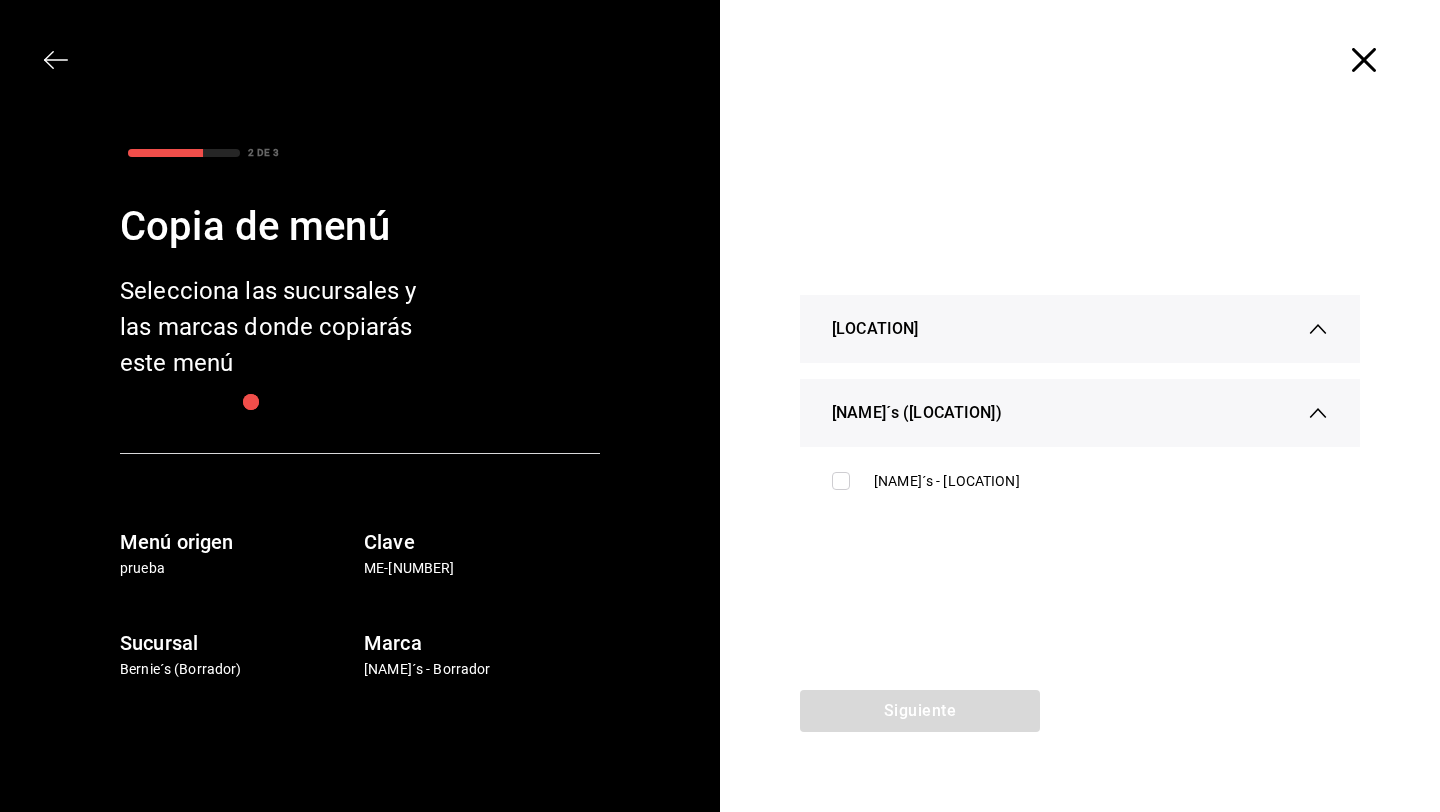 click 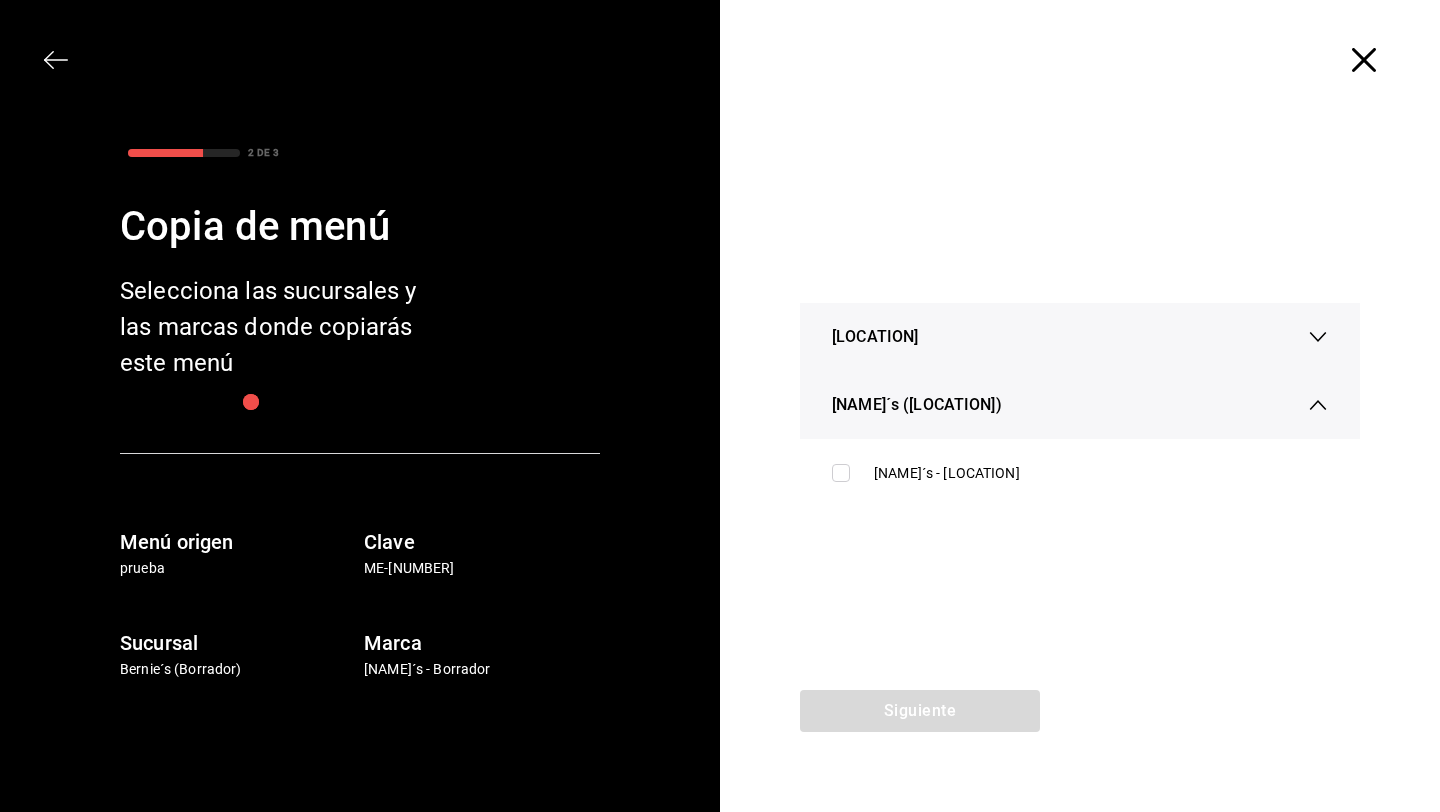 click on "[LOCATION]" at bounding box center [1080, 337] 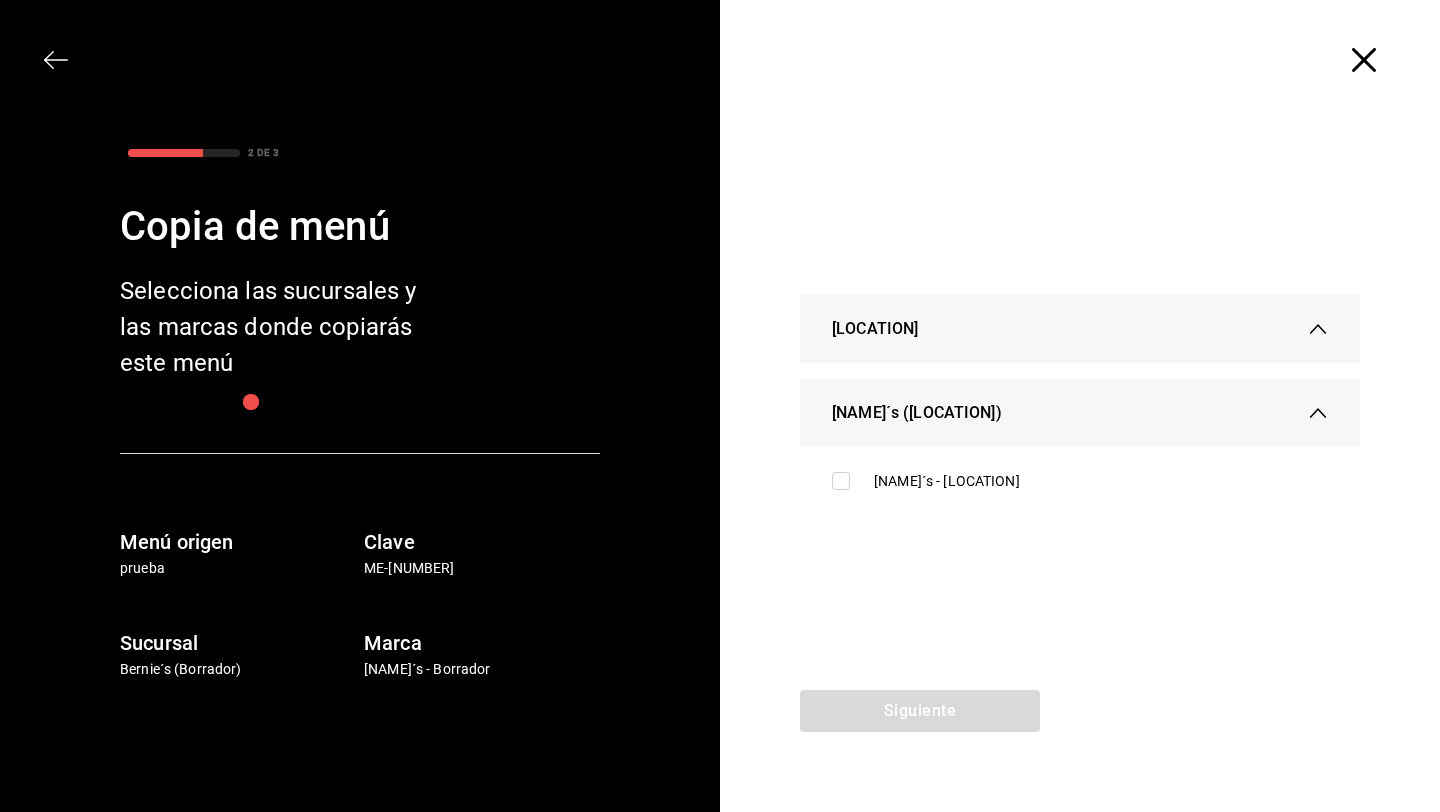 click 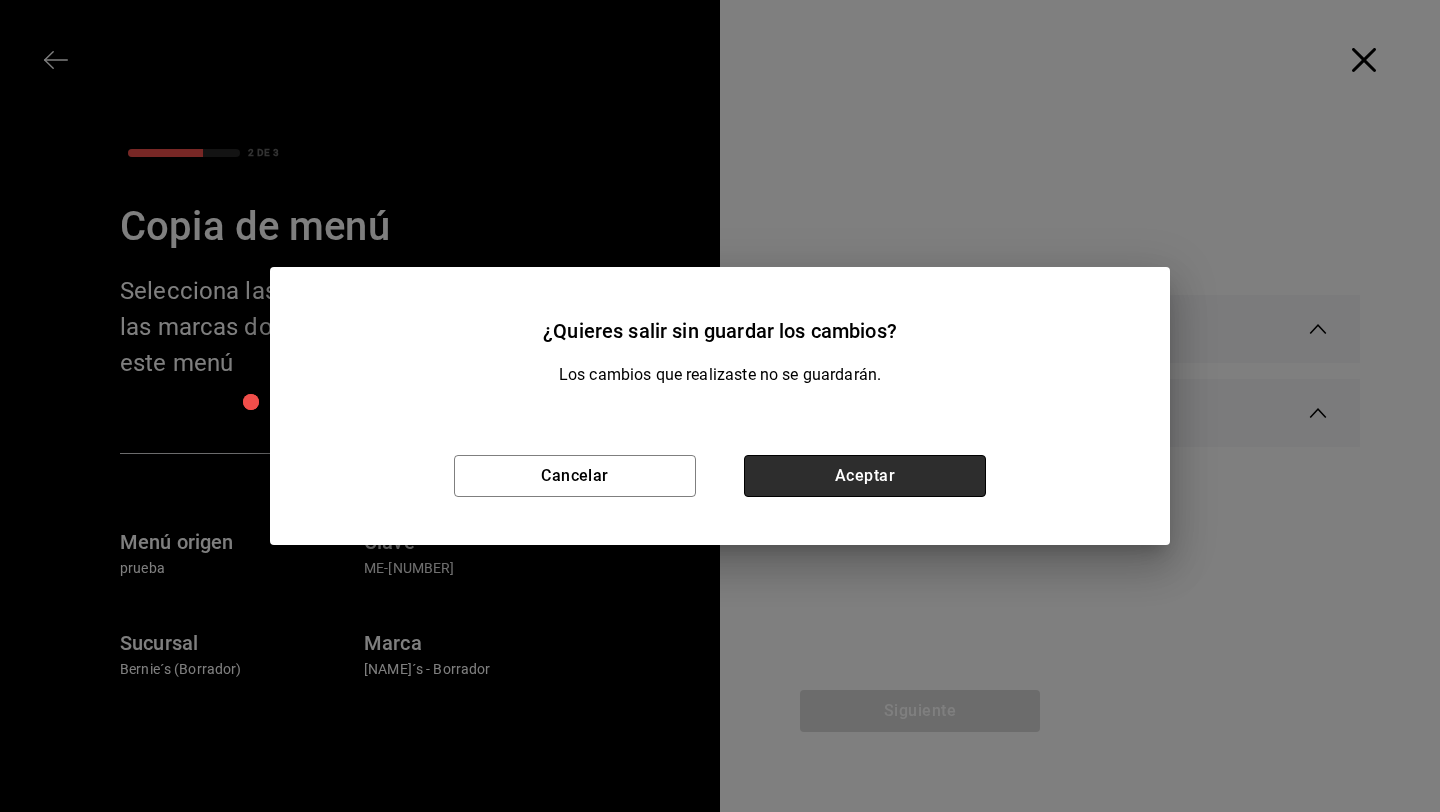 click on "Aceptar" at bounding box center (865, 476) 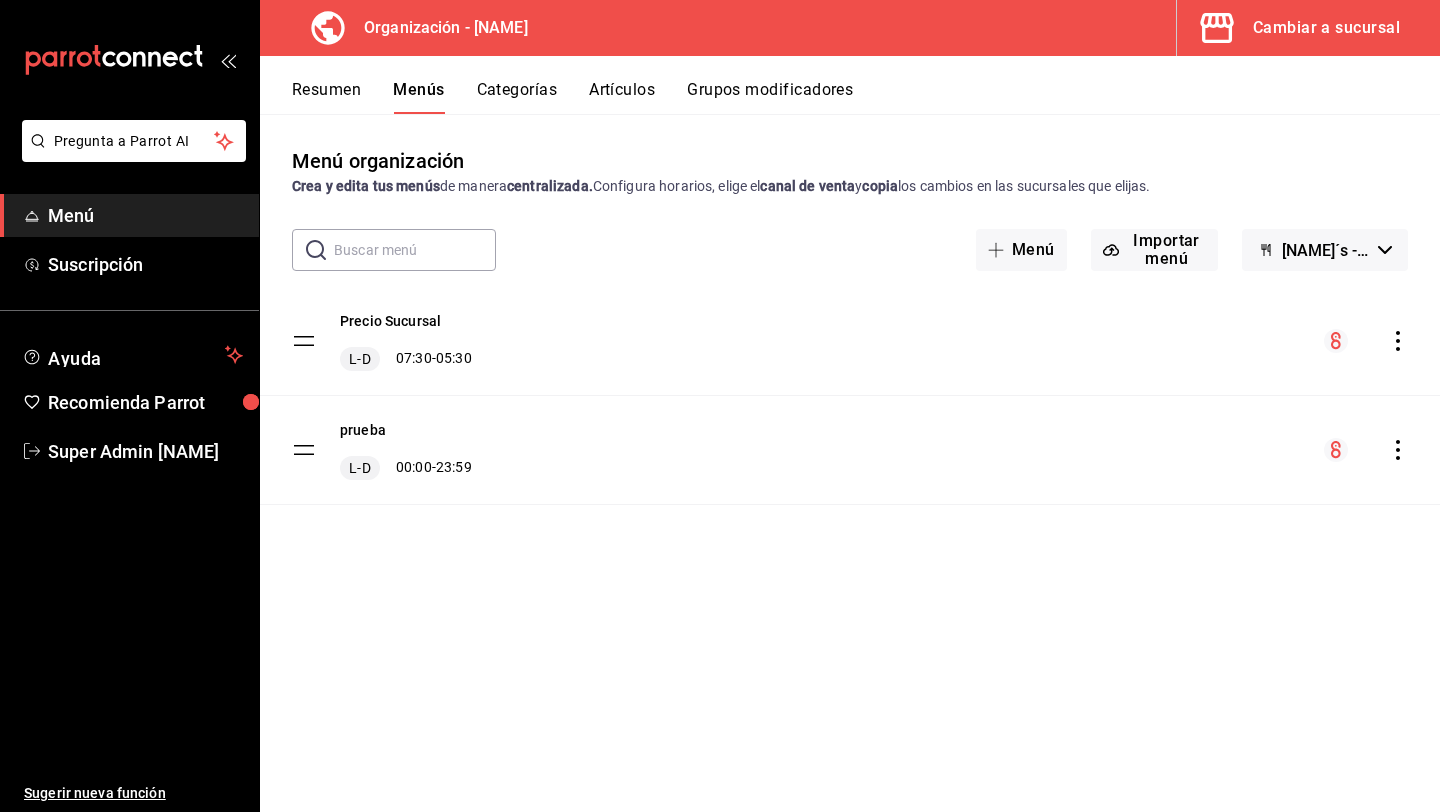 click 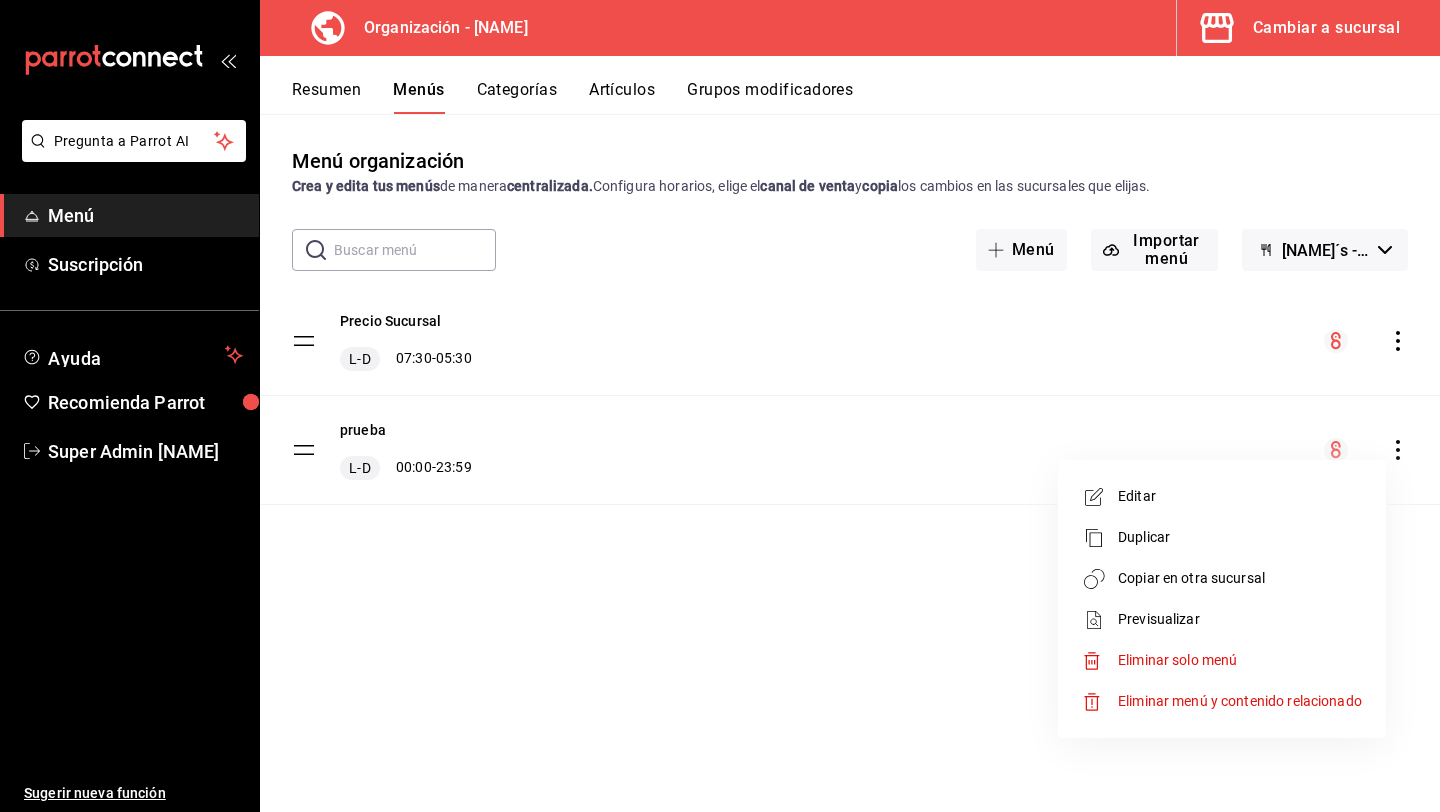 click on "Copiar en otra sucursal" at bounding box center (1240, 578) 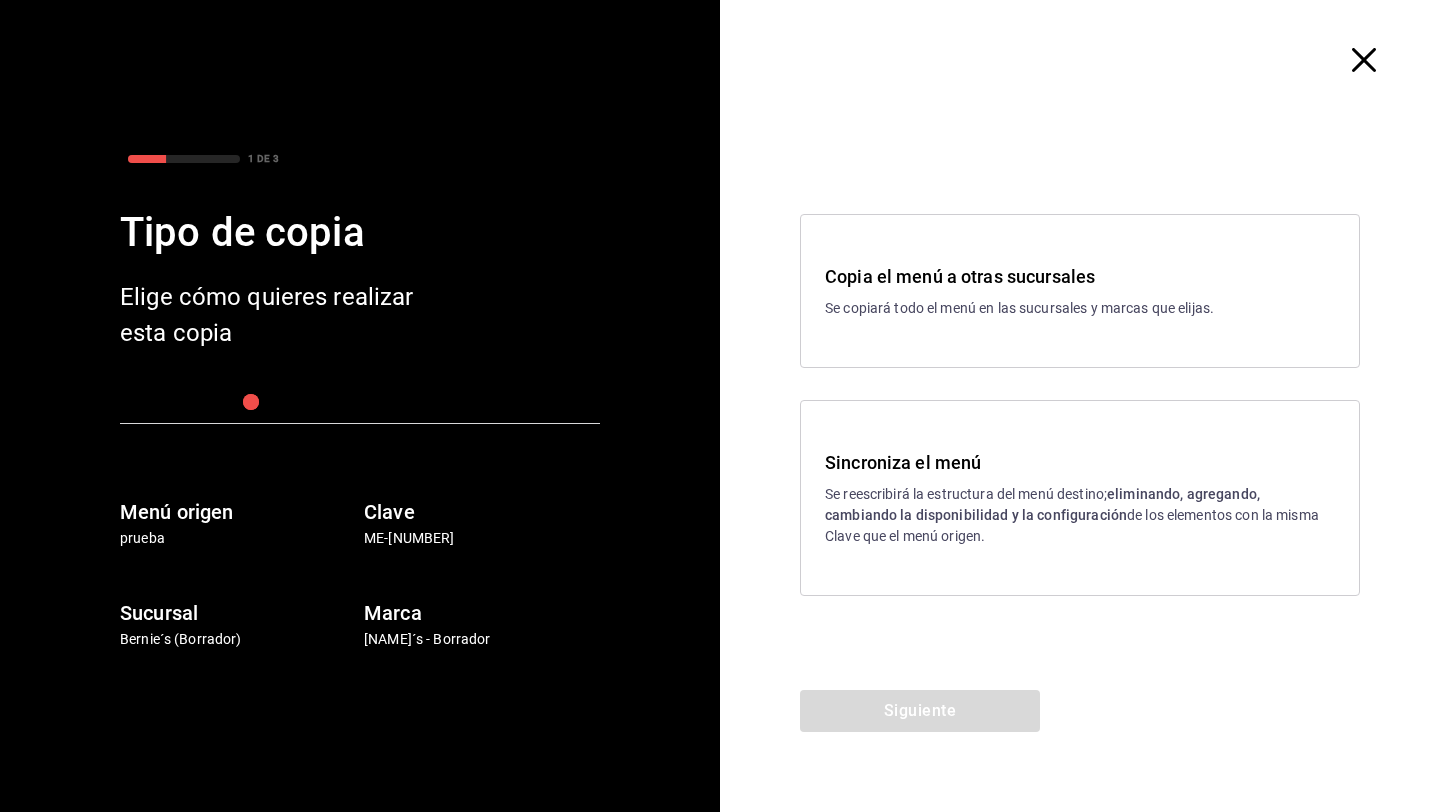 click on "Copia el menú a otras sucursales" at bounding box center [1080, 276] 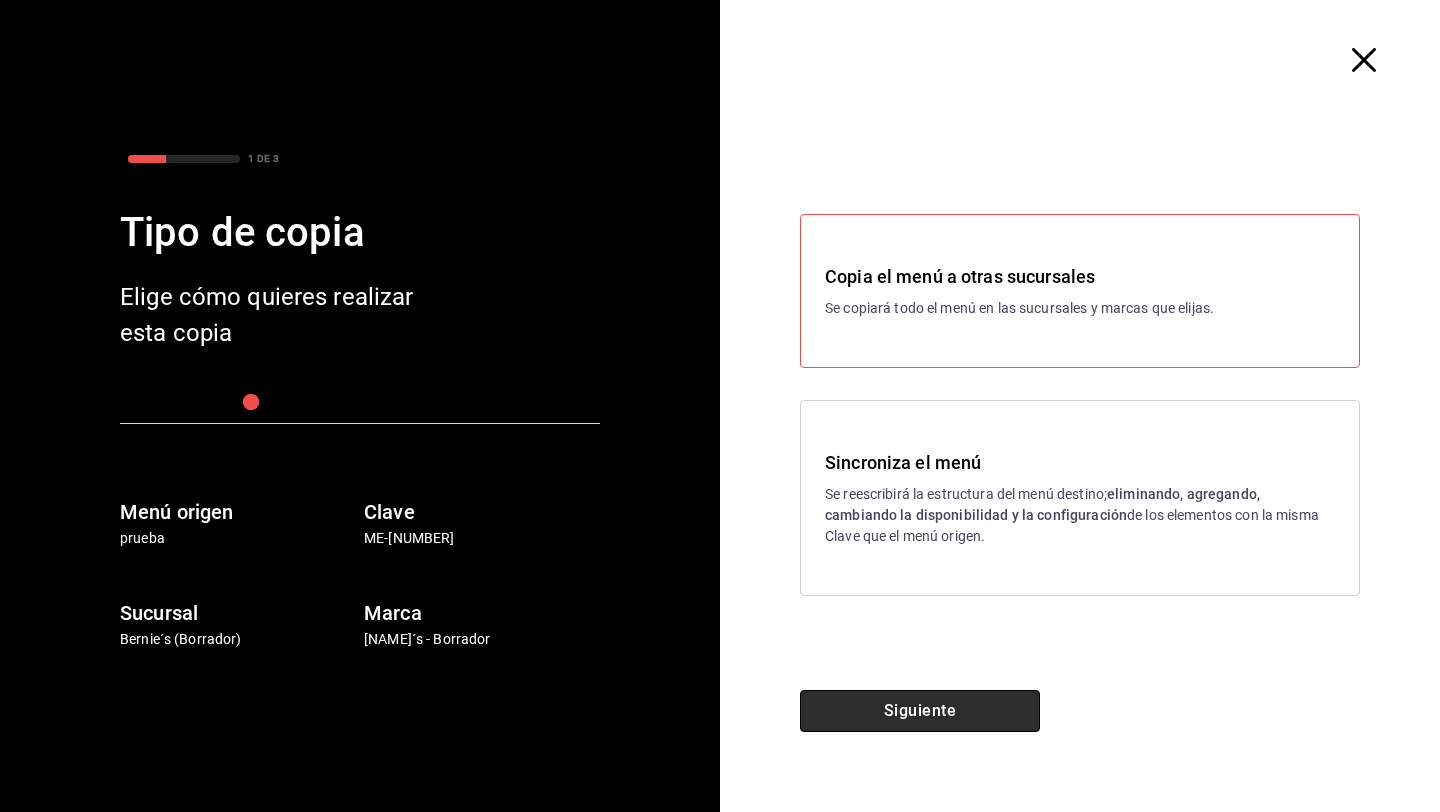 click on "Siguiente" at bounding box center (920, 711) 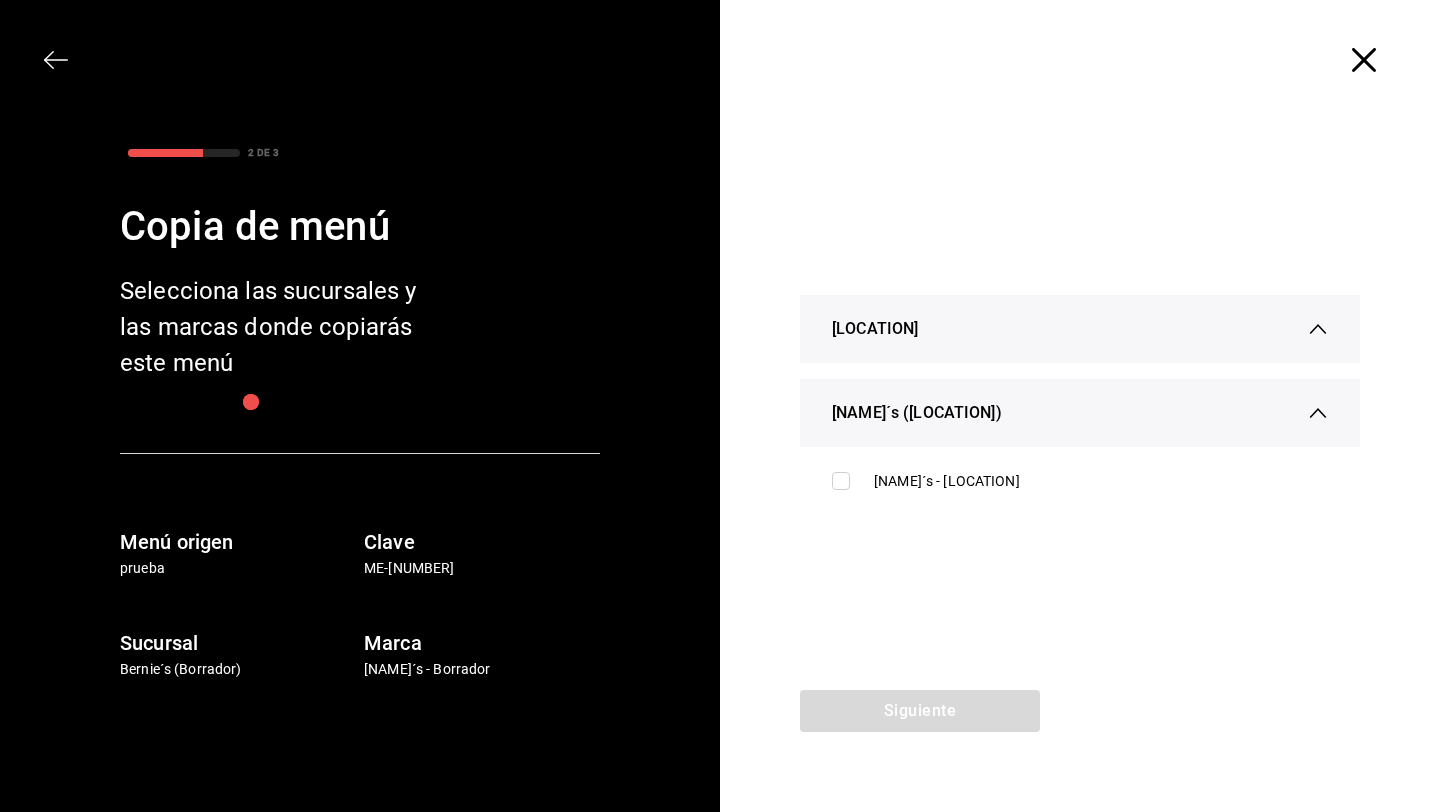 click 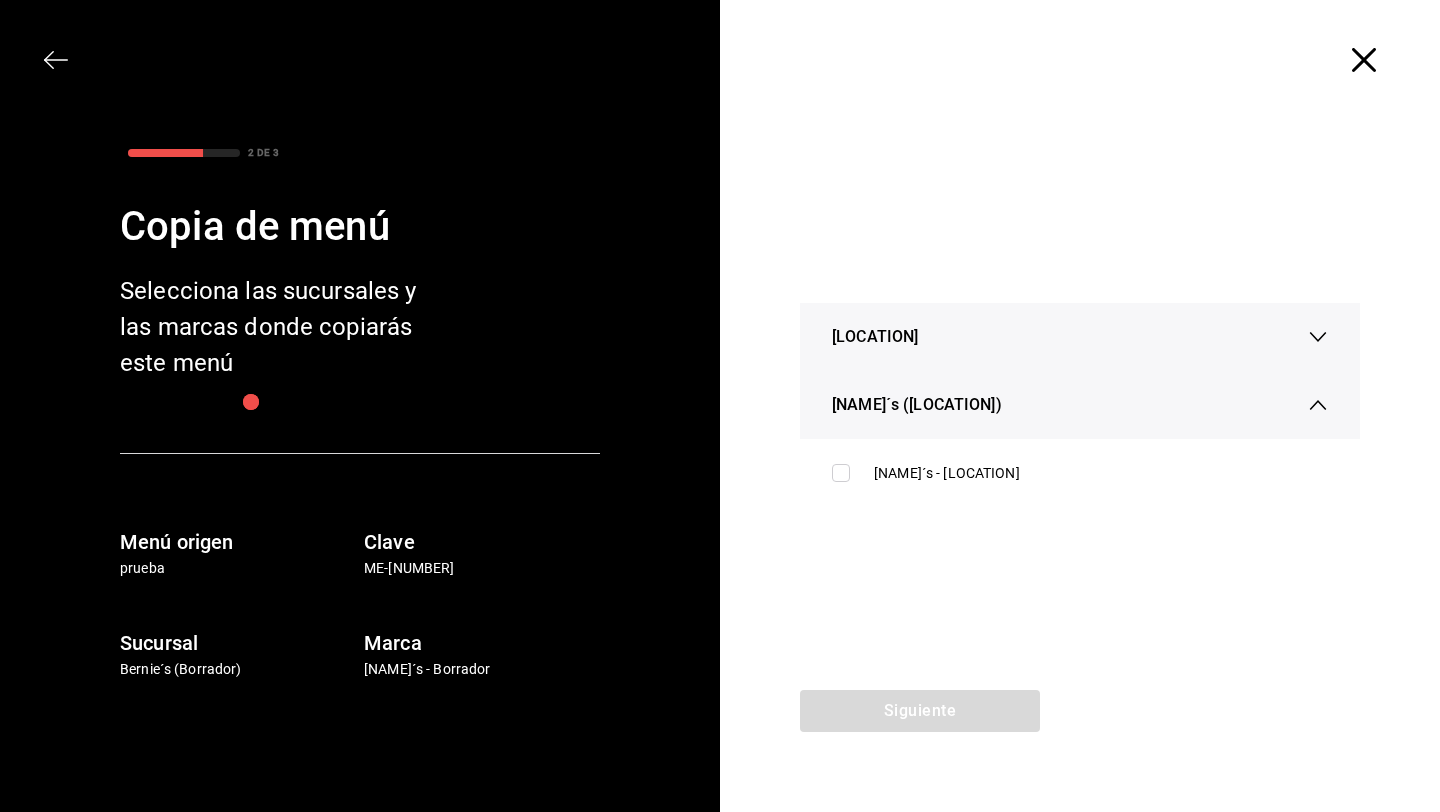 click 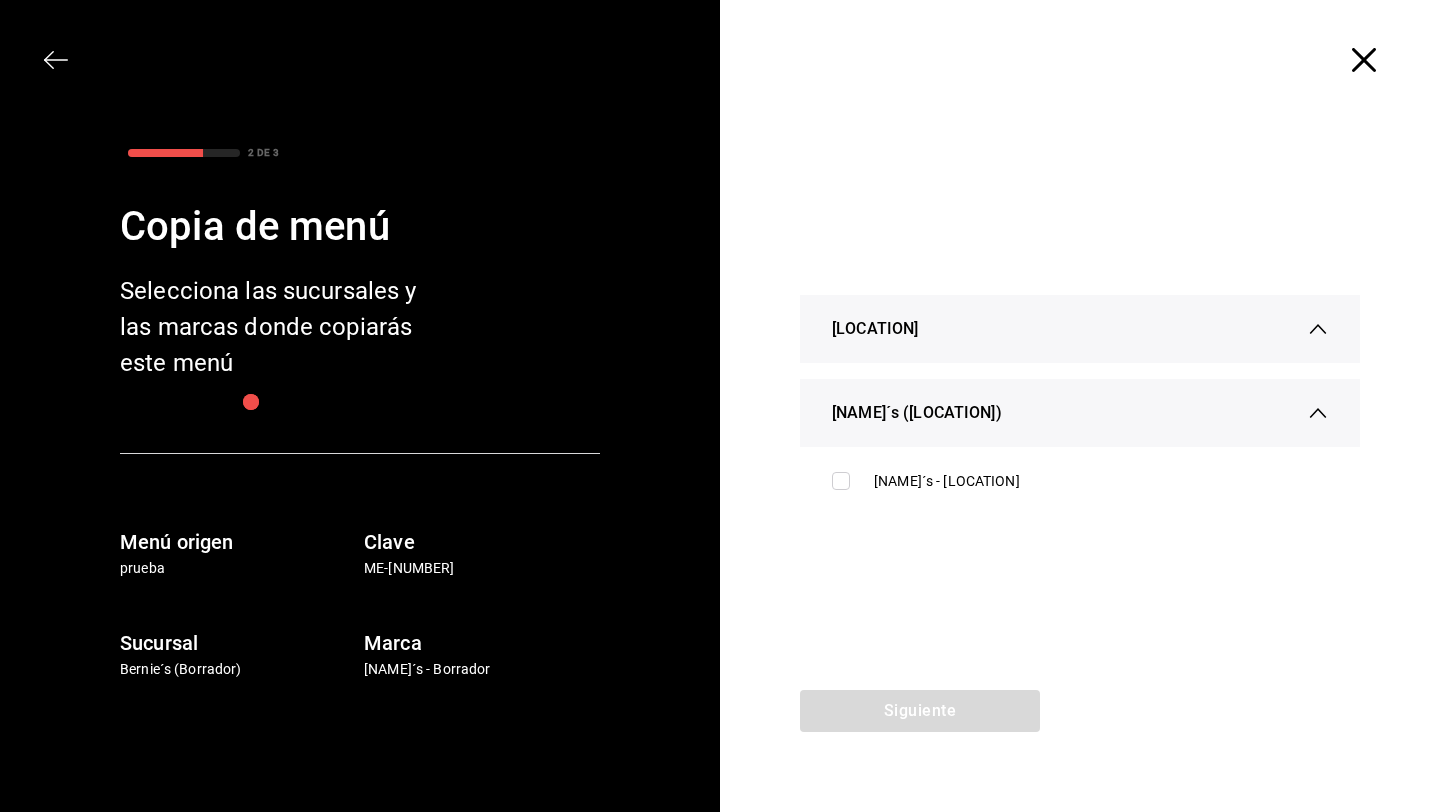 click 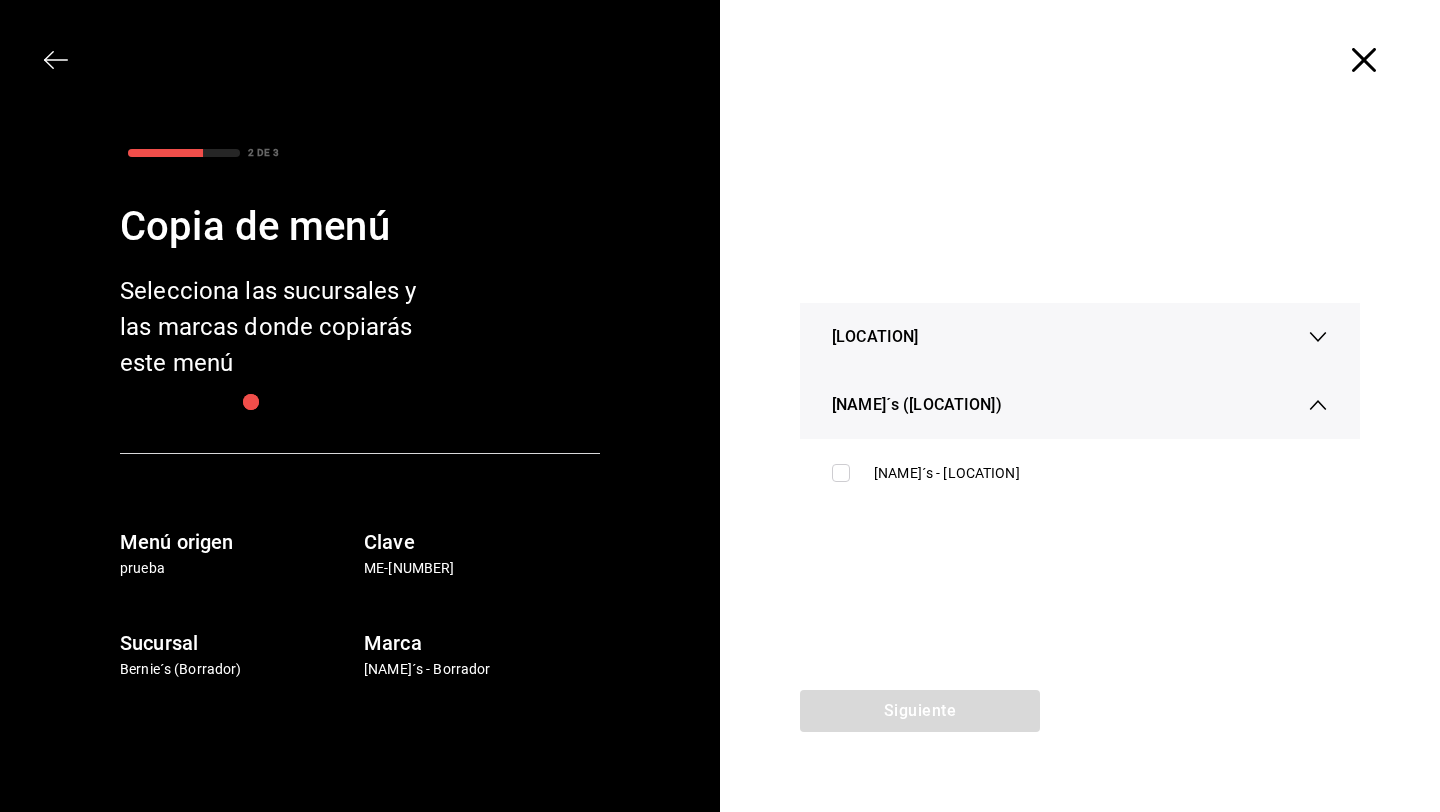 click 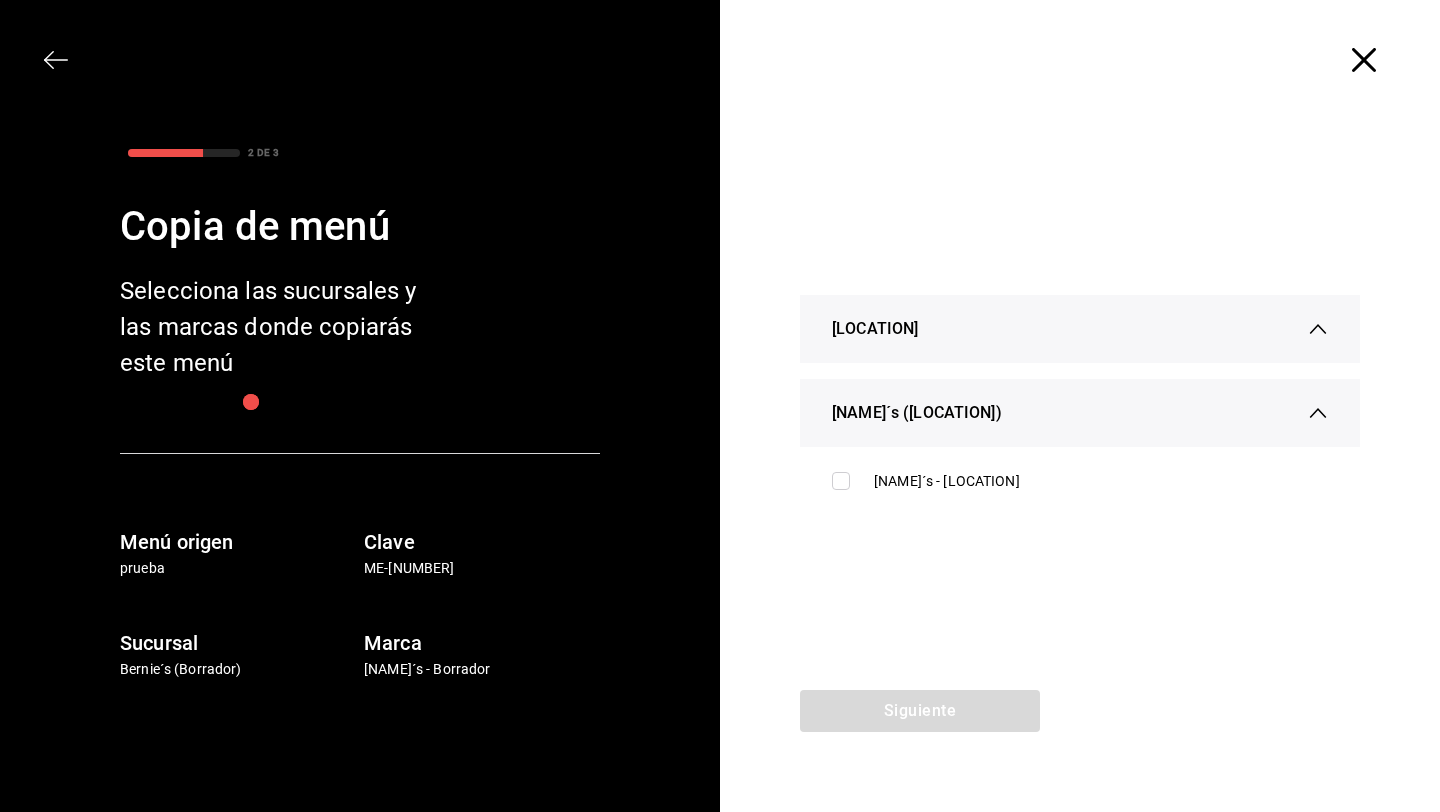 click 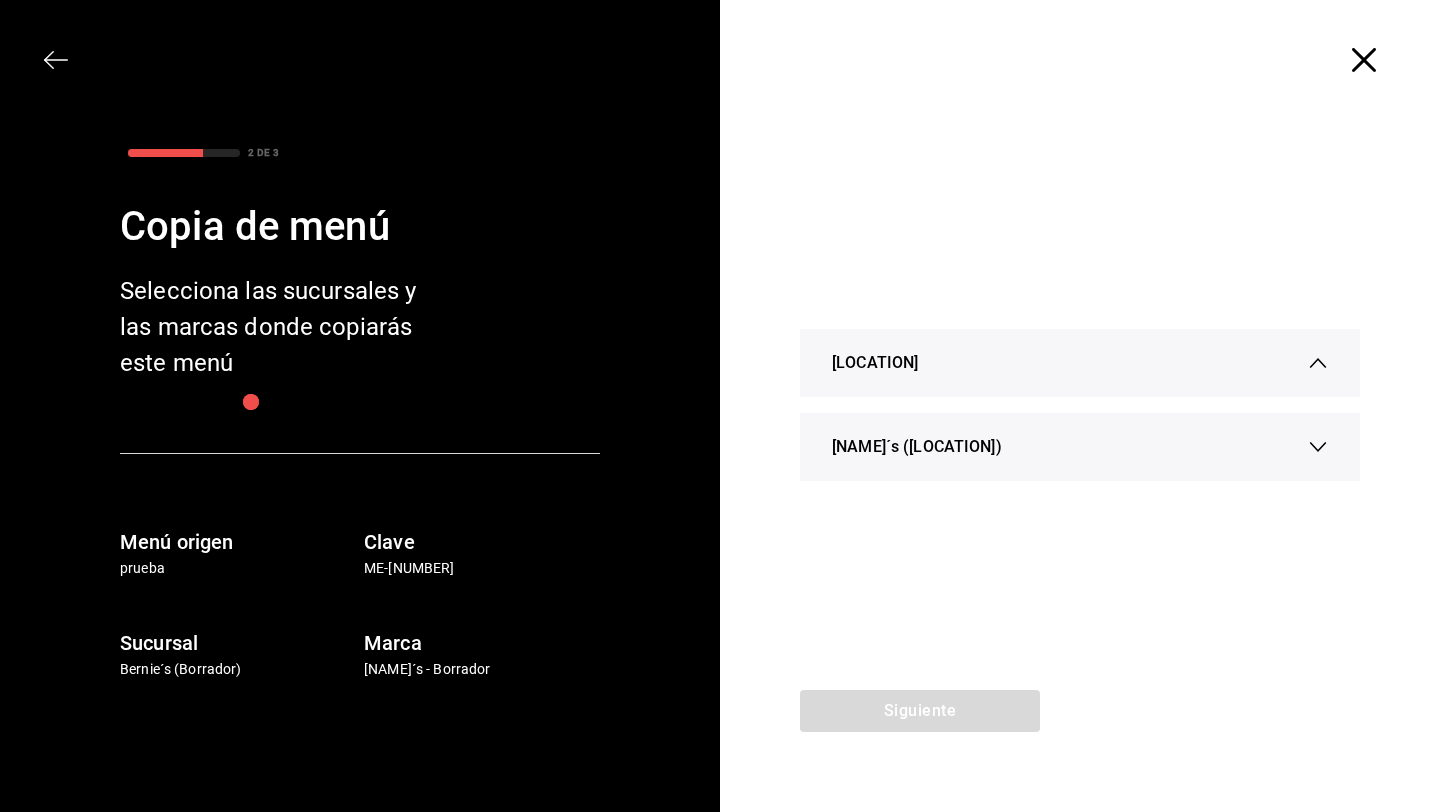 click on "[NAME]´s ([LOCATION])" at bounding box center (1080, 447) 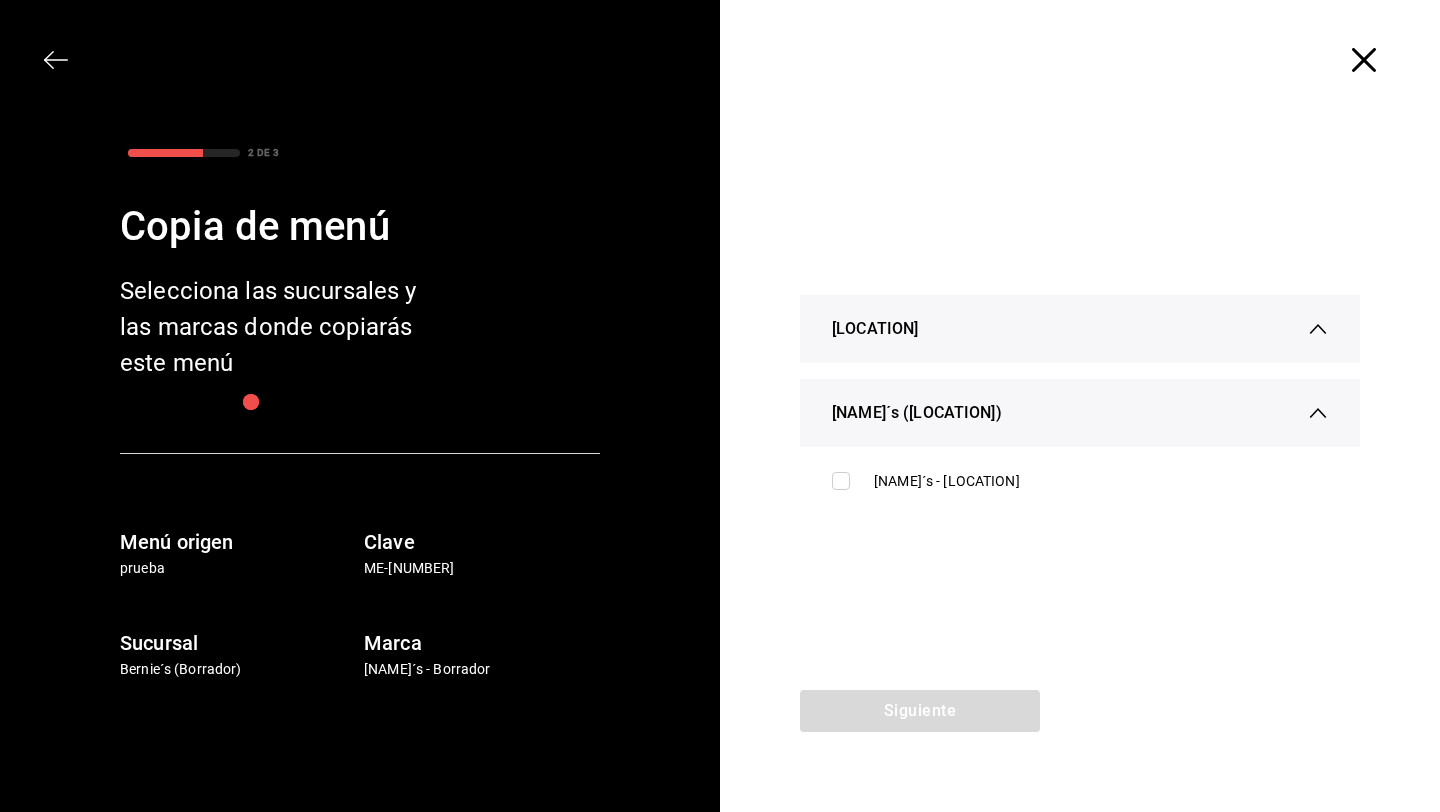 click 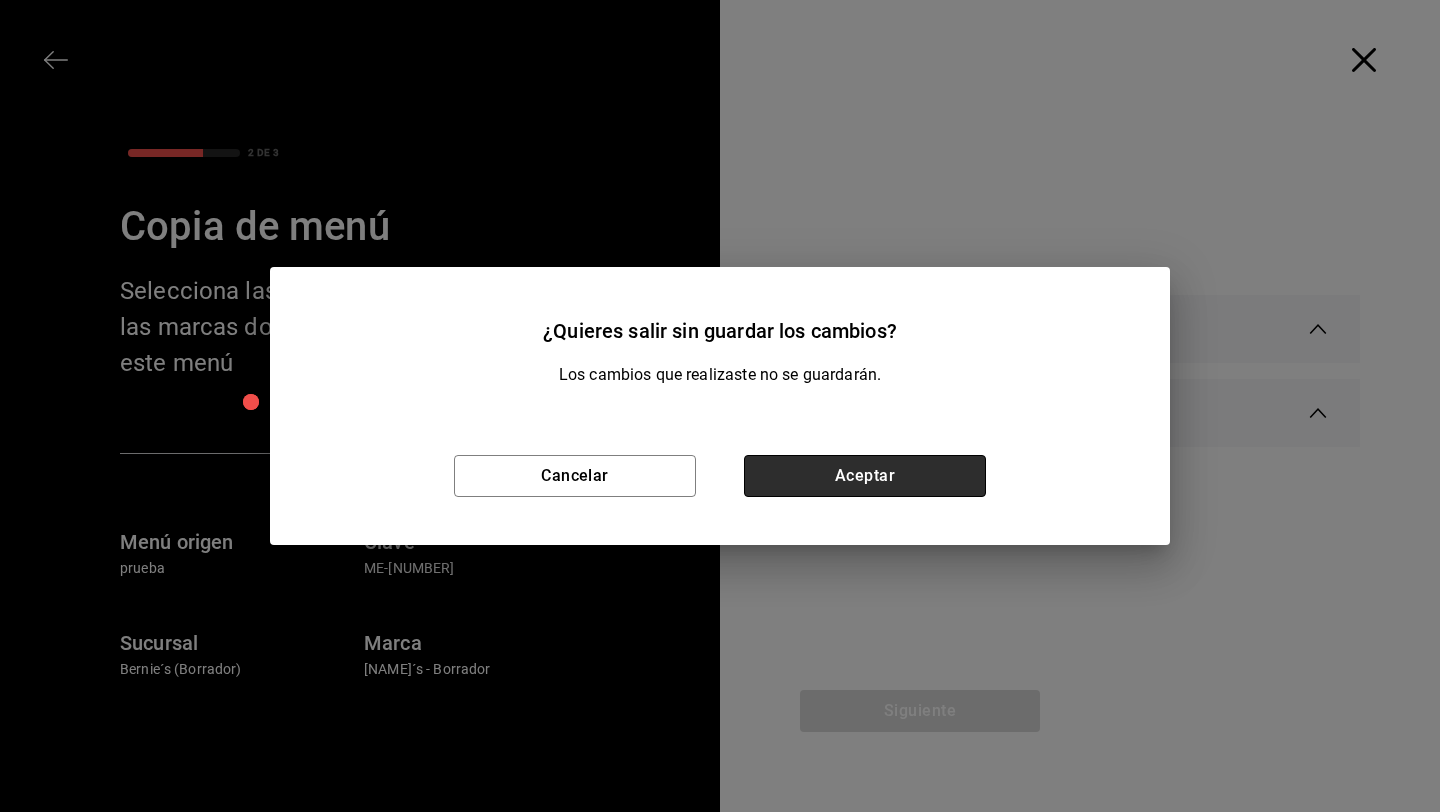 click on "Aceptar" at bounding box center (865, 476) 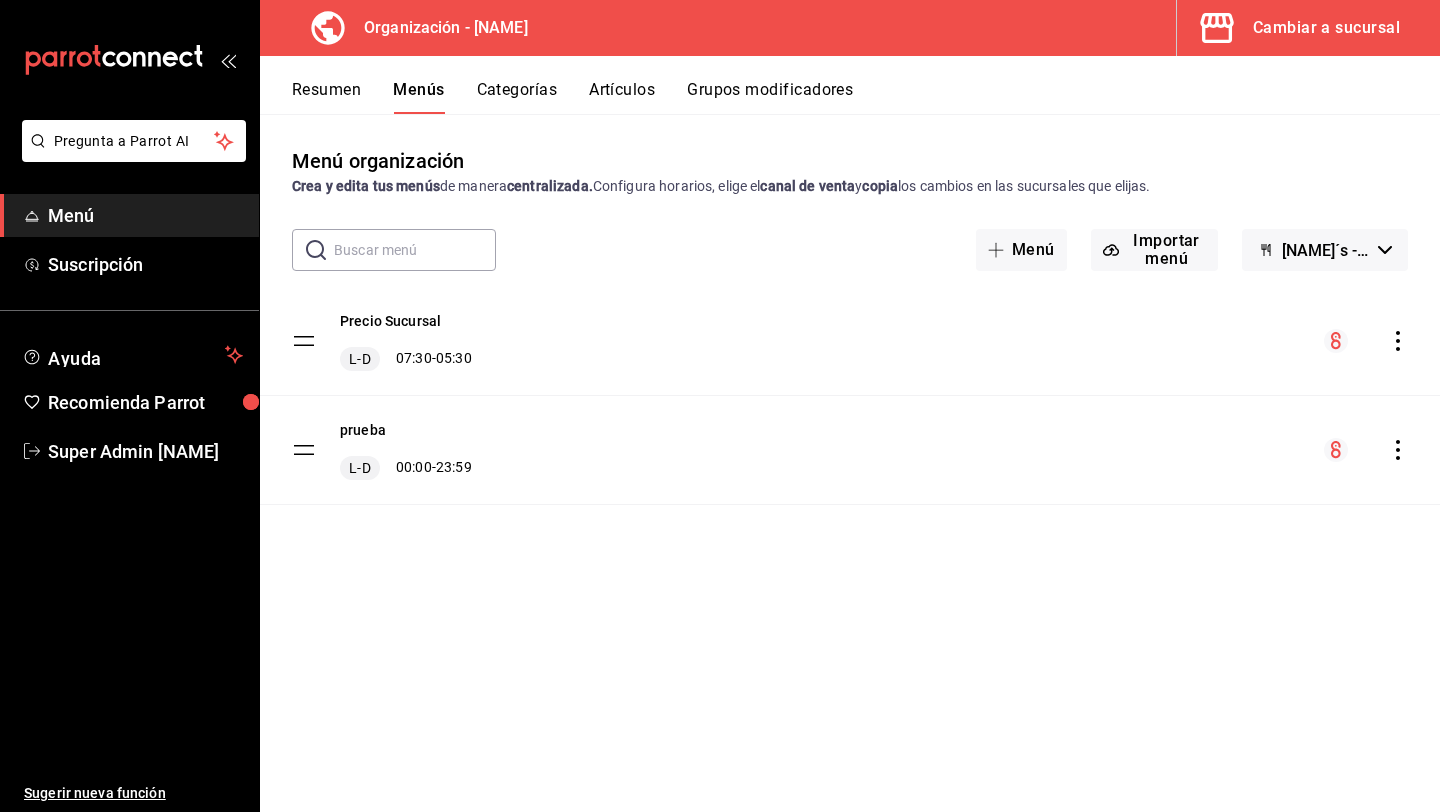 click on "Cambiar a sucursal" at bounding box center [1326, 28] 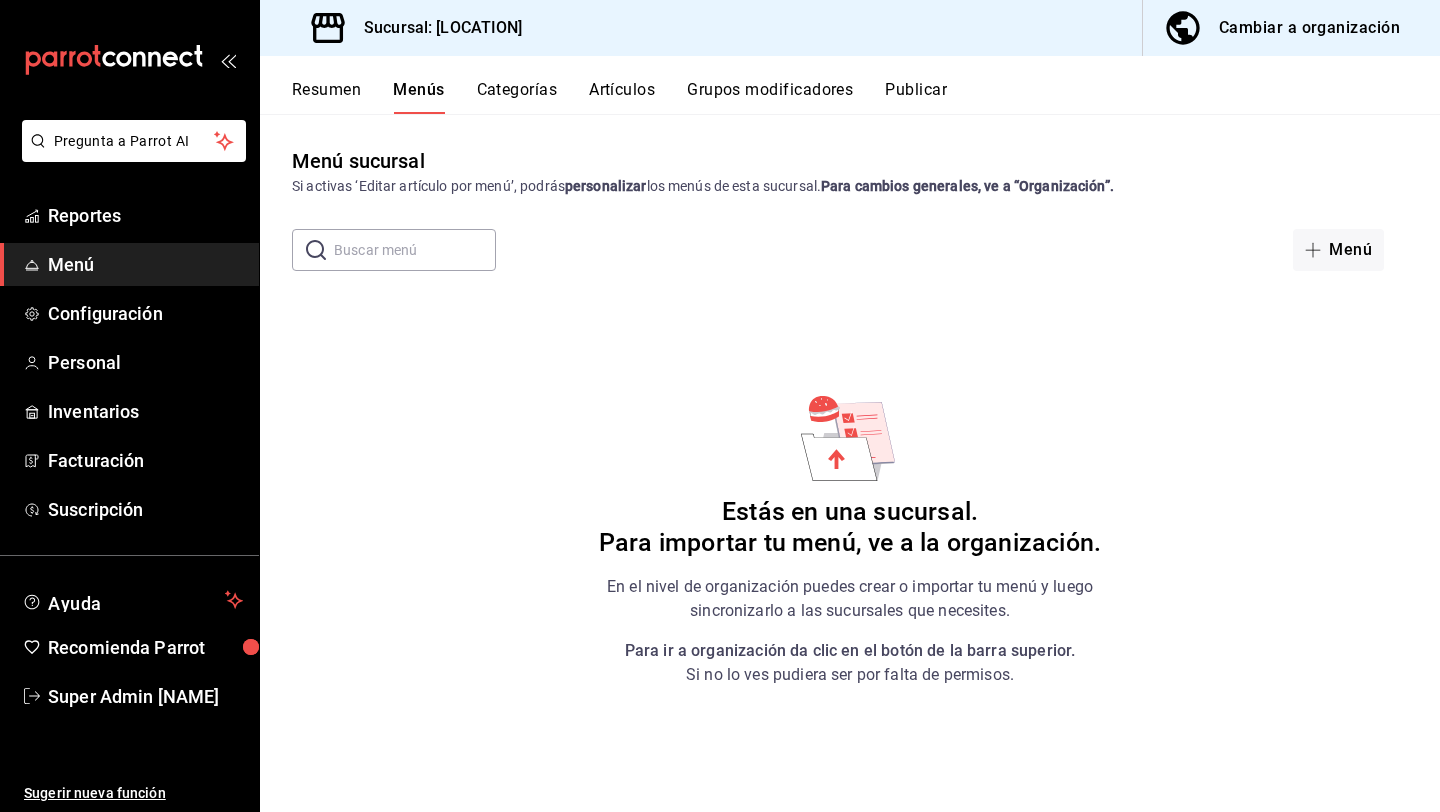 click on "Resumen Menús Categorías Artículos Grupos modificadores Publicar" at bounding box center [850, 85] 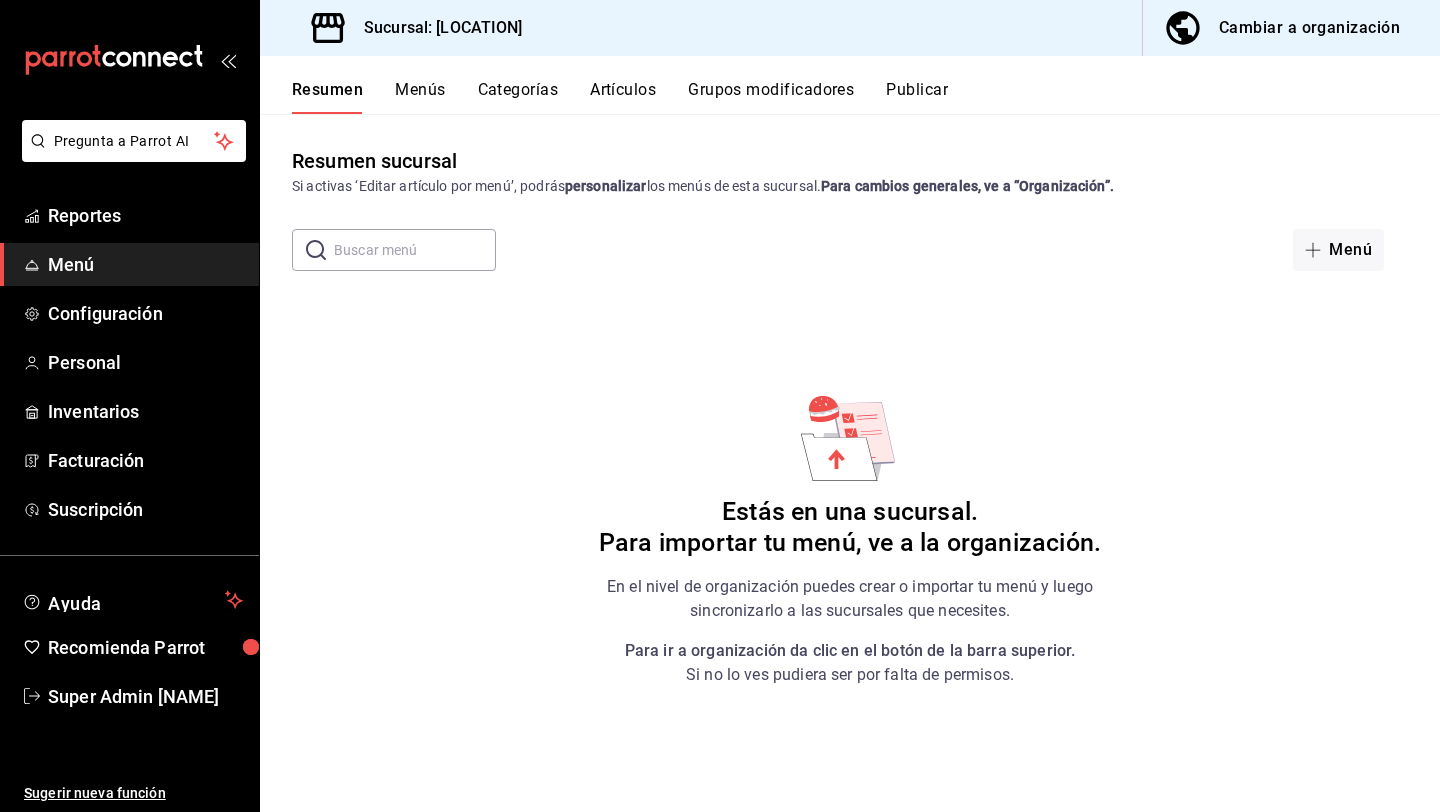 click on "Menús" at bounding box center (420, 97) 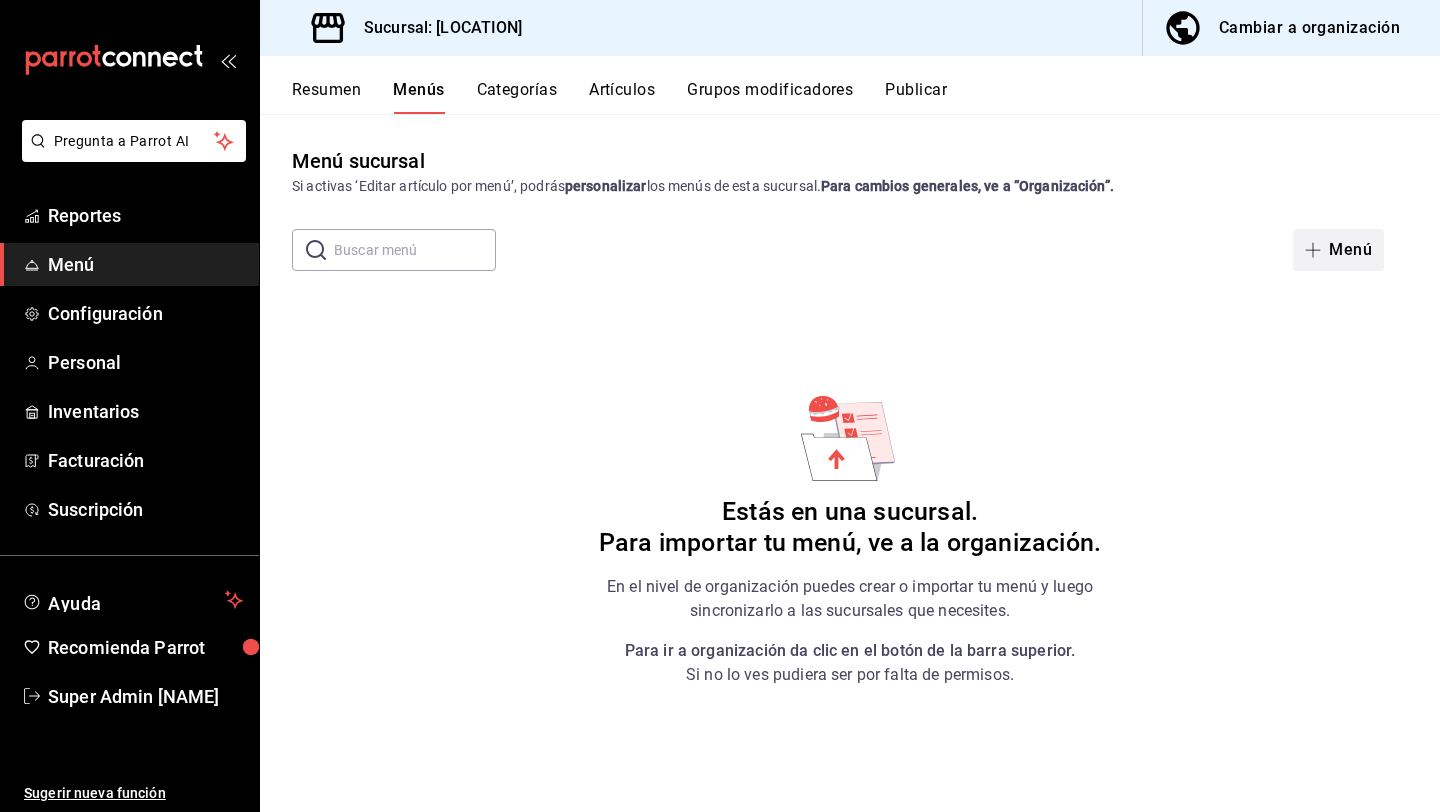 click on "Menú" at bounding box center [1338, 250] 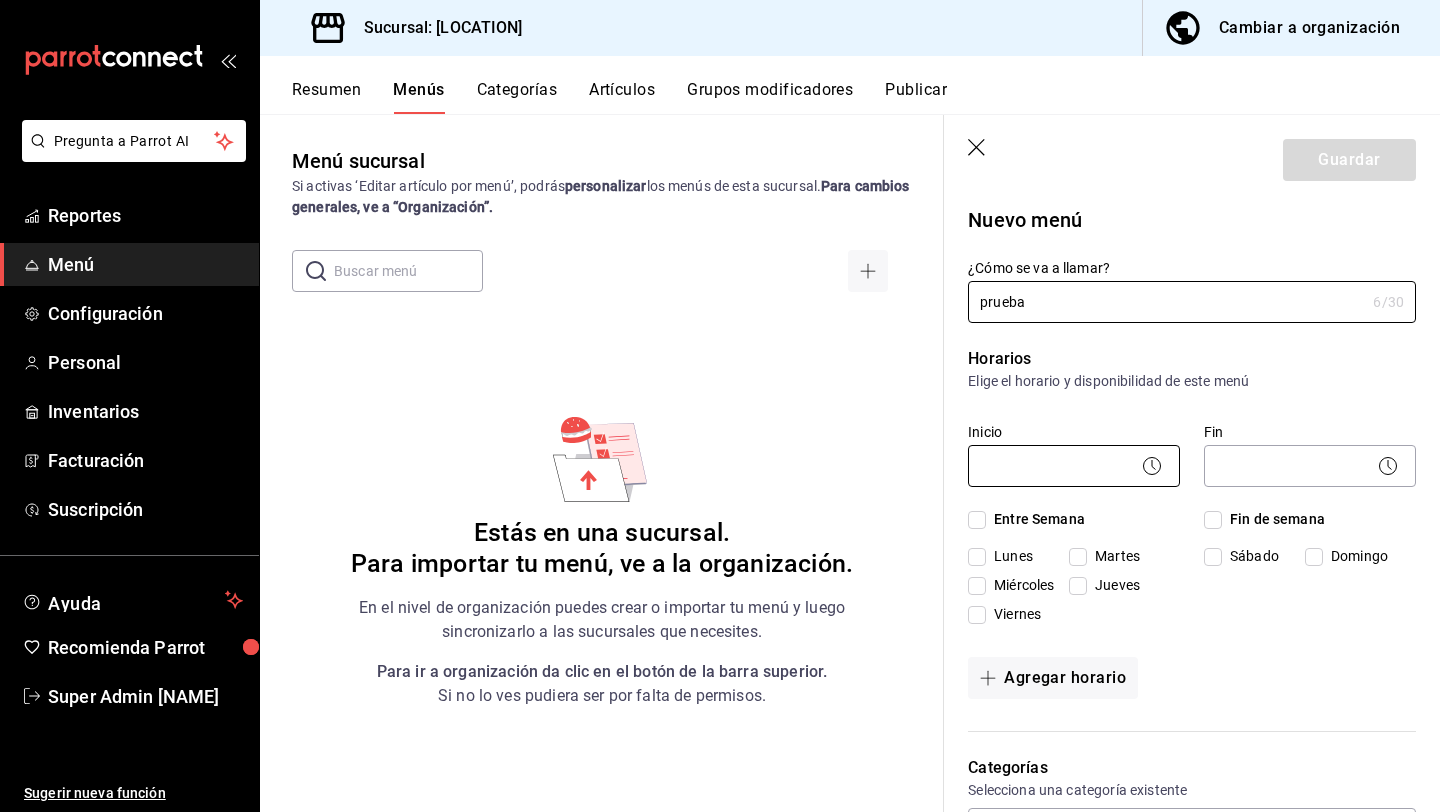 type on "prueba" 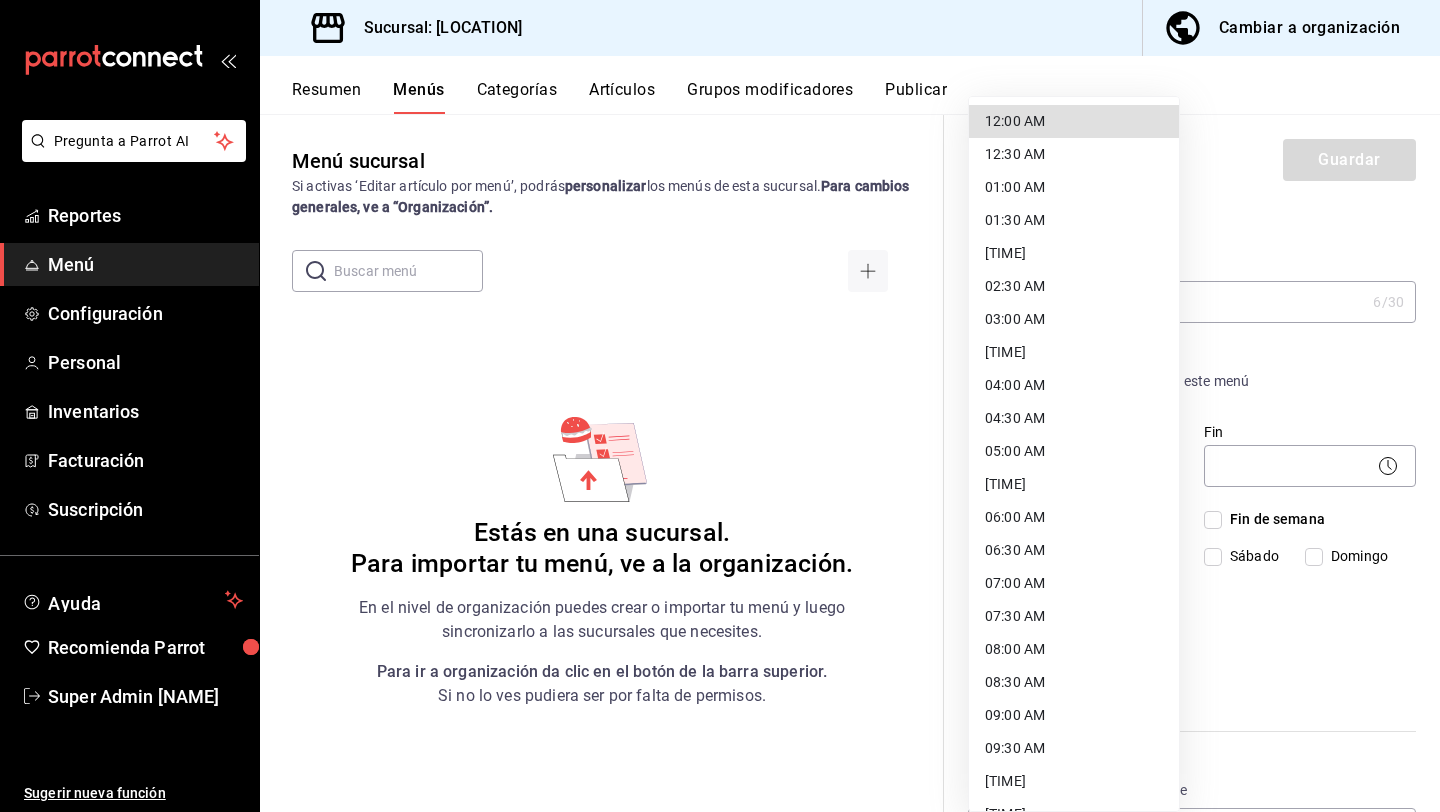 click on "Pregunta a Parrot AI Reportes   Menú   Configuración   Personal   Inventarios   Facturación   Suscripción   Ayuda Recomienda Parrot   Super Admin Parrot   Sugerir nueva función   Sucursal: [CITY] ([STATE]) Cambiar a organización Resumen Menús Categorías Artículos Grupos modificadores Publicar Menú sucursal Si activas ‘Editar artículo por menú’, podrás  personalizar  los menús de esta sucursal.  Para cambios generales, ve a “Organización”. ​ ​ Estás en una sucursal.   Para importar tu menú, ve a la organización. En el nivel de organización puedes crear o importar tu menú y luego sincronizarlo a las sucursales que necesites. Para ir a organización da clic en el botón de la barra superior.     Si no lo ves pudiera ser por falta de permisos. Guardar Nuevo menú ¿Cómo se va a llamar? prueba 6 /30 ¿Cómo se va a llamar? Horarios Elige el horario y disponibilidad de este menú Inicio ​ Fin ​ Entre Semana Lunes Martes Miércoles Jueves Viernes Fin de semana Sábado Domingo ME-" at bounding box center [720, 406] 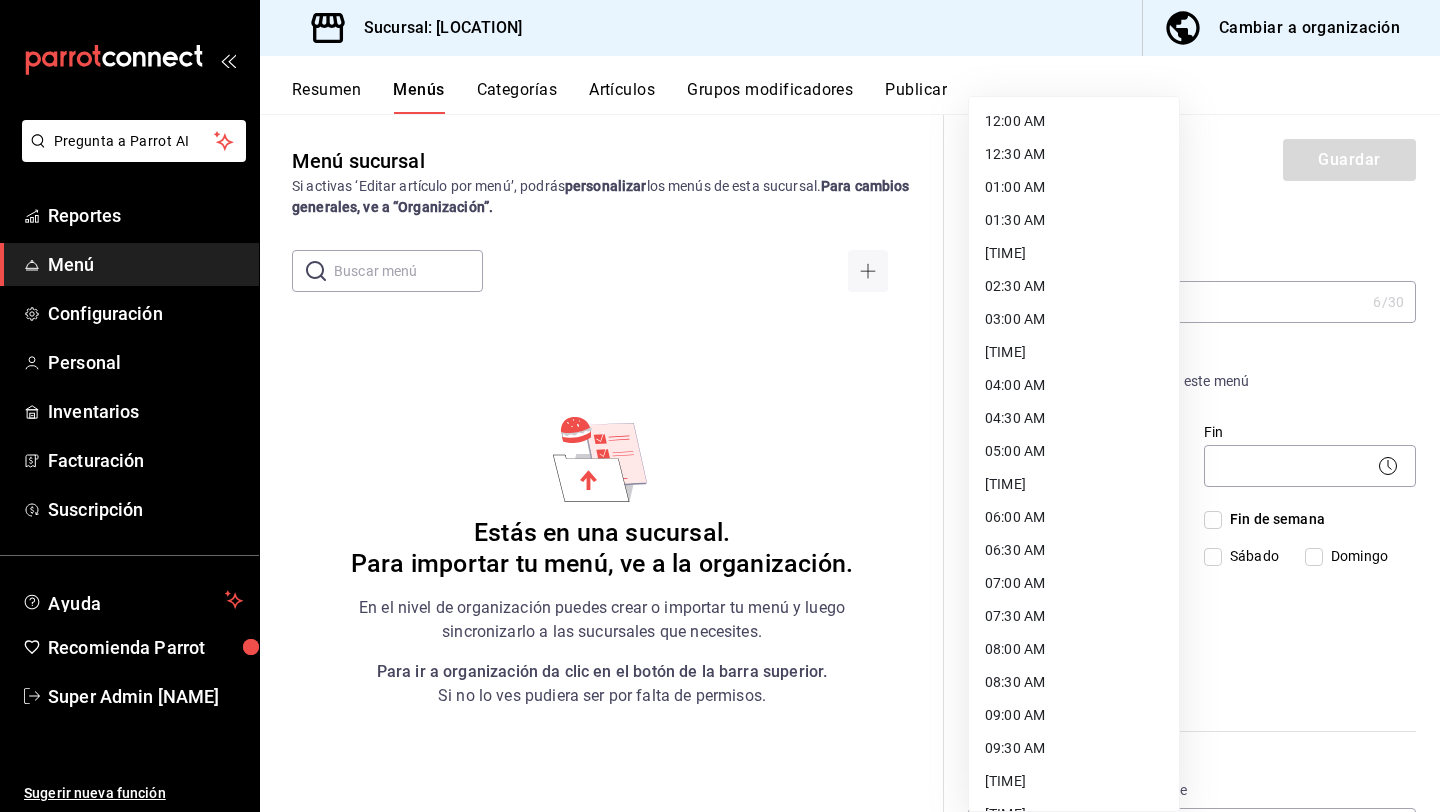 drag, startPoint x: 1005, startPoint y: 141, endPoint x: 1003, endPoint y: 128, distance: 13.152946 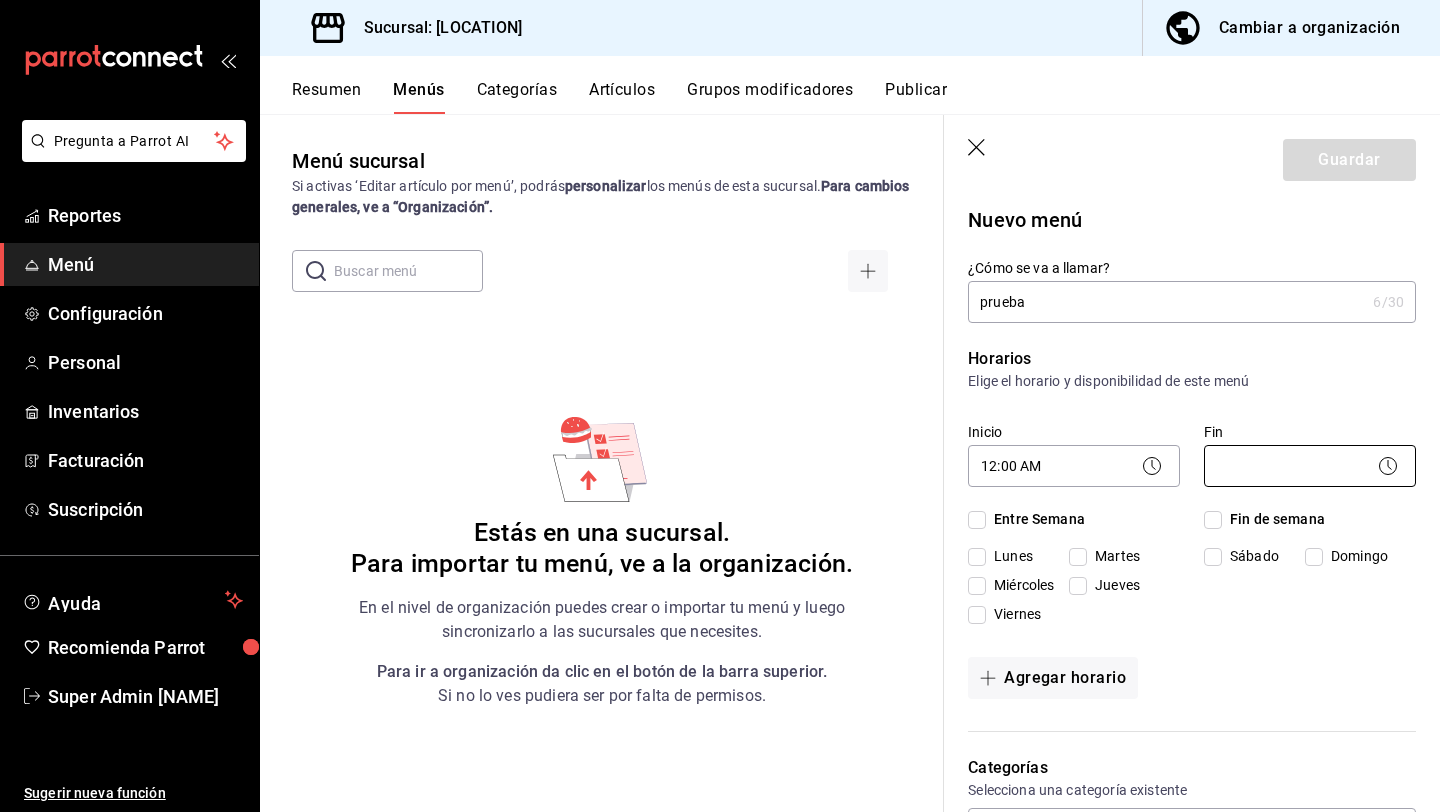 click on "Super Admin [NAME]  Sucursal: [LOCATION] Cambiar a organización Resumen Menús Categorías Artículos Grupos modificadores Publicar Menú sucursal Si activas ‘Editar artículo por menú’, podrás  personalizar  los menús de esta sucursal.  Para cambios generales, ve a “Organización”. ​ ​ Estás en una sucursal.   Para importar tu menú, ve a la organización. En el nivel de organización puedes crear o importar tu menú y luego sincronizarlo a las sucursales que necesites. Para ir a organización da clic en el botón de la barra superior.     Si no lo ves pudiera ser por falta de permisos. Guardar Nuevo menú ¿Cómo se va a llamar? prueba 6 /30 ¿Cómo se va a llamar? Horarios Elige el horario y disponibilidad de este menú Inicio 12:00 AM 00:00 Fin ​ Entre Semana Lunes Martes Miércoles Jueves Viernes Fin de semana Sábado" at bounding box center [720, 406] 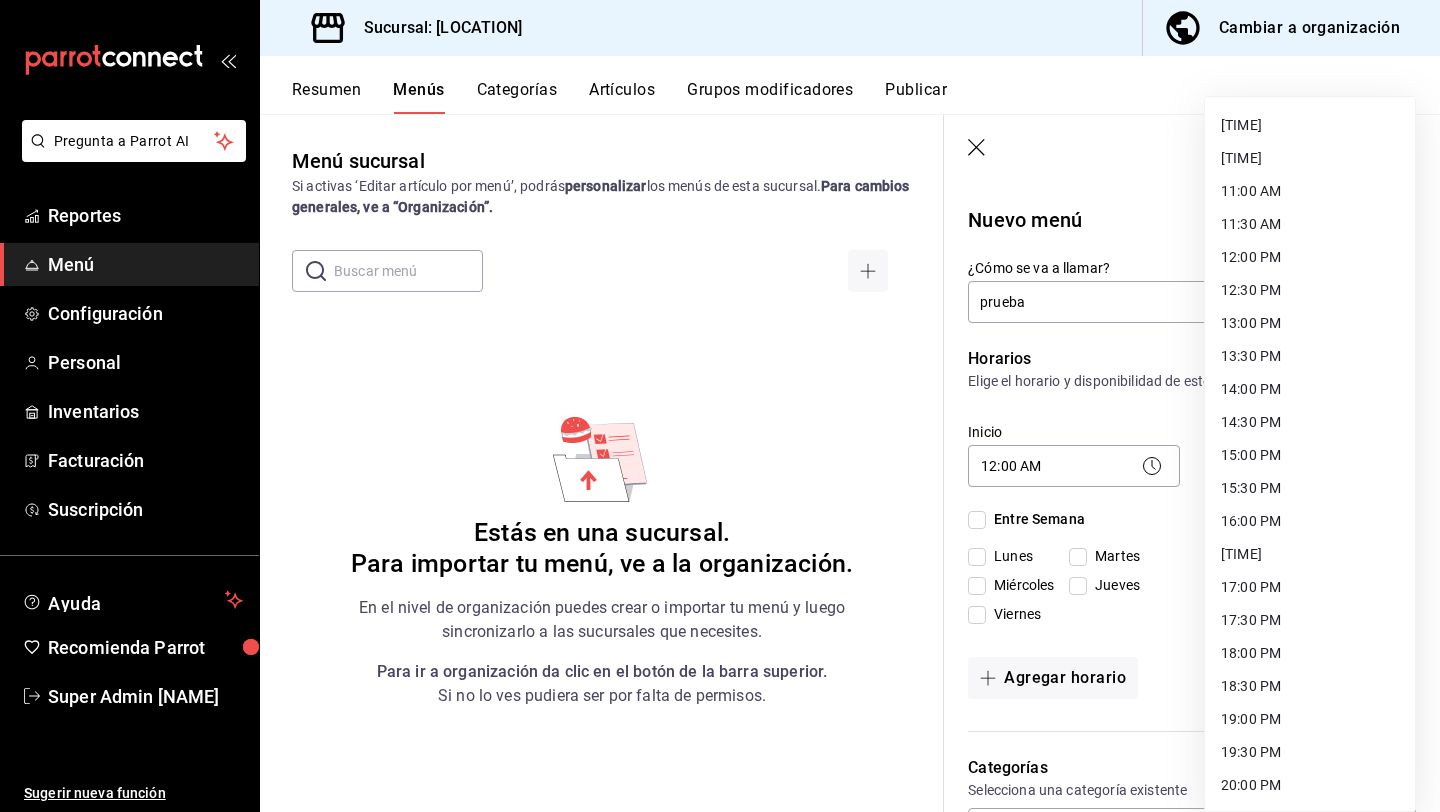 scroll, scrollTop: 919, scrollLeft: 0, axis: vertical 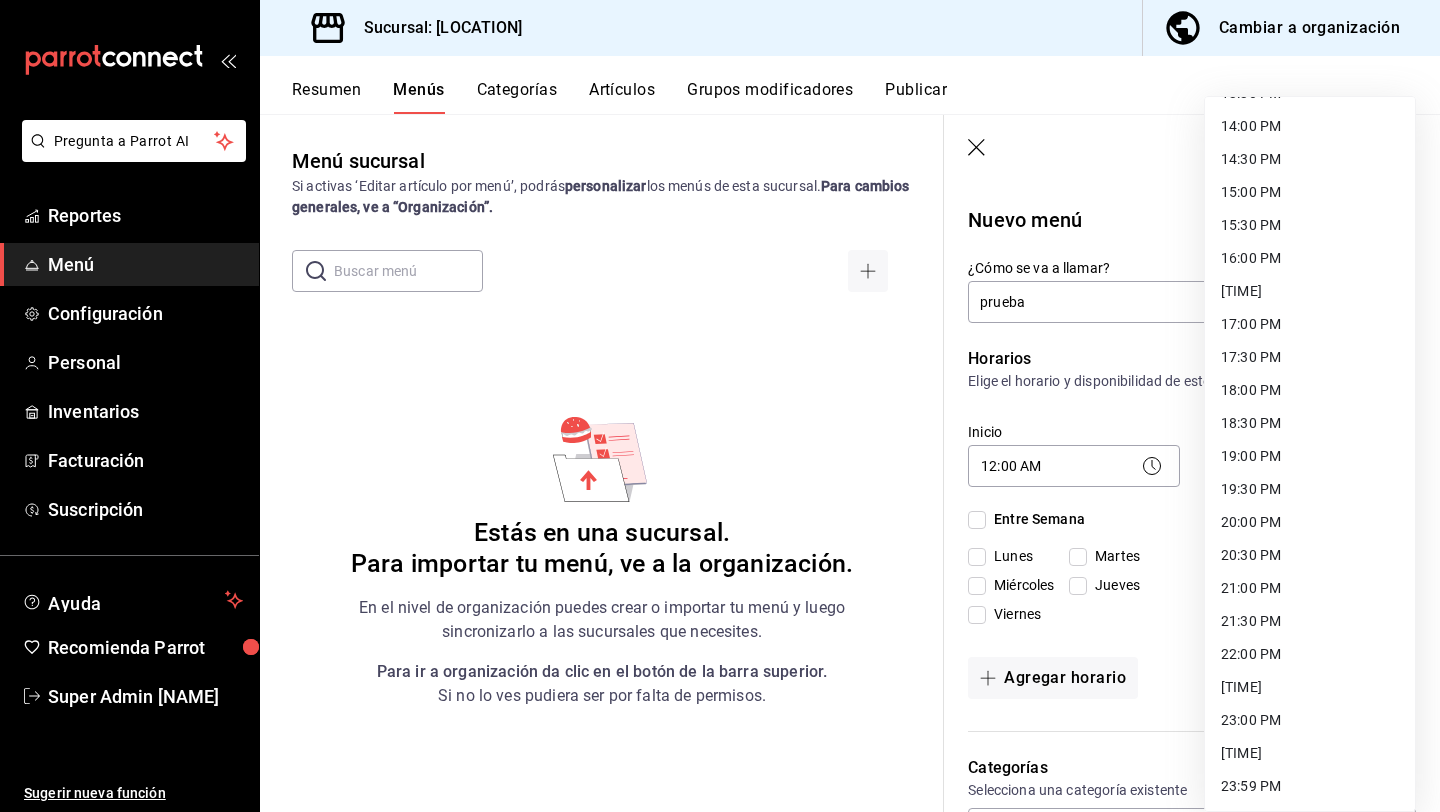 click on "23:59 PM" at bounding box center (1310, 786) 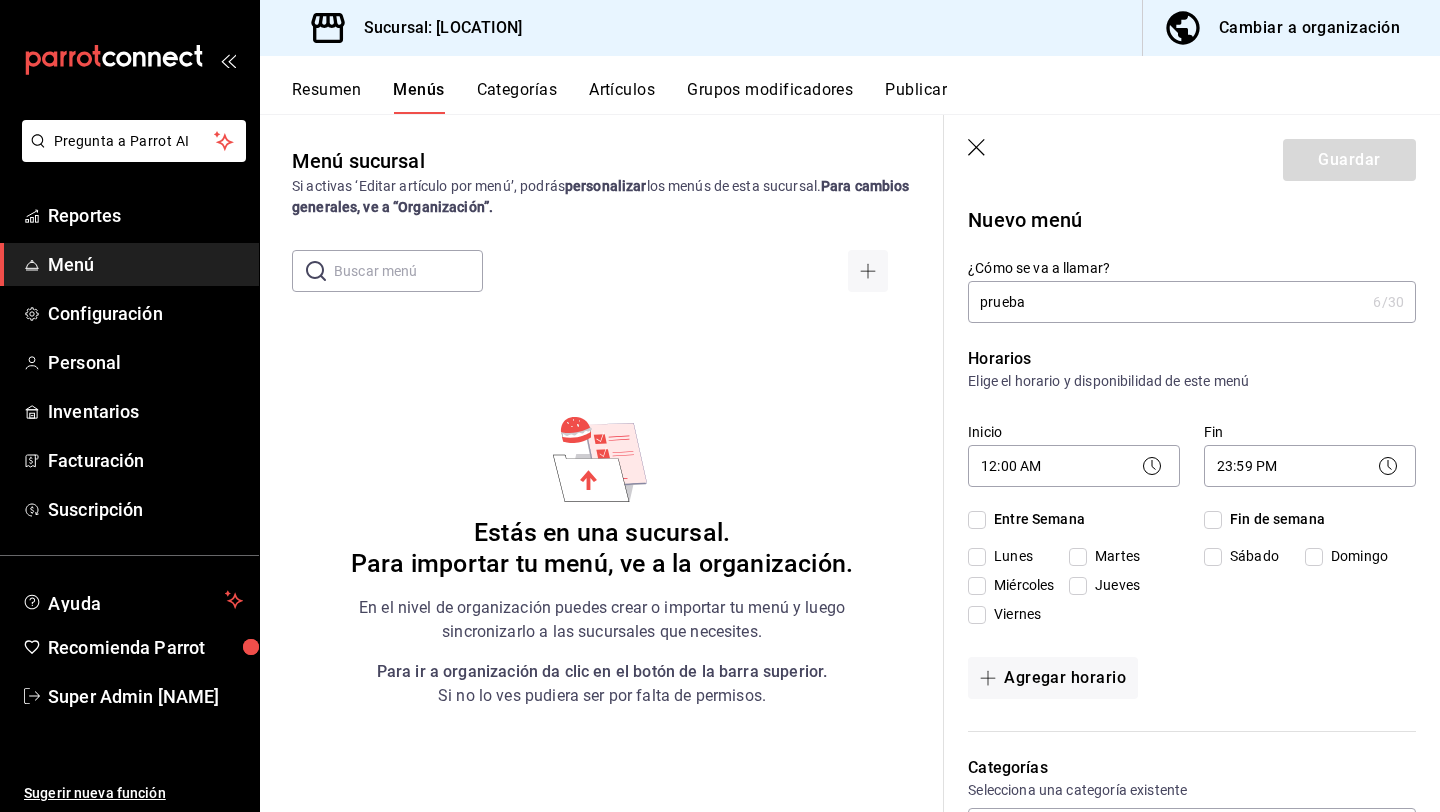 click on "prueba" at bounding box center (1166, 302) 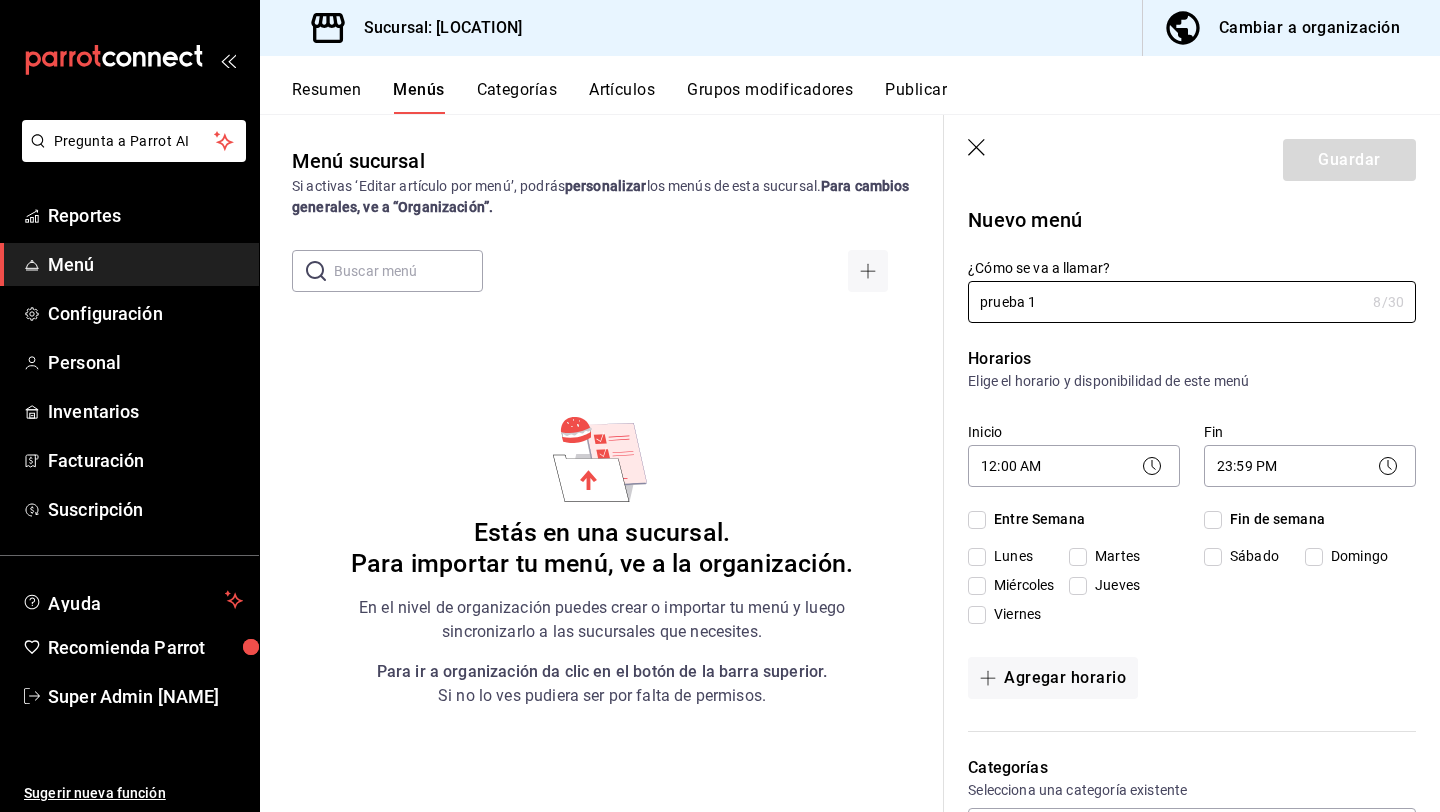 type on "prueba 1" 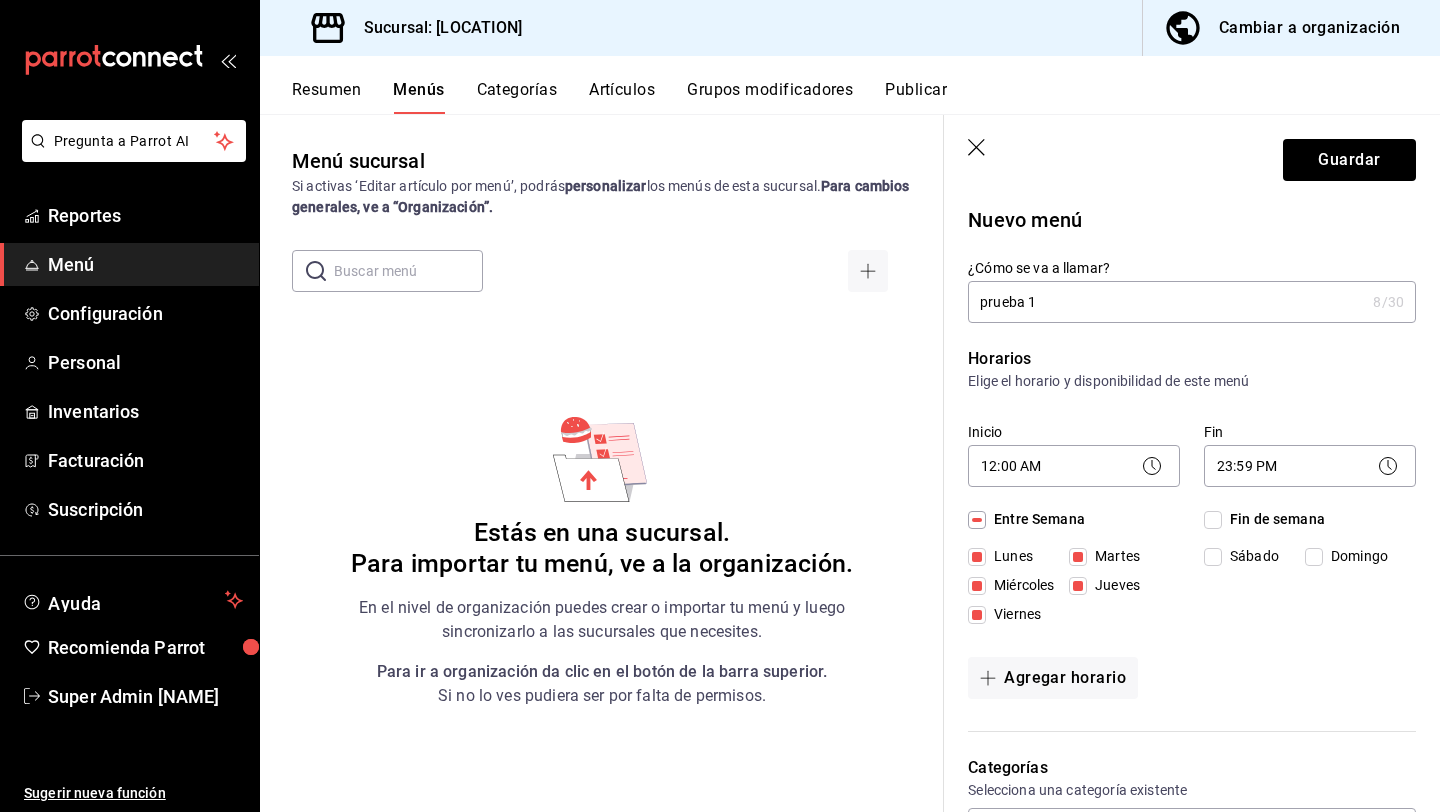 click on "Fin de semana" at bounding box center (1213, 520) 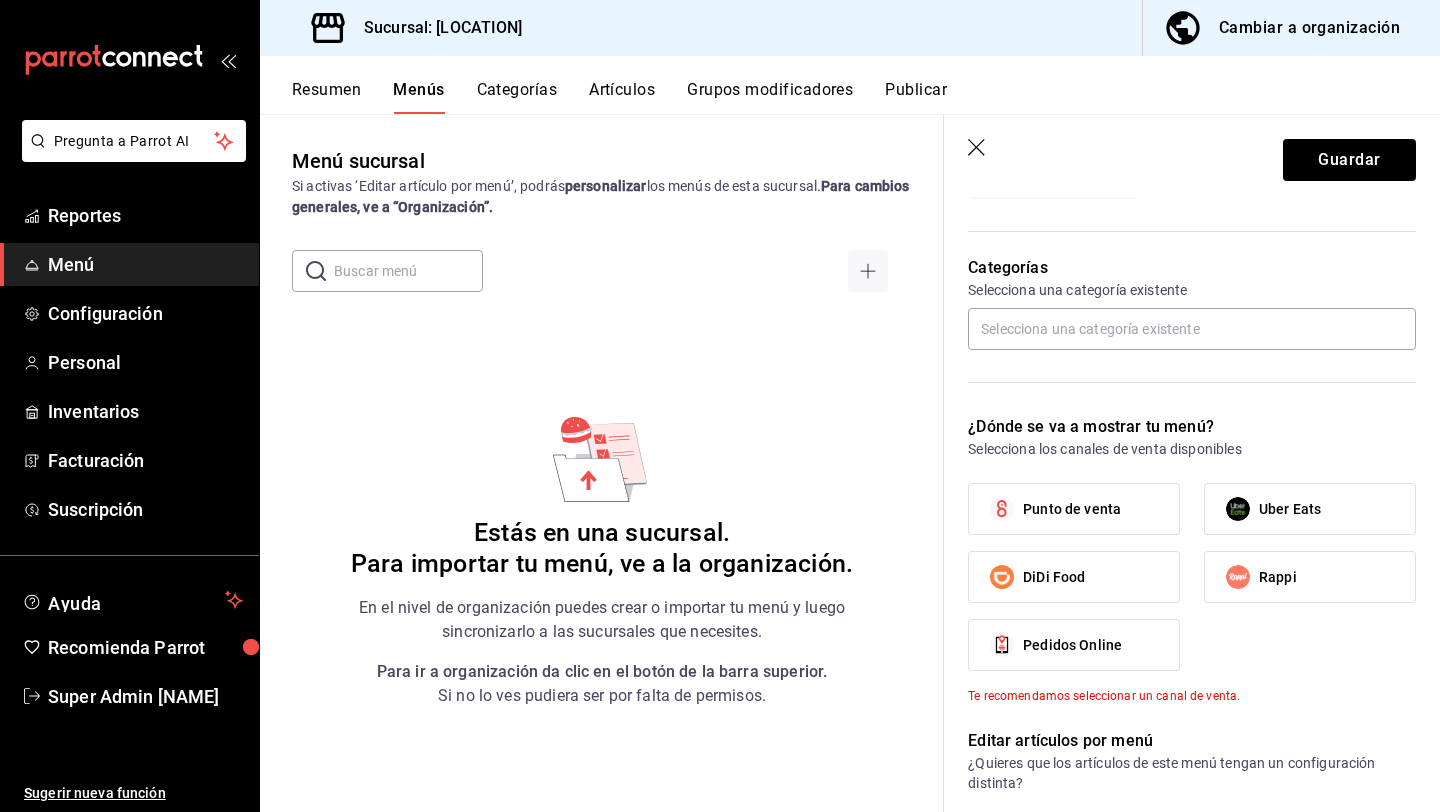 scroll, scrollTop: 556, scrollLeft: 0, axis: vertical 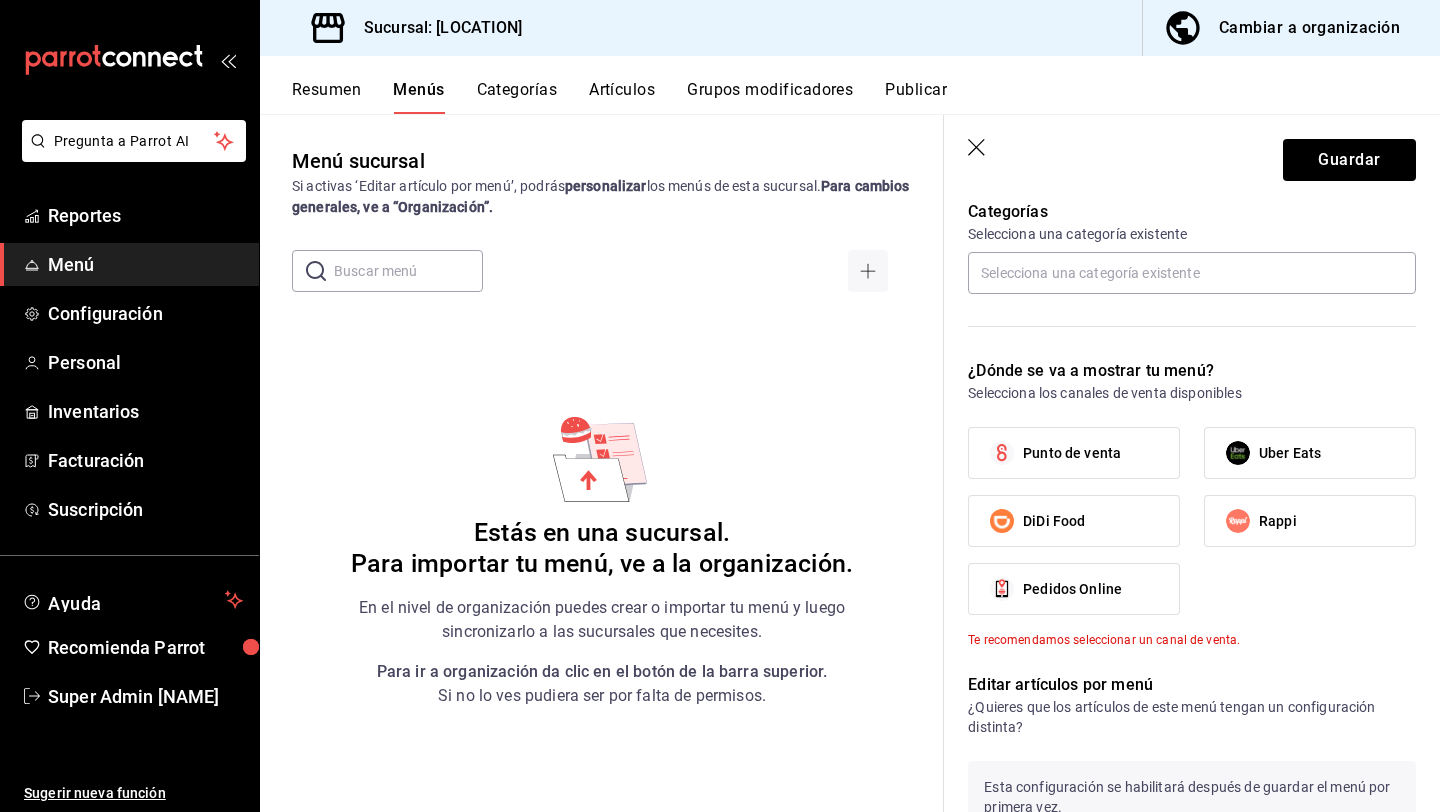 click on "Punto de venta" at bounding box center [1074, 453] 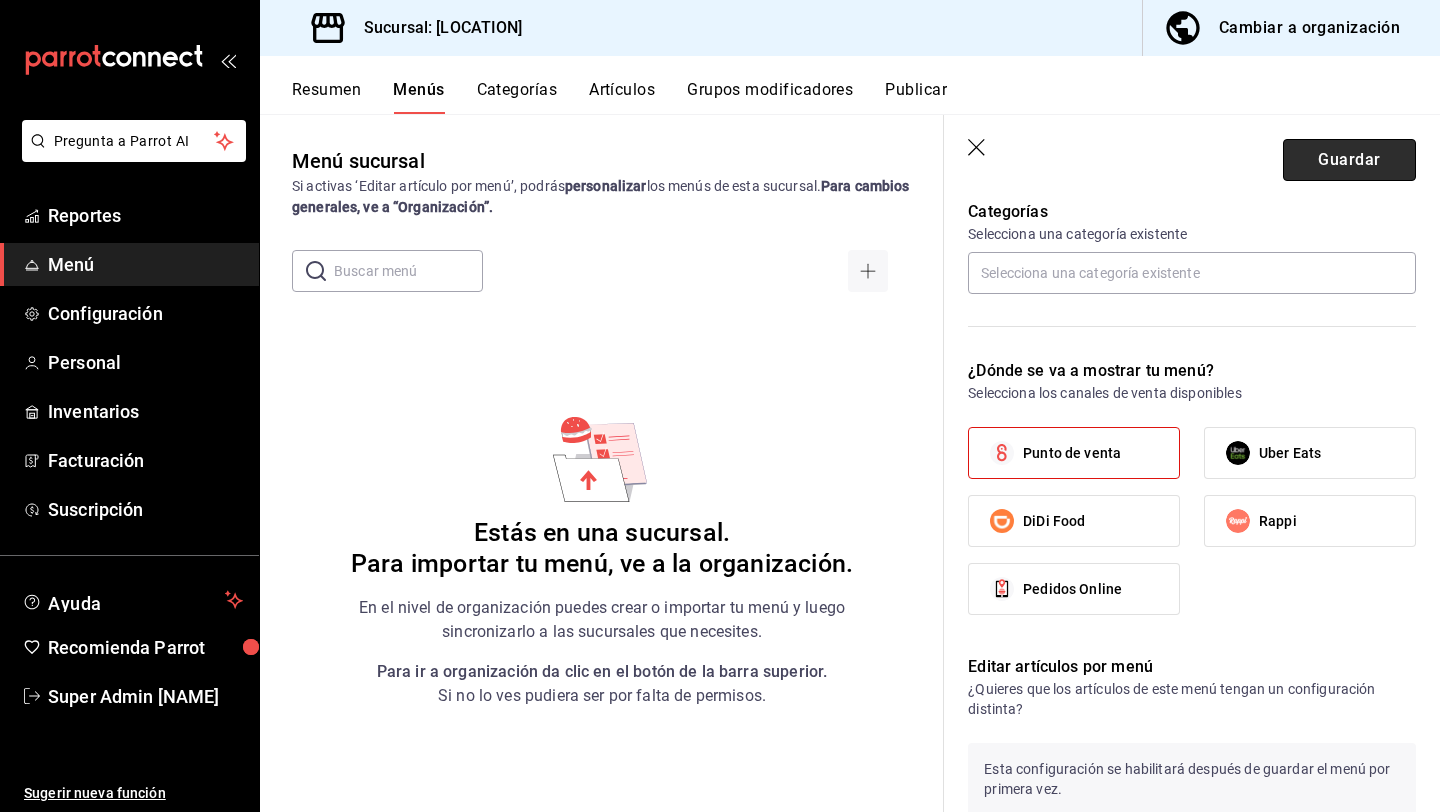 click on "Guardar" at bounding box center [1349, 160] 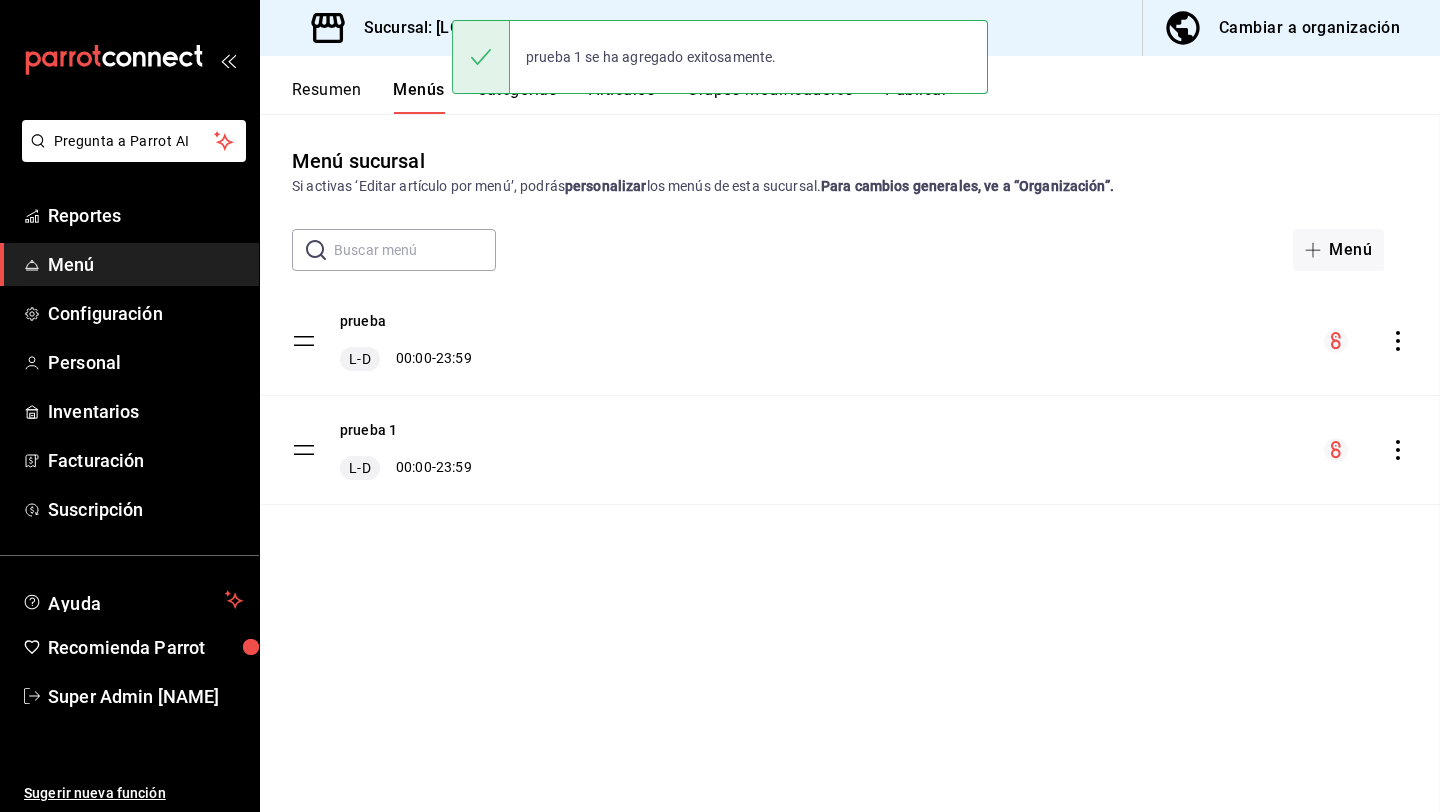 scroll, scrollTop: 0, scrollLeft: 0, axis: both 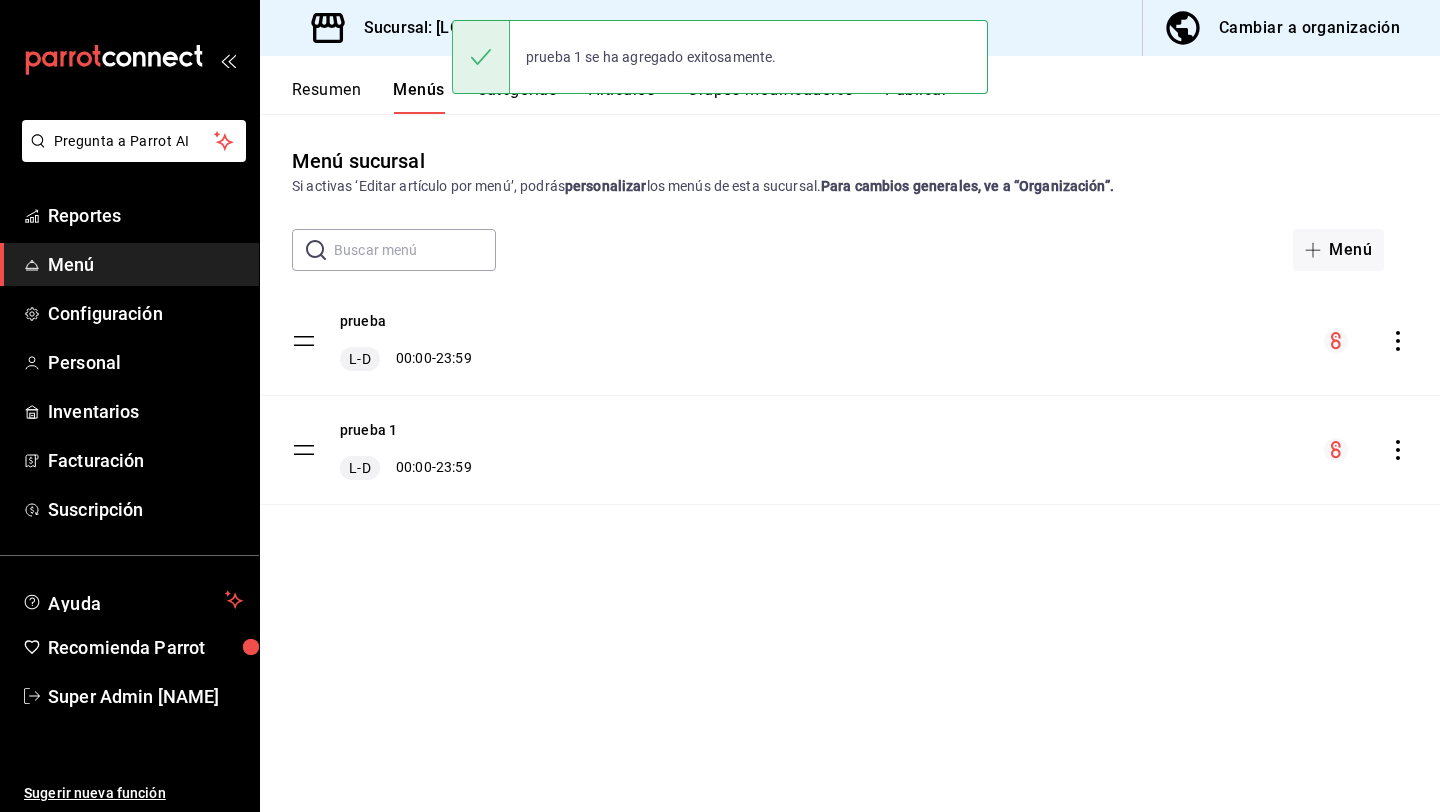 click 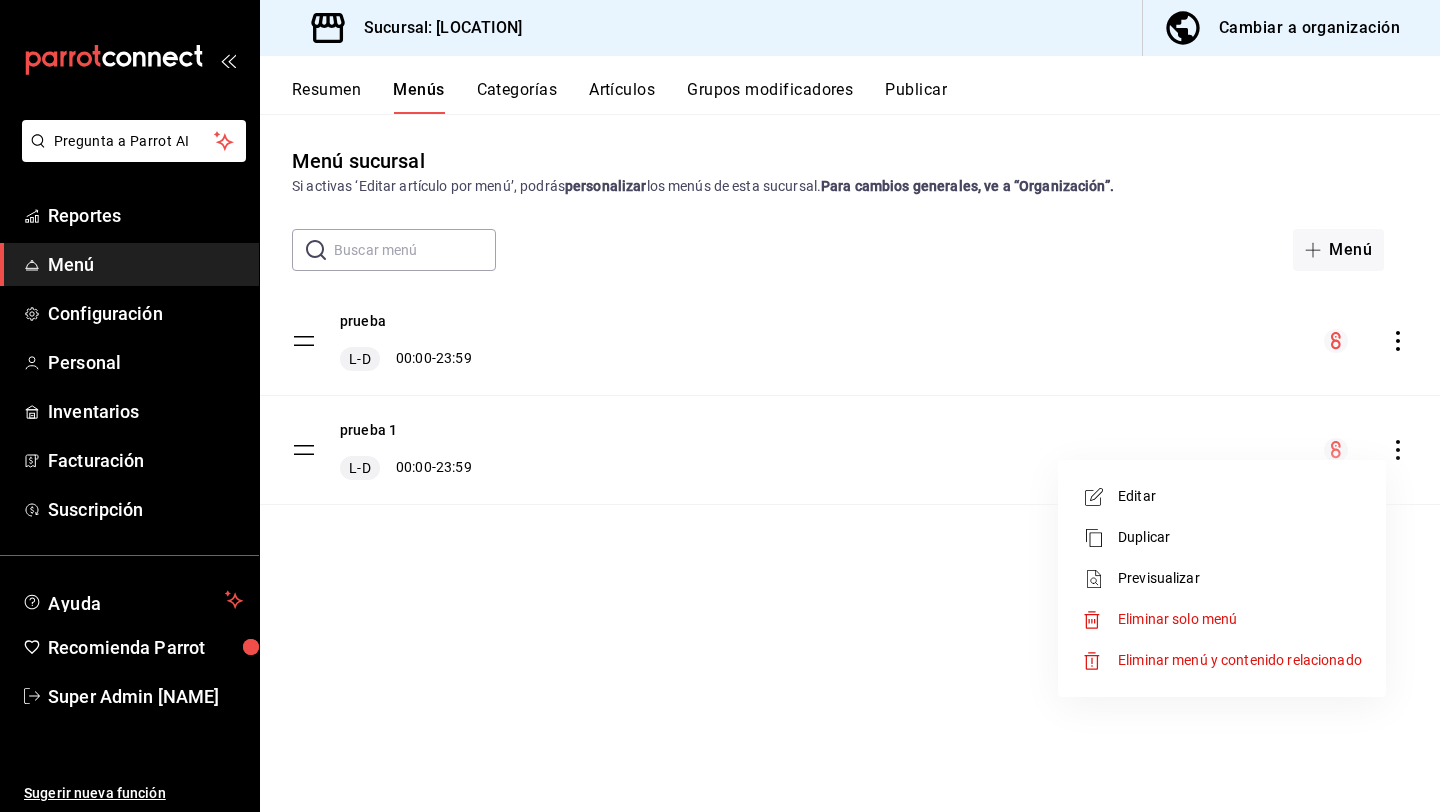 click on "Eliminar solo menú" at bounding box center [1222, 619] 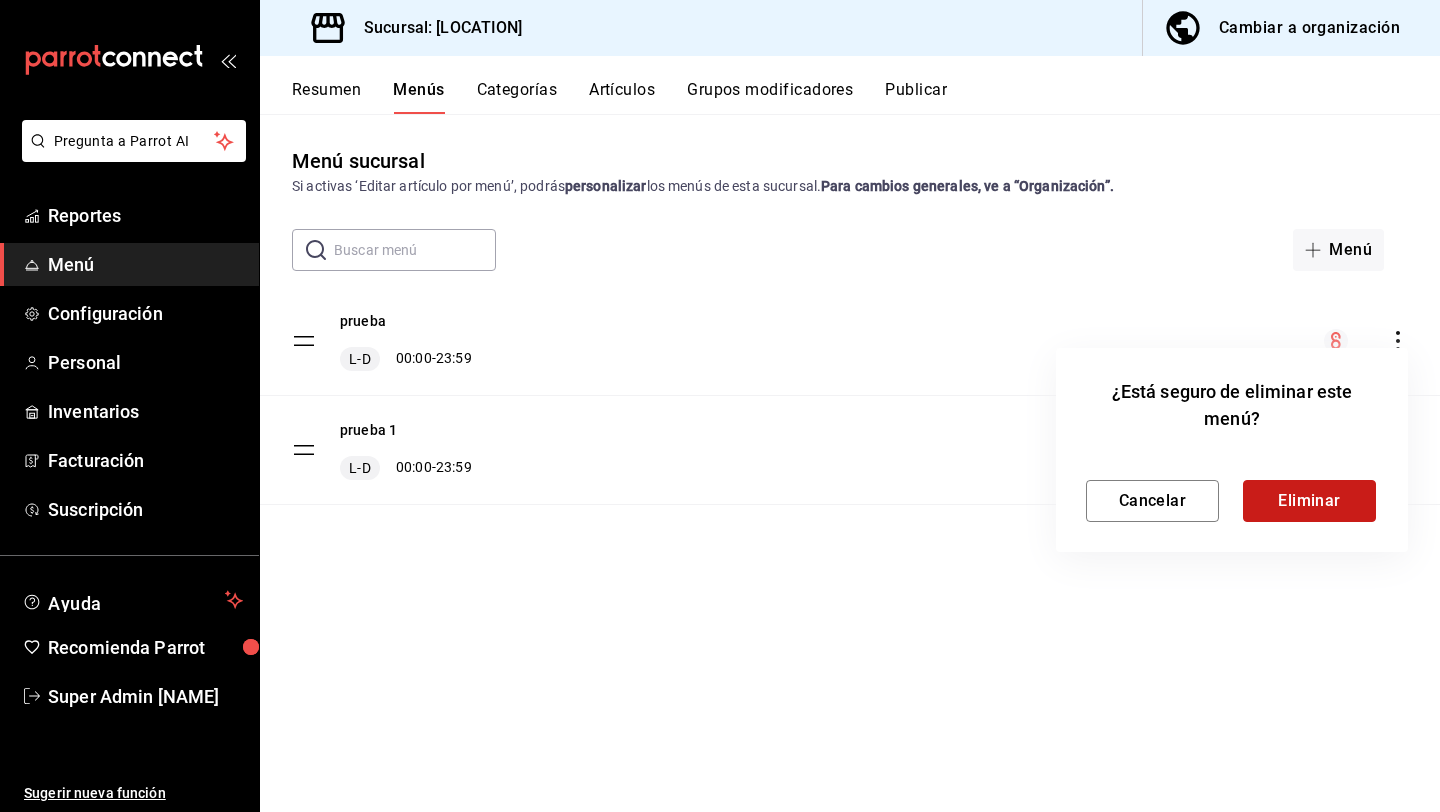 click on "Eliminar" at bounding box center (1309, 501) 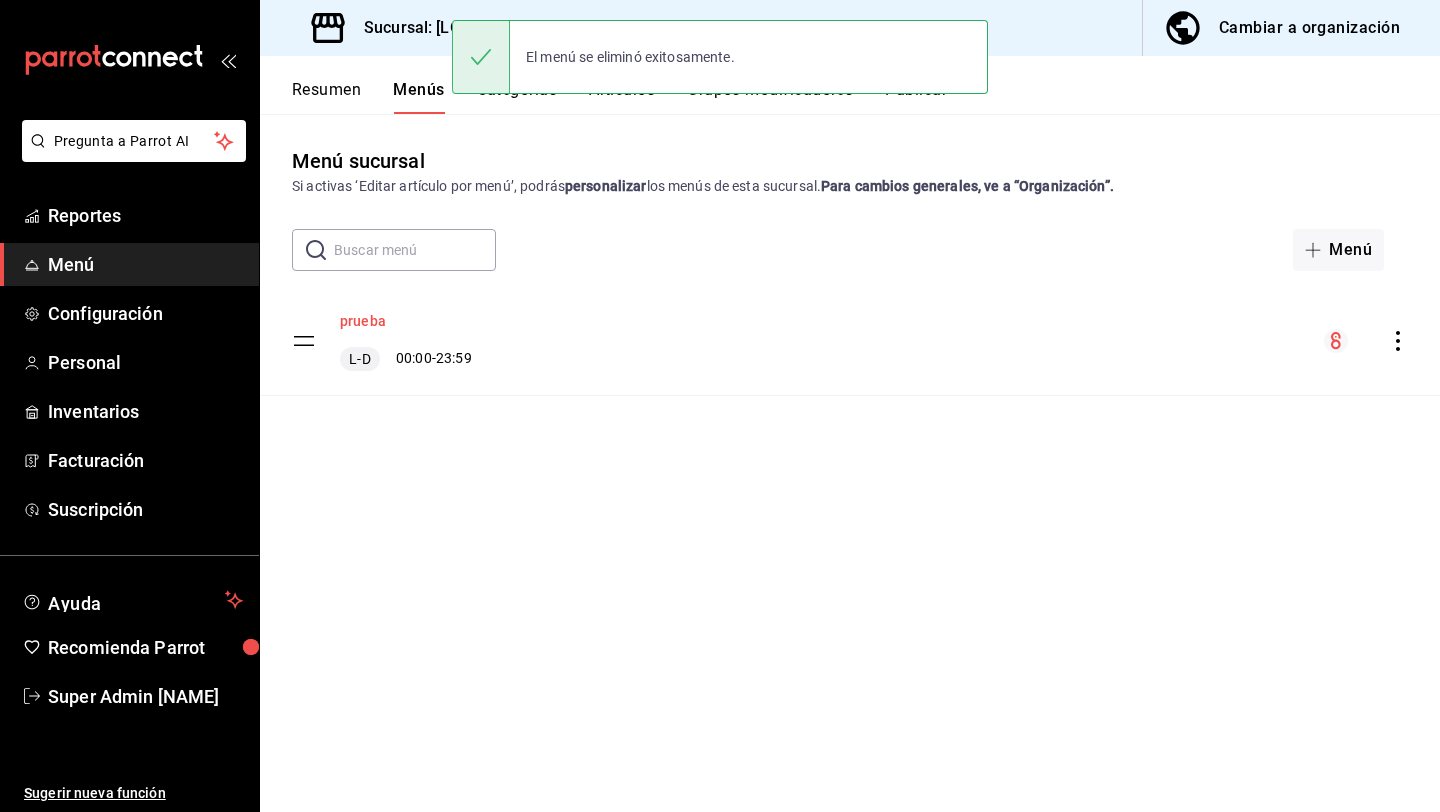 click on "prueba" at bounding box center (363, 321) 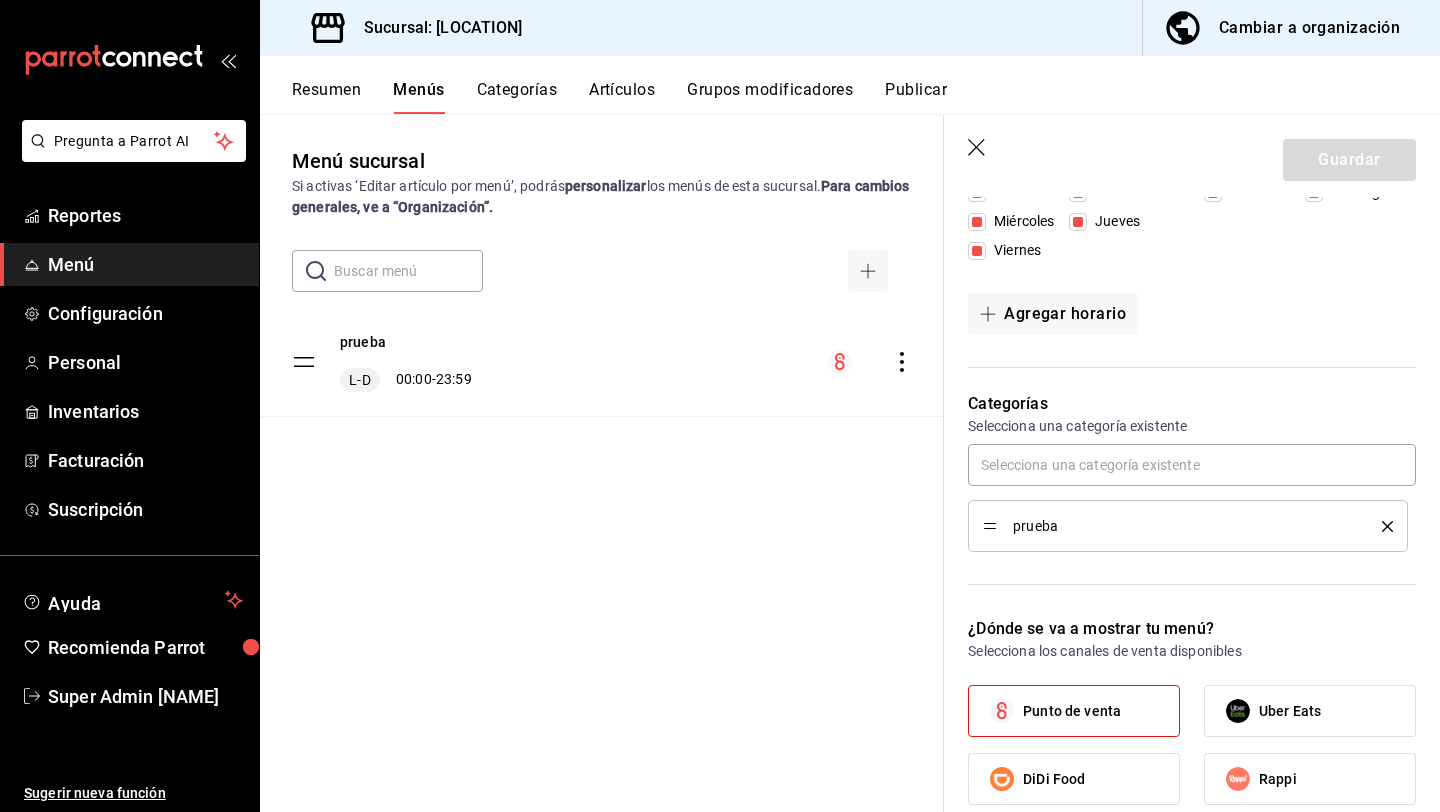 scroll, scrollTop: 409, scrollLeft: 0, axis: vertical 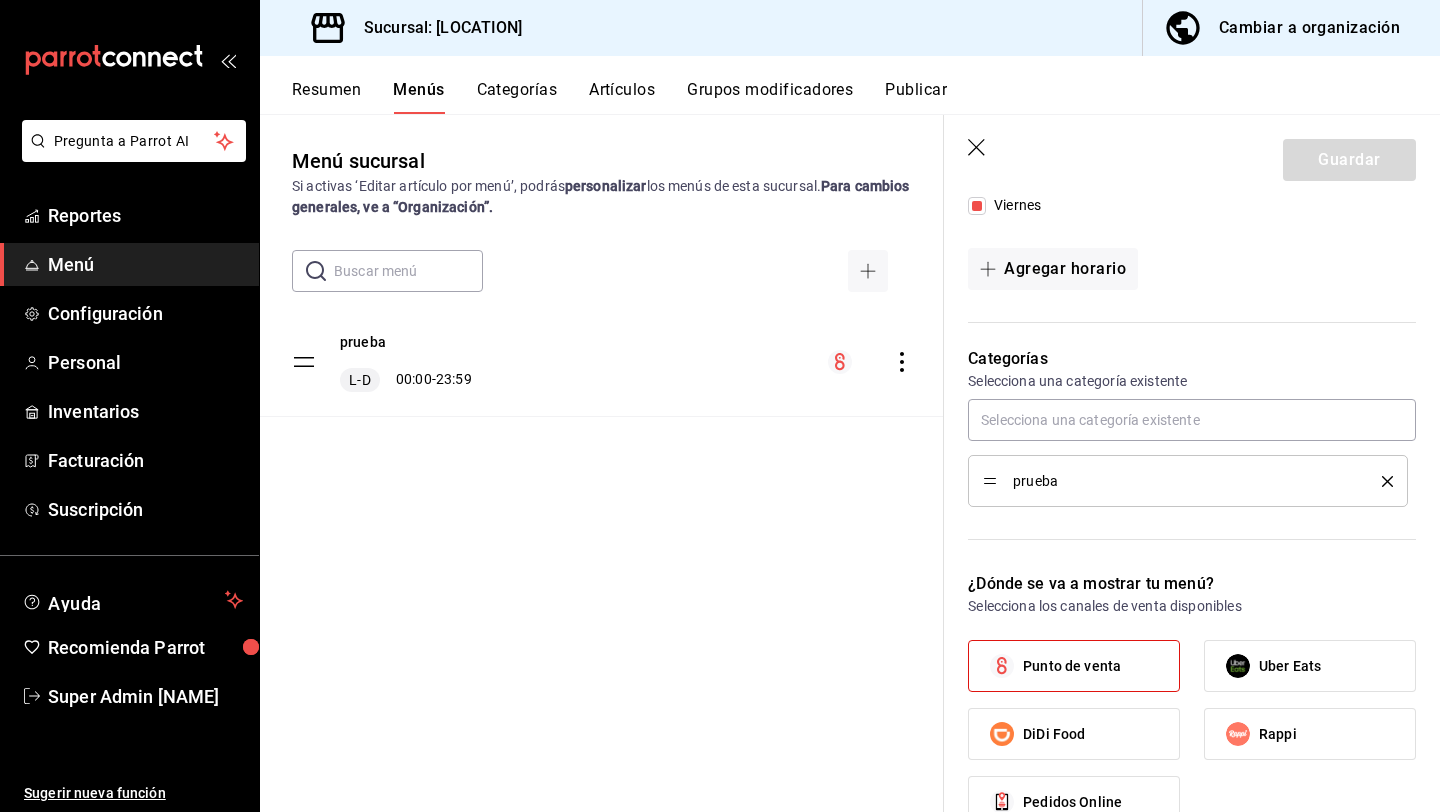 click 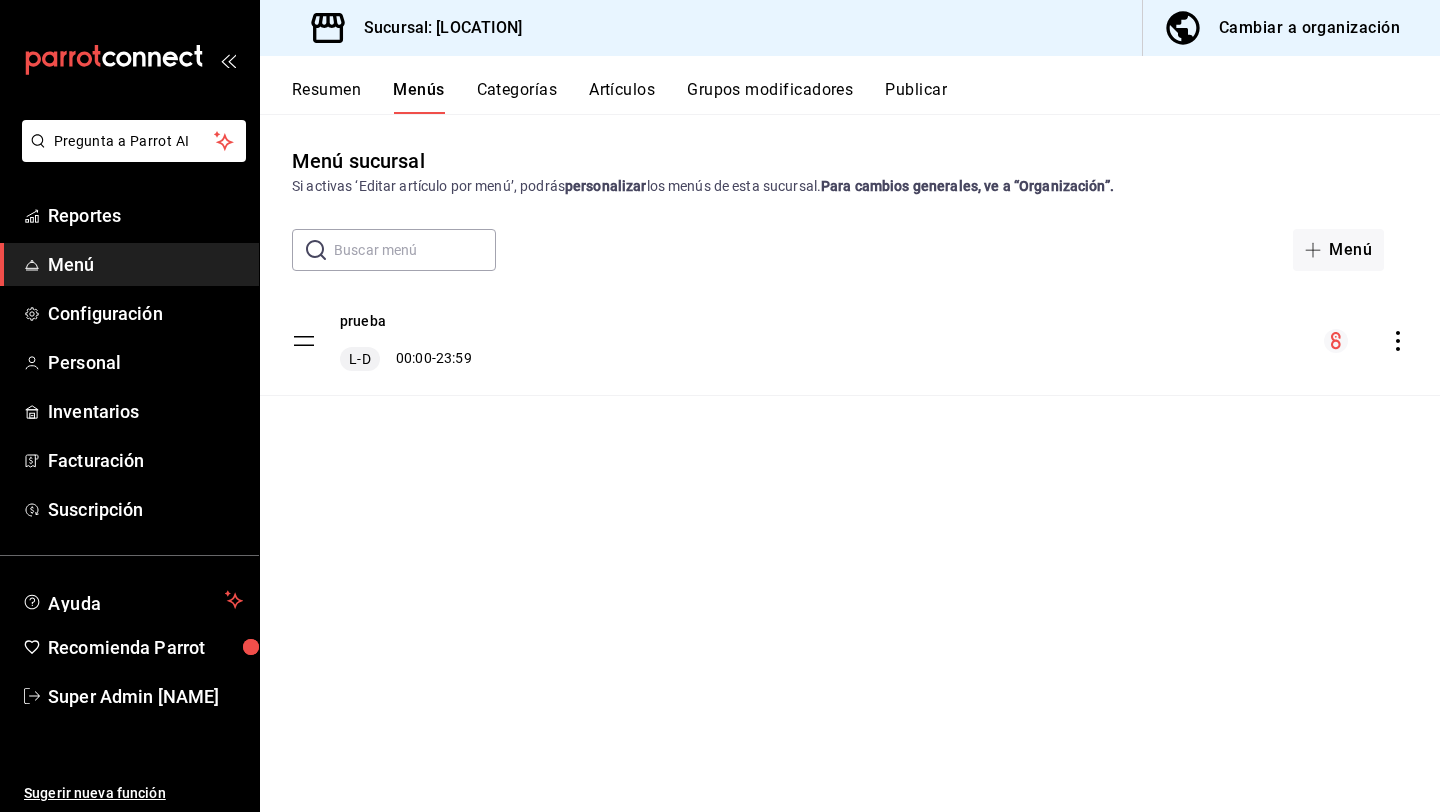 click on "Artículos" at bounding box center [622, 97] 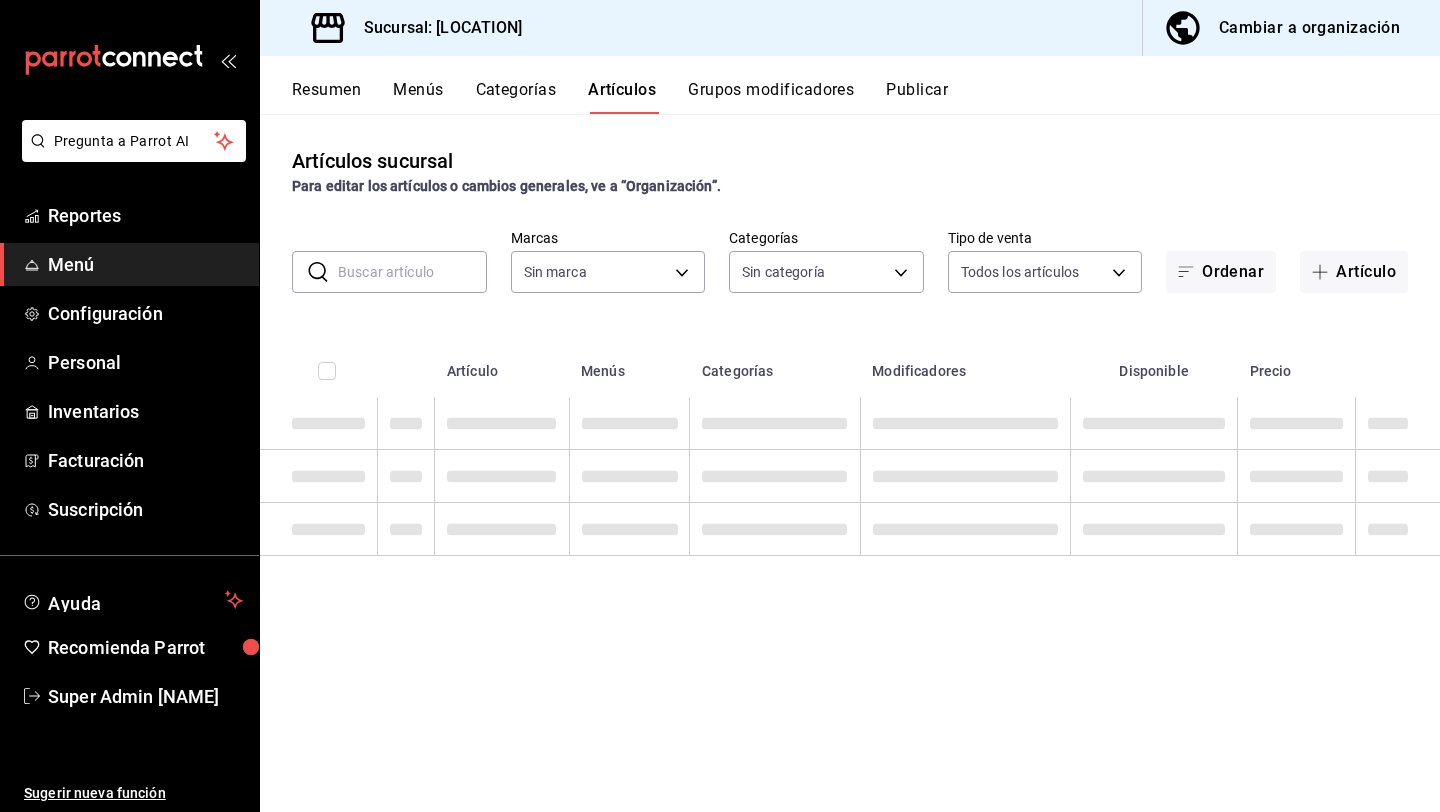 type on "a1c88e42-0145-43c8-99db-68fa7926798f" 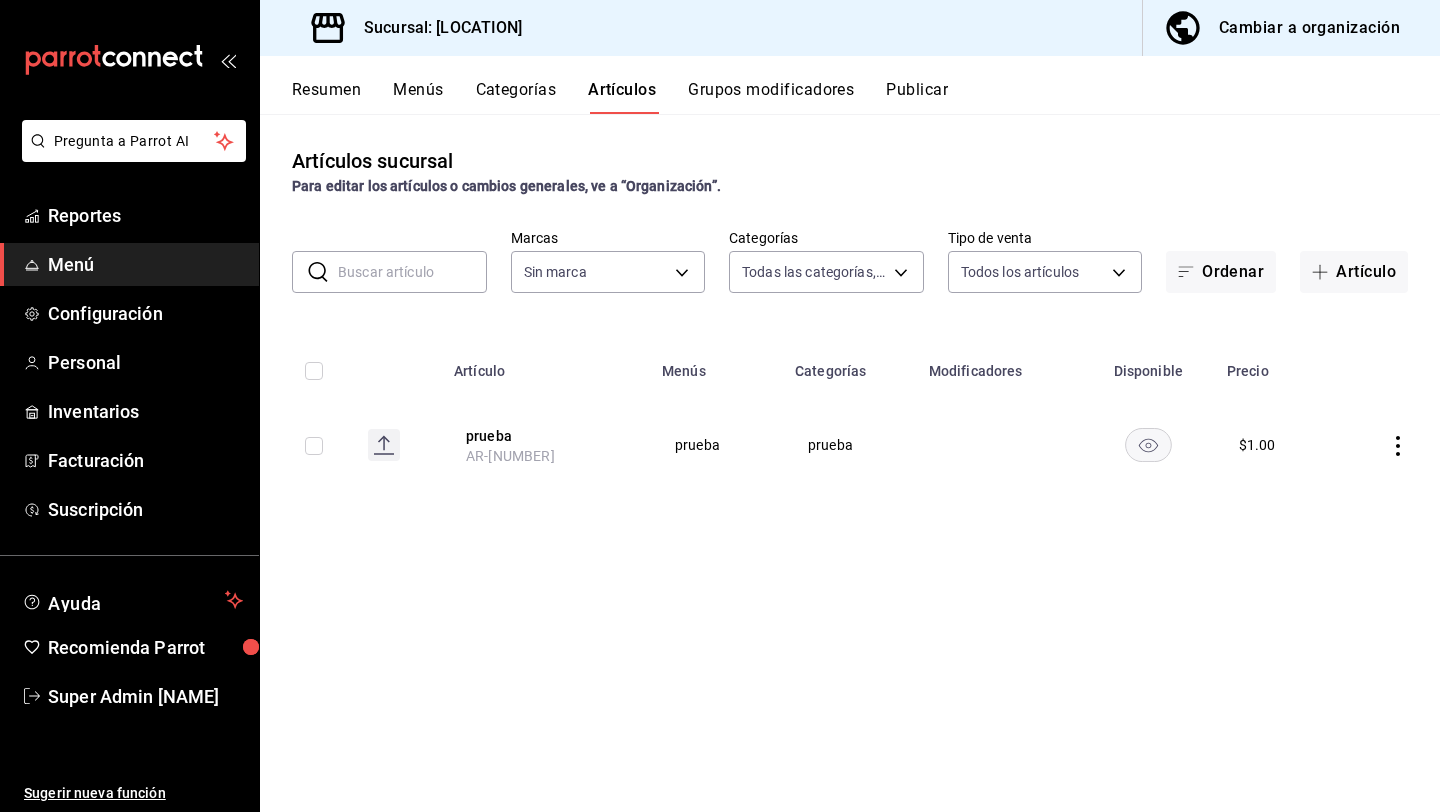 click on "Categorías" at bounding box center (516, 97) 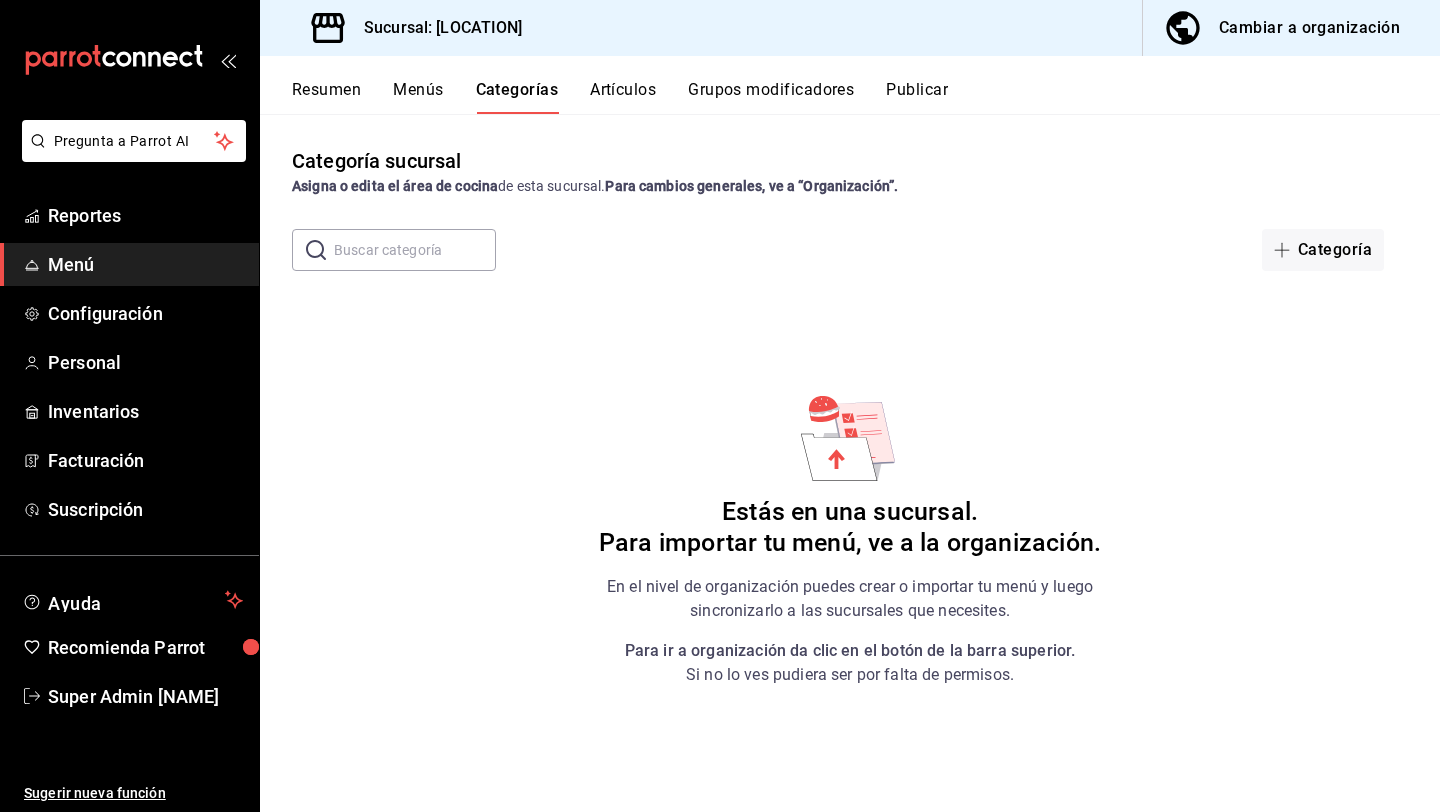 click on "Resumen Menús Categorías Artículos Grupos modificadores Publicar" at bounding box center (850, 85) 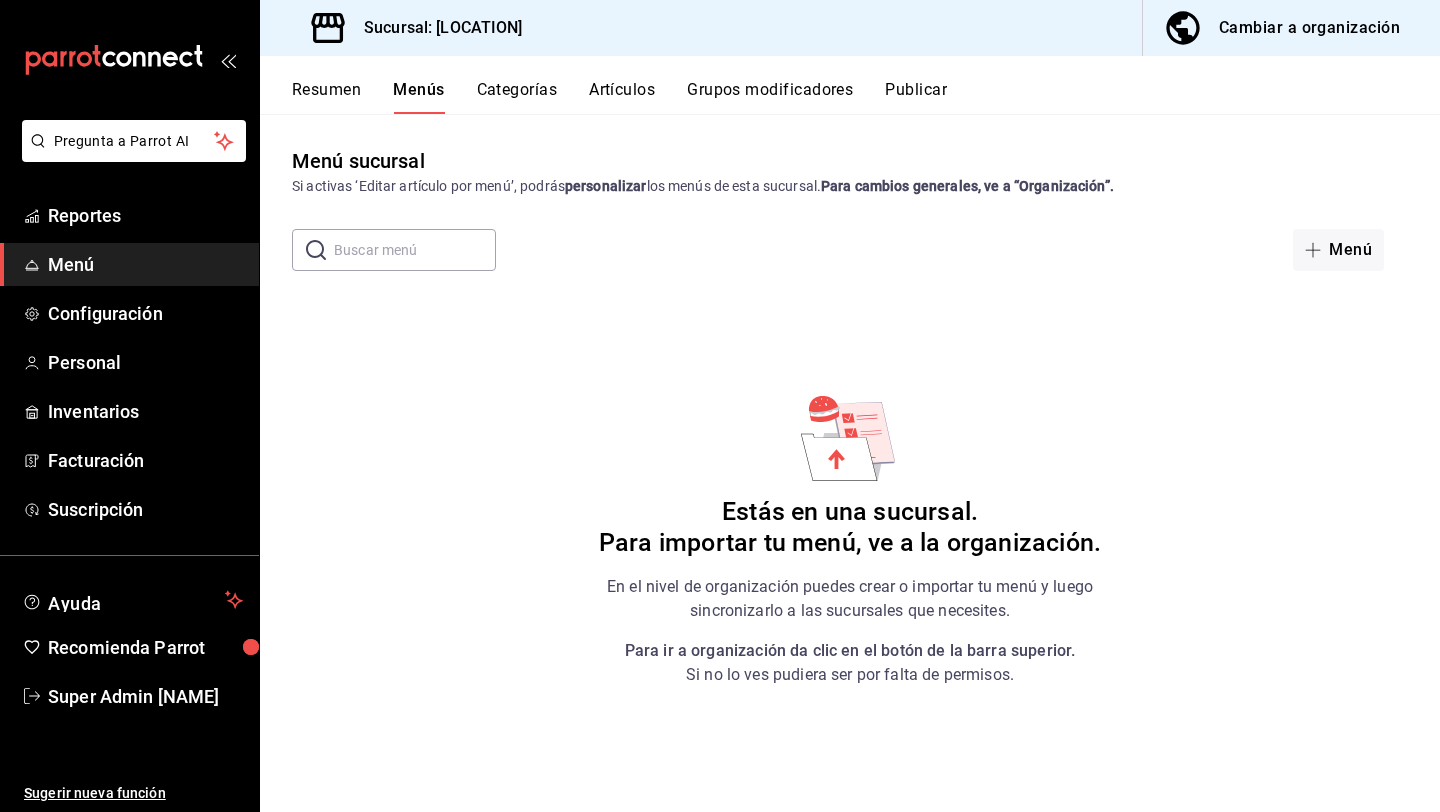 click on "Menú sucursal Si activas ‘Editar artículo por menú’, podrás  personalizar  los menús de esta sucursal.  Para cambios generales, ve a “Organización”. ​ ​ Menú Estás en una sucursal.   Para importar tu menú, ve a la organización. En el nivel de organización puedes crear o importar tu menú y luego sincronizarlo a las sucursales que necesites. Para ir a organización da clic en el botón de la barra superior.     Si no lo ves pudiera ser por falta de permisos." at bounding box center (850, 478) 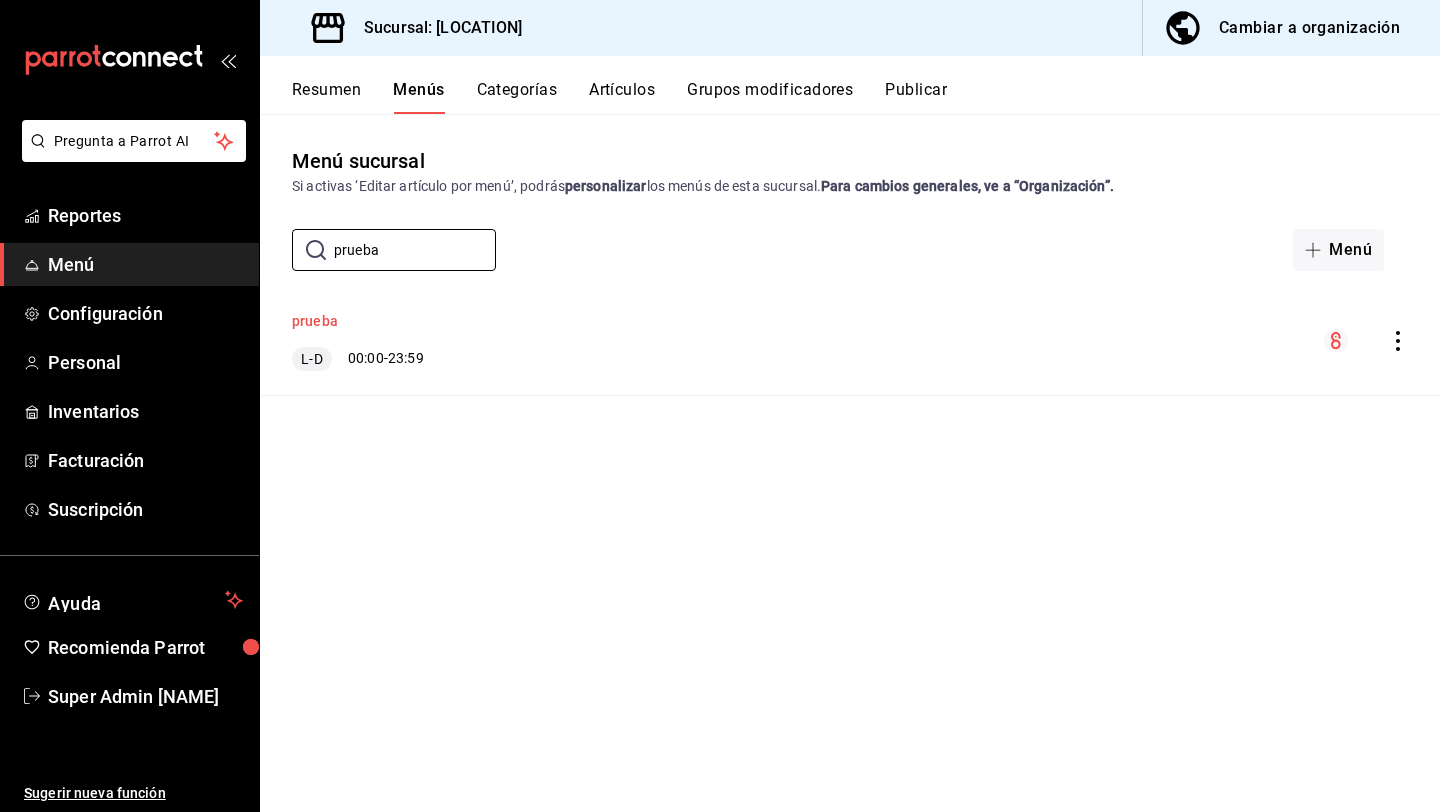 type on "prueba" 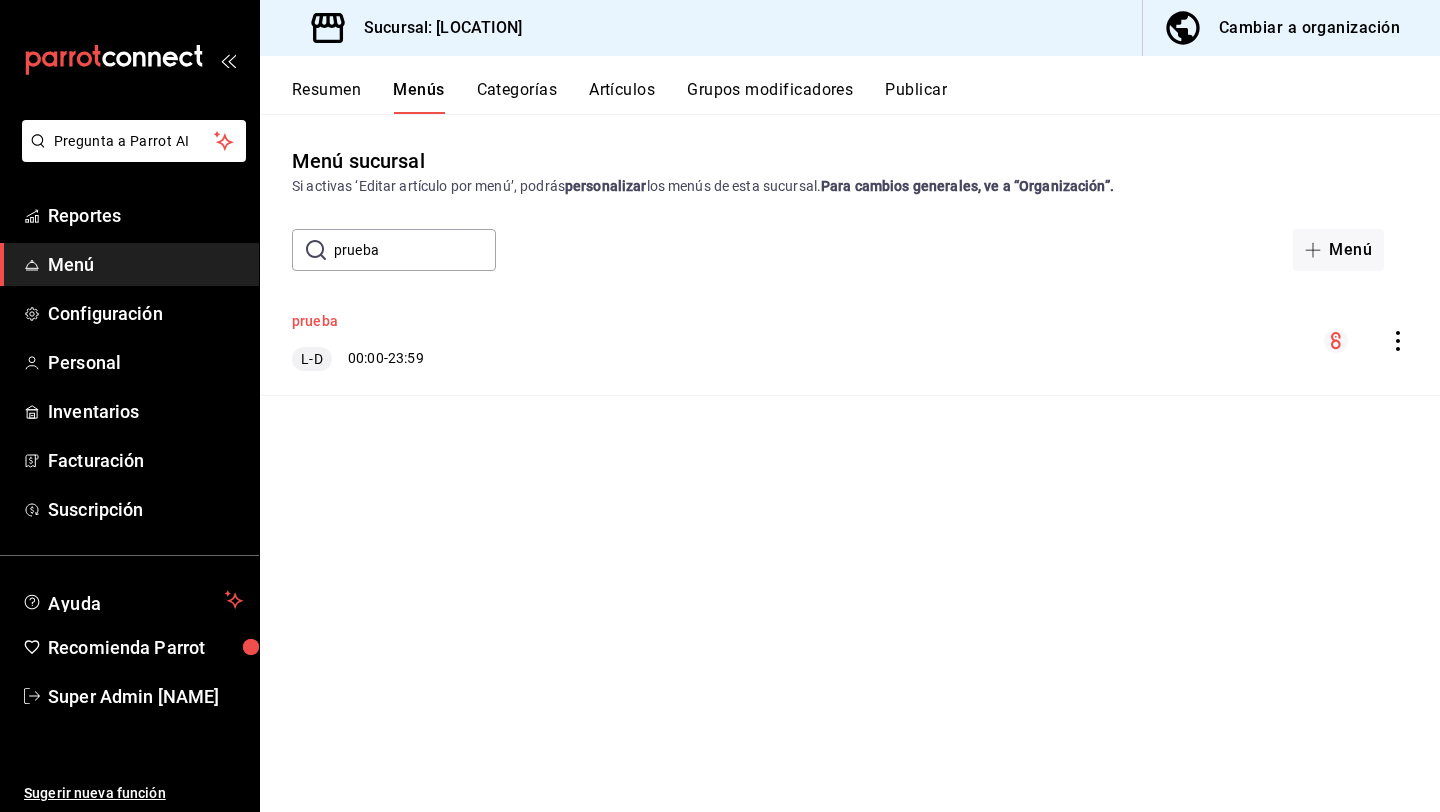 click on "prueba" at bounding box center [315, 321] 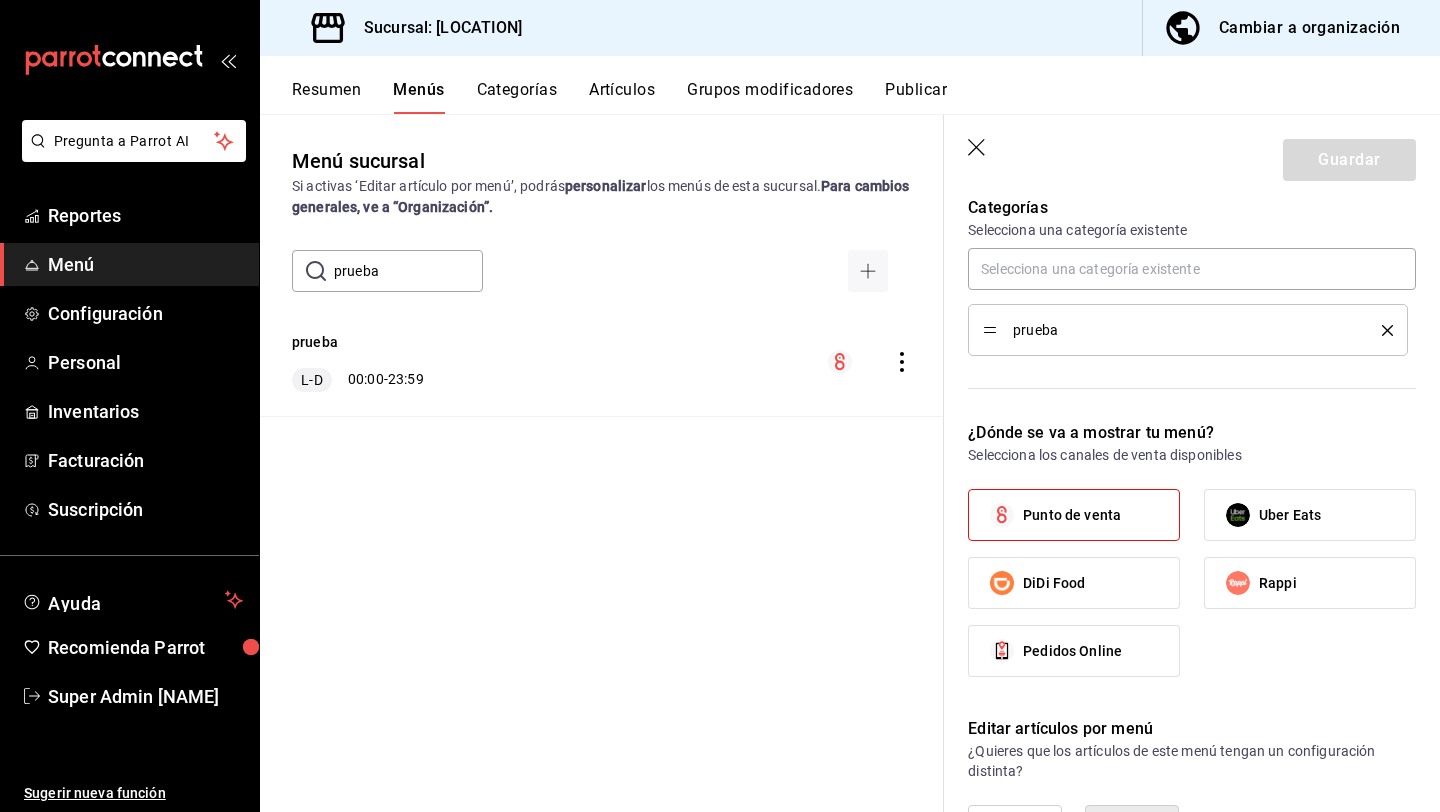scroll, scrollTop: 588, scrollLeft: 0, axis: vertical 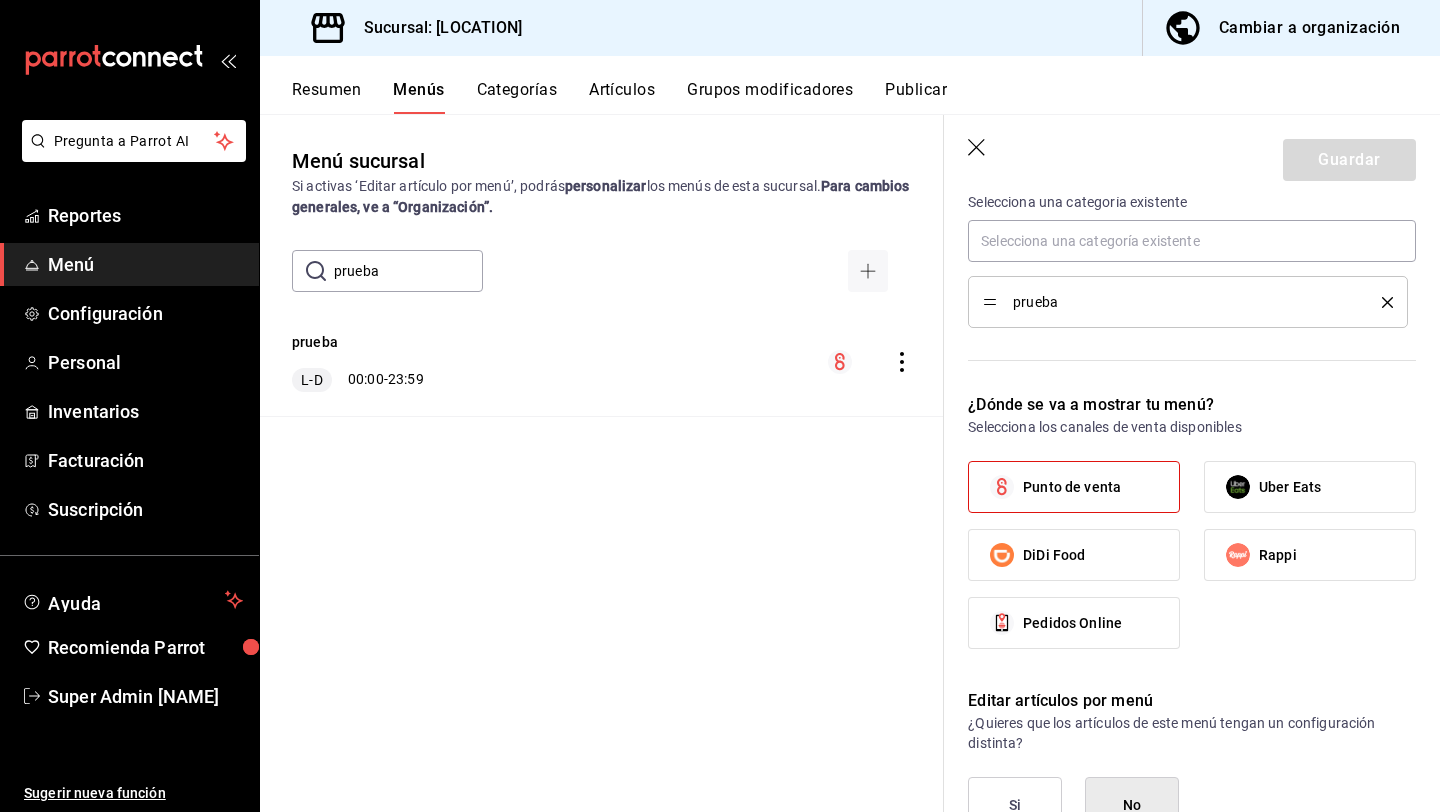 click 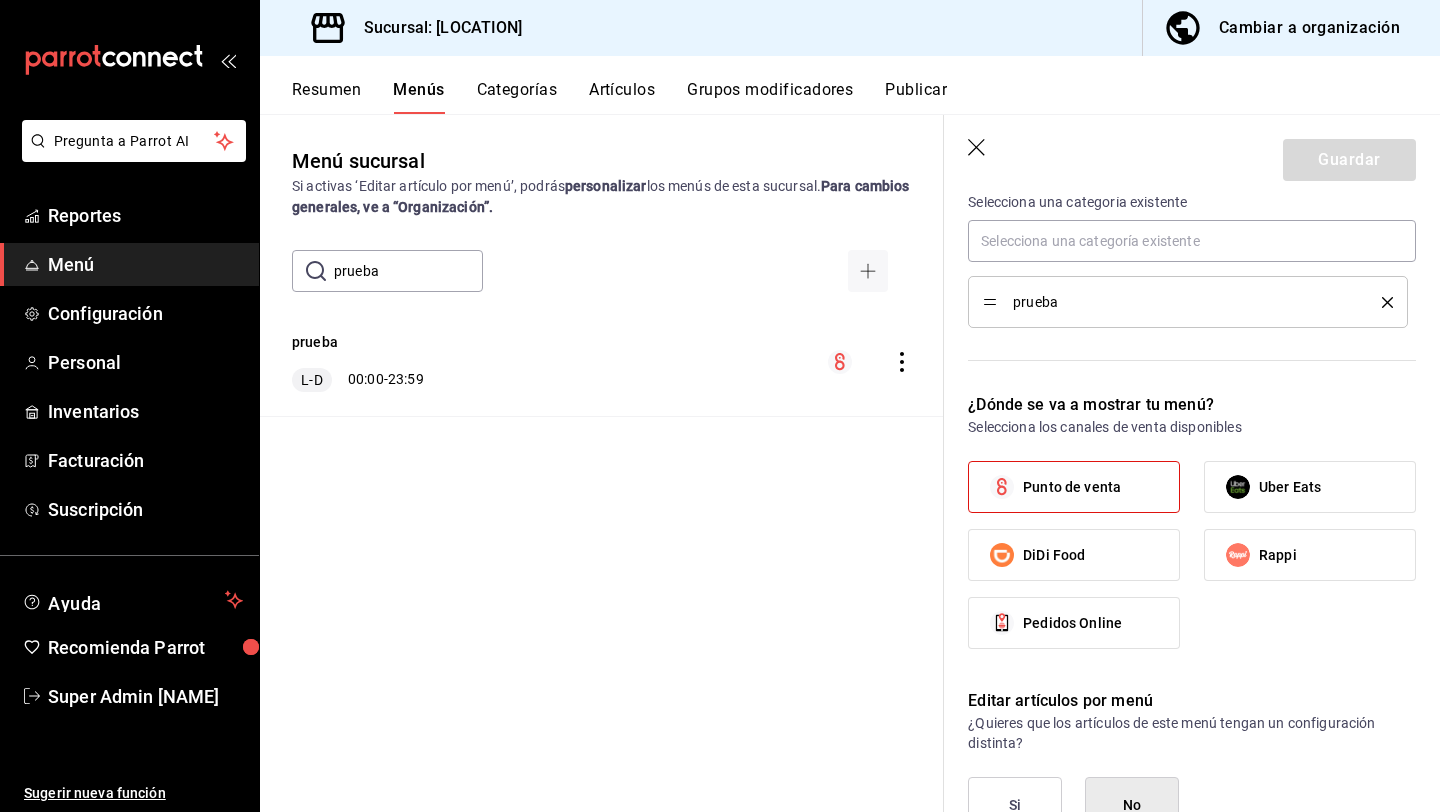 checkbox on "false" 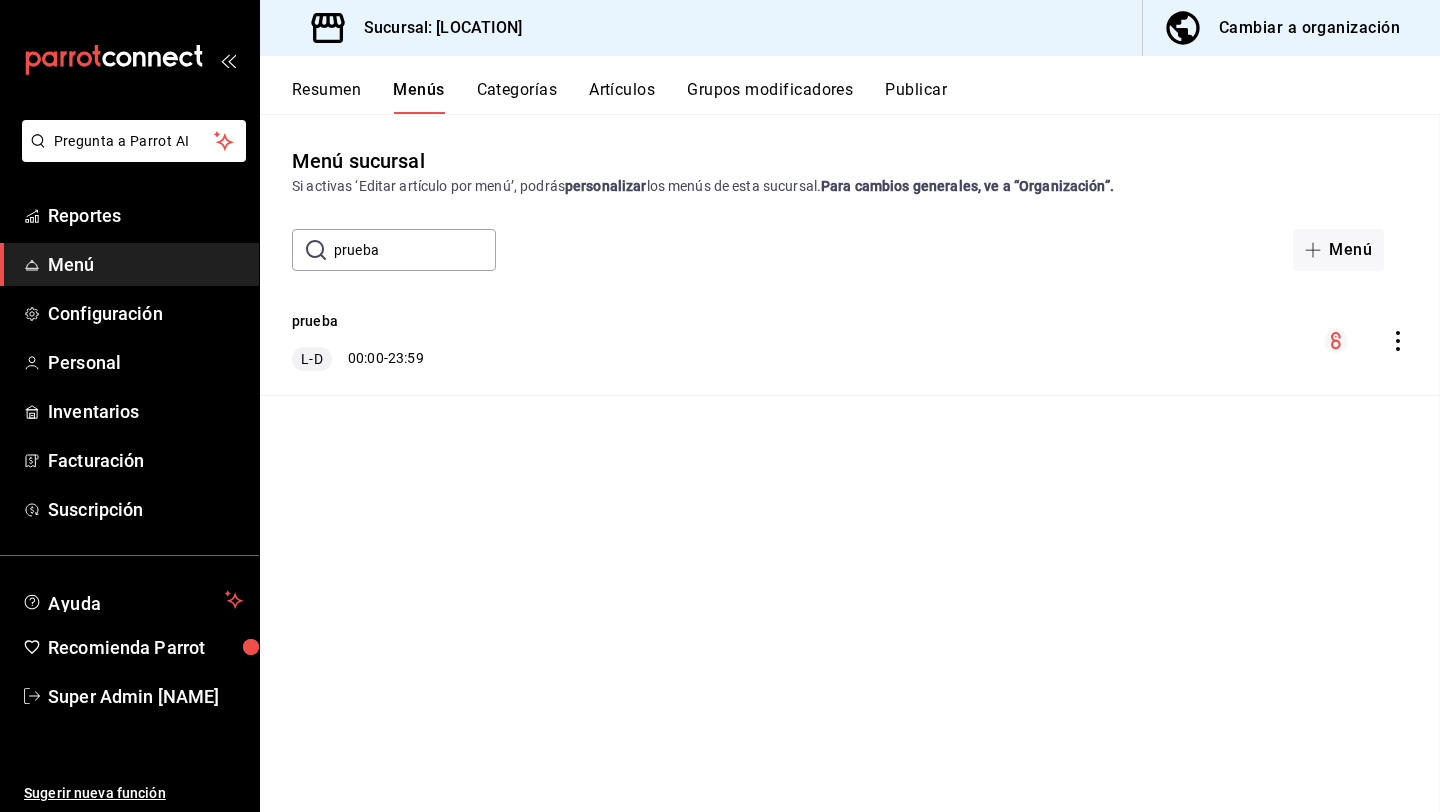 checkbox on "false" 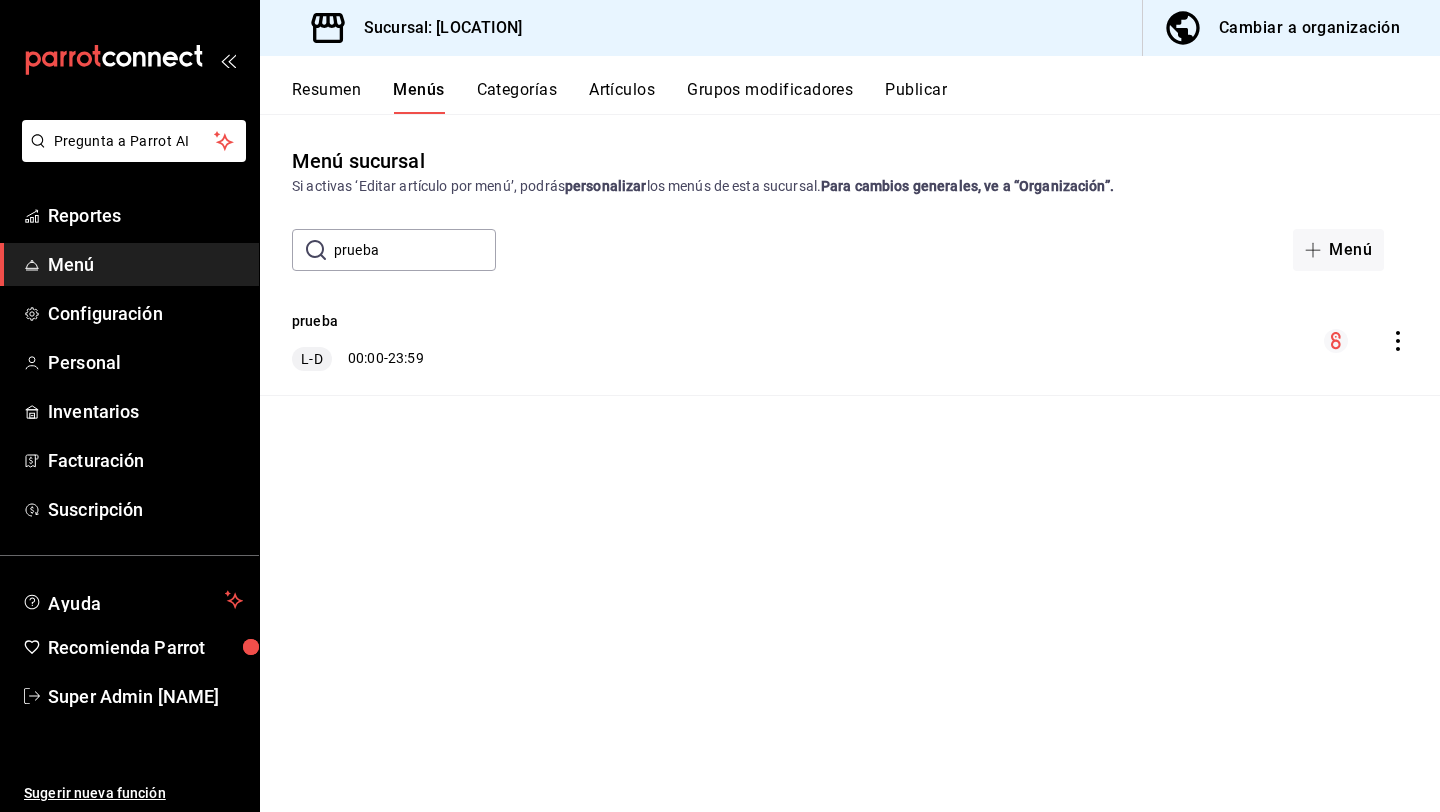 click 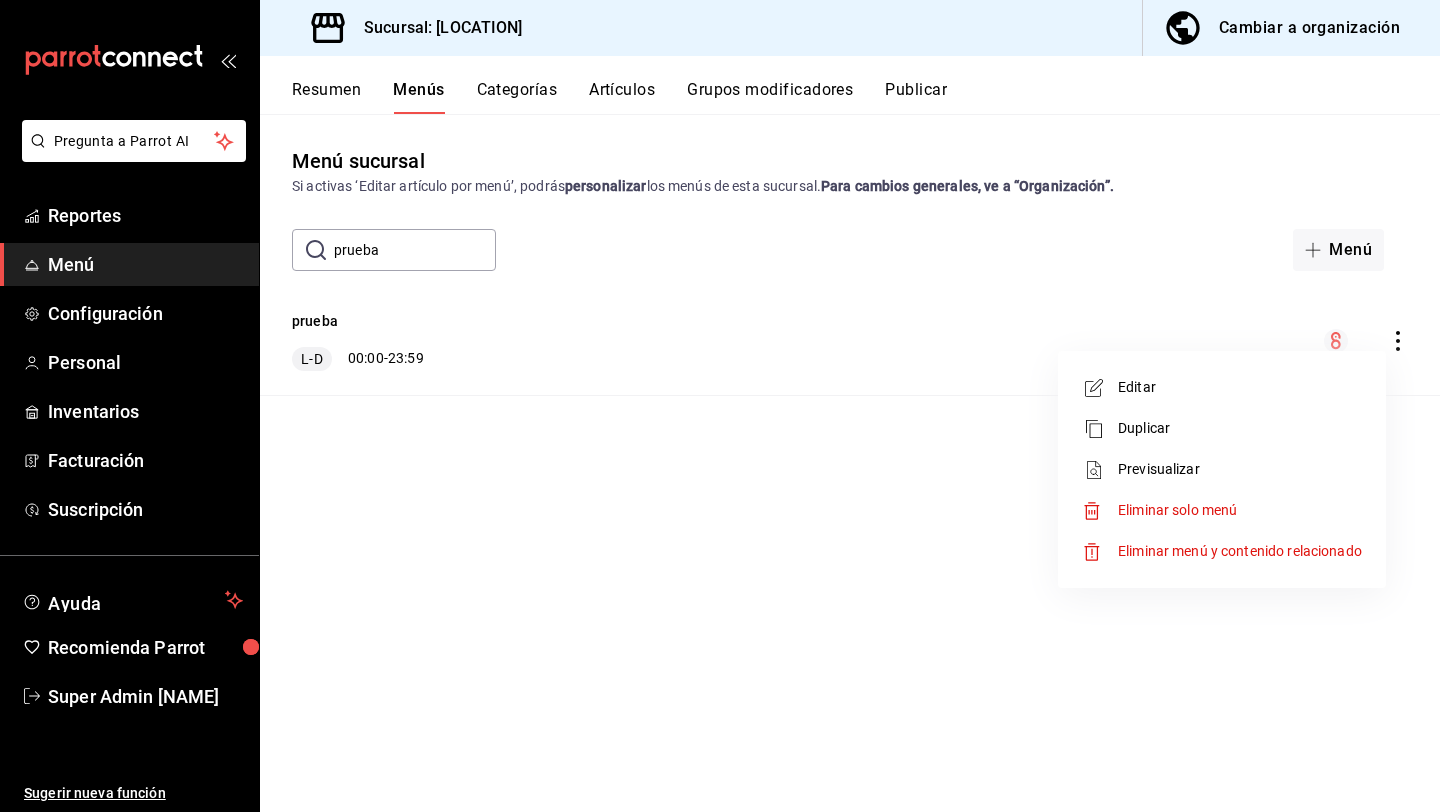 click at bounding box center [720, 406] 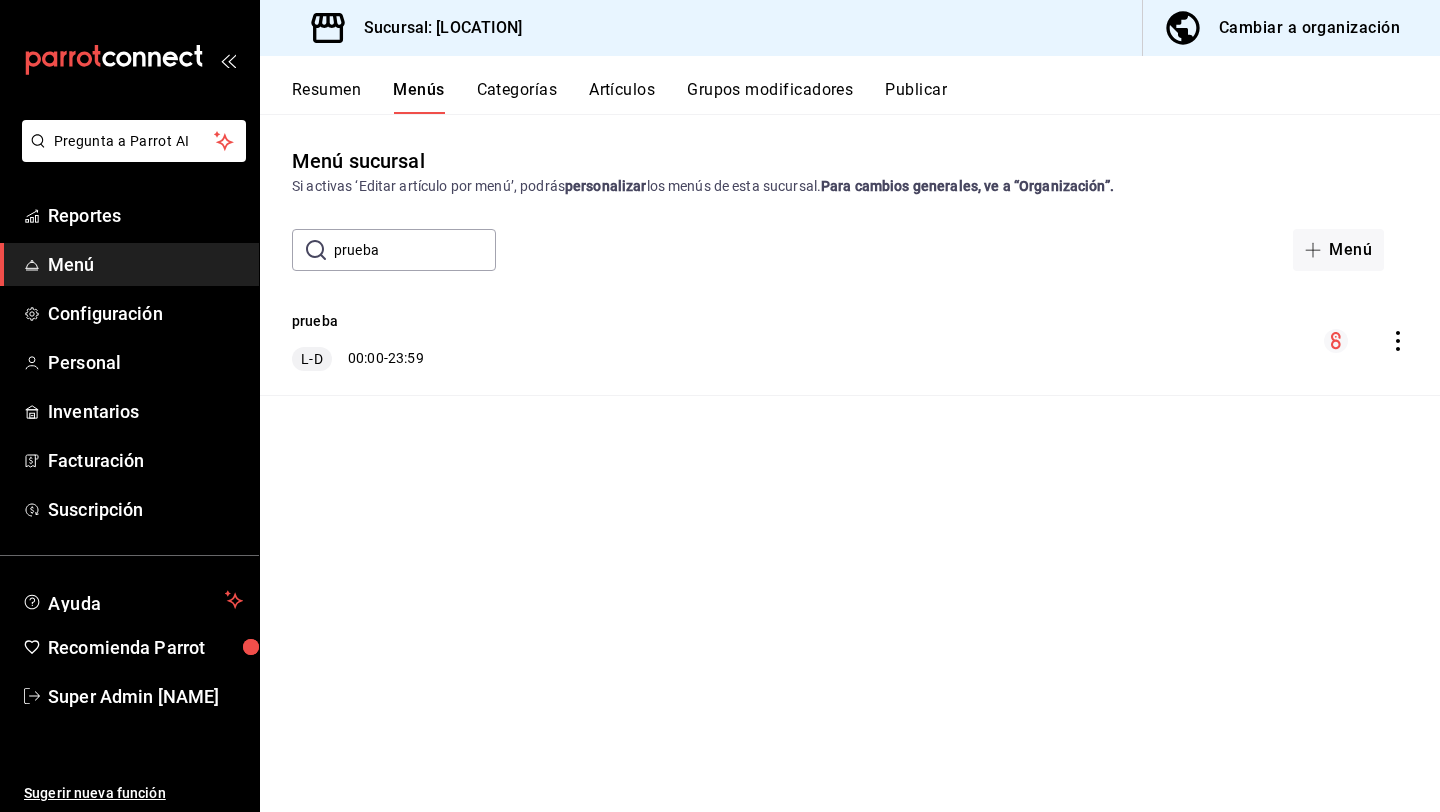 click on "Resumen" at bounding box center (326, 97) 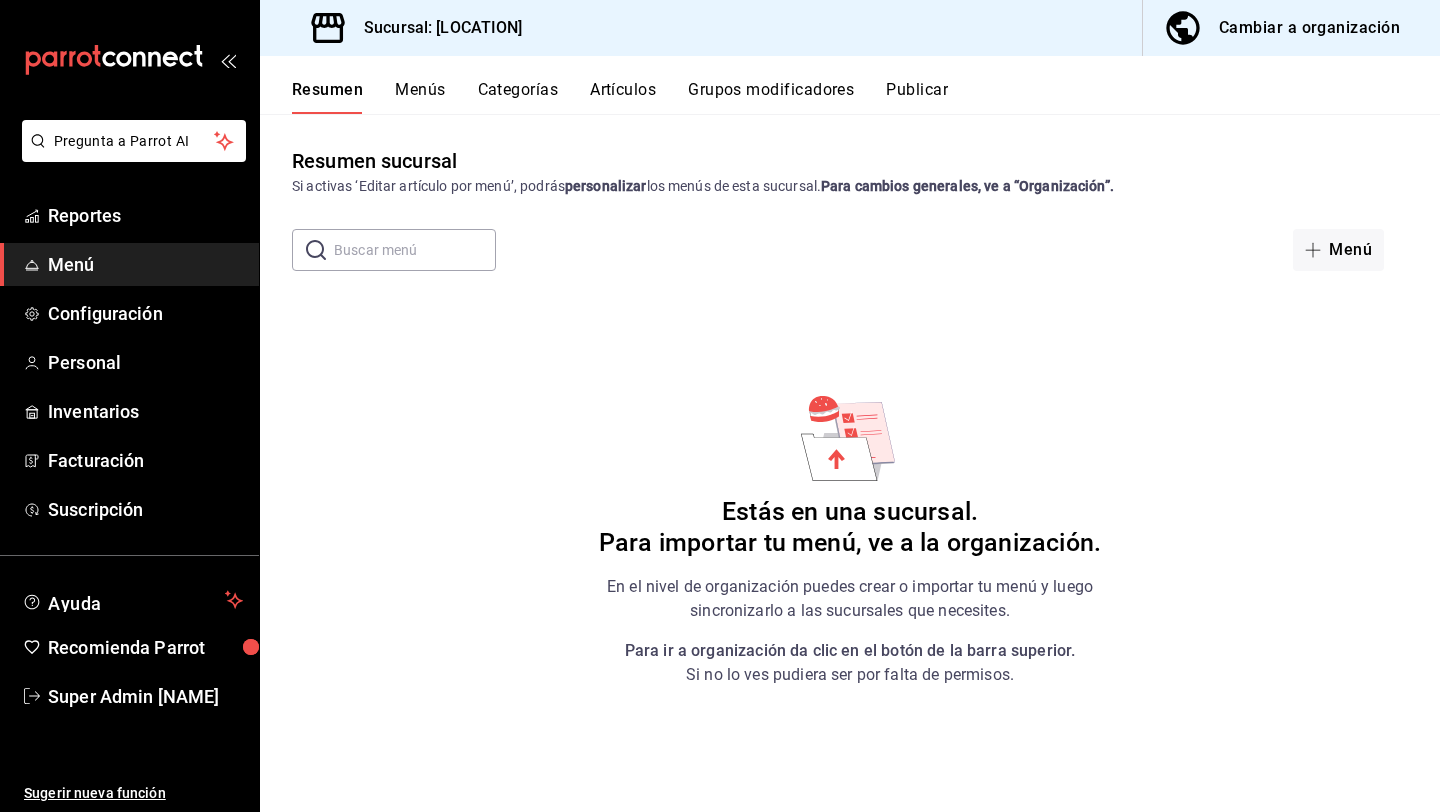 click on "Menús" at bounding box center (420, 97) 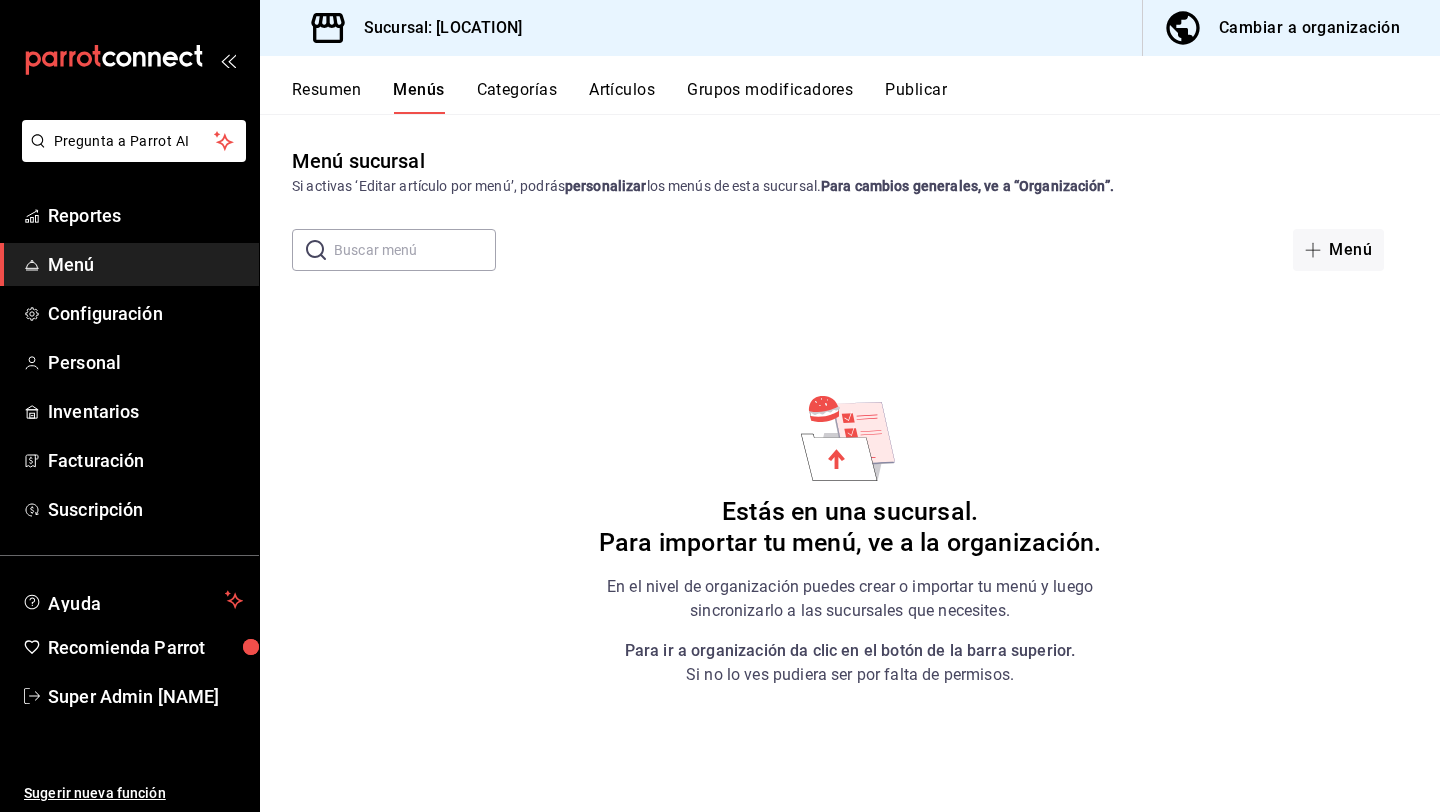 click on "Menús" at bounding box center (418, 97) 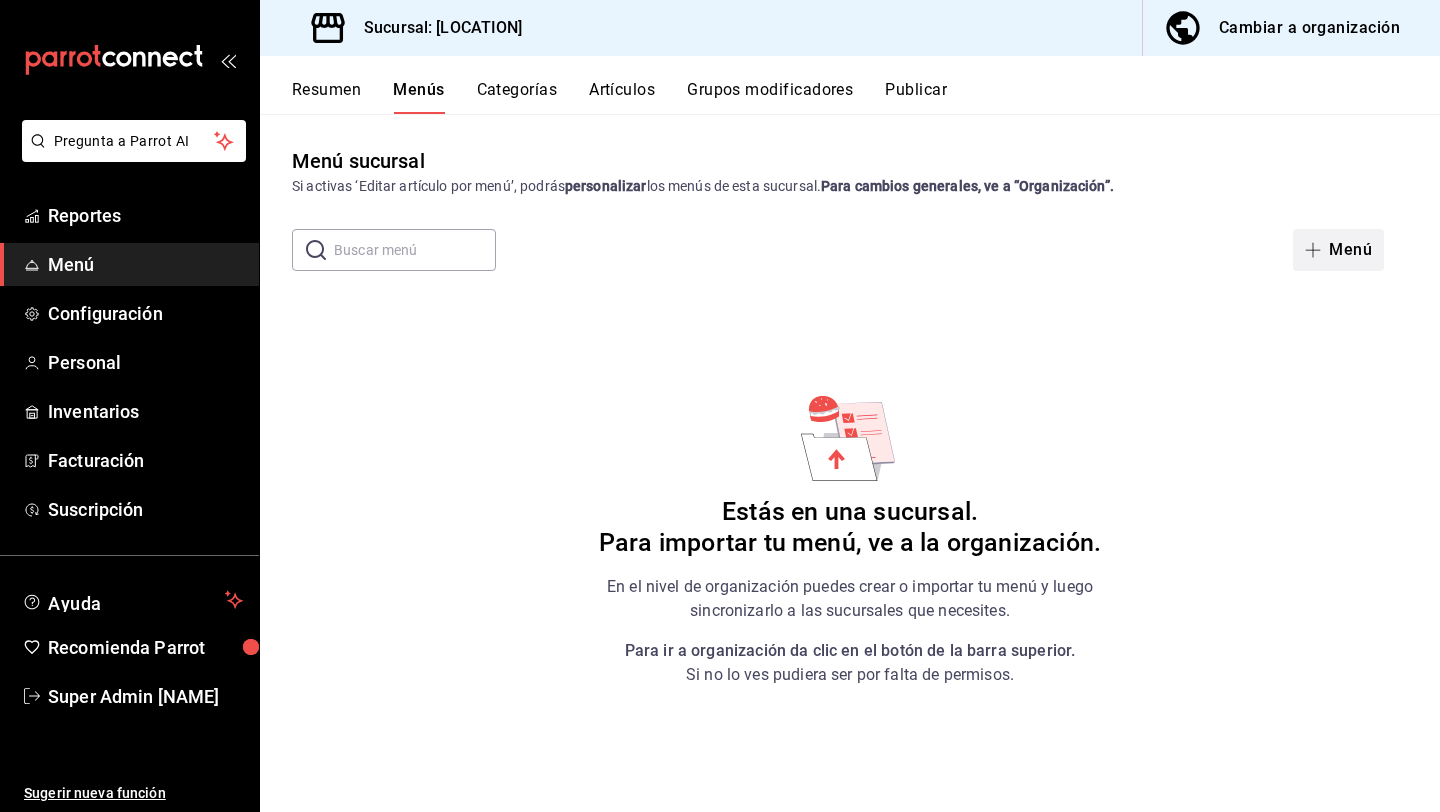 click on "Menú" at bounding box center [1338, 250] 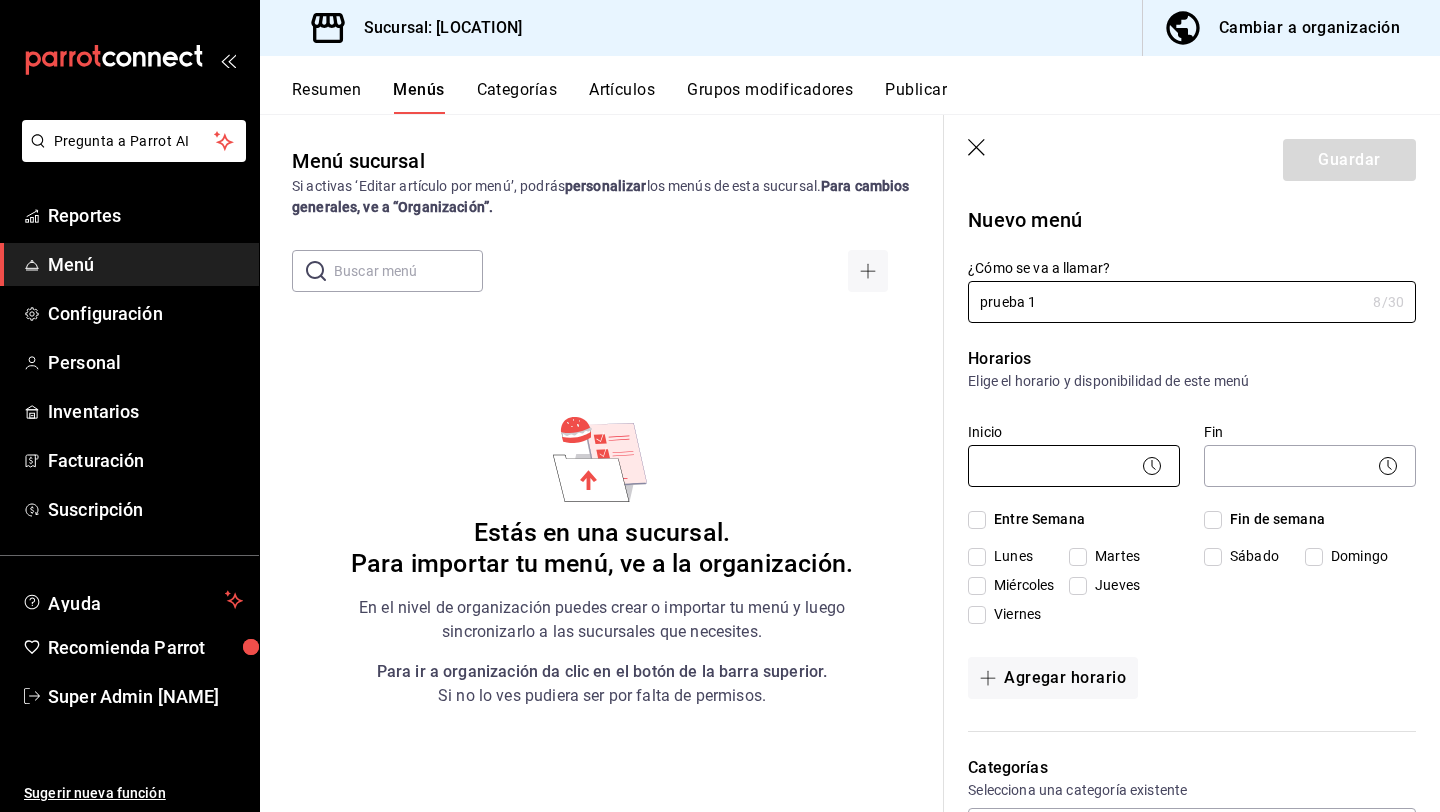 type on "prueba 1" 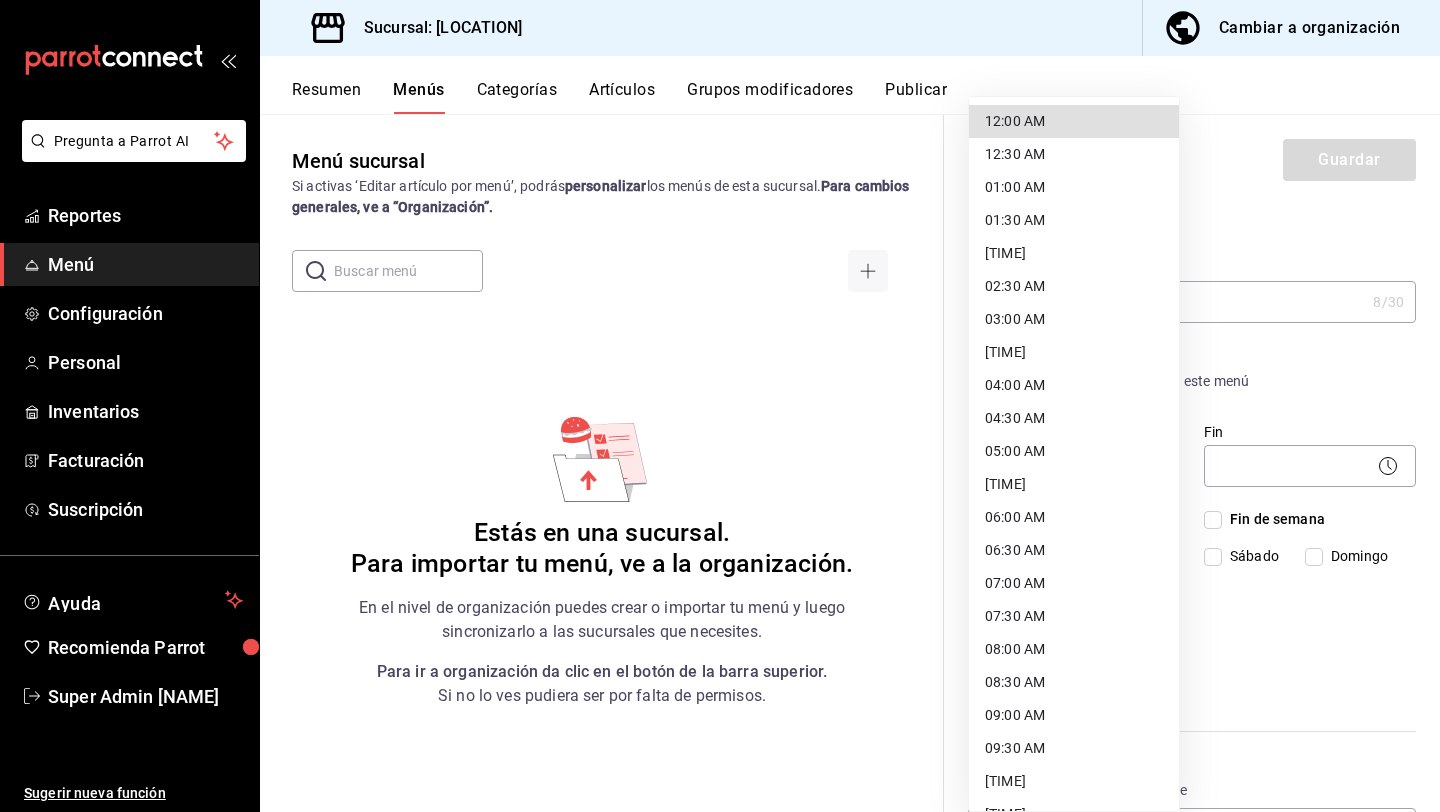 click on "12:00 AM" at bounding box center [1074, 121] 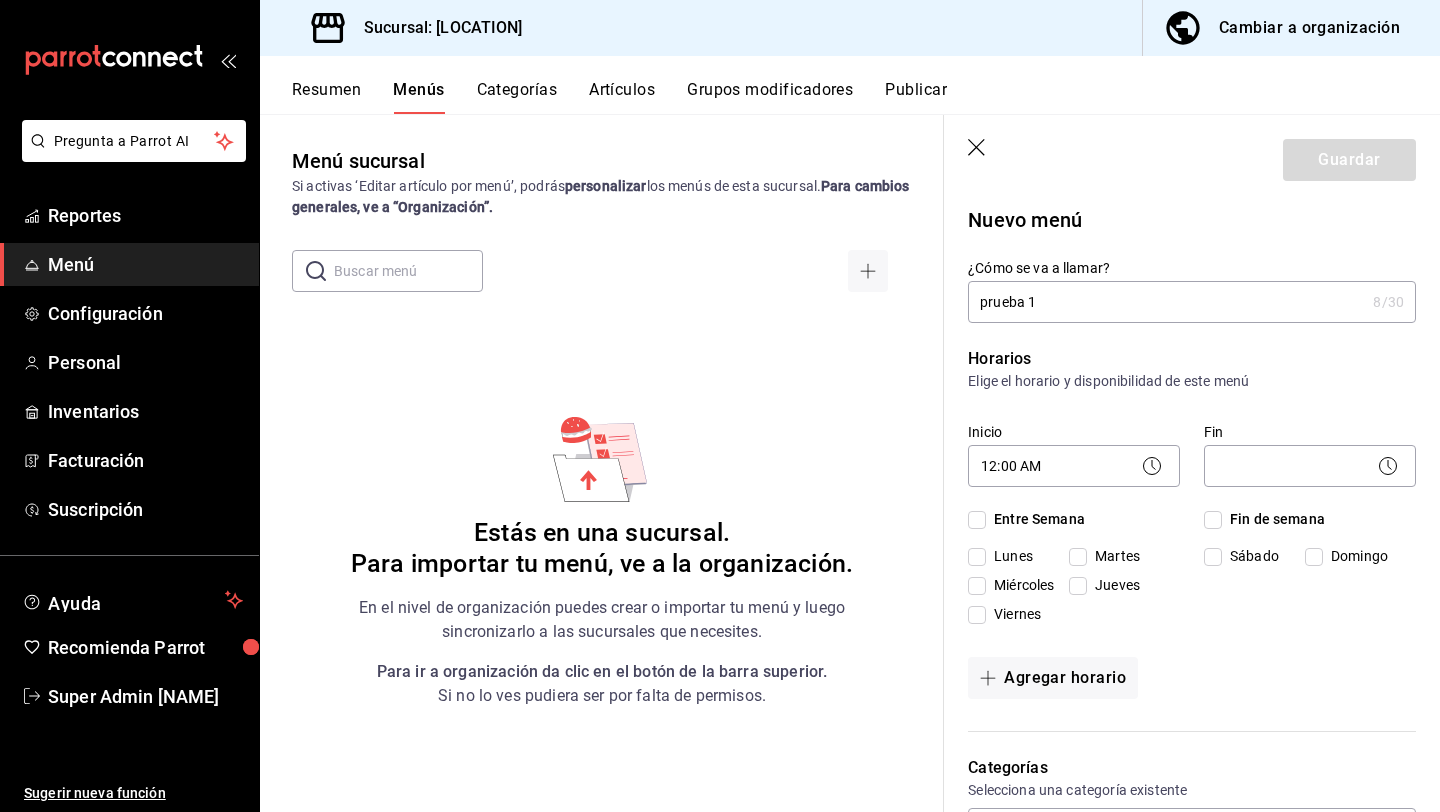 click on "Fin ​" at bounding box center [1310, 458] 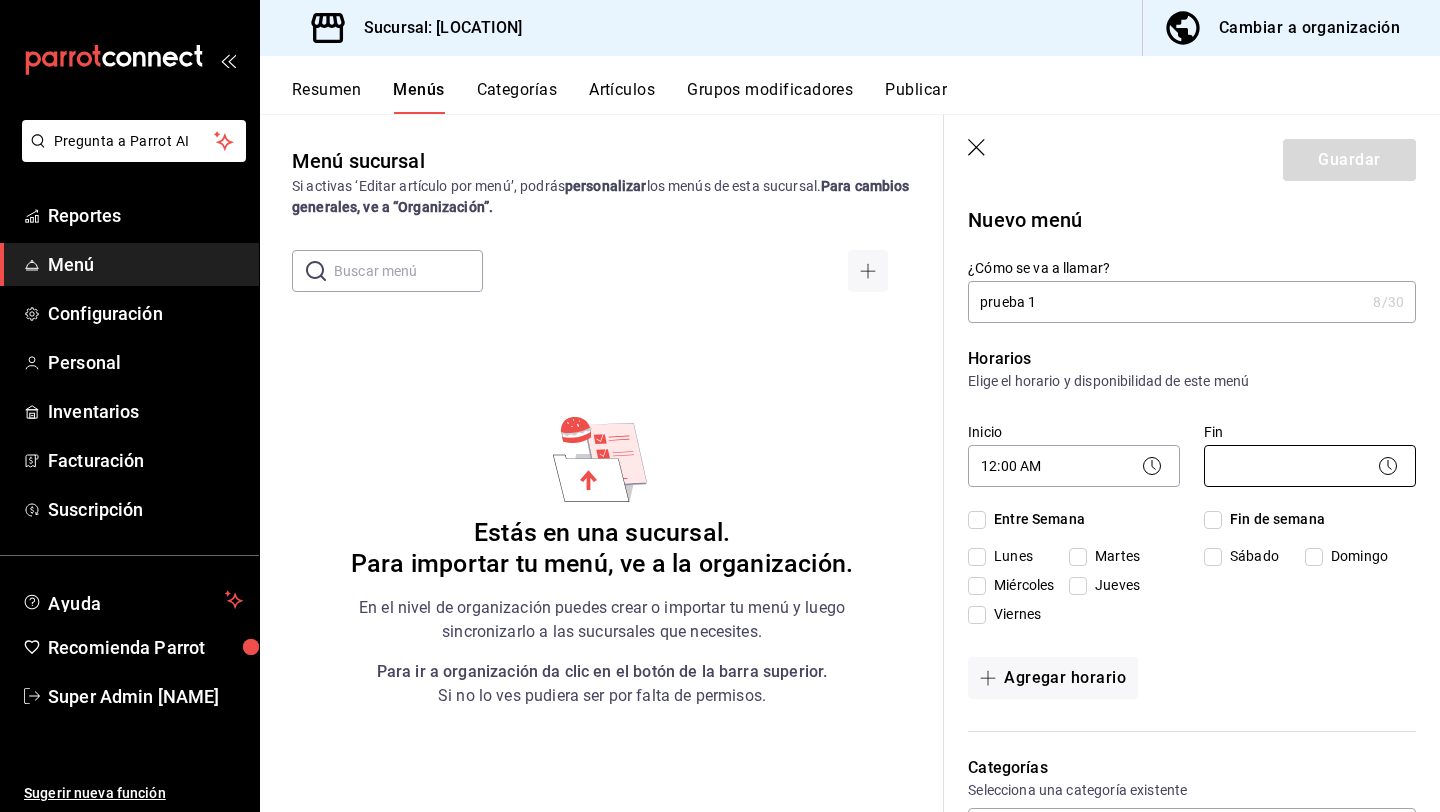 click on "Super Admin [NAME]  Sucursal: [LOCATION] Cambiar a organización Resumen Menús Categorías Artículos Grupos modificadores Publicar Menú sucursal Si activas ‘Editar artículo por menú’, podrás  personalizar  los menús de esta sucursal.  Para cambios generales, ve a “Organización”. ​ ​ Estás en una sucursal.   Para importar tu menú, ve a la organización. En el nivel de organización puedes crear o importar tu menú y luego sincronizarlo a las sucursales que necesites. Para ir a organización da clic en el botón de la barra superior.     Si no lo ves pudiera ser por falta de permisos. Guardar Nuevo menú ¿Cómo se va a llamar? prueba 1 8 /30 ¿Cómo se va a llamar? Horarios Elige el horario y disponibilidad de este menú Inicio 12:00 AM 00:00 Fin ​ Entre Semana Lunes Martes Miércoles Jueves Viernes Fin de semana Rappi" at bounding box center (720, 406) 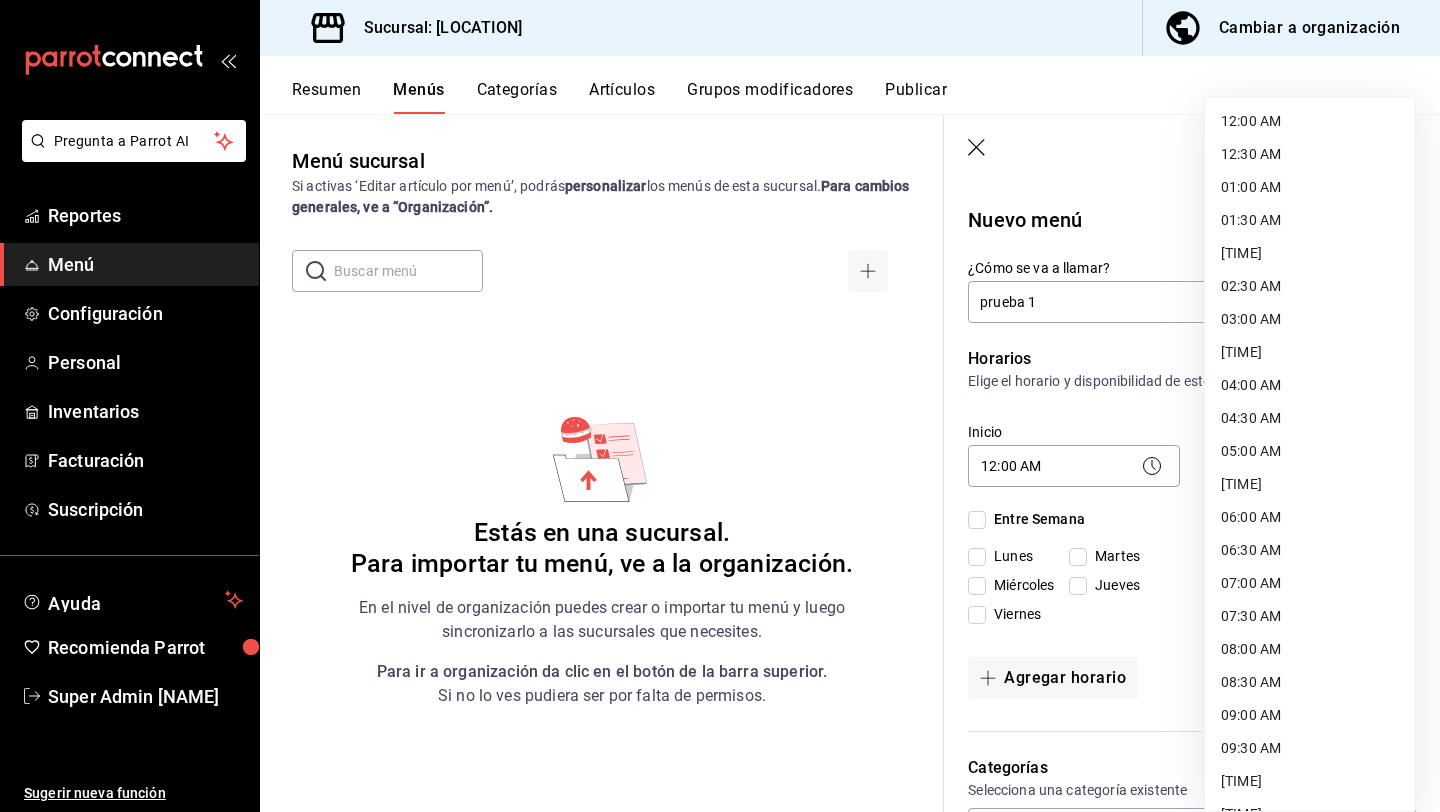 scroll, scrollTop: 919, scrollLeft: 0, axis: vertical 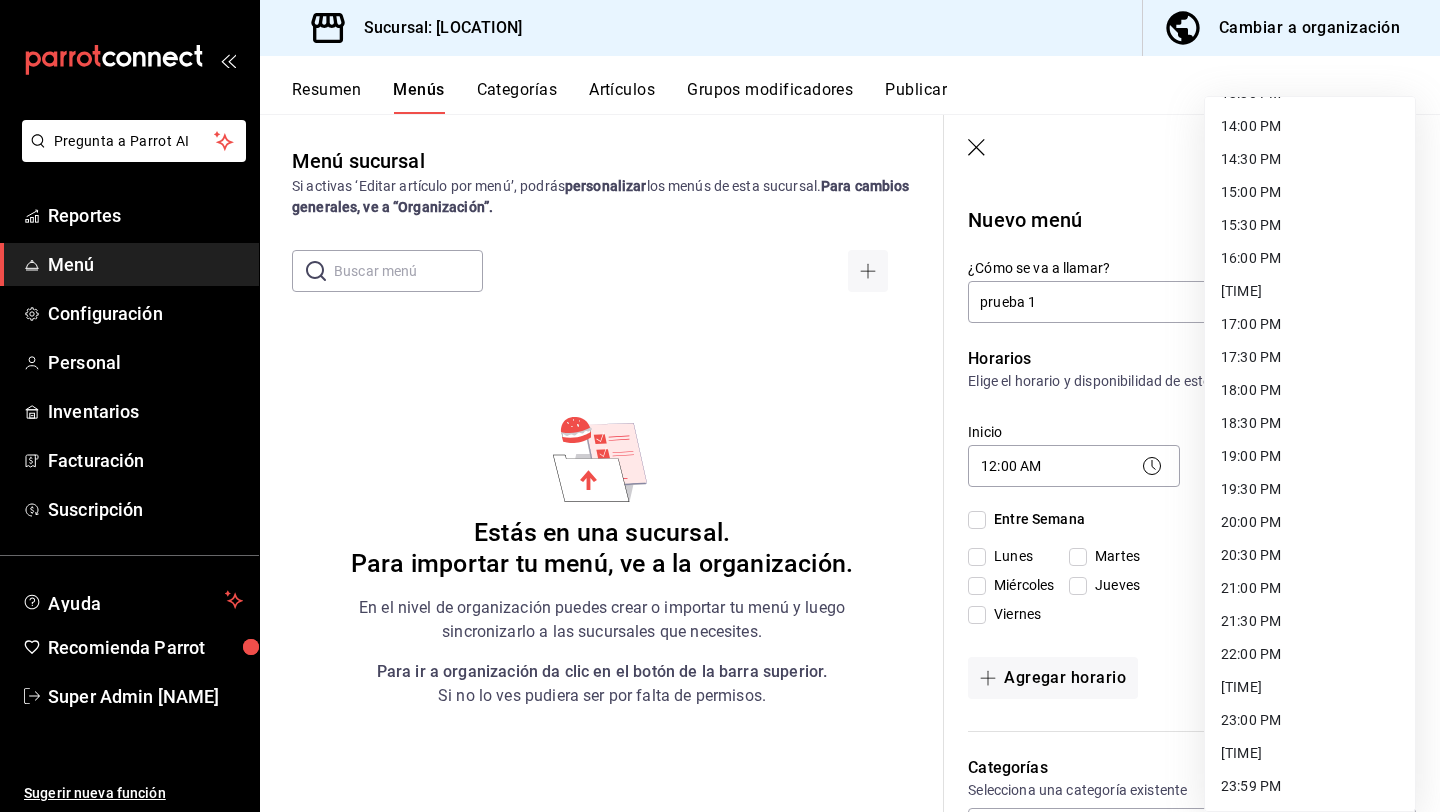 click on "23:59 PM" at bounding box center [1310, 786] 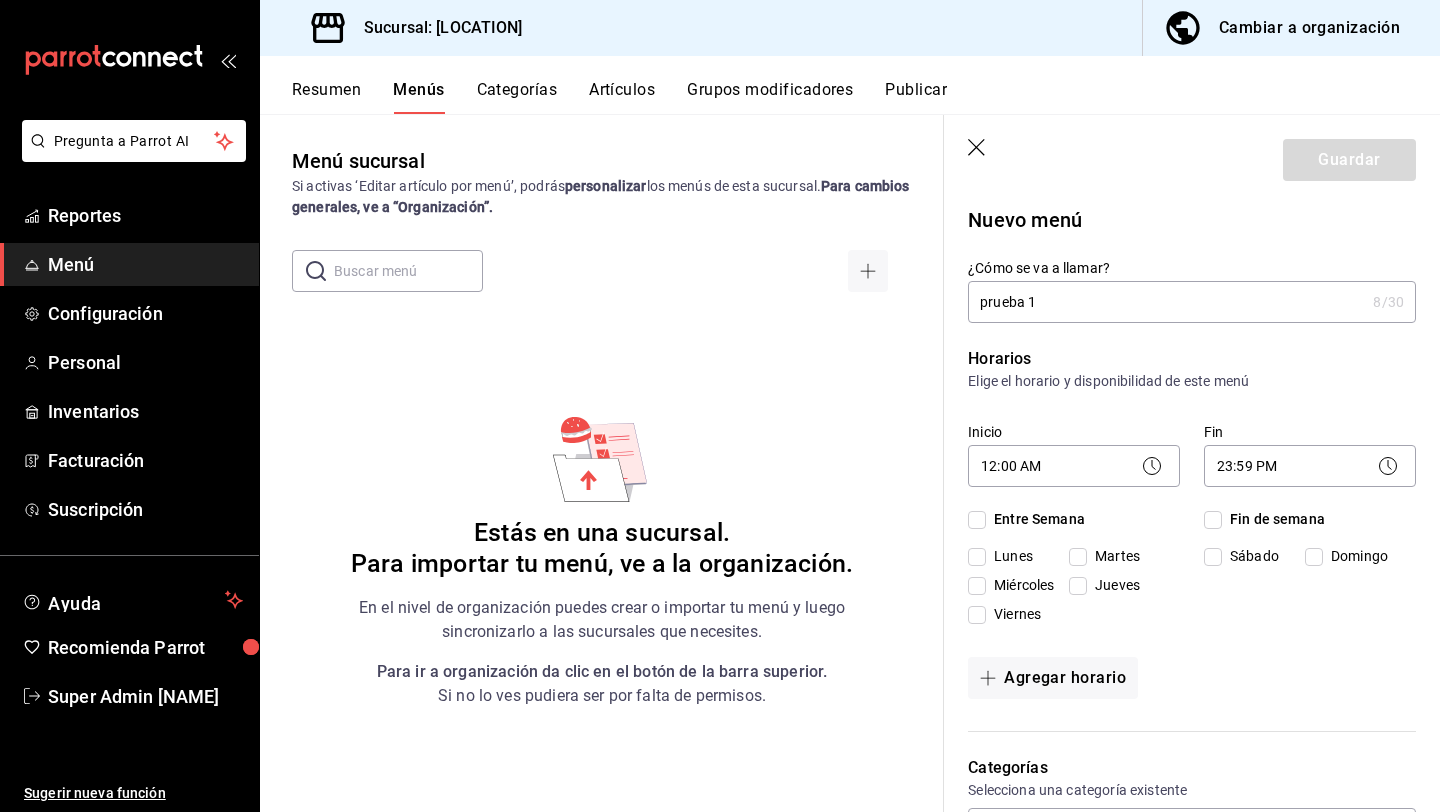 click on "Entre Semana" at bounding box center [1035, 519] 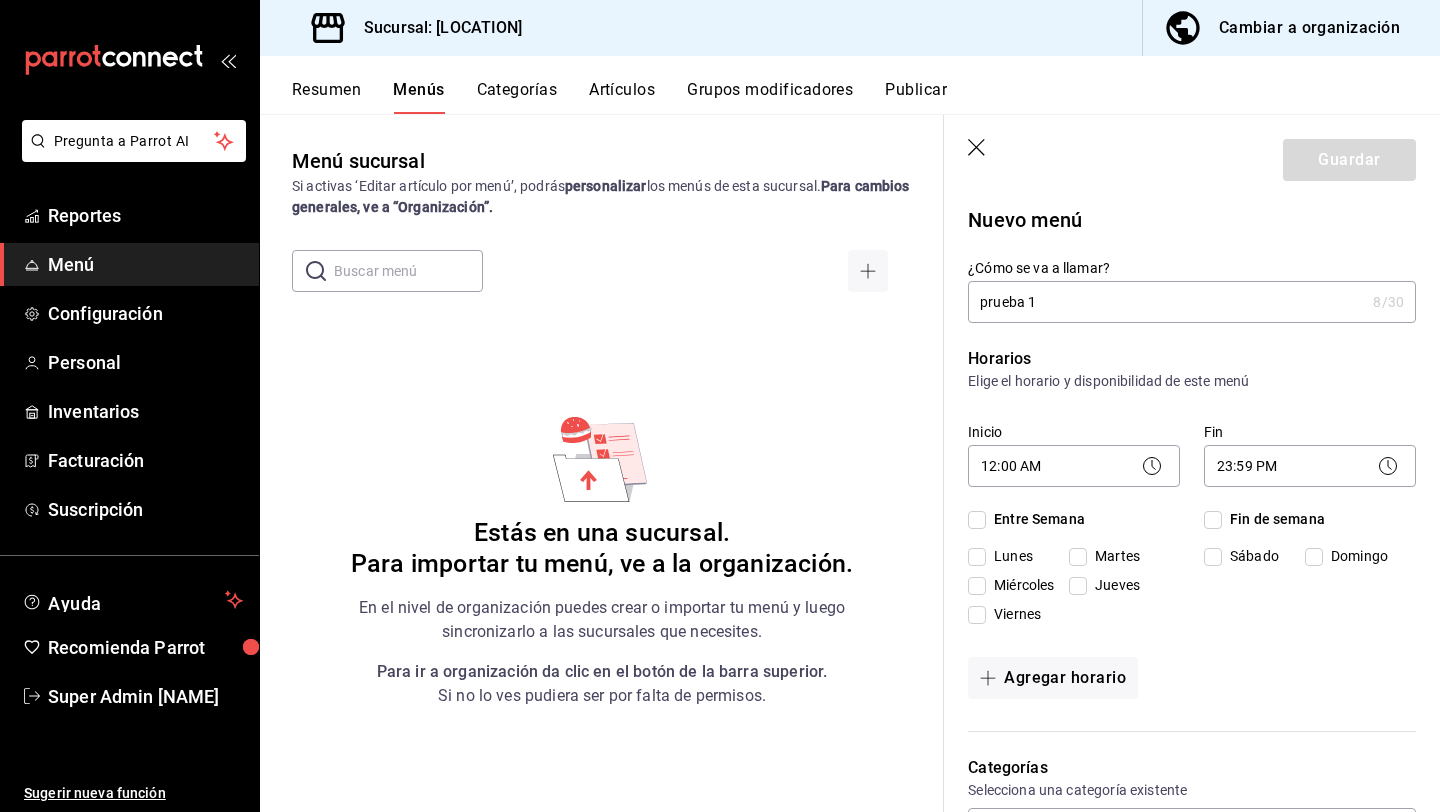 click on "Entre Semana" at bounding box center (977, 520) 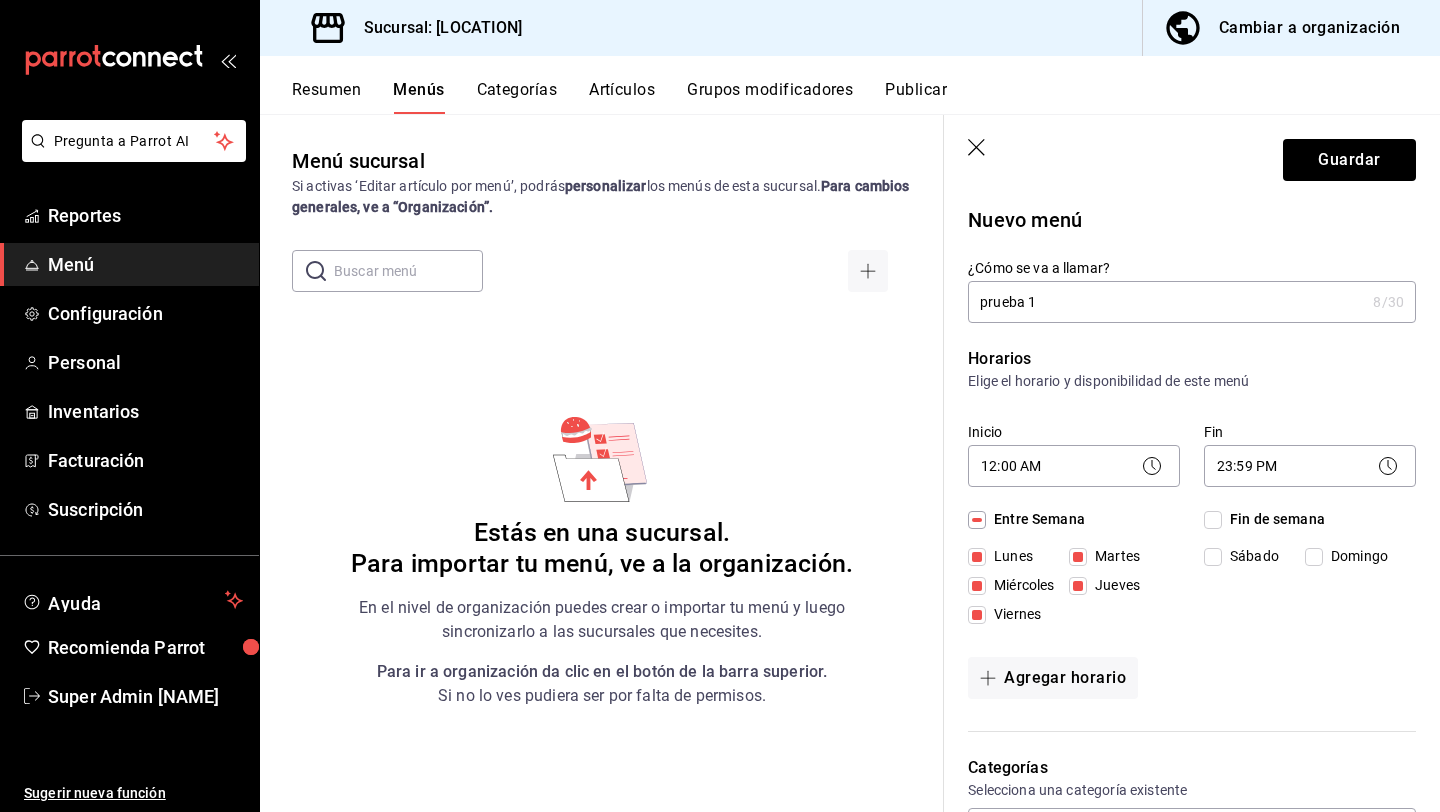 click on "Fin de semana" at bounding box center (1213, 520) 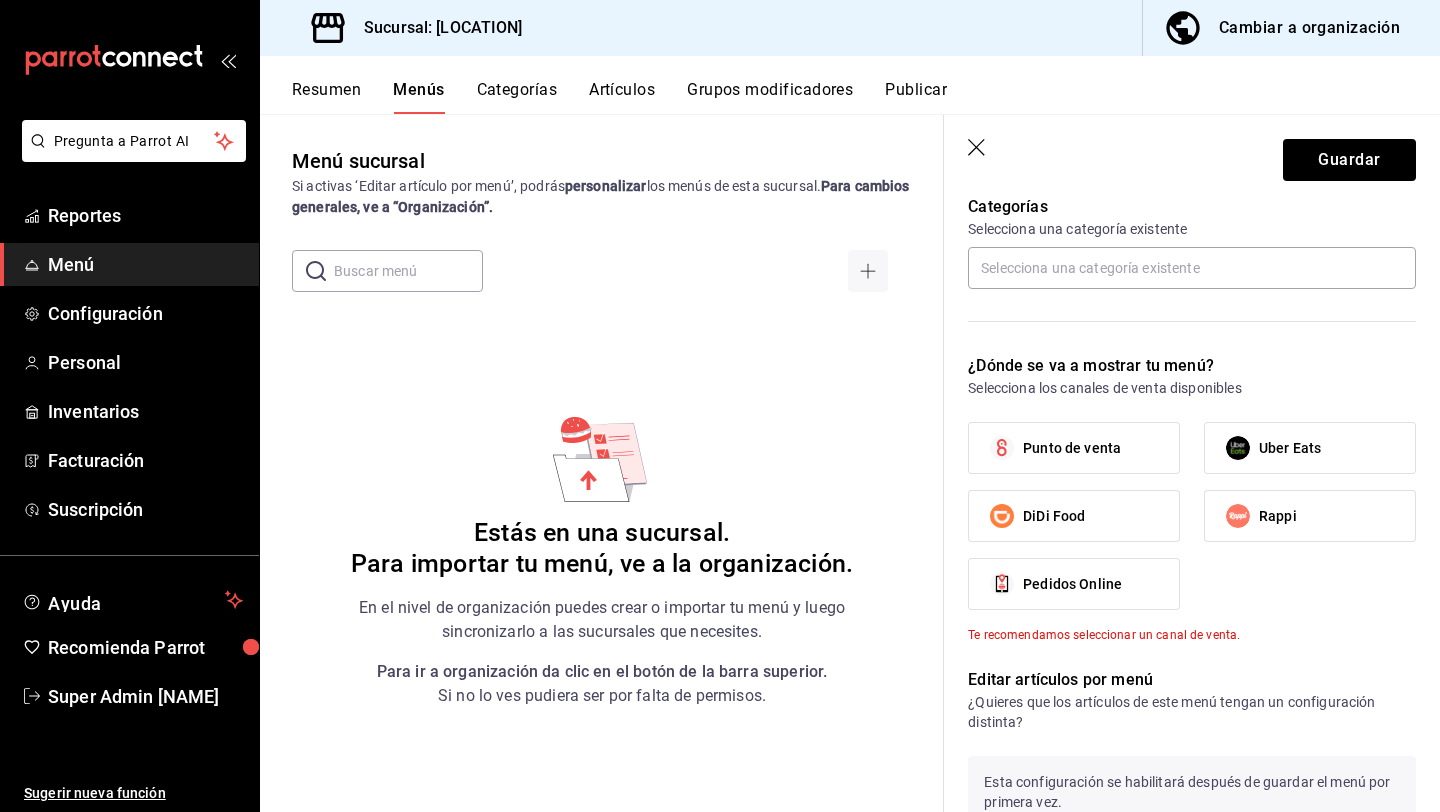 scroll, scrollTop: 624, scrollLeft: 0, axis: vertical 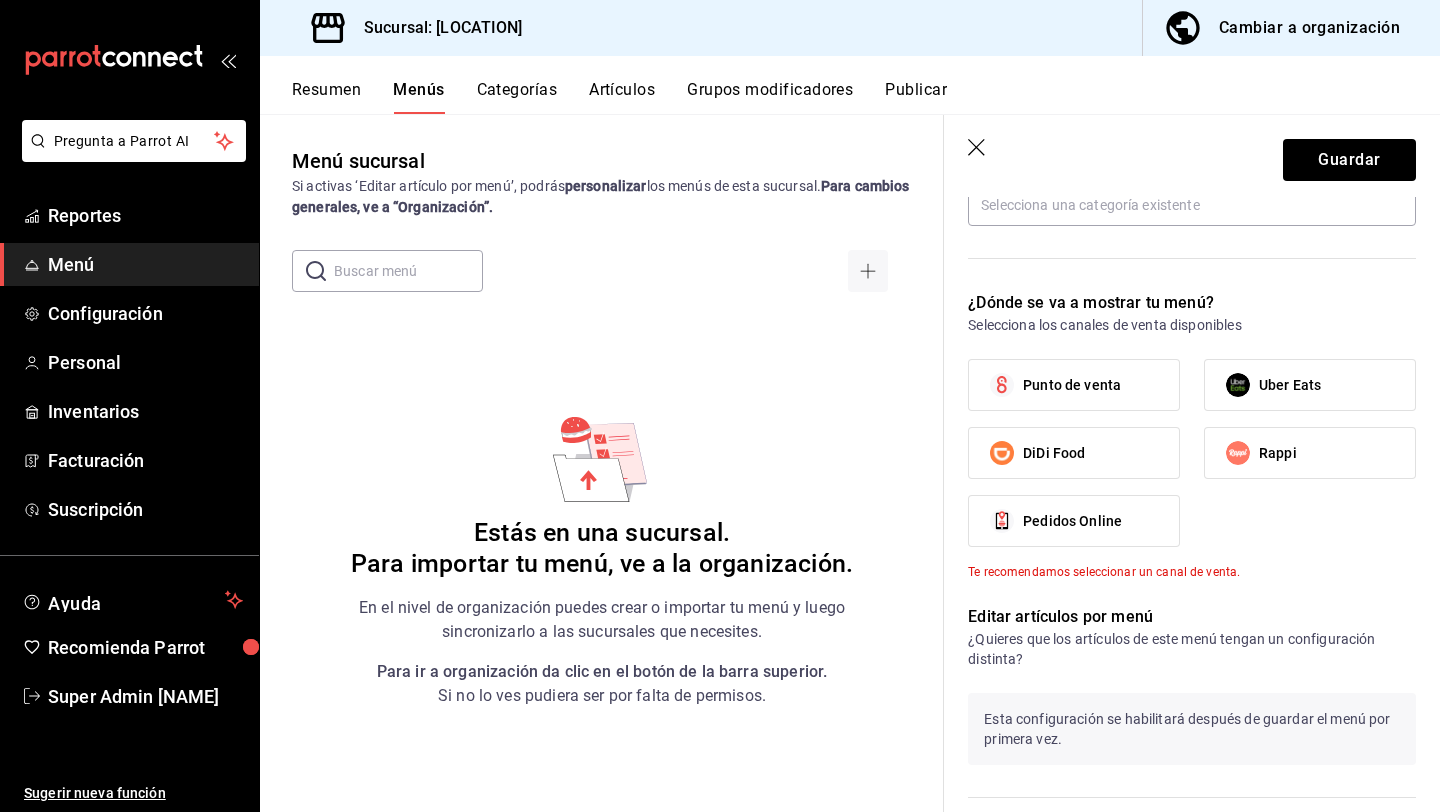 click on "Punto de venta" at bounding box center [1072, 385] 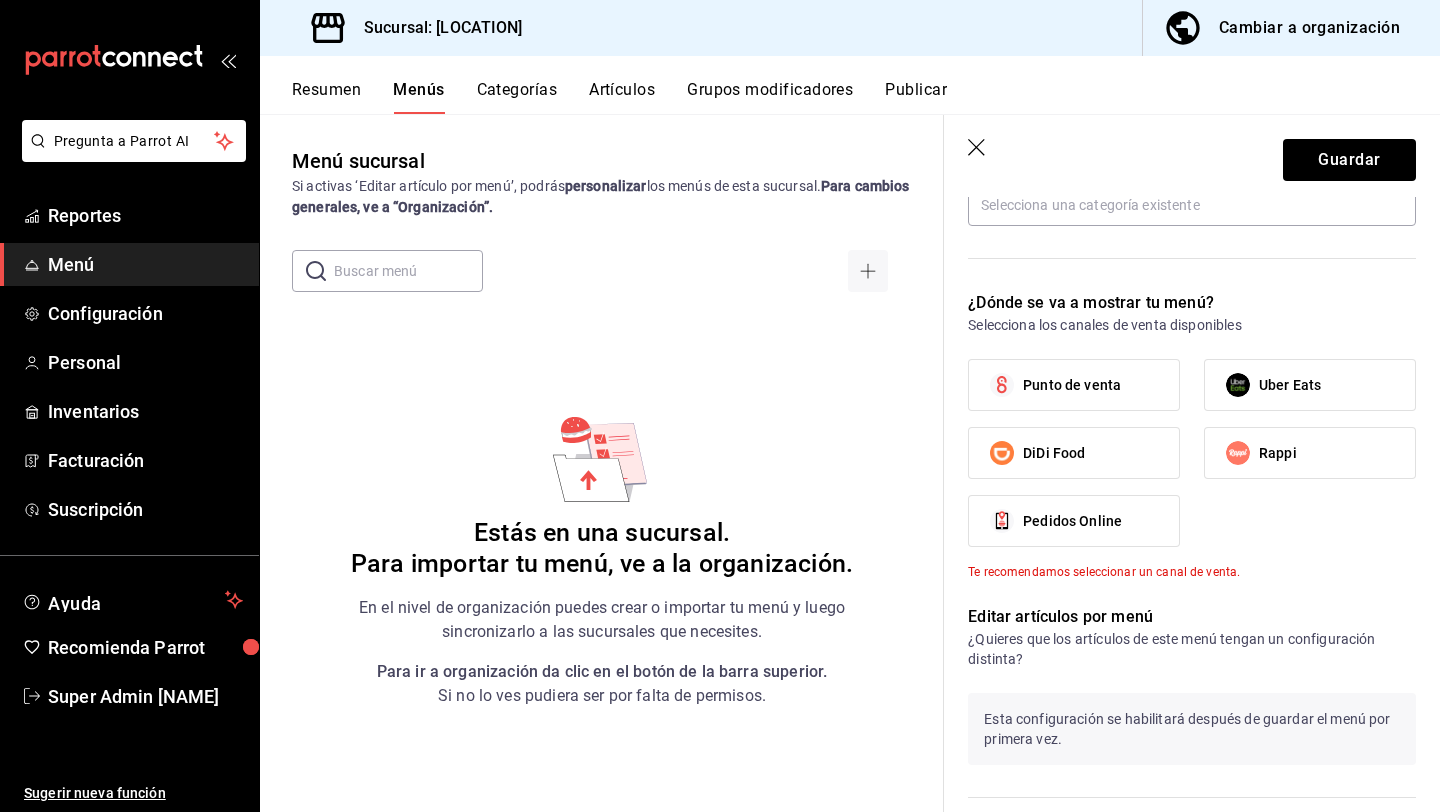 click on "Punto de venta" at bounding box center [1002, 385] 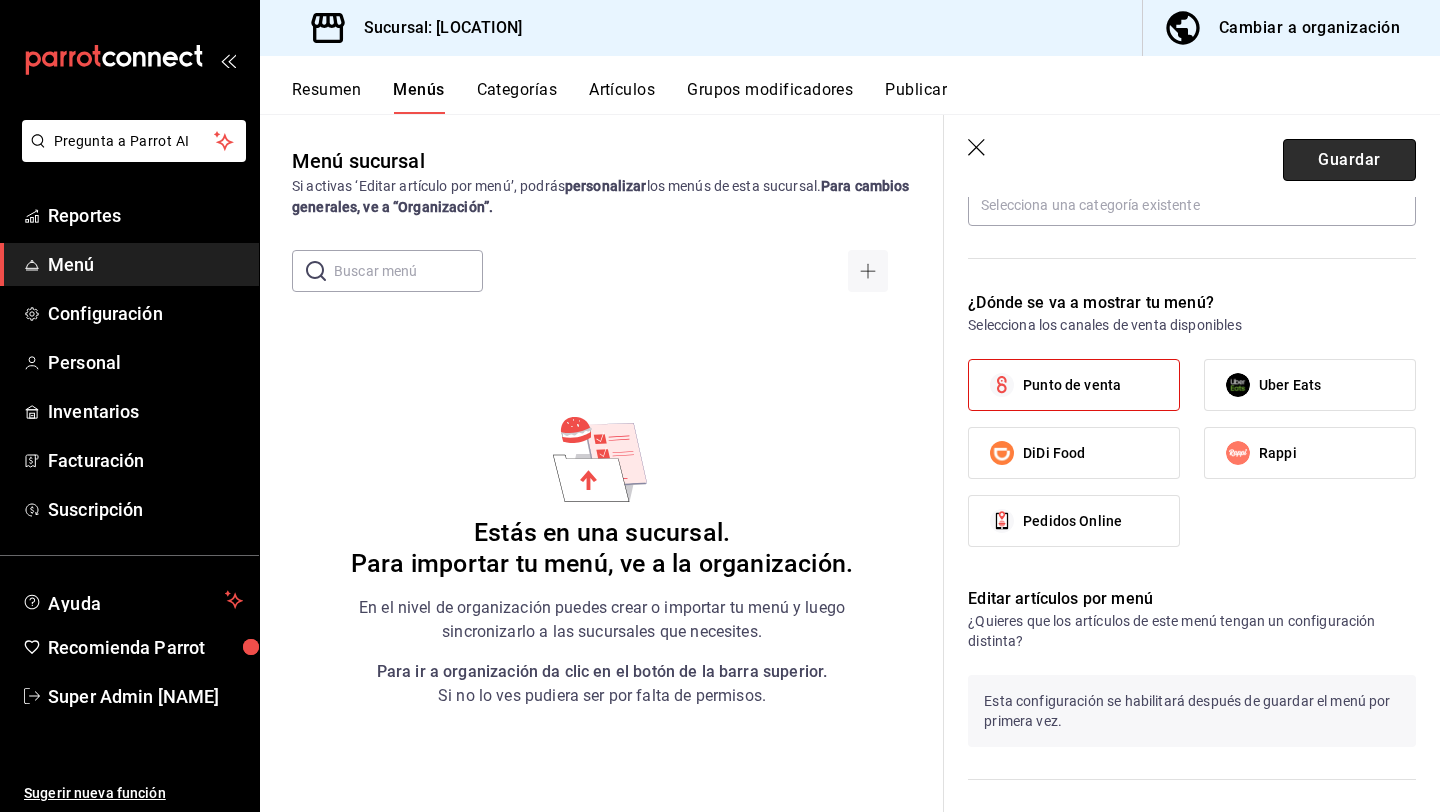 click on "Guardar" at bounding box center [1349, 160] 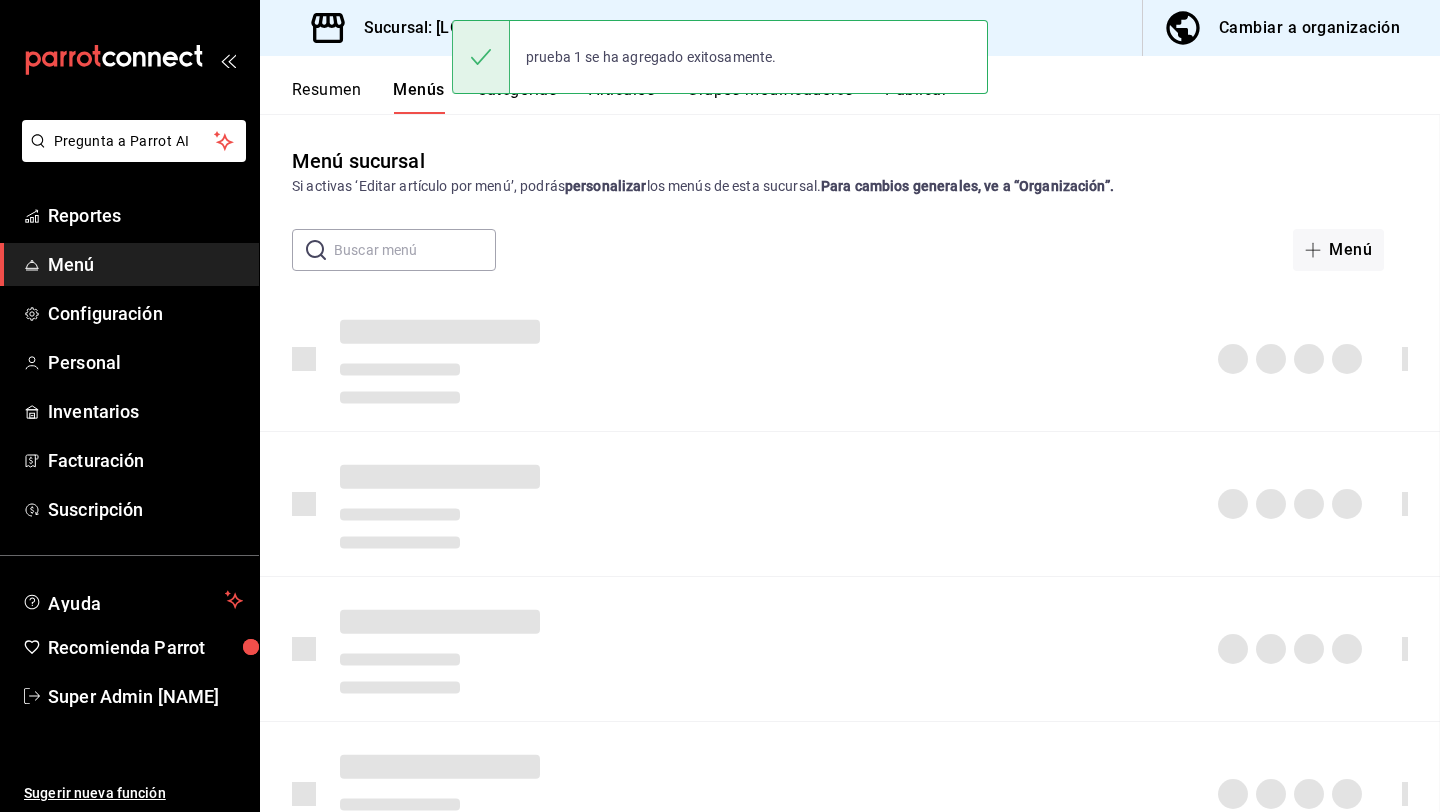 scroll, scrollTop: 0, scrollLeft: 0, axis: both 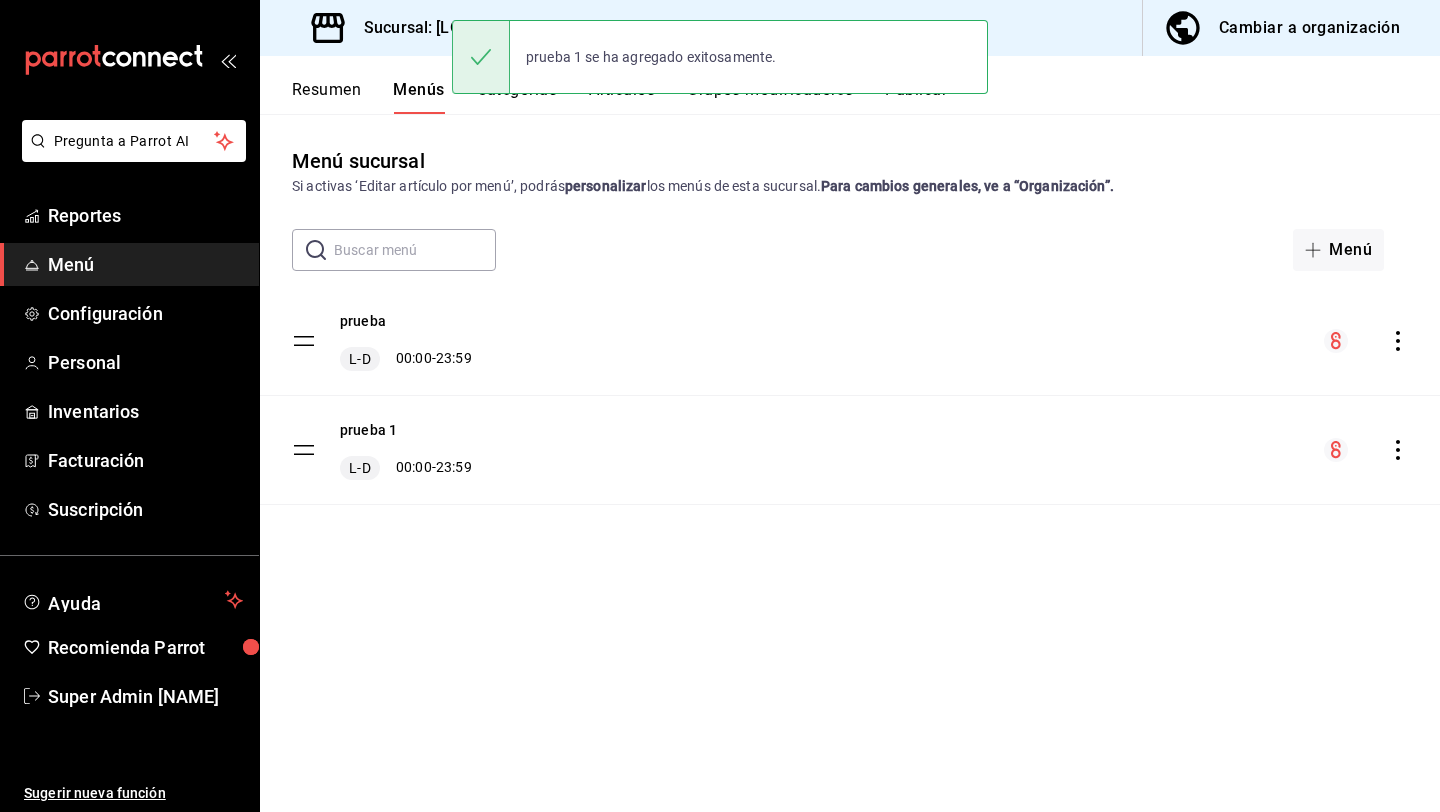 click on "Categorías" at bounding box center (517, 97) 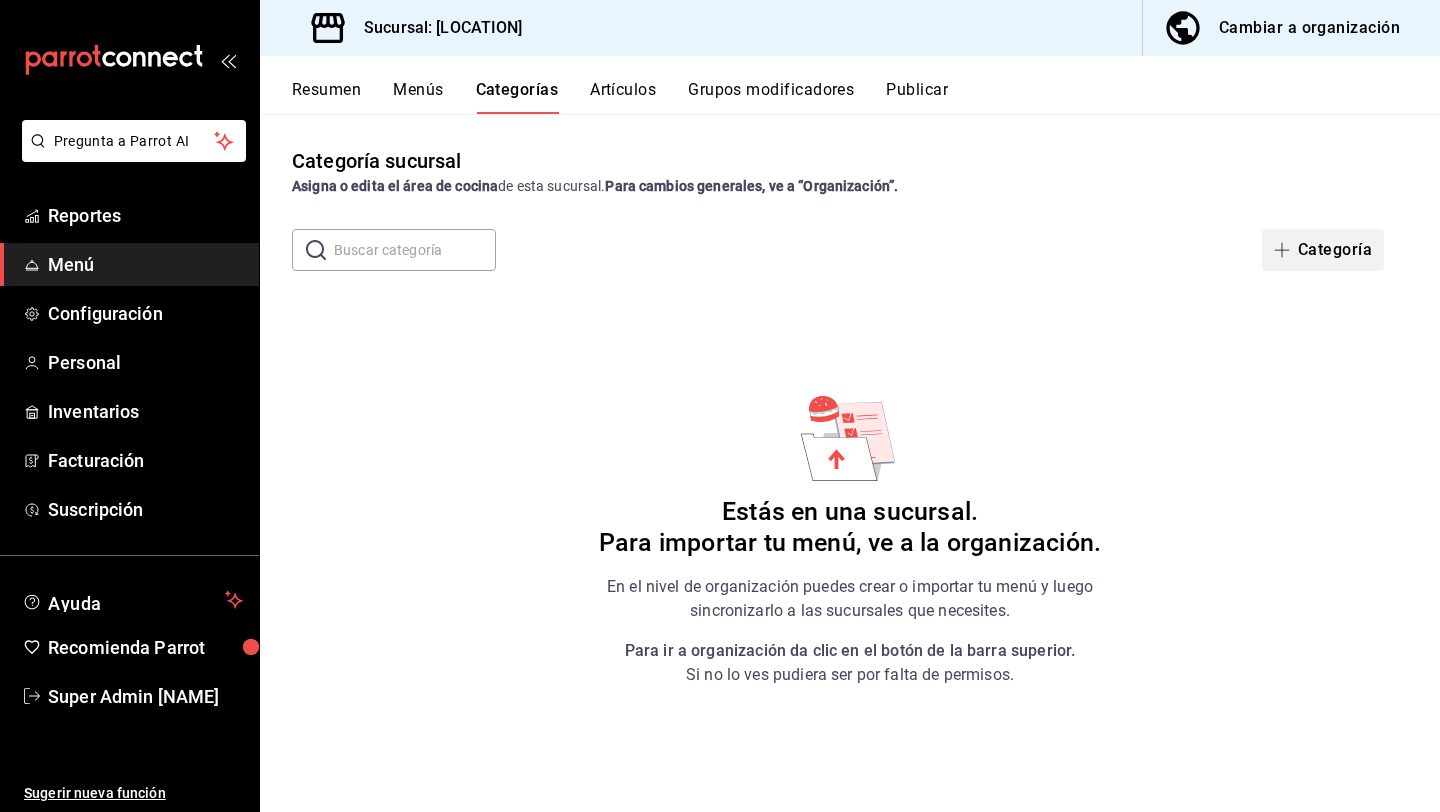 click on "Categoría" at bounding box center (1323, 250) 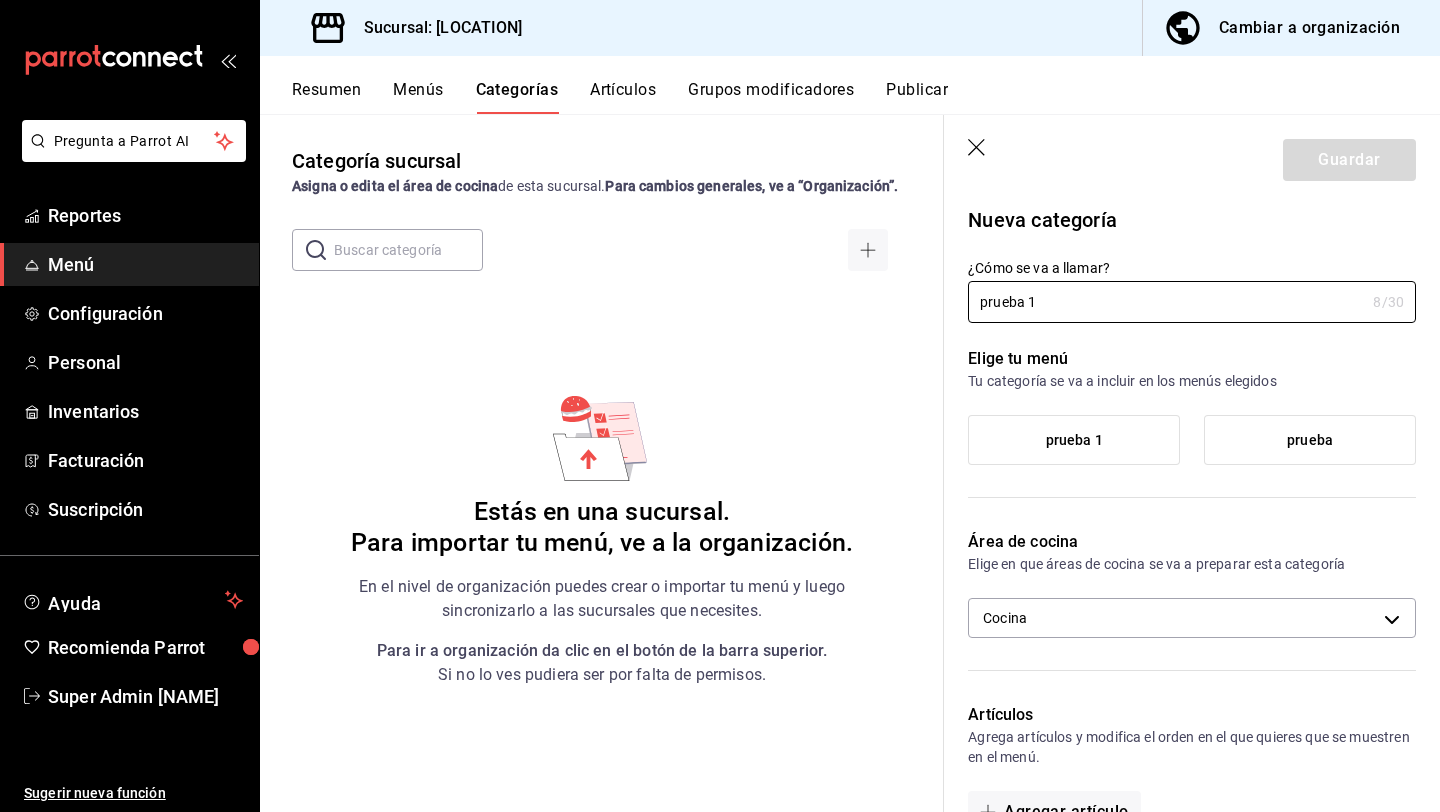type on "prueba 1" 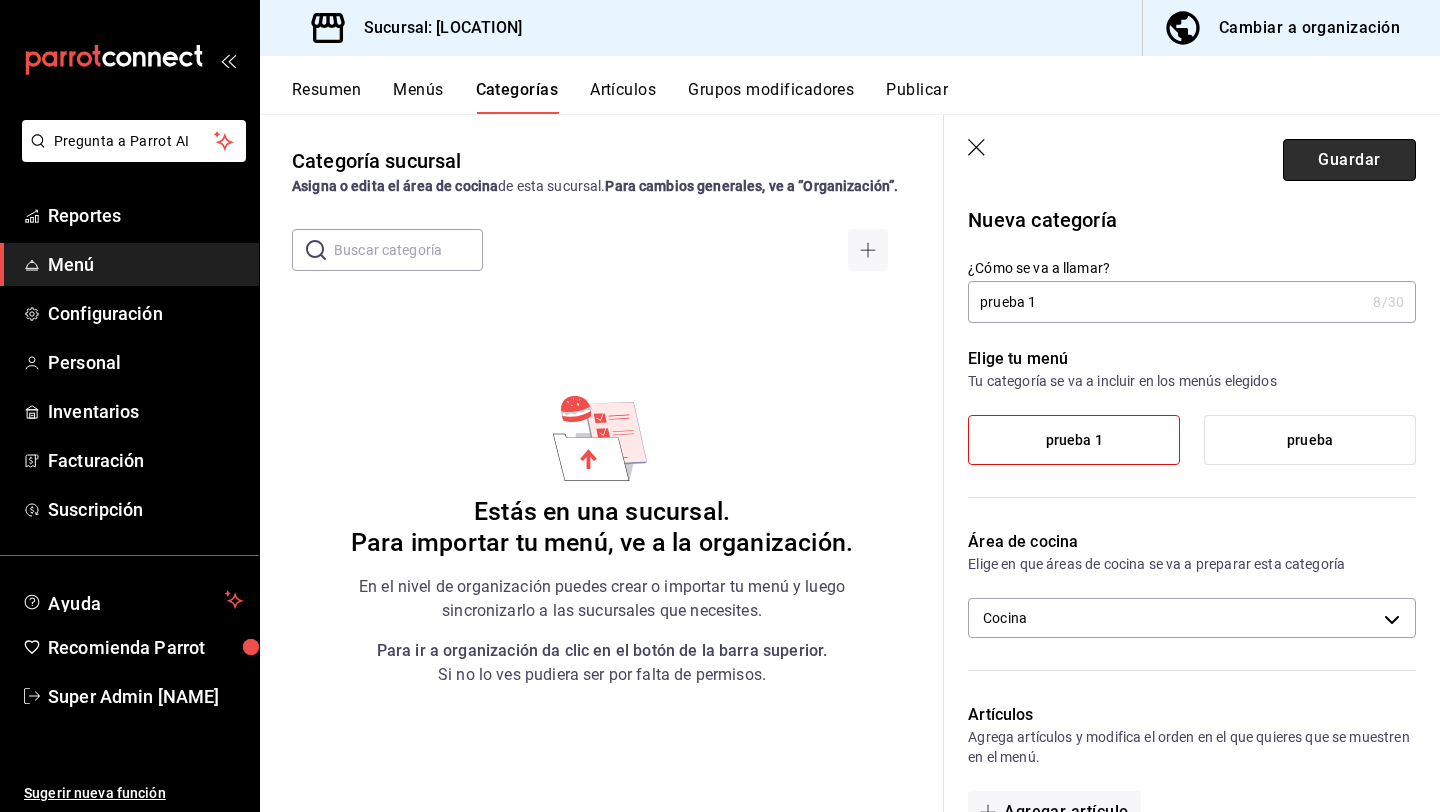 click on "Guardar" at bounding box center [1349, 160] 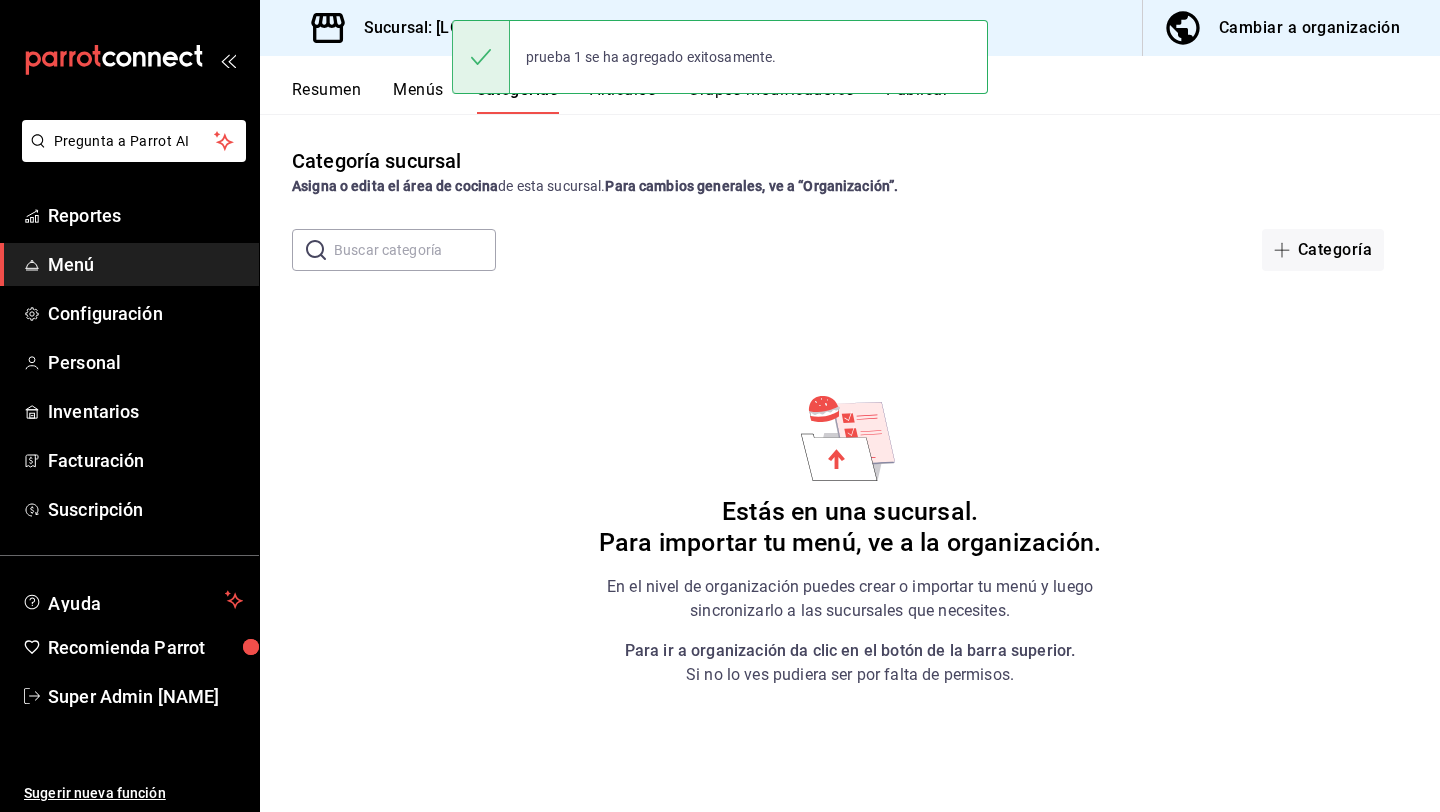 click on "prueba 1 se ha agregado exitosamente." at bounding box center (720, 57) 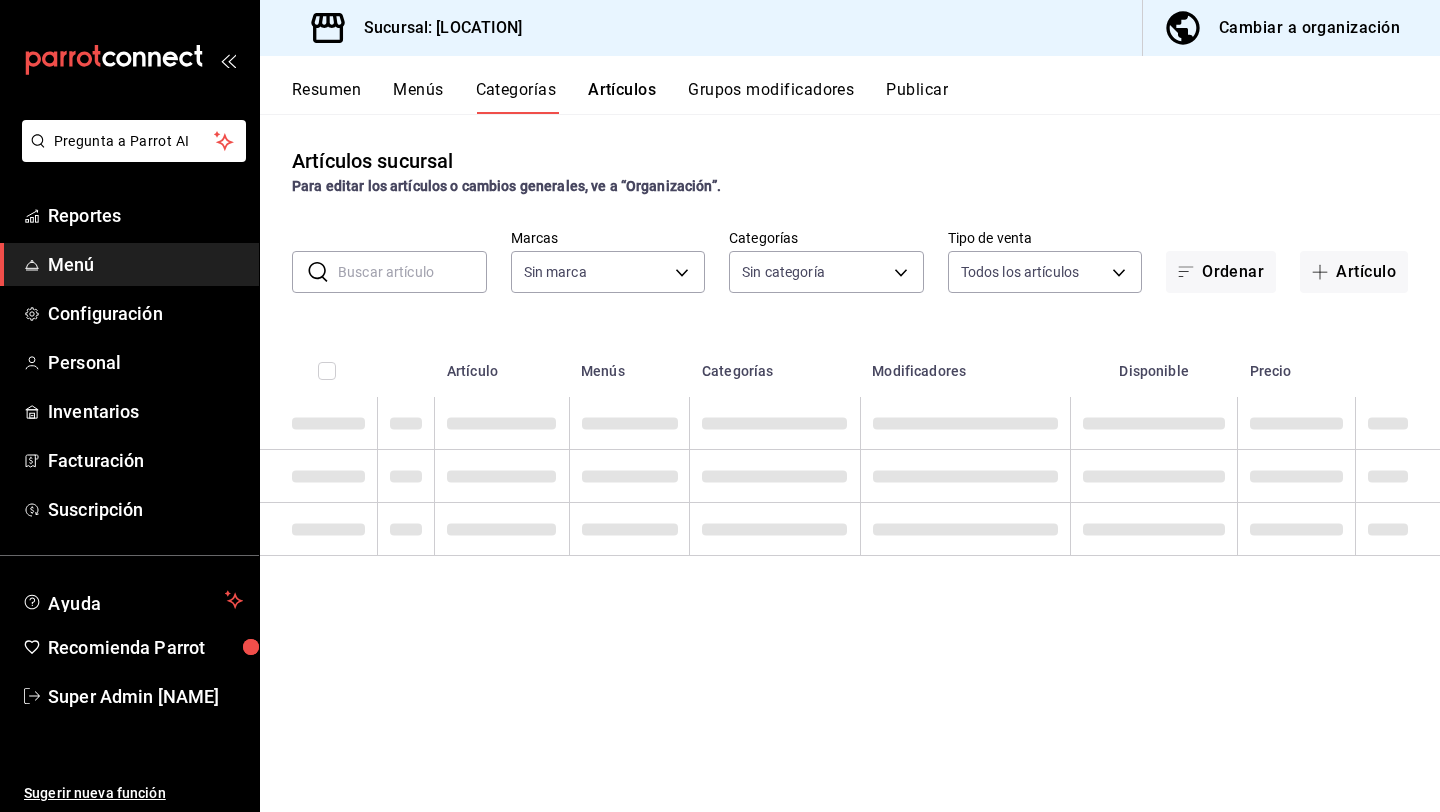 type on "[UUID],[UUID]" 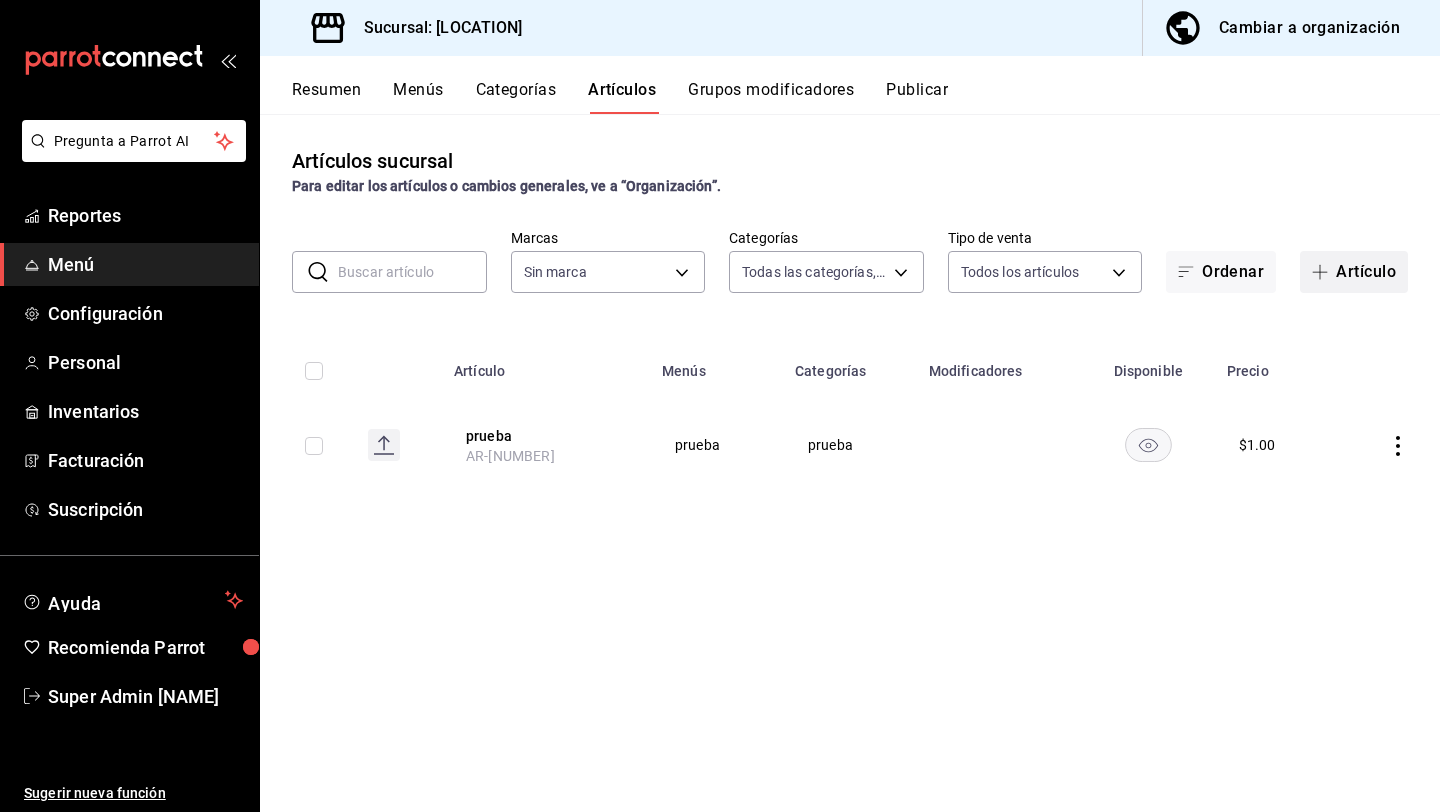 click on "Artículo" at bounding box center (1354, 272) 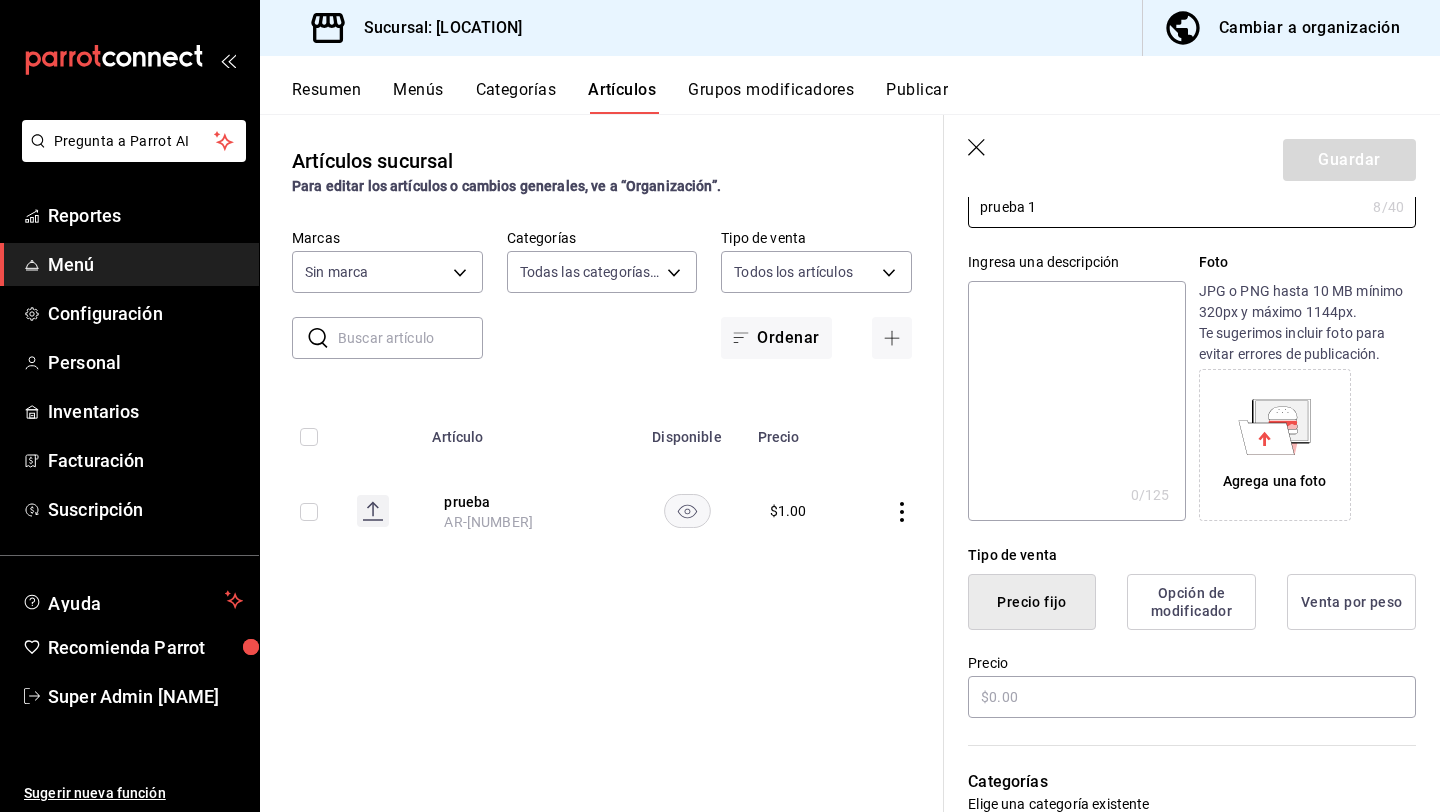 scroll, scrollTop: 152, scrollLeft: 0, axis: vertical 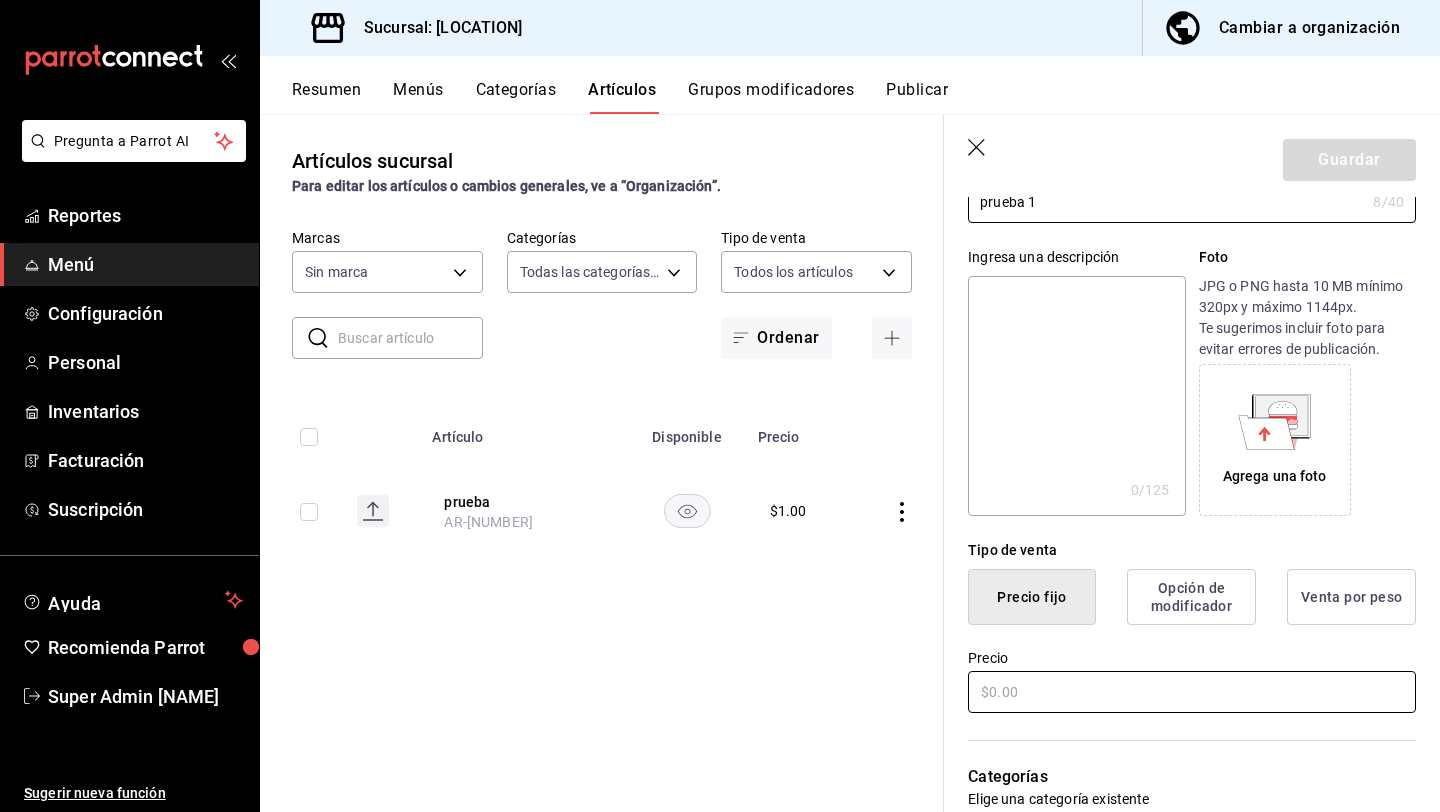 type on "prueba 1" 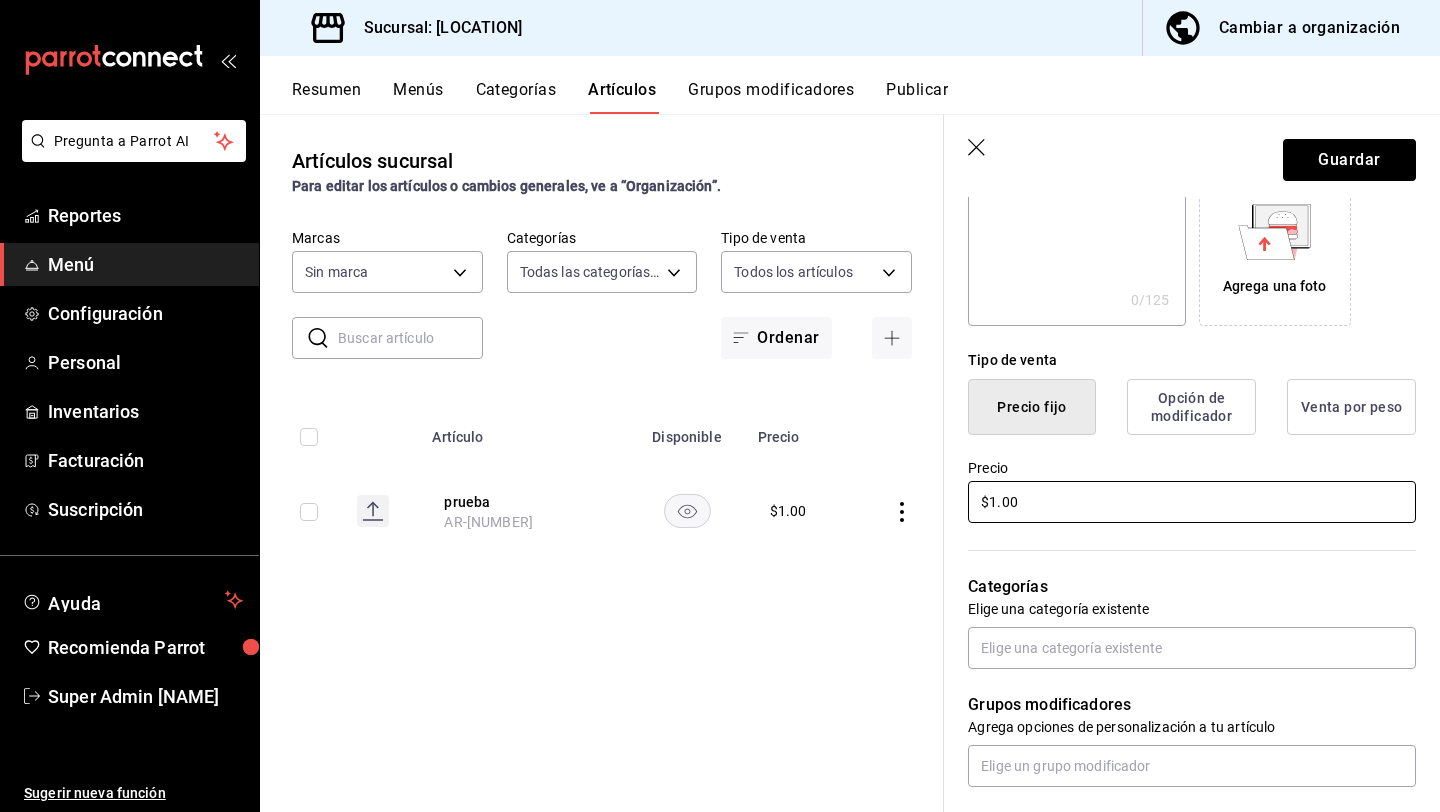 scroll, scrollTop: 576, scrollLeft: 0, axis: vertical 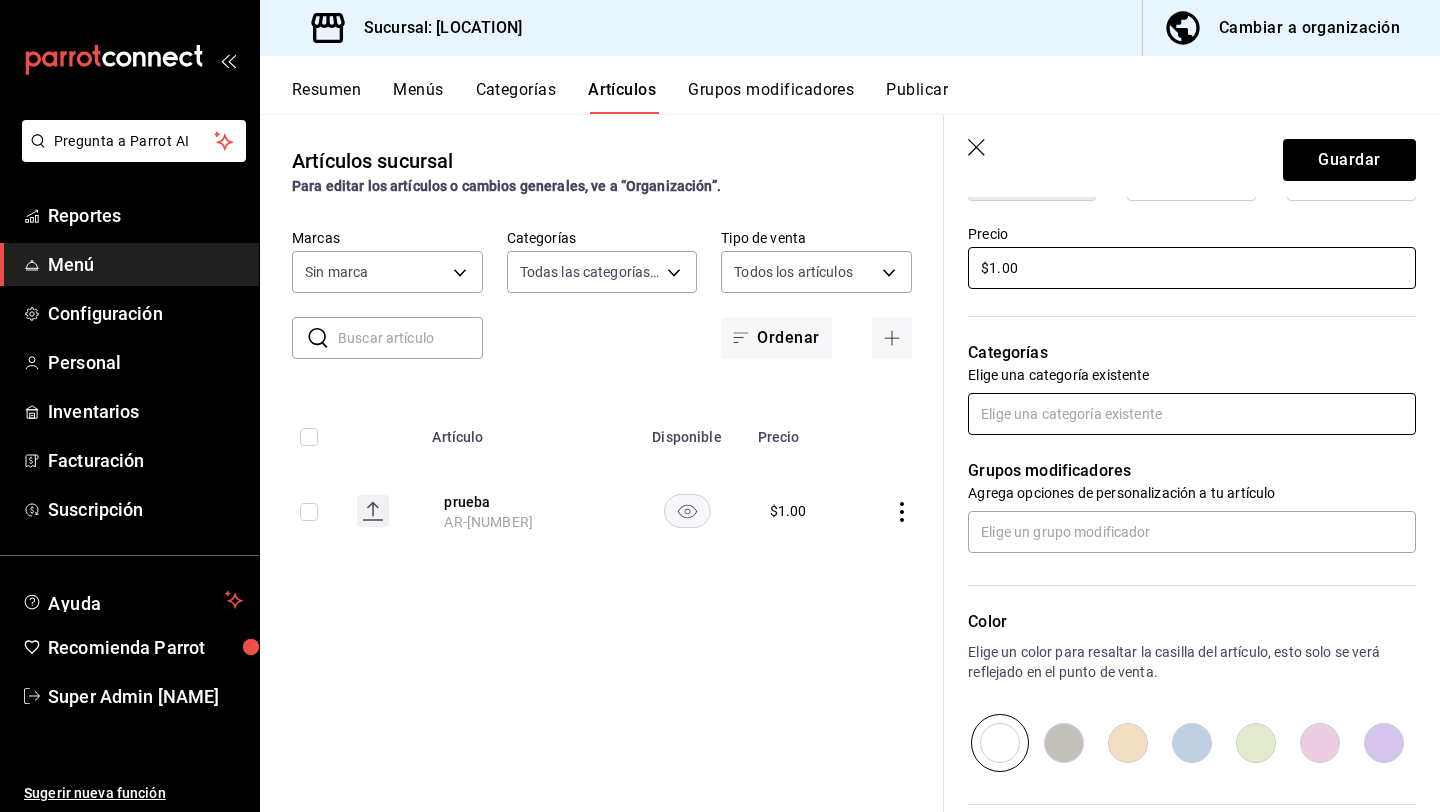 type on "$1.00" 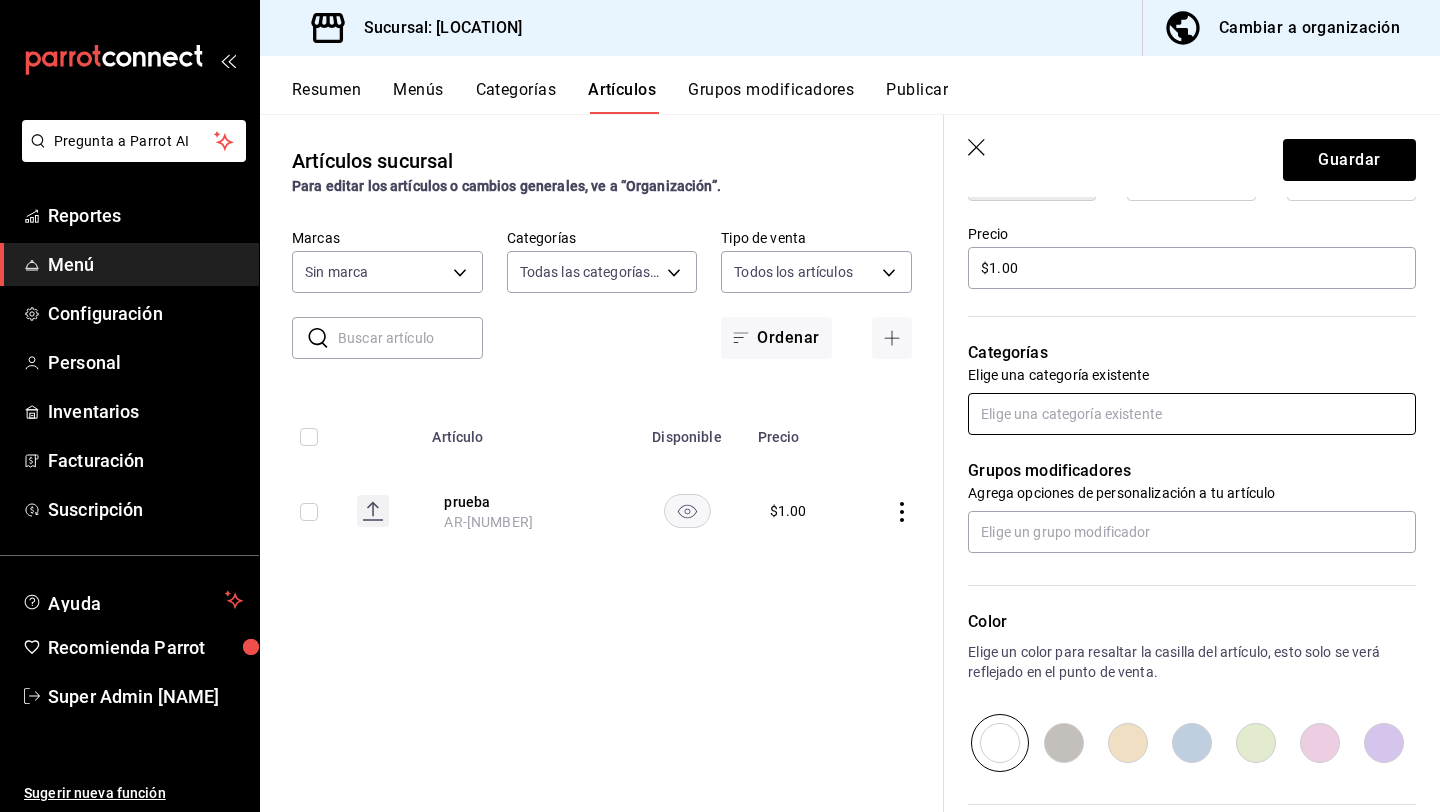 click at bounding box center [1192, 414] 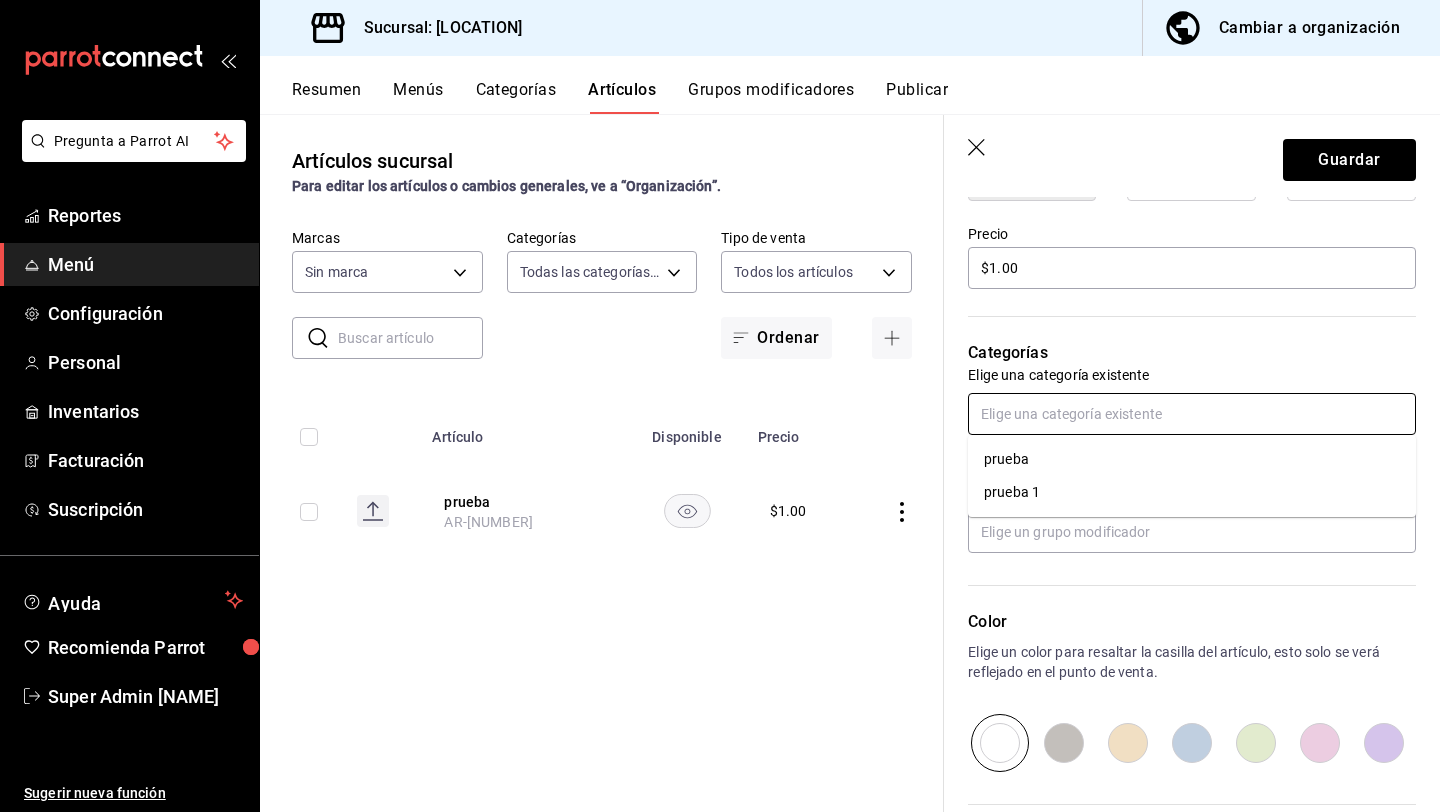 click on "prueba 1" at bounding box center (1192, 492) 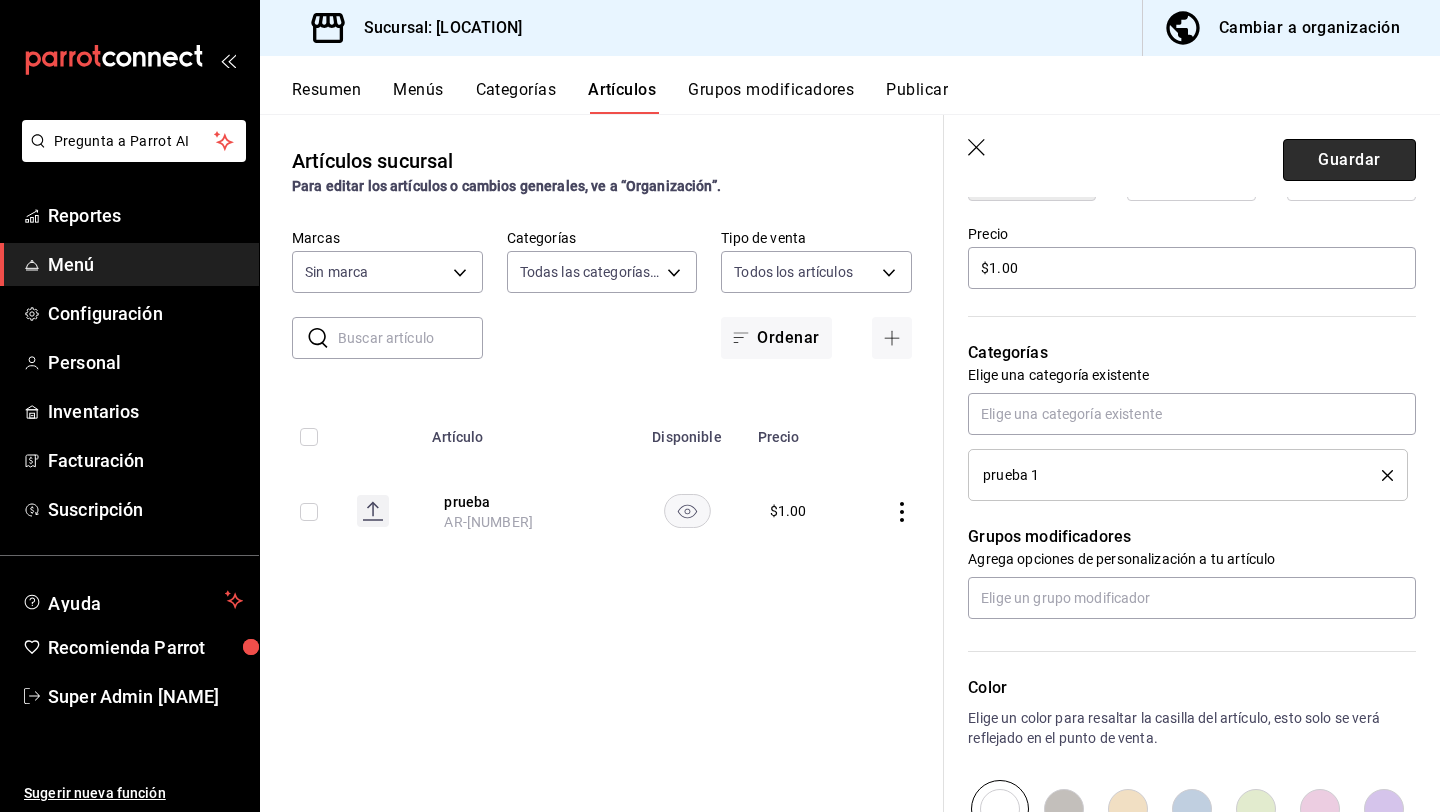 click on "Guardar" at bounding box center [1349, 160] 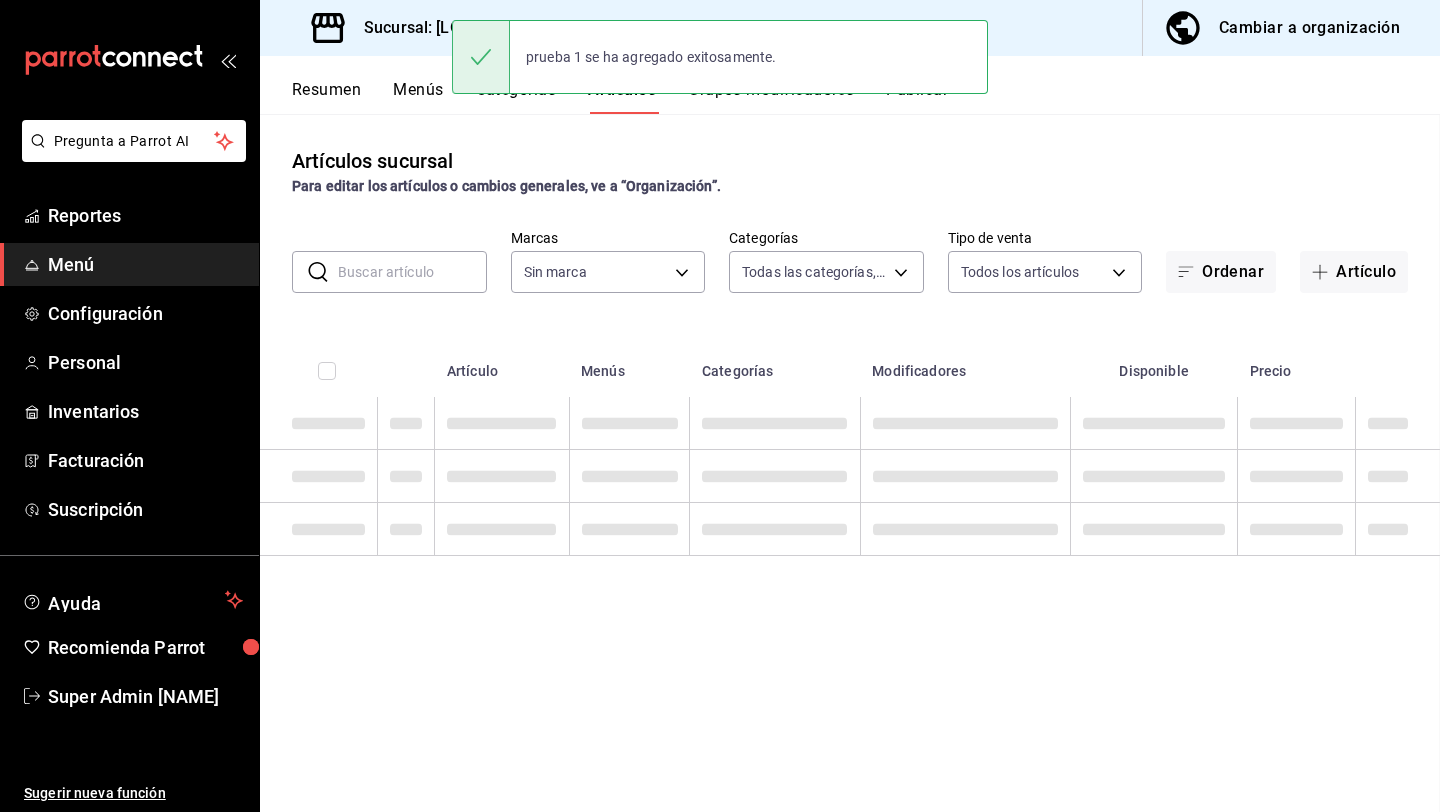 scroll, scrollTop: 0, scrollLeft: 0, axis: both 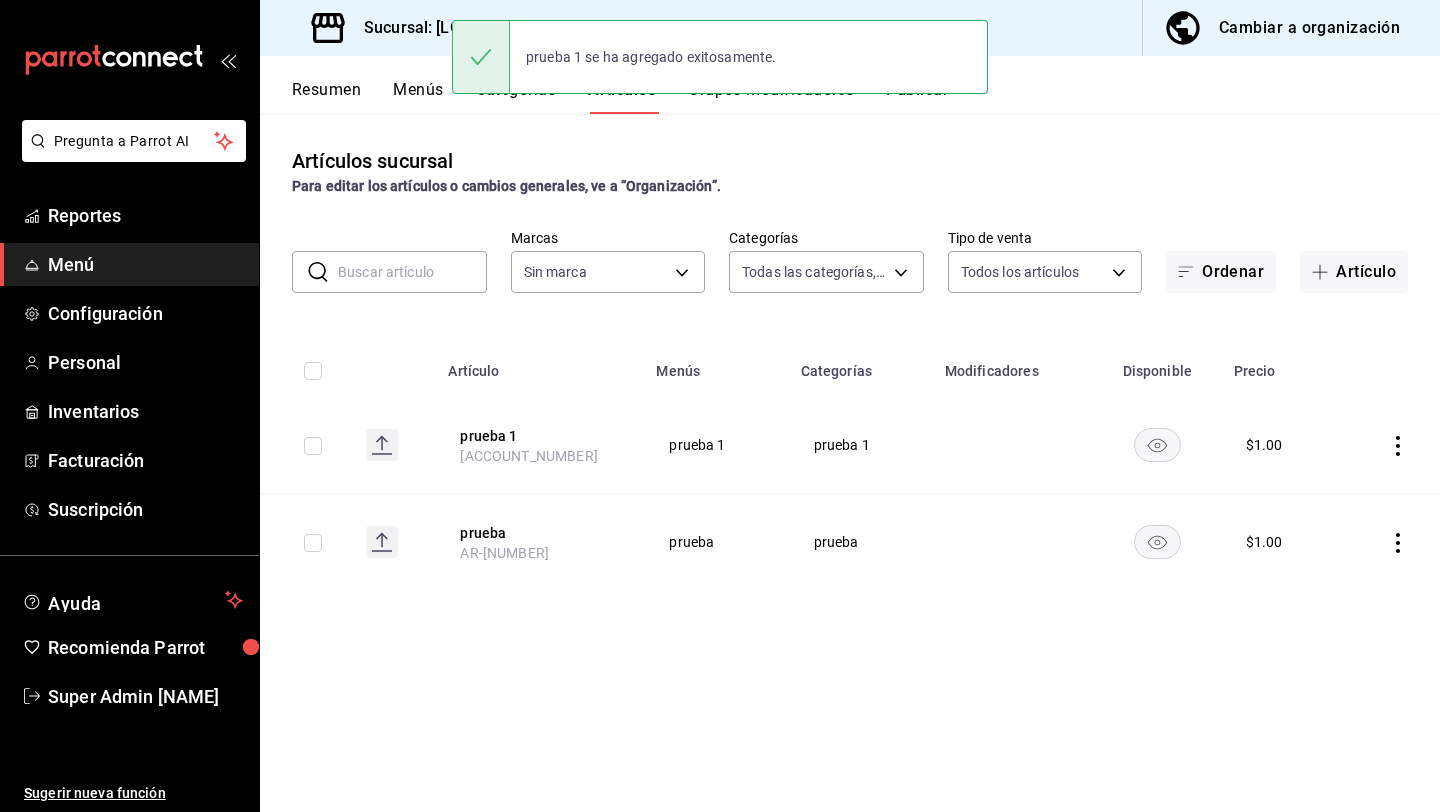 click on "Menús" at bounding box center (418, 97) 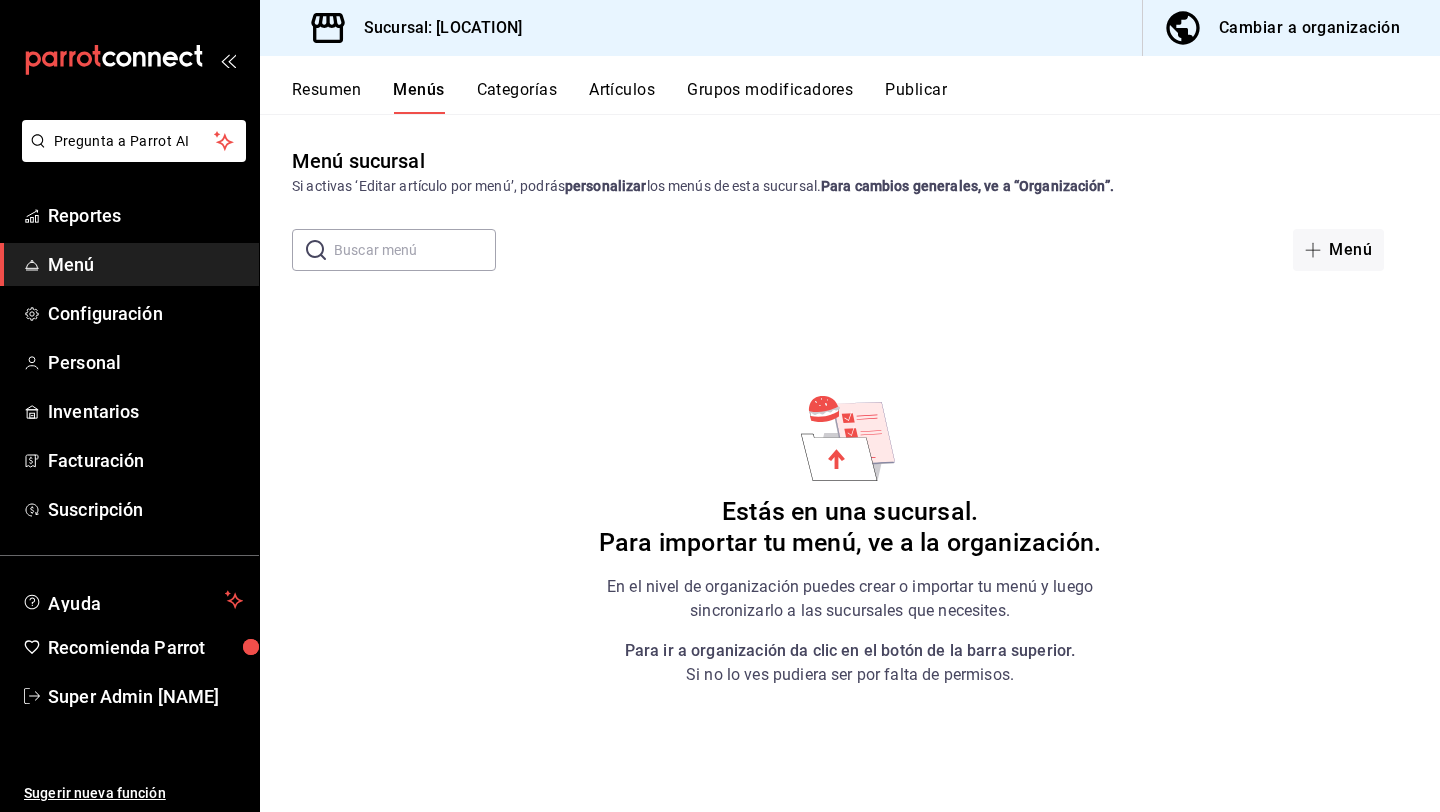 click on "Resumen" at bounding box center [326, 97] 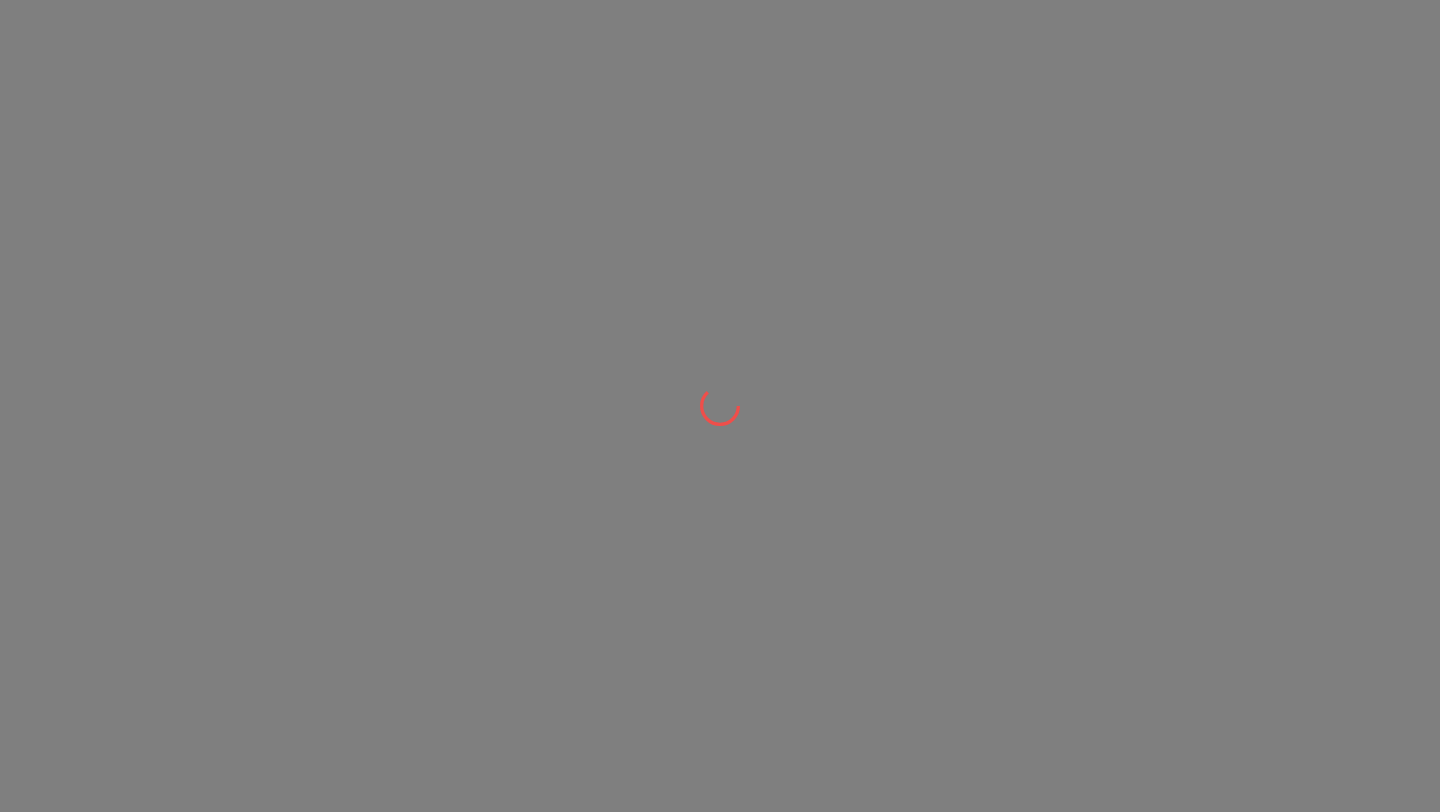 scroll, scrollTop: 0, scrollLeft: 0, axis: both 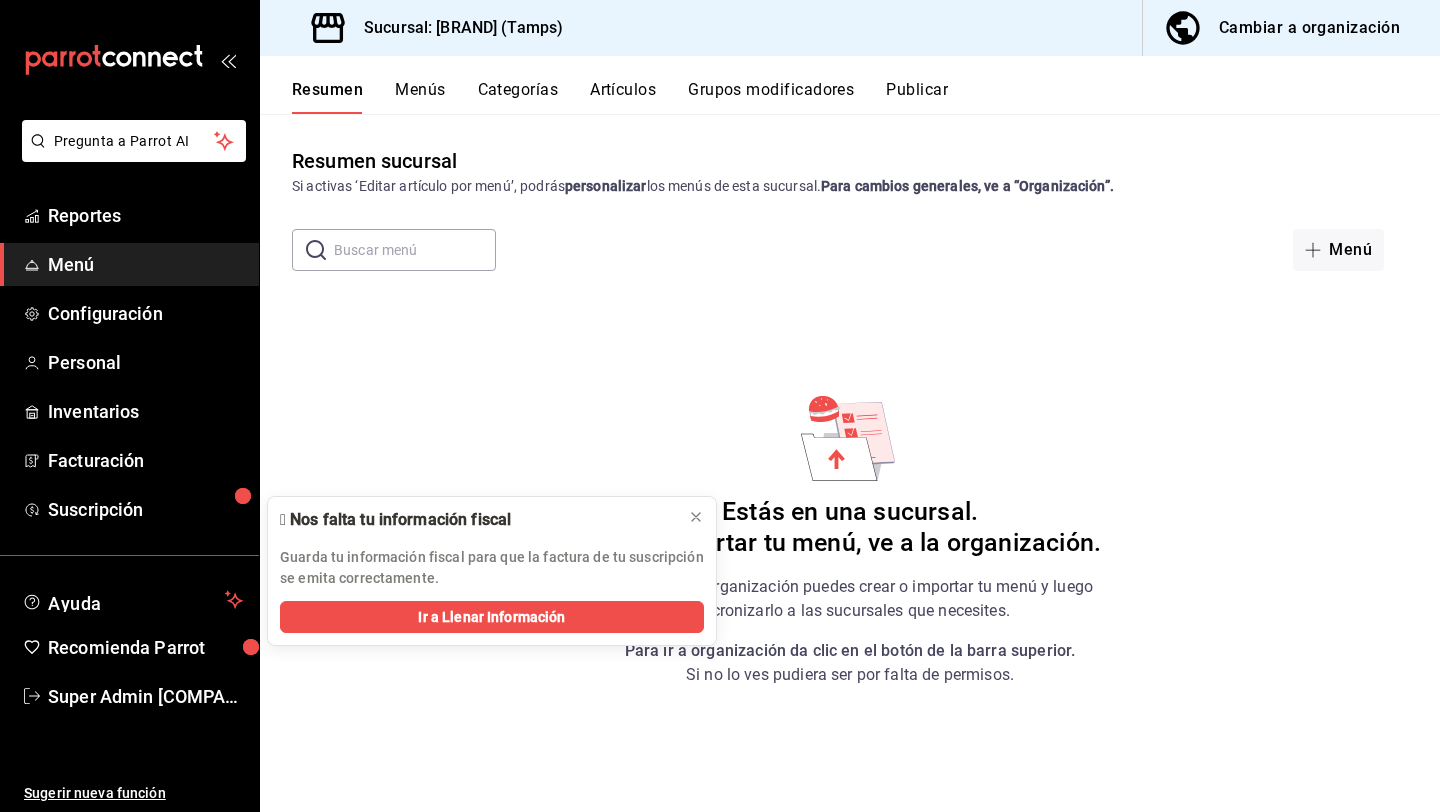 click on "Cambiar a organización" at bounding box center (1309, 28) 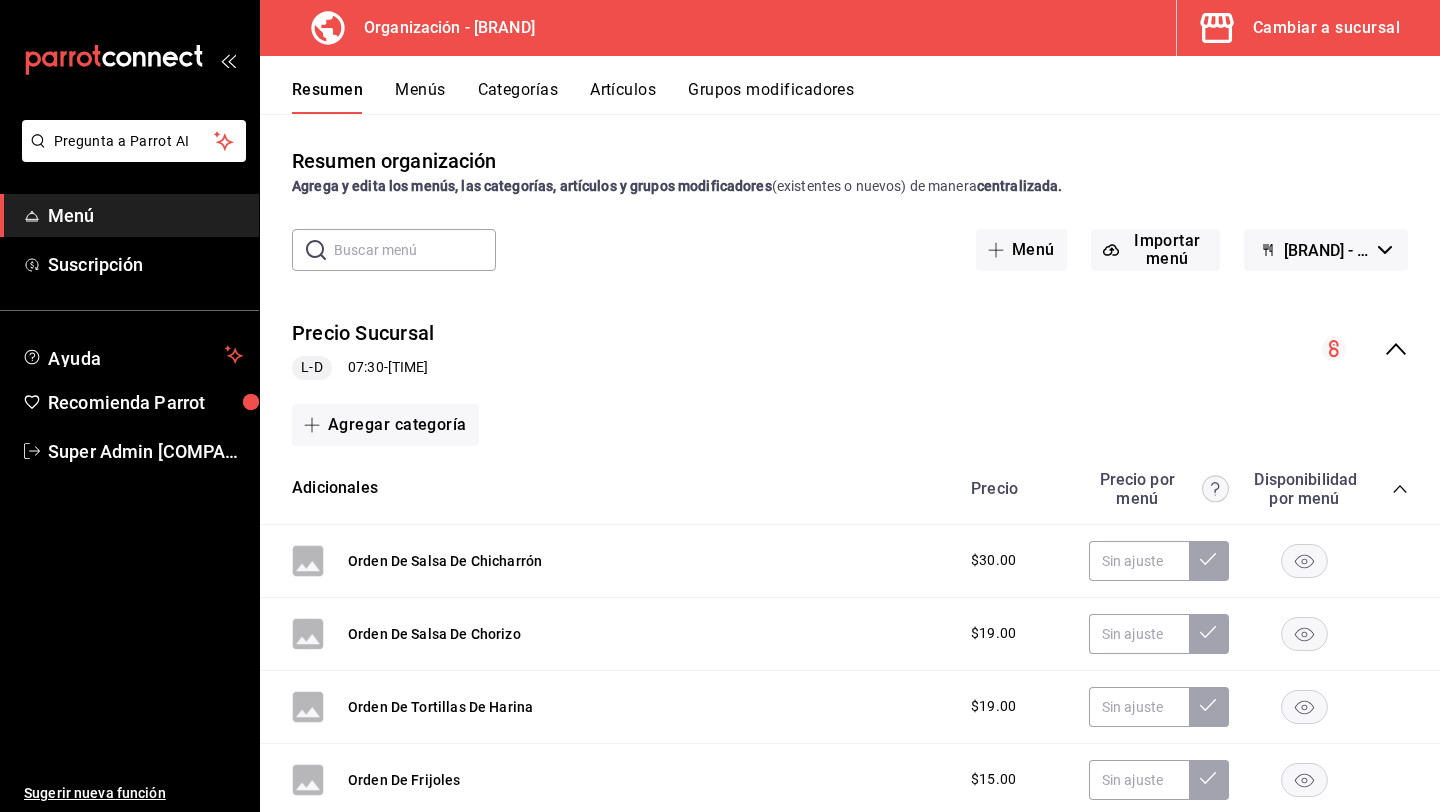 click on "Menús" at bounding box center (420, 97) 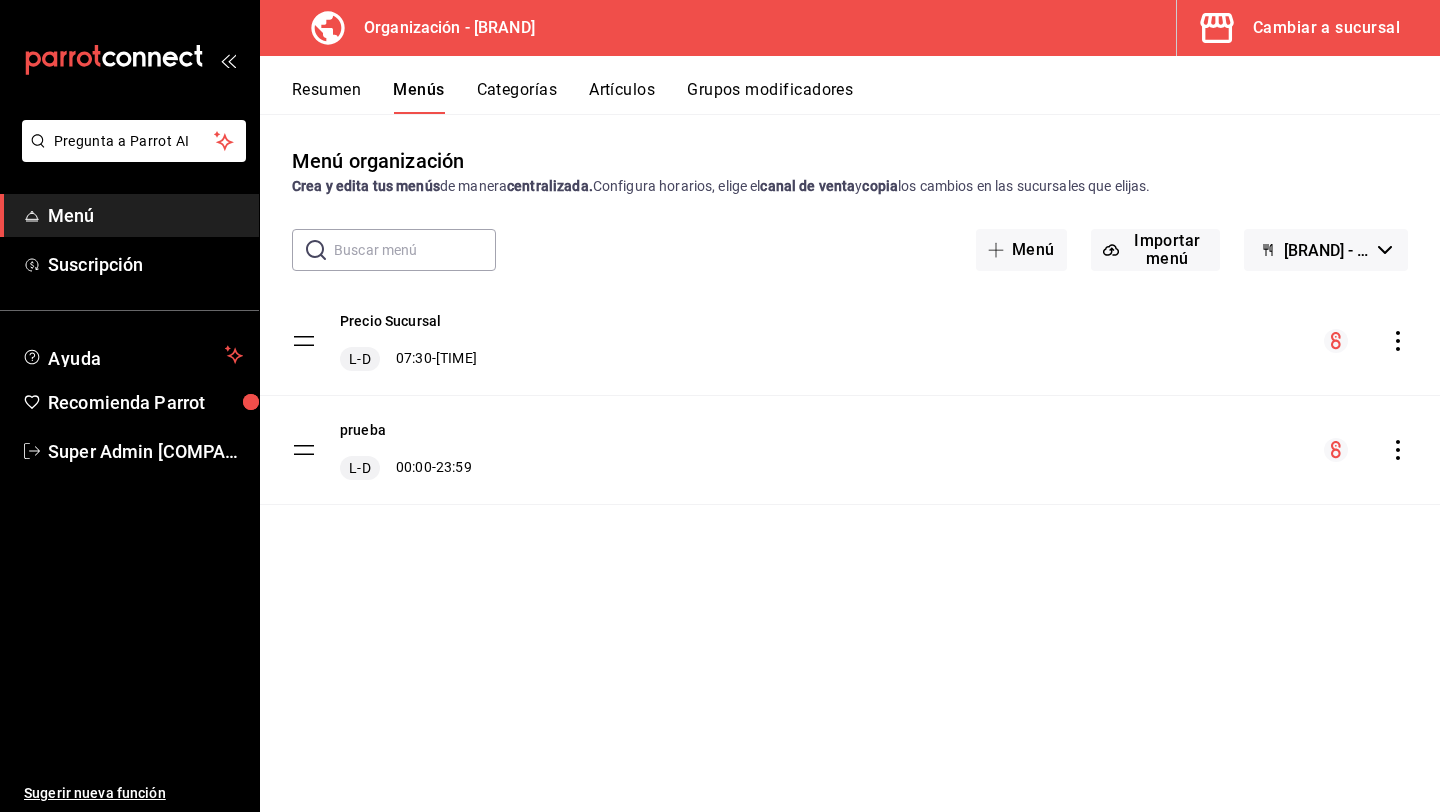click 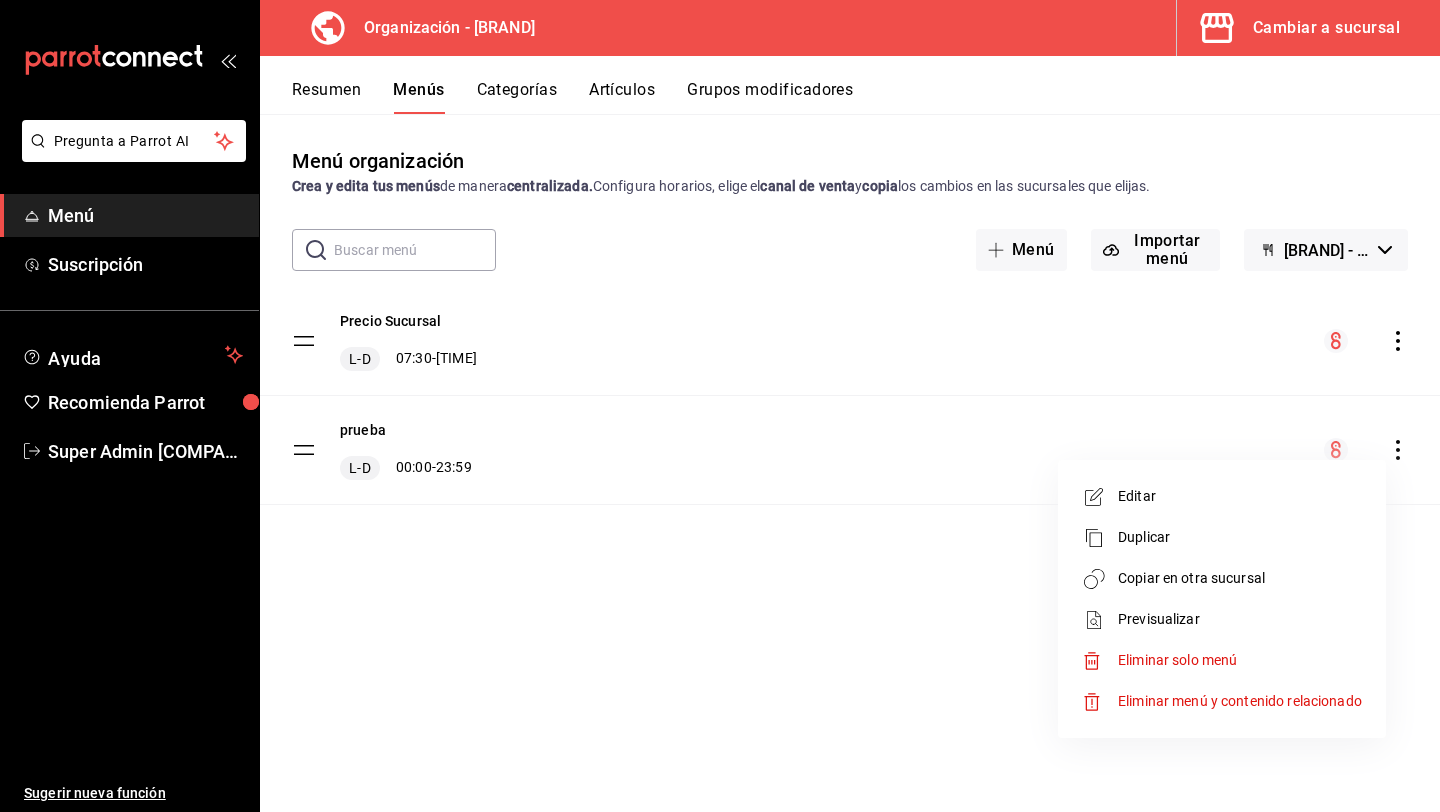 click on "Copiar en otra sucursal" at bounding box center [1222, 578] 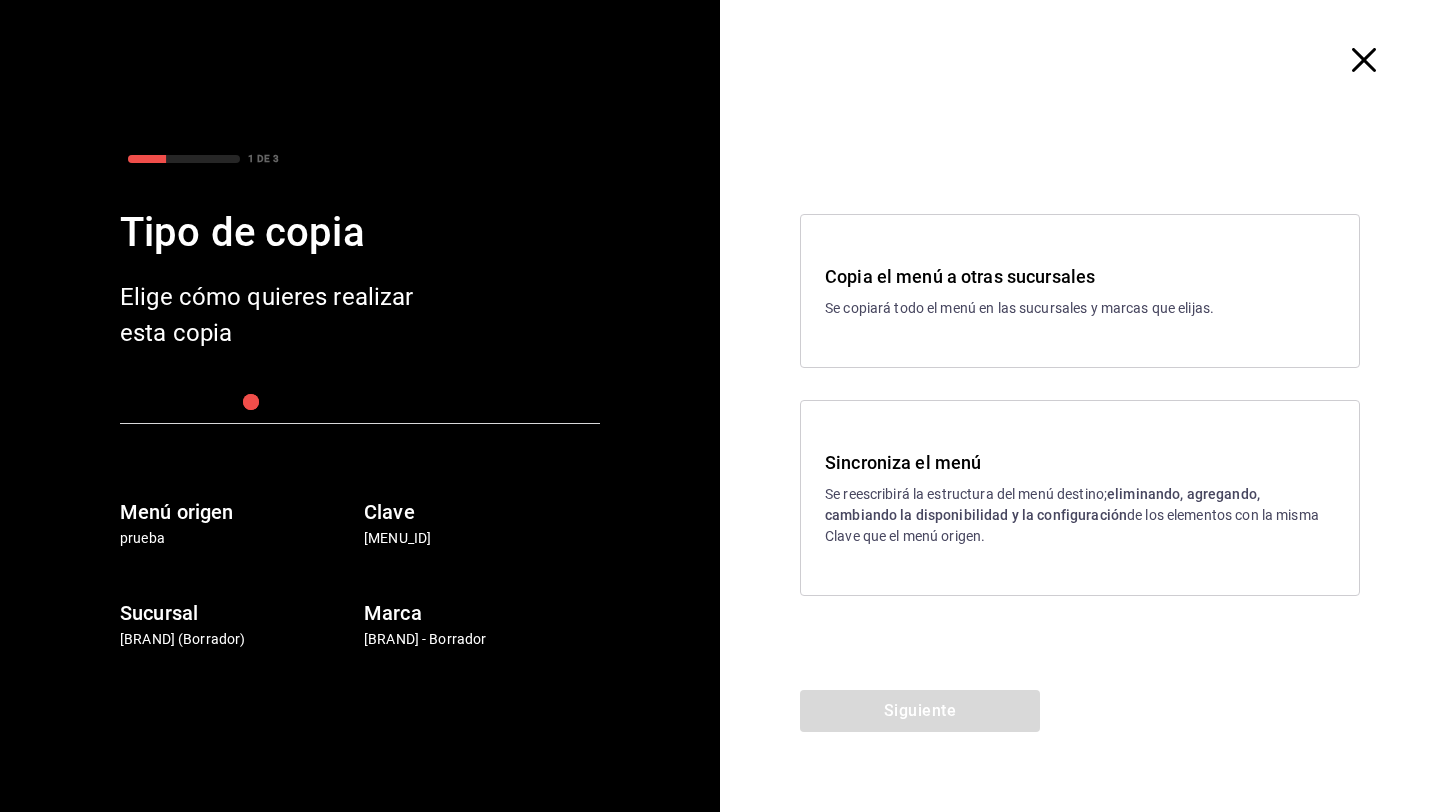 click on "Copia el menú a otras sucursales Se copiará todo el menú en las sucursales y marcas que elijas." at bounding box center (1080, 291) 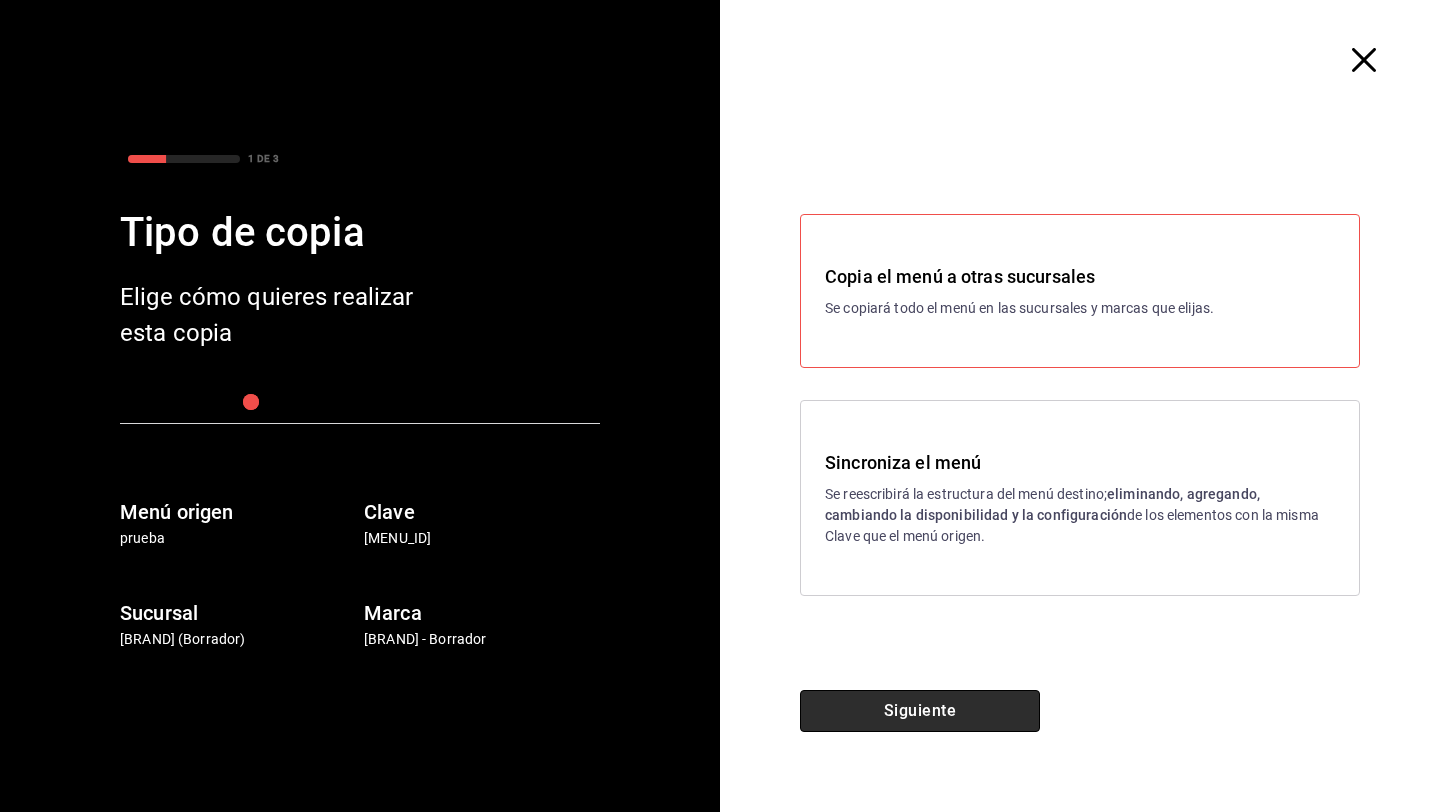click on "Siguiente" at bounding box center (920, 711) 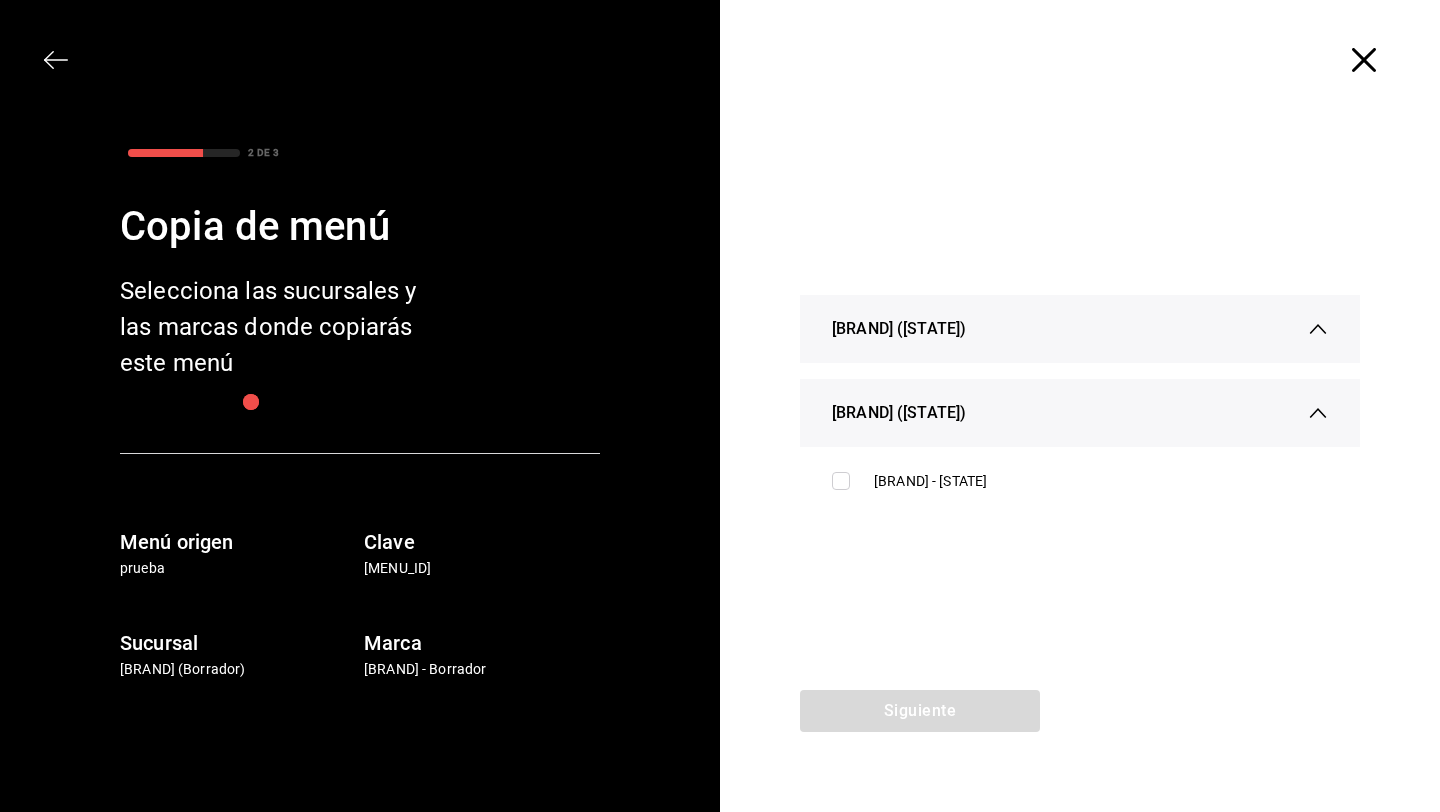 click 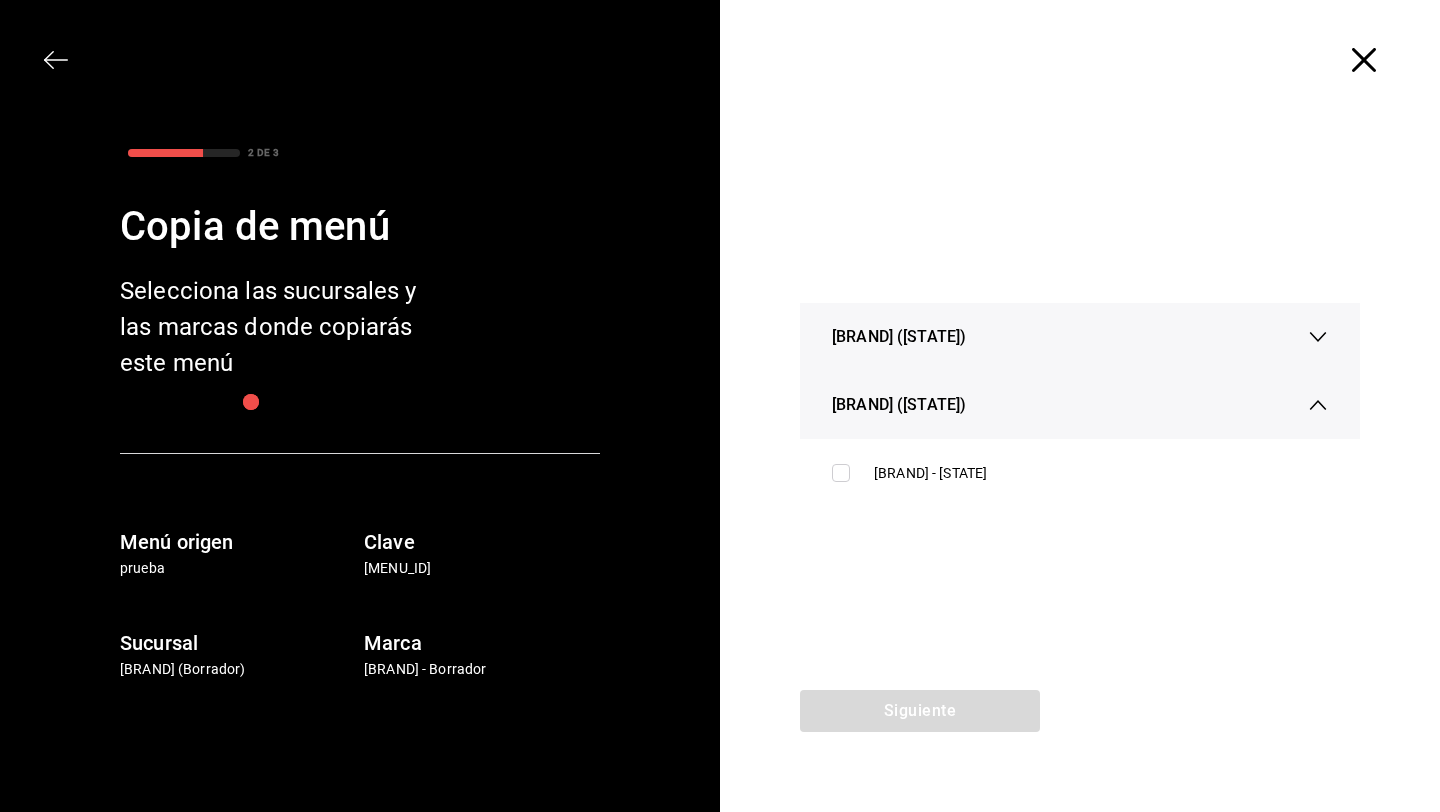 click 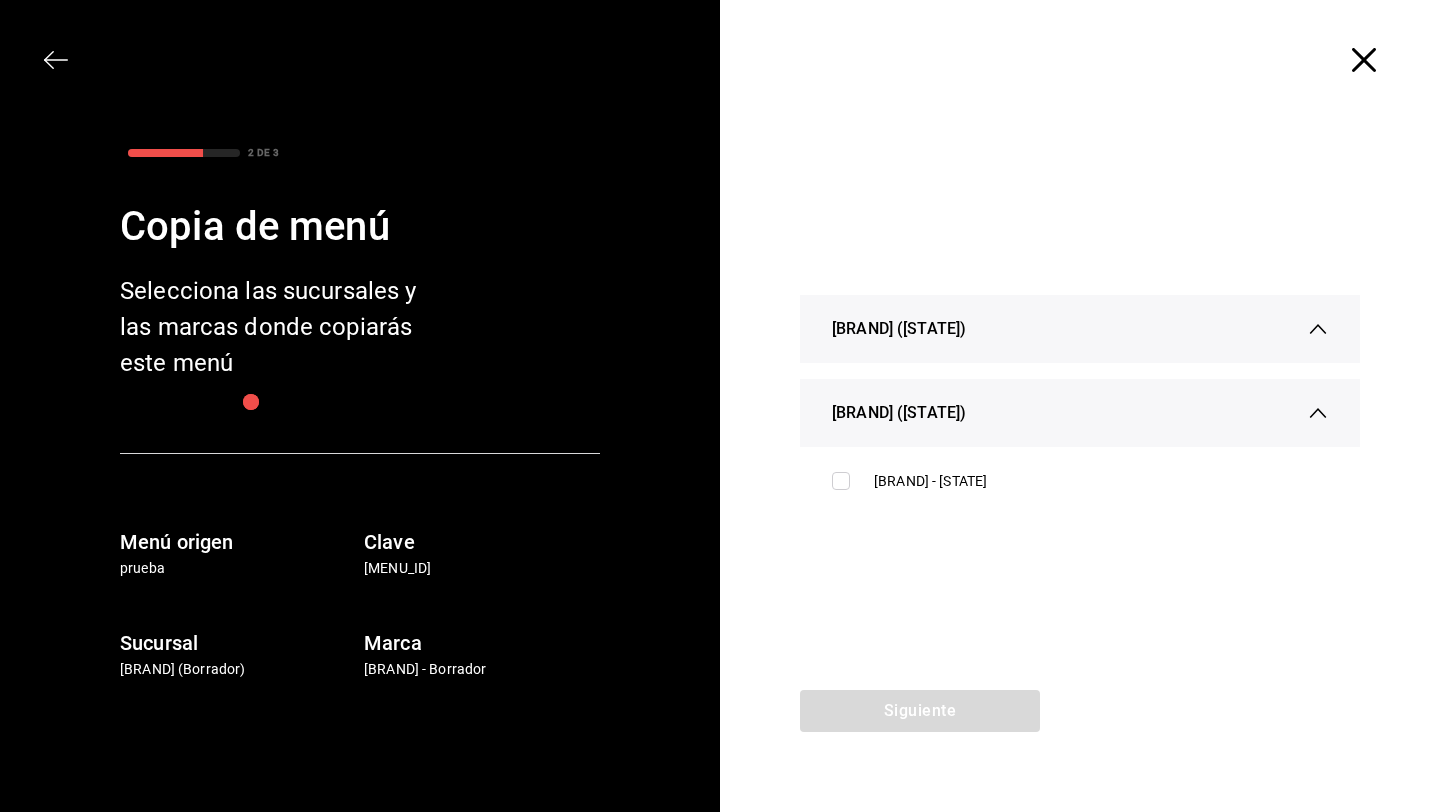 click 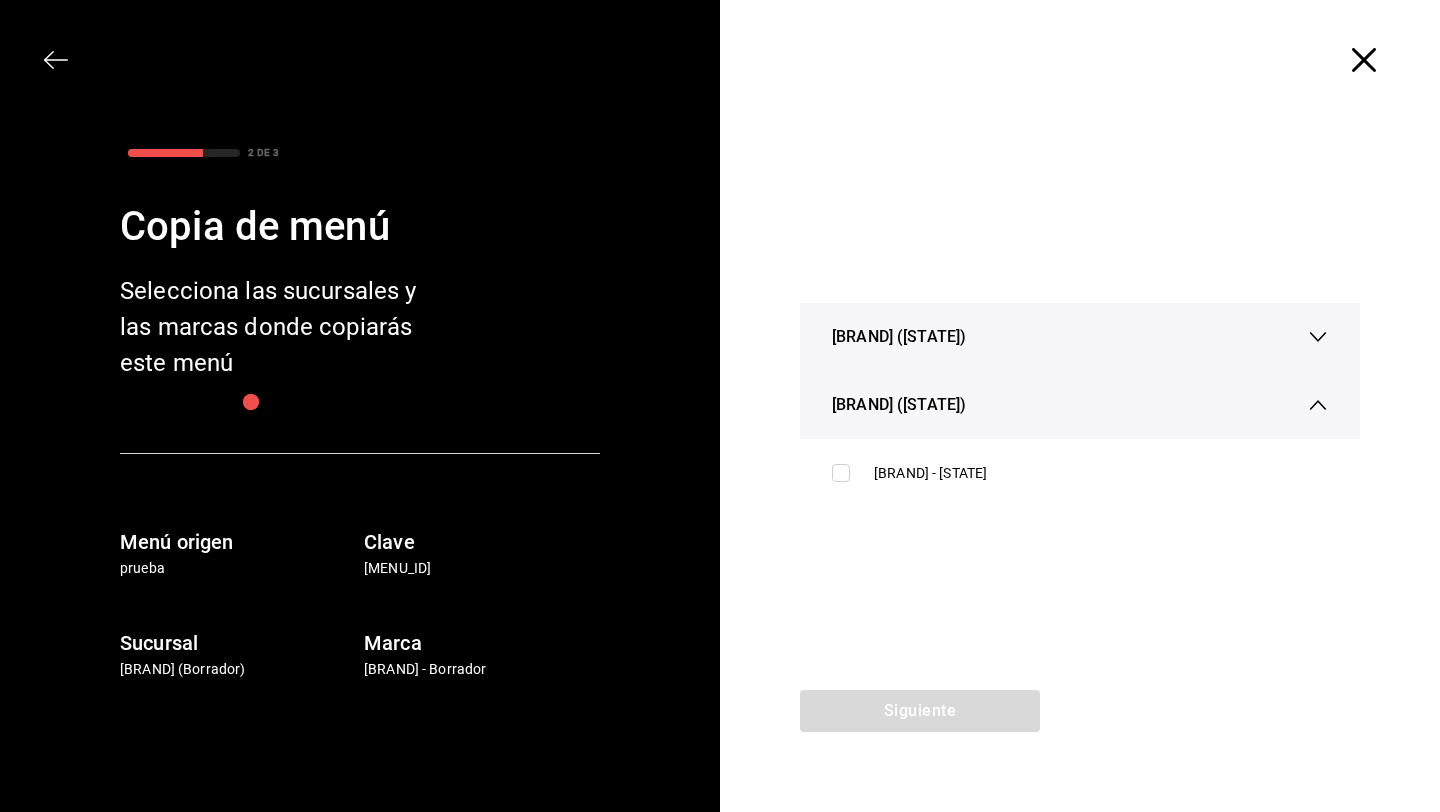 click 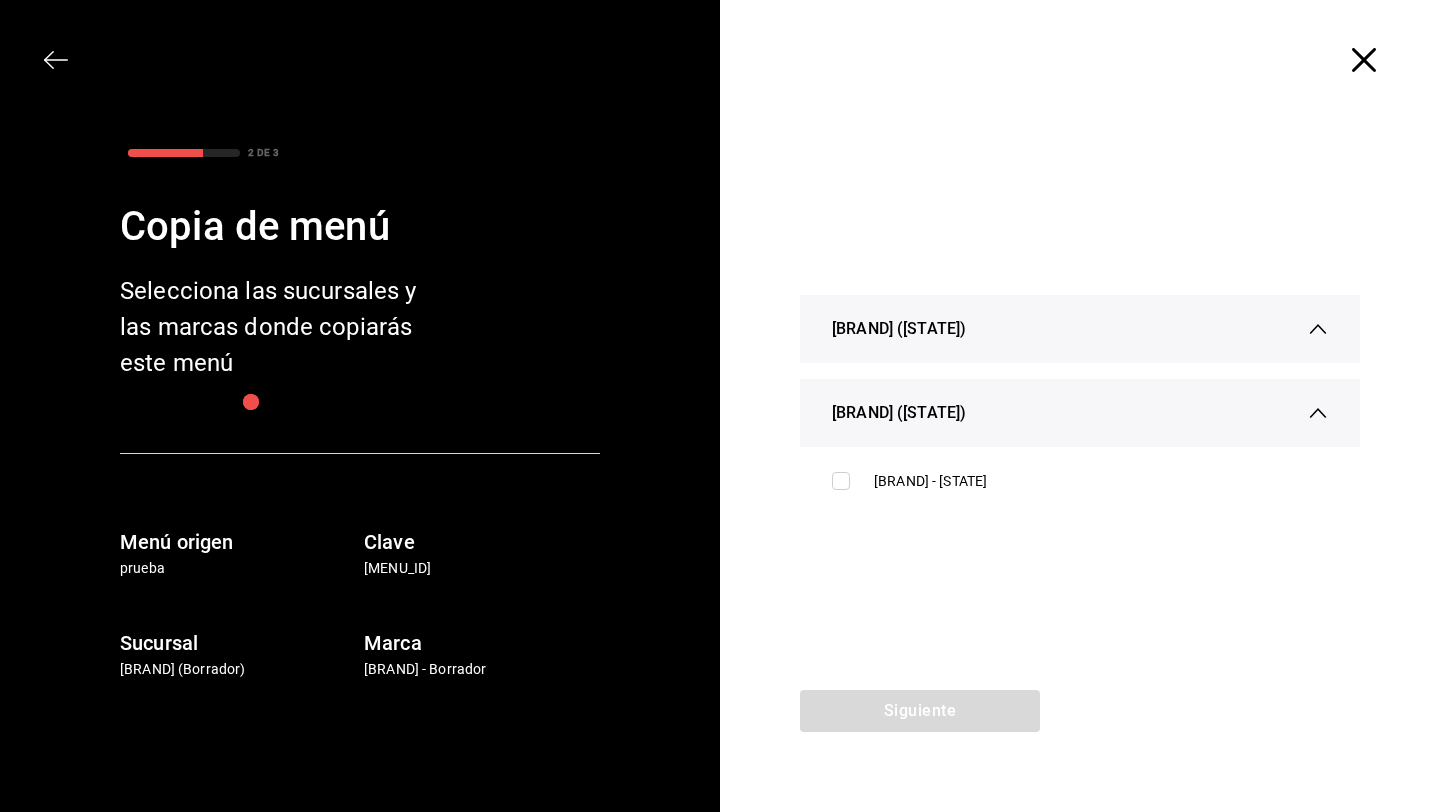 click 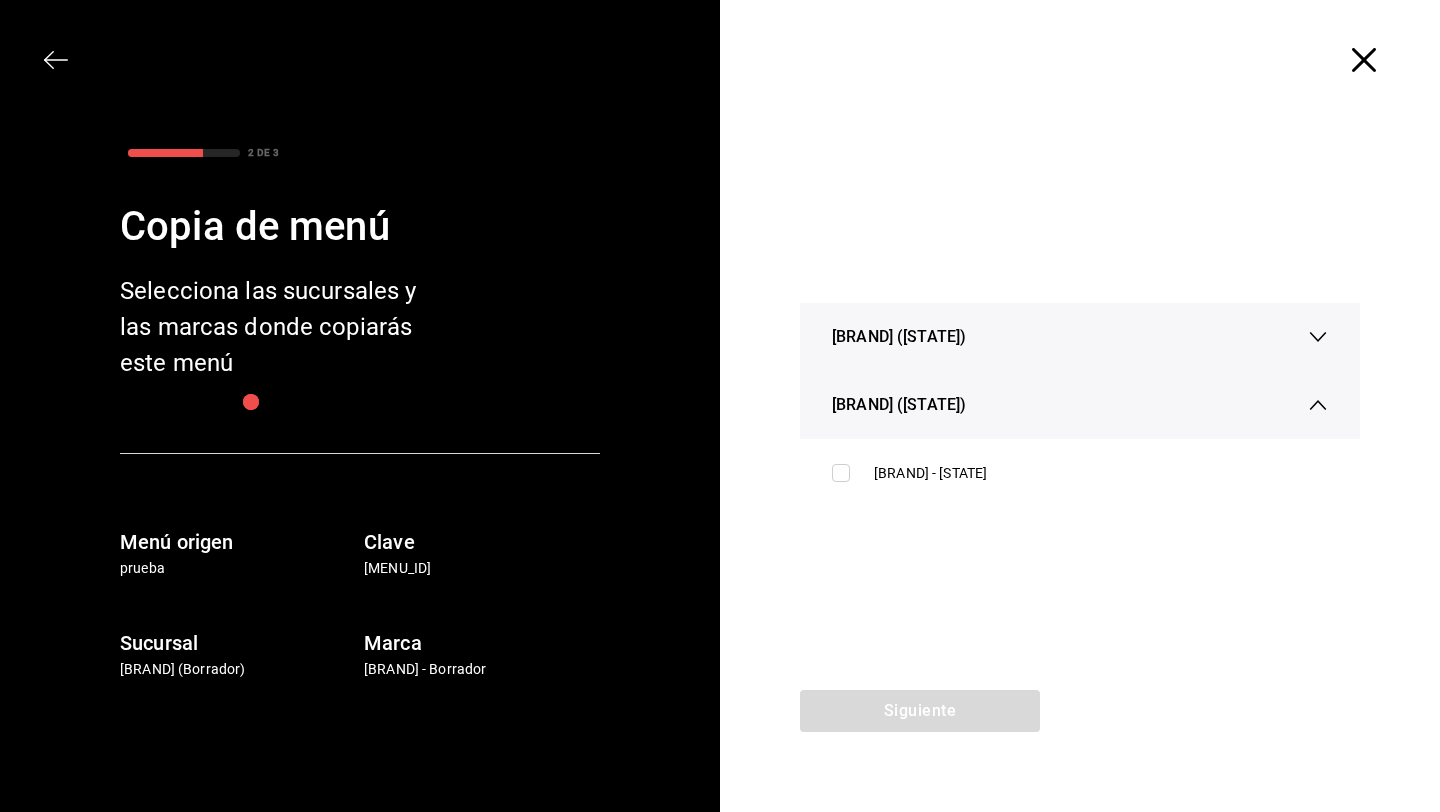 click 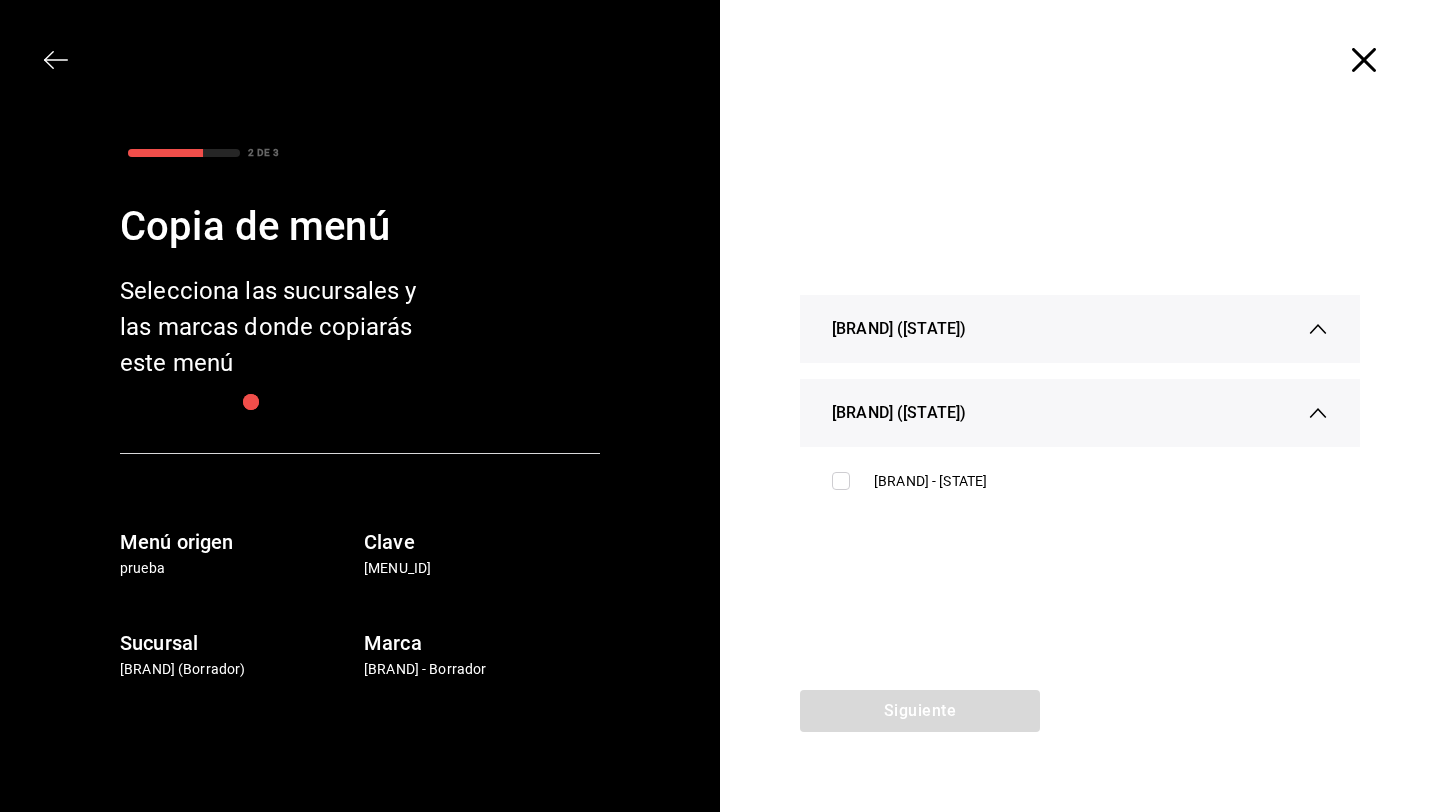 click 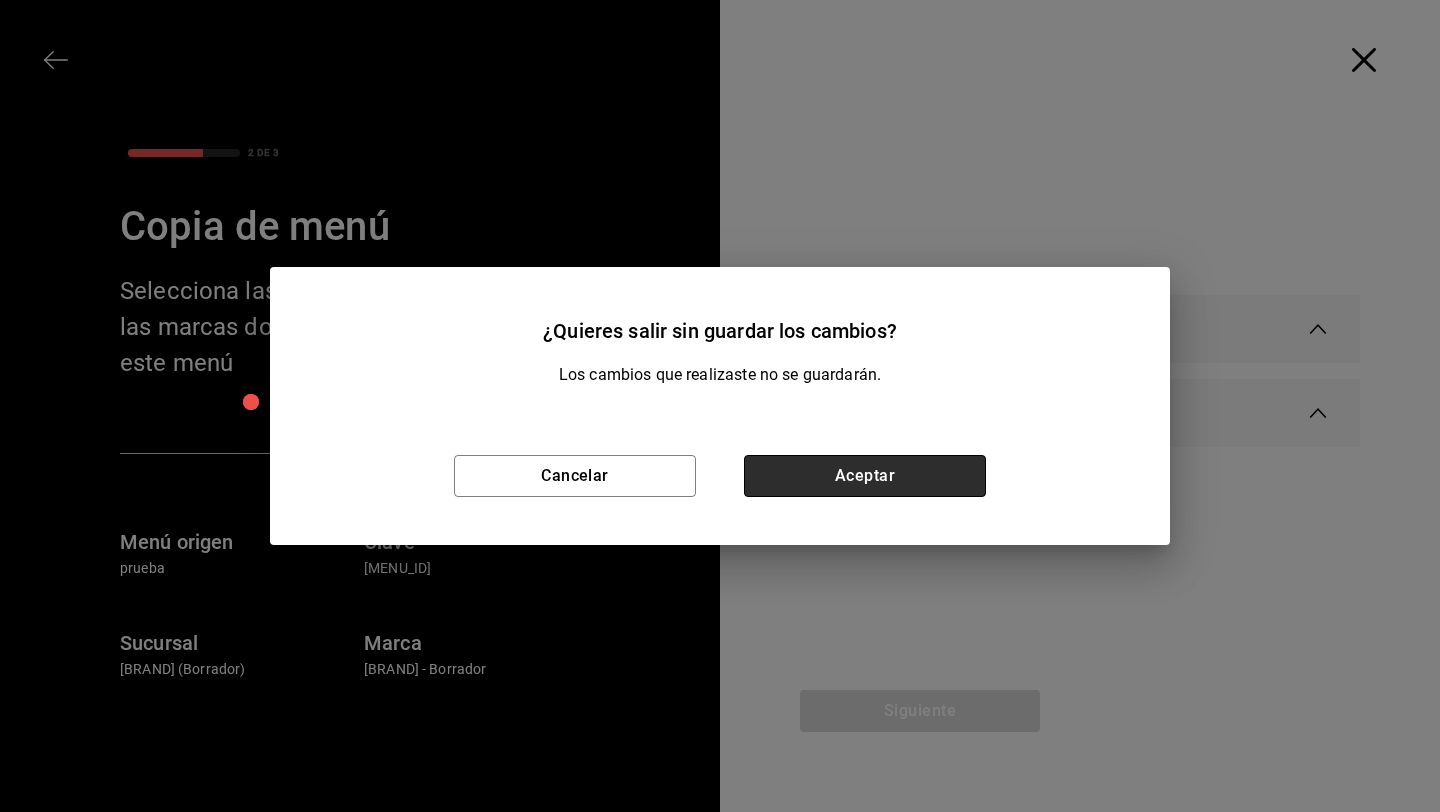 click on "Aceptar" at bounding box center (865, 476) 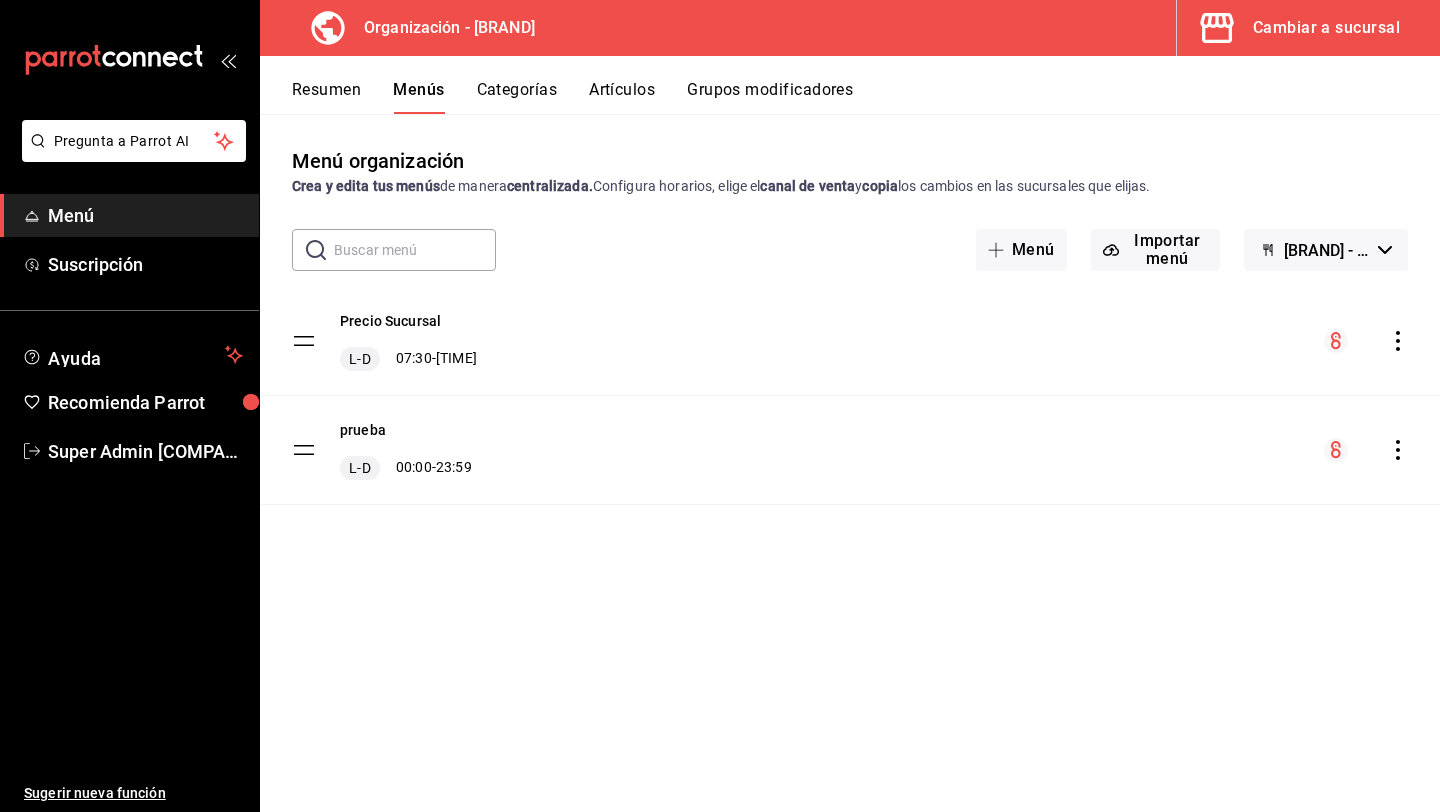 click 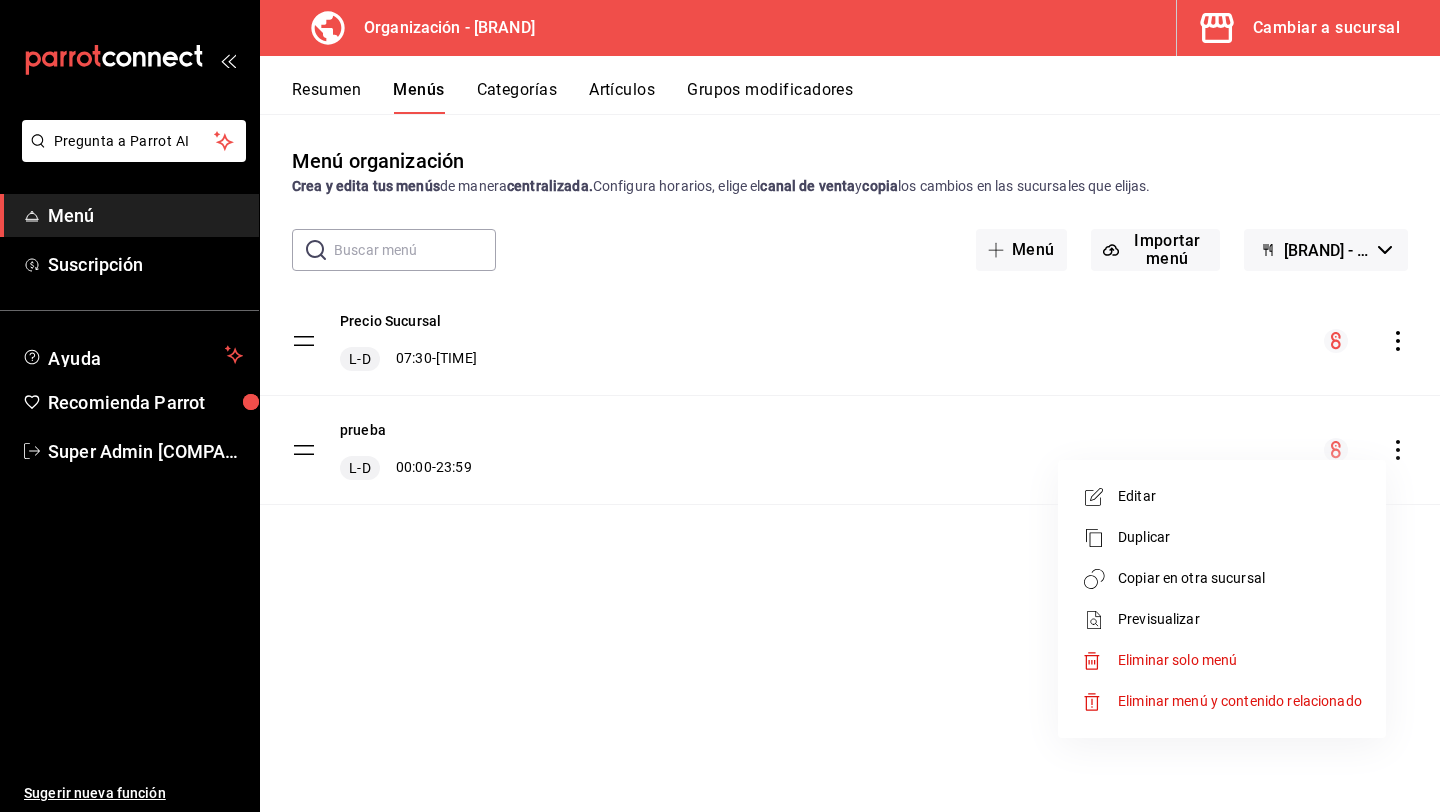 click on "Copiar en otra sucursal" at bounding box center (1240, 578) 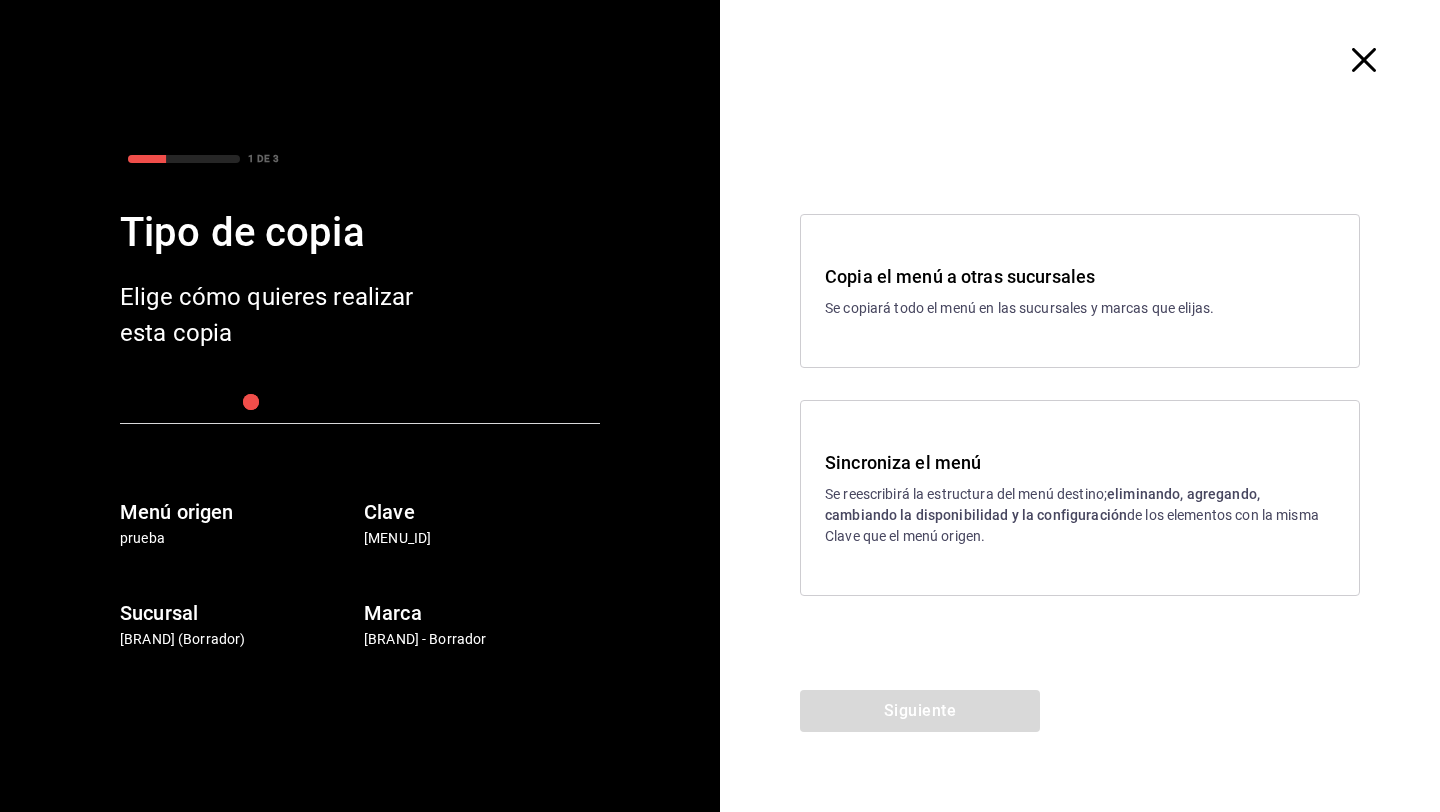 click on "Copia el menú a otras sucursales" at bounding box center [1080, 276] 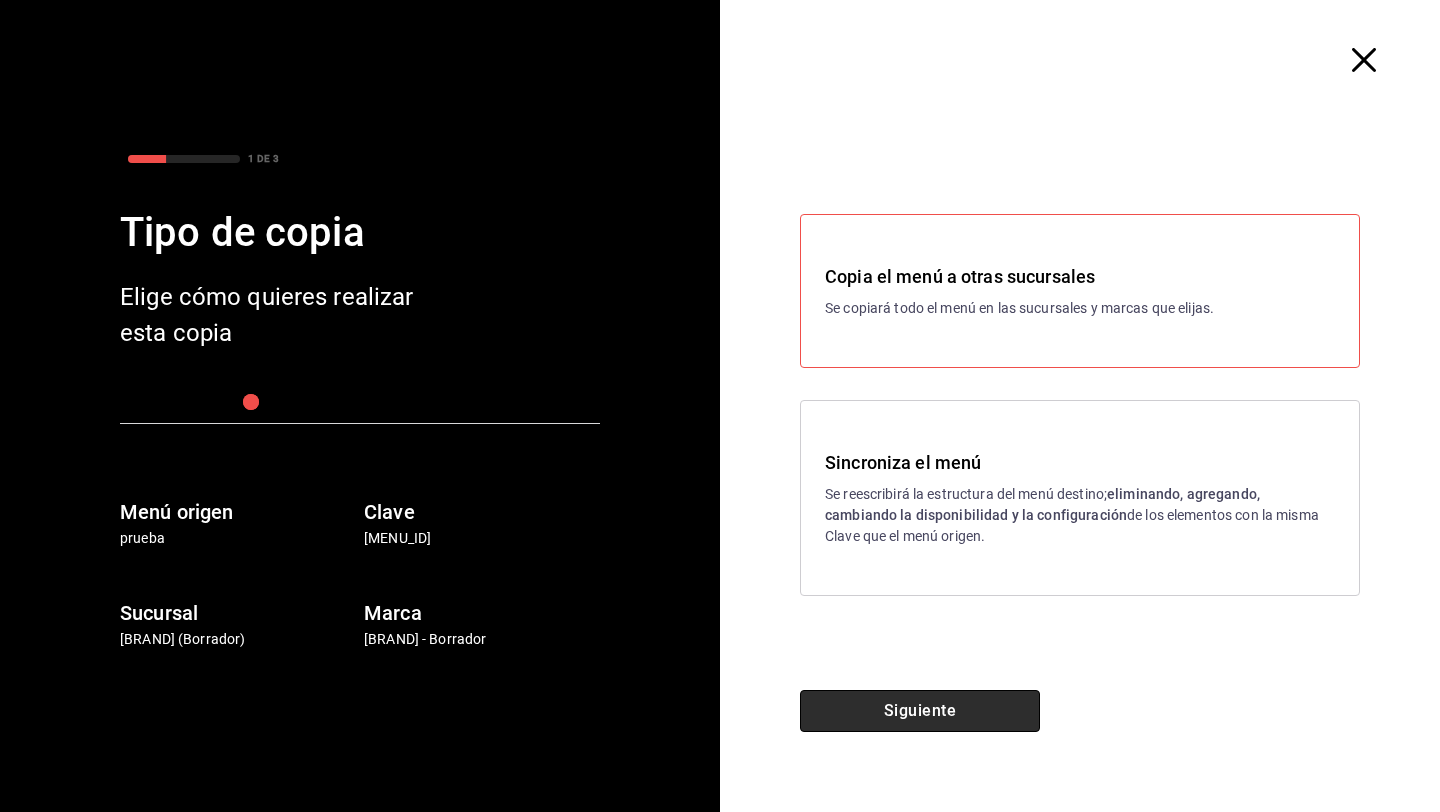 click on "Siguiente" at bounding box center [920, 711] 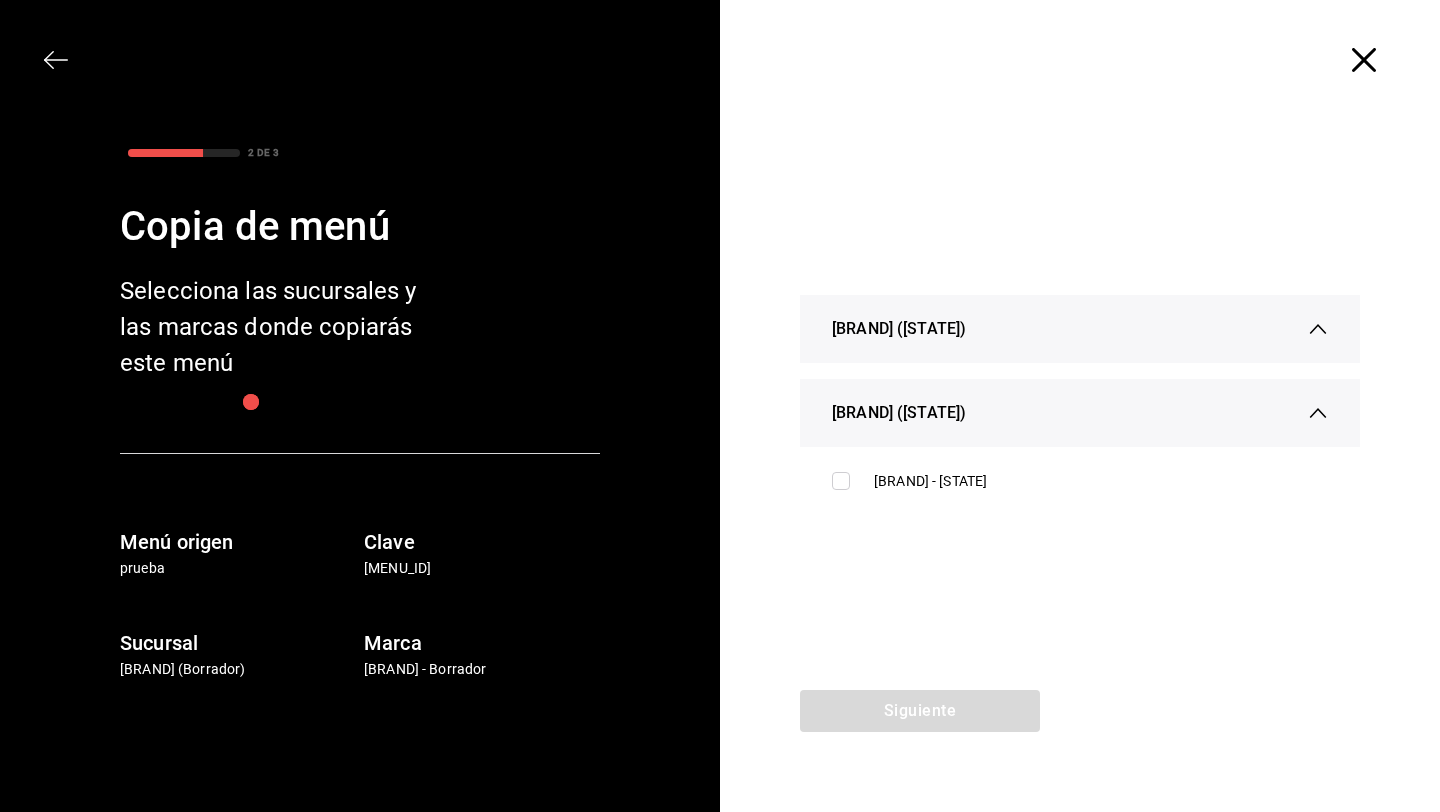 click on "[LOCATION]" at bounding box center [1080, 329] 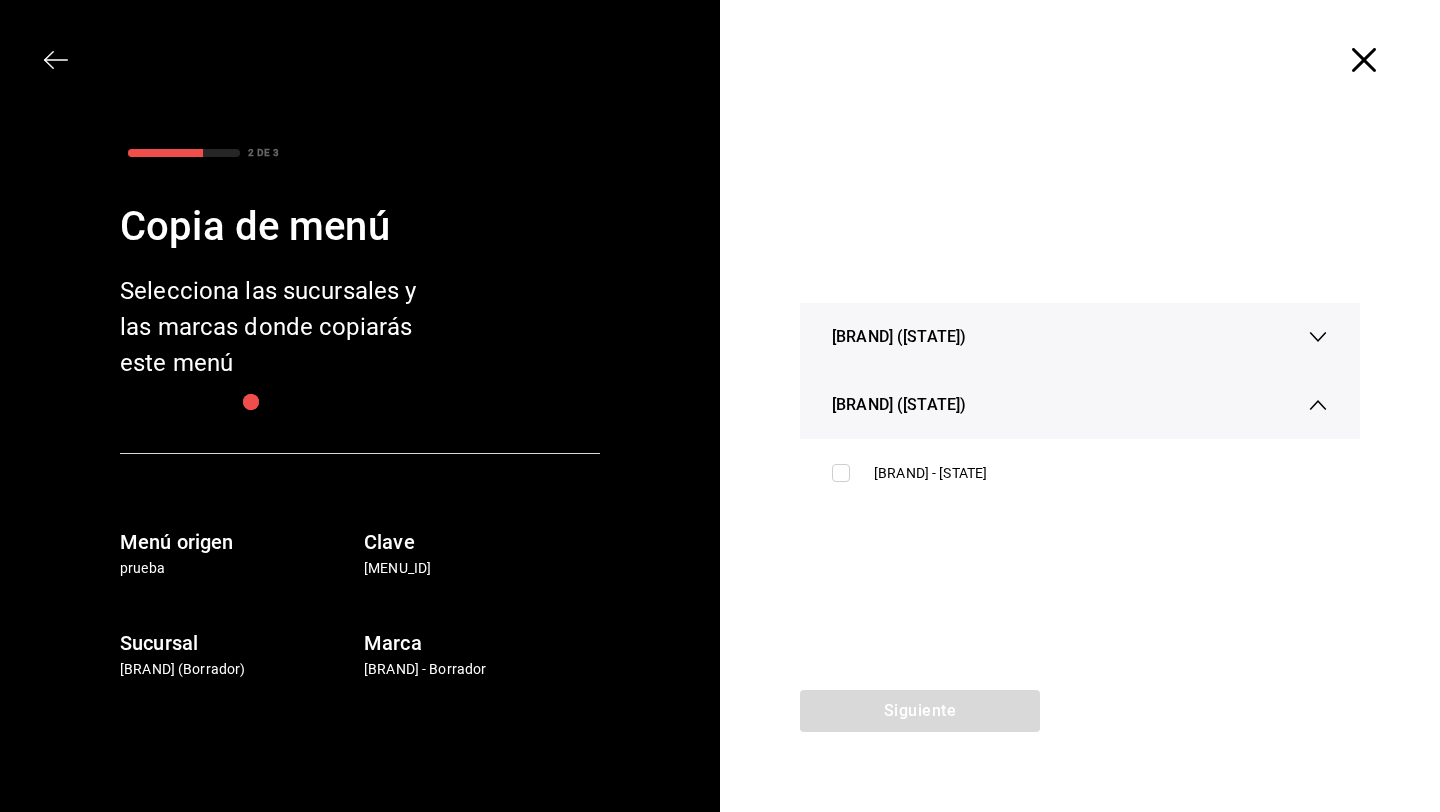 click 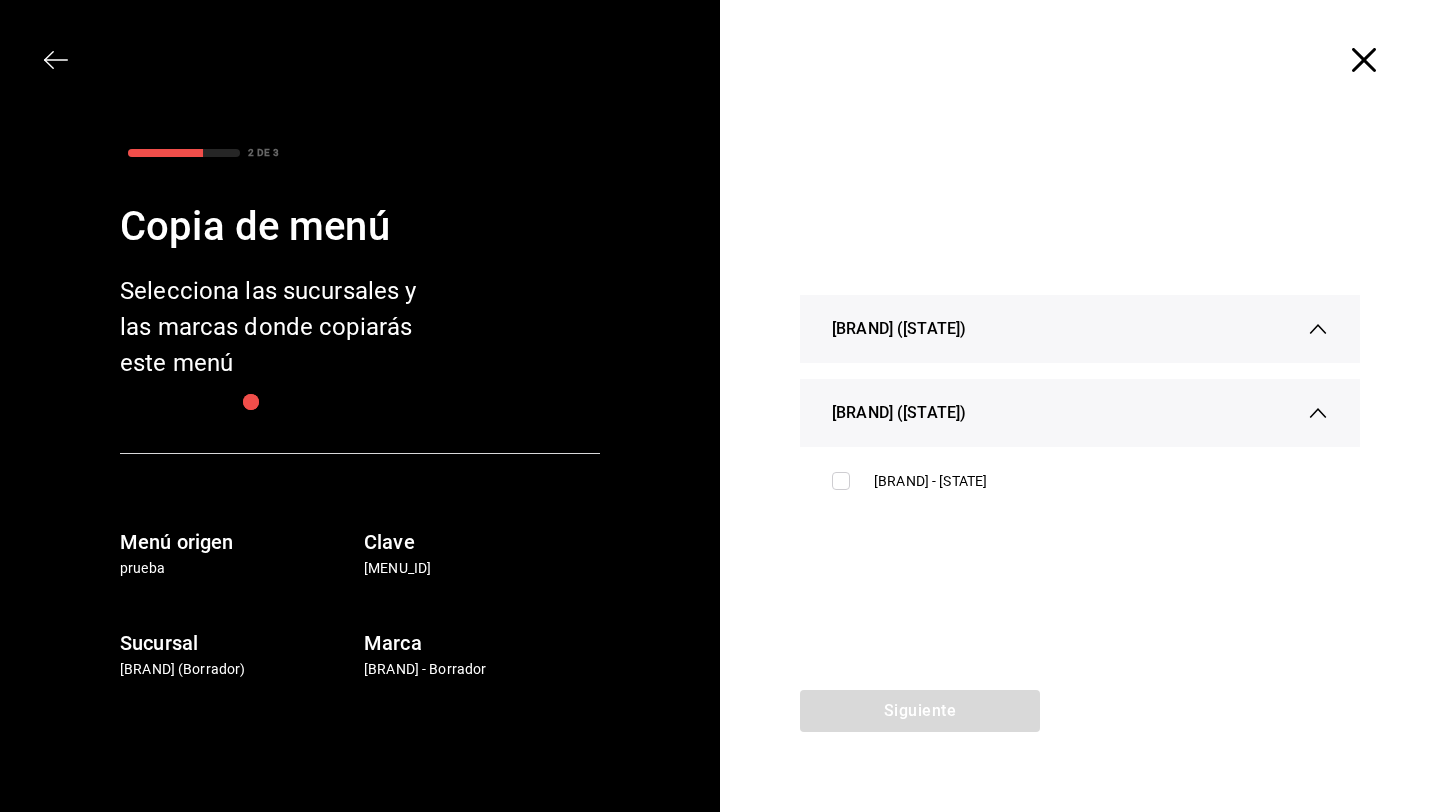 click on "[LOCATION]" at bounding box center [1080, 329] 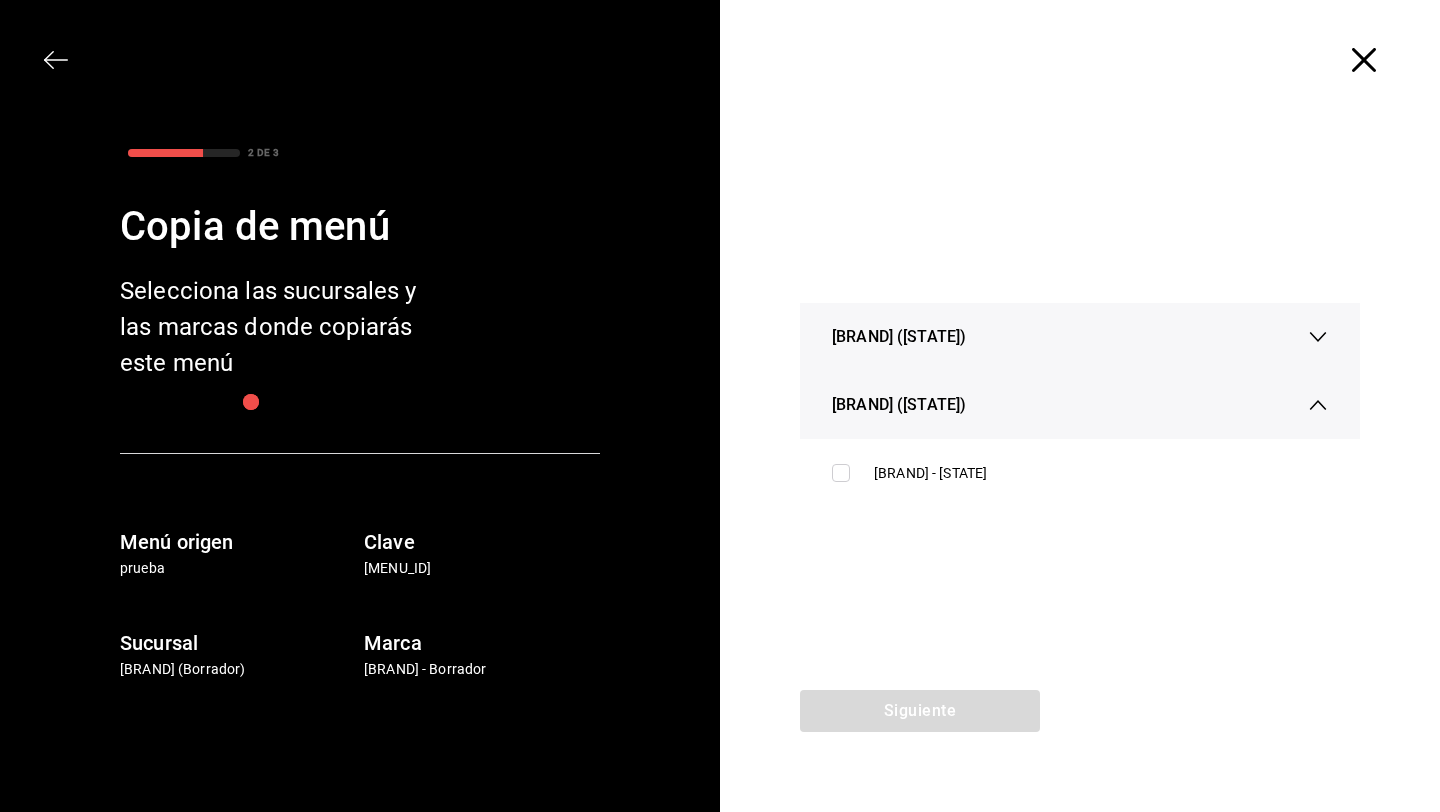 click 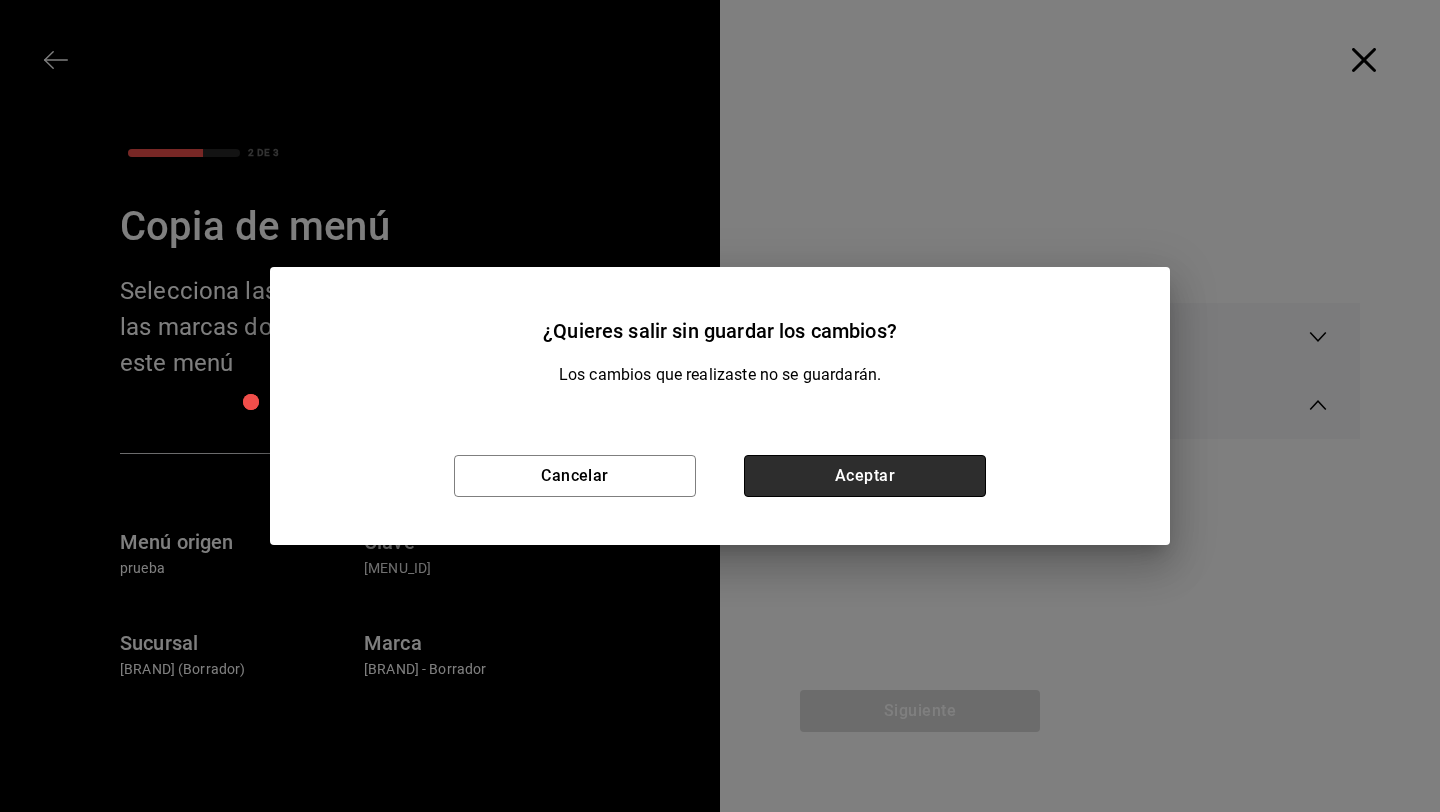 click on "Aceptar" at bounding box center (865, 476) 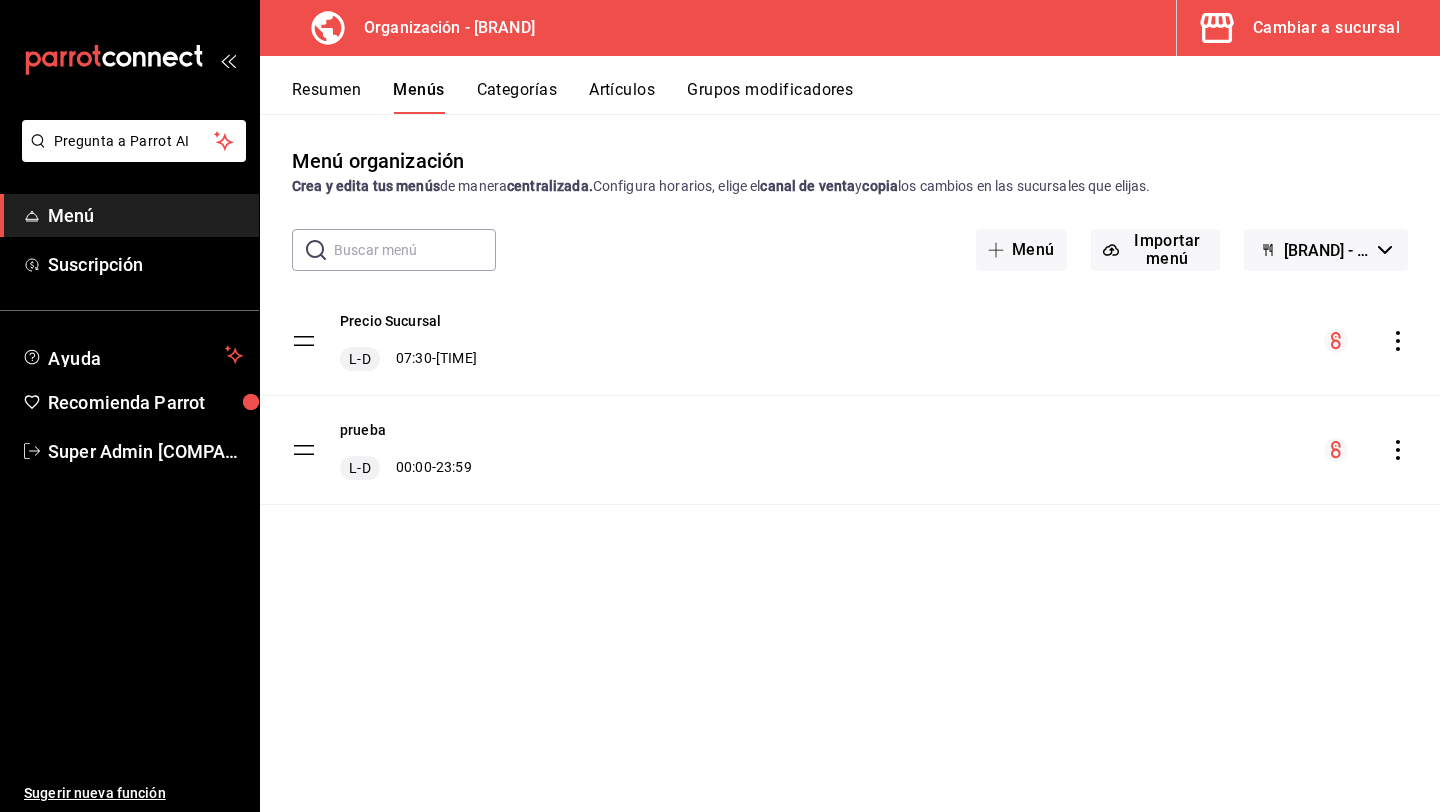 click on "Cambiar a sucursal" at bounding box center (1300, 28) 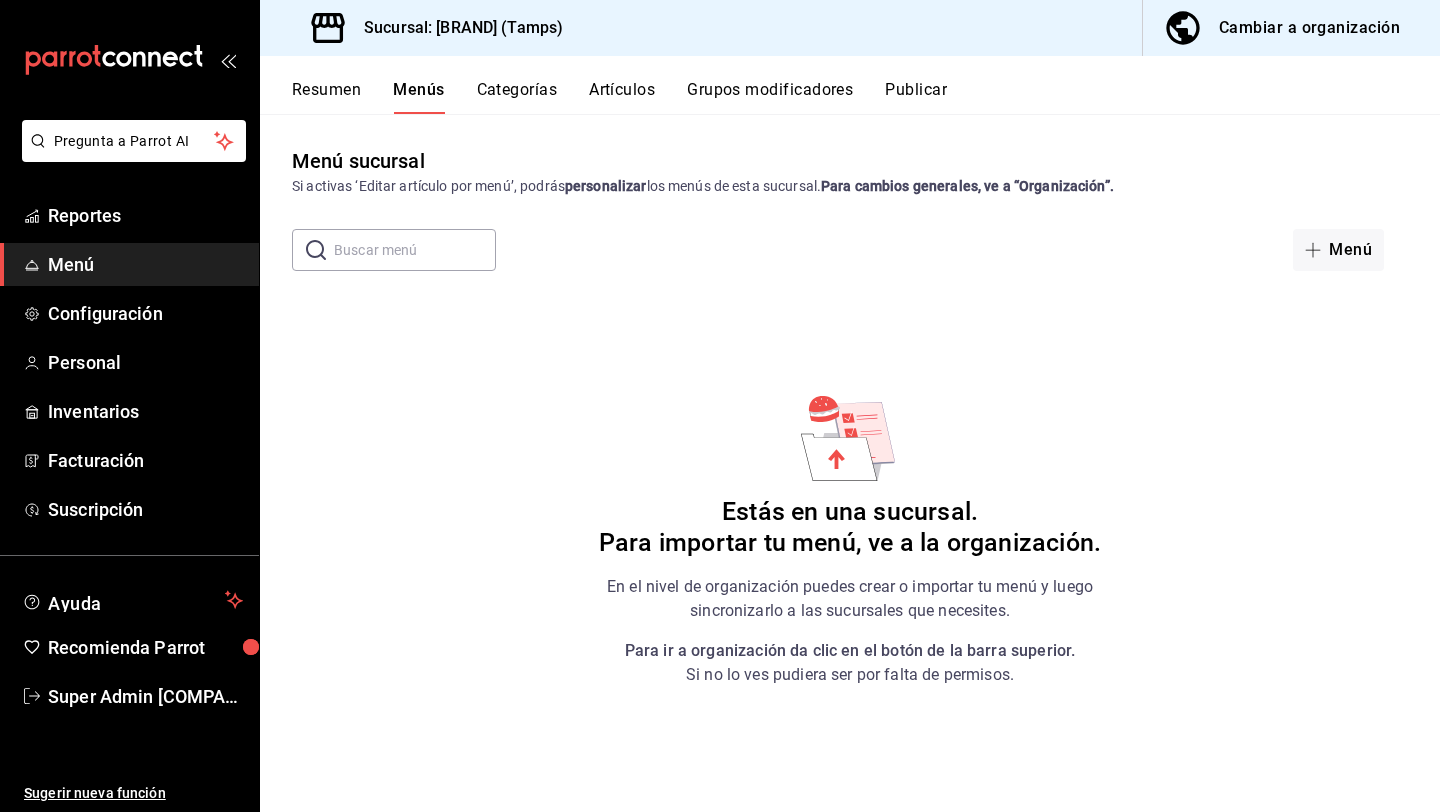 click at bounding box center [415, 250] 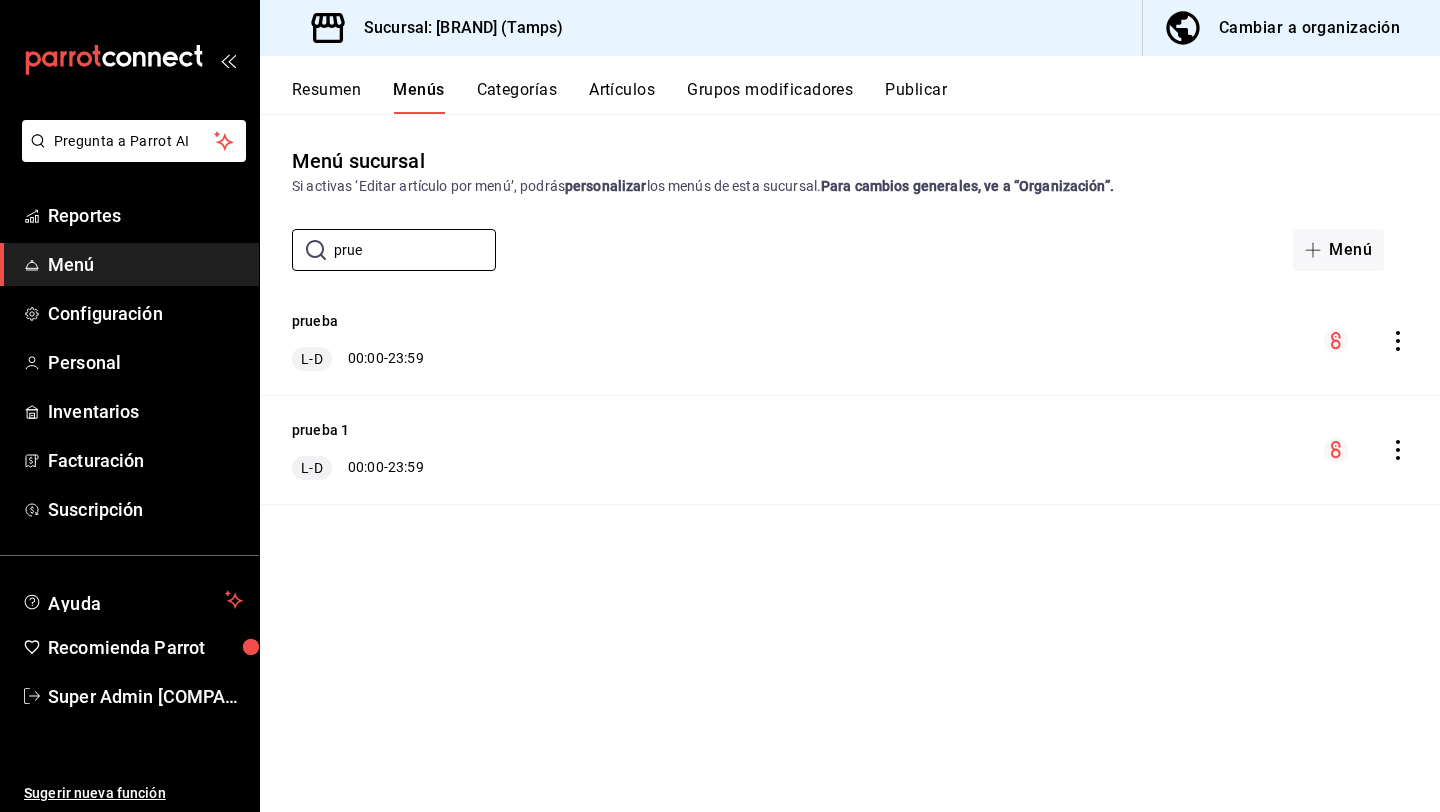 type on "prue" 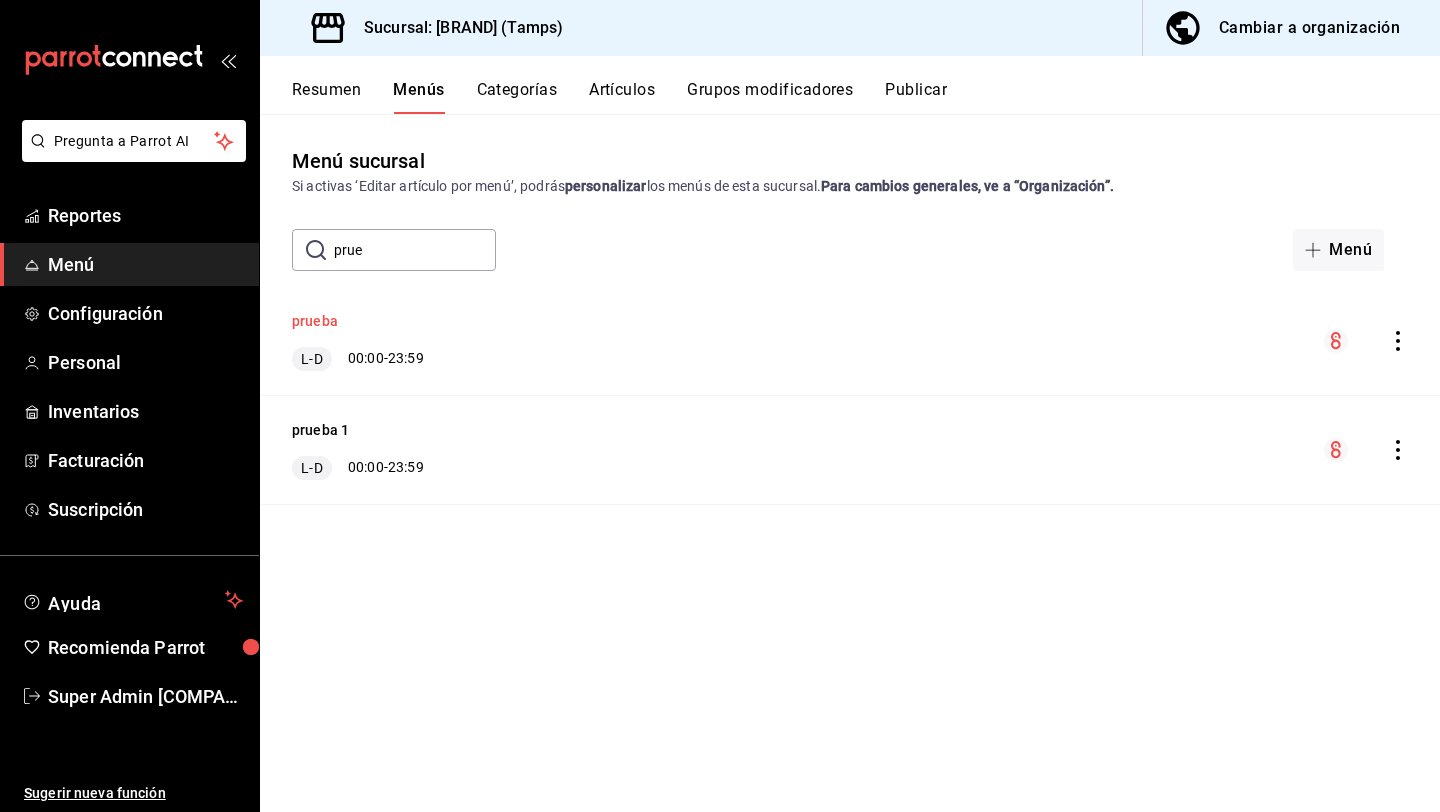 click on "prueba" at bounding box center [315, 321] 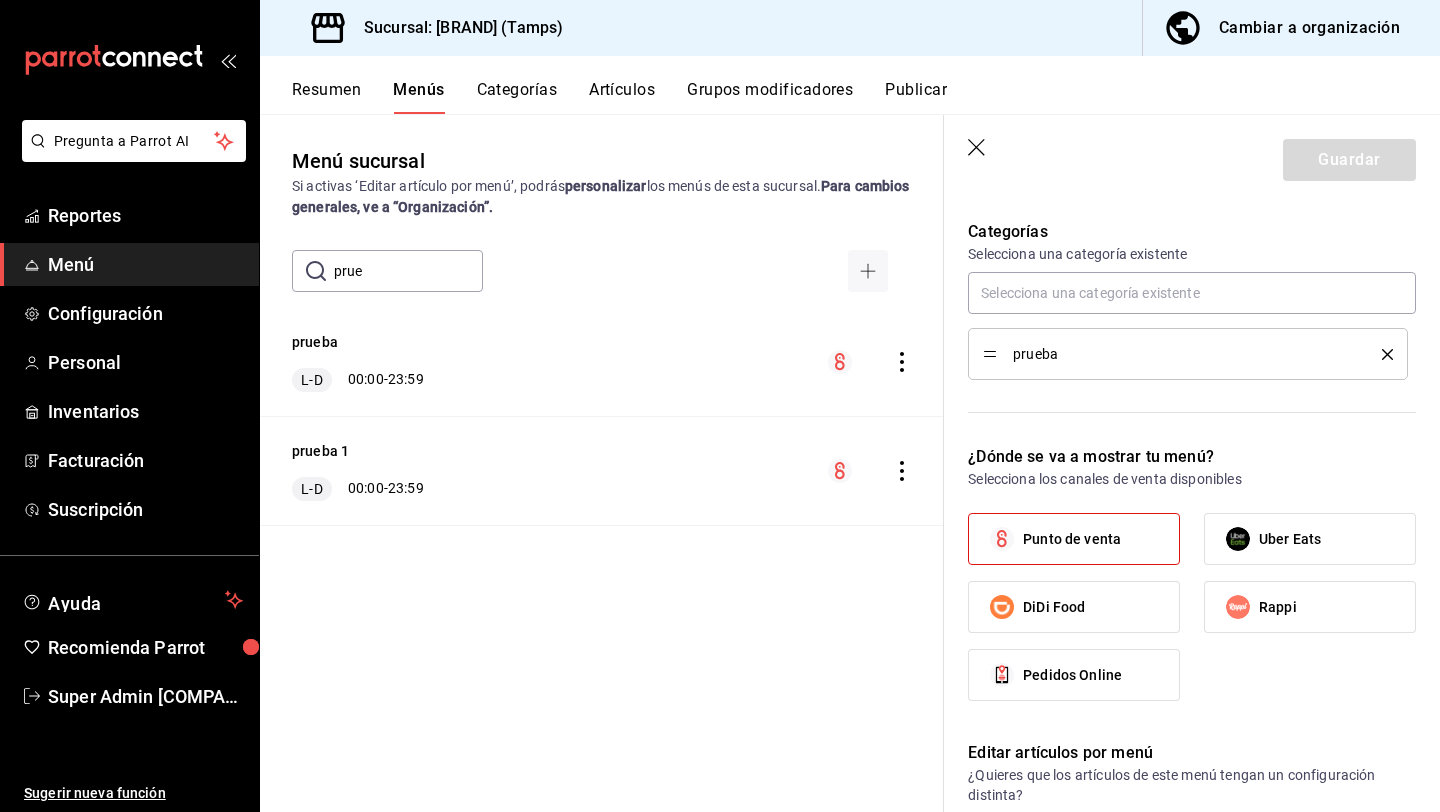 scroll, scrollTop: 549, scrollLeft: 0, axis: vertical 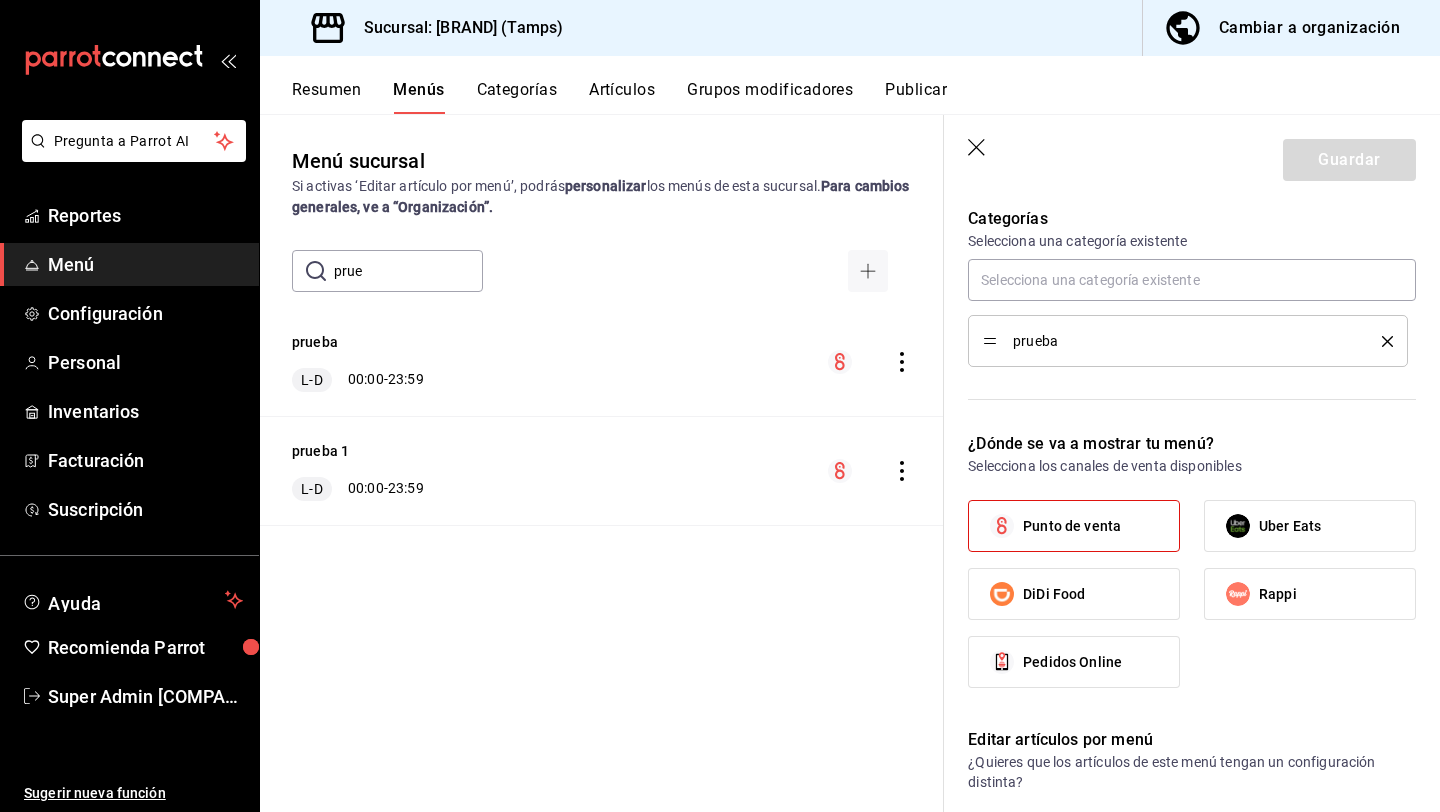 click 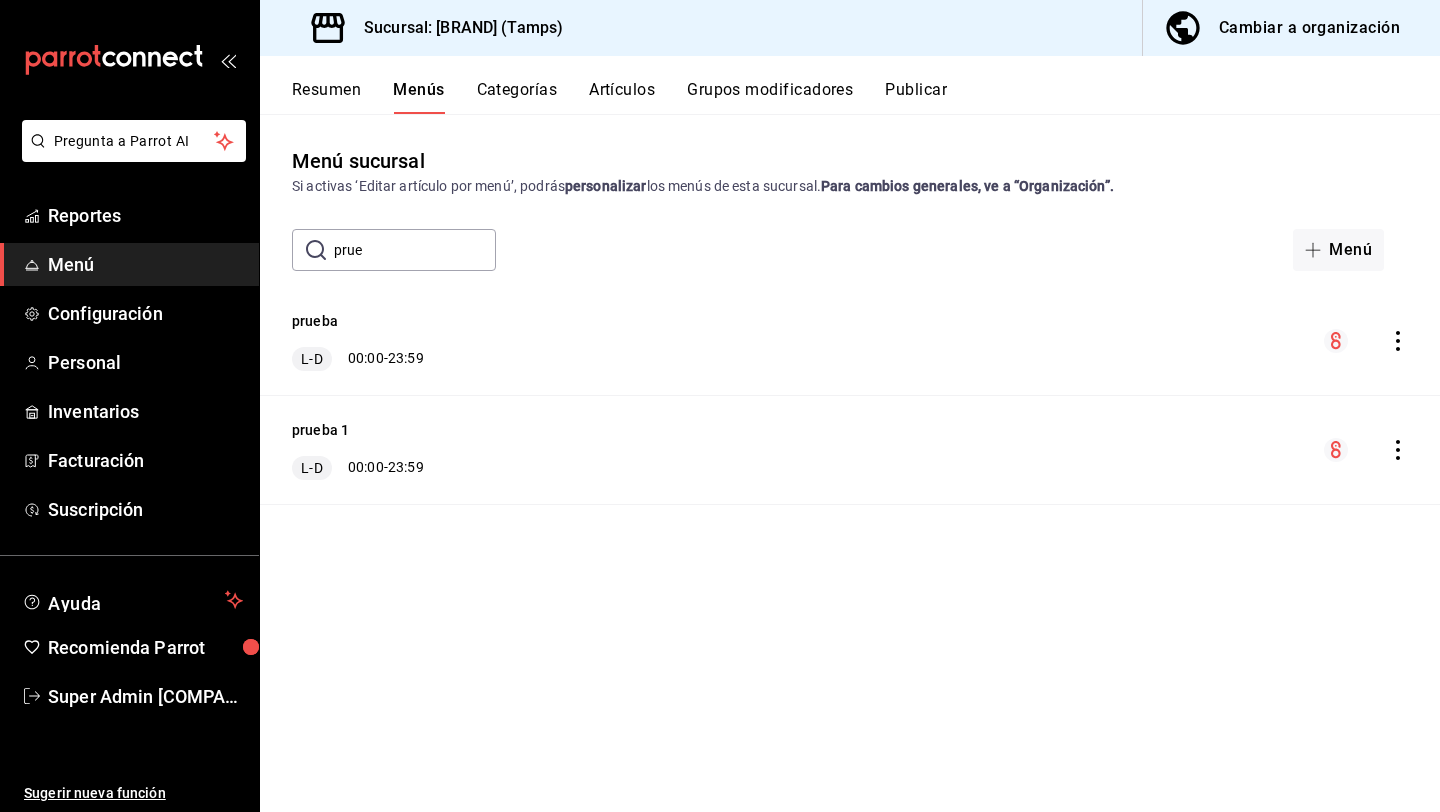 click on "Resumen Menús Categorías Artículos Grupos modificadores Publicar" at bounding box center (866, 97) 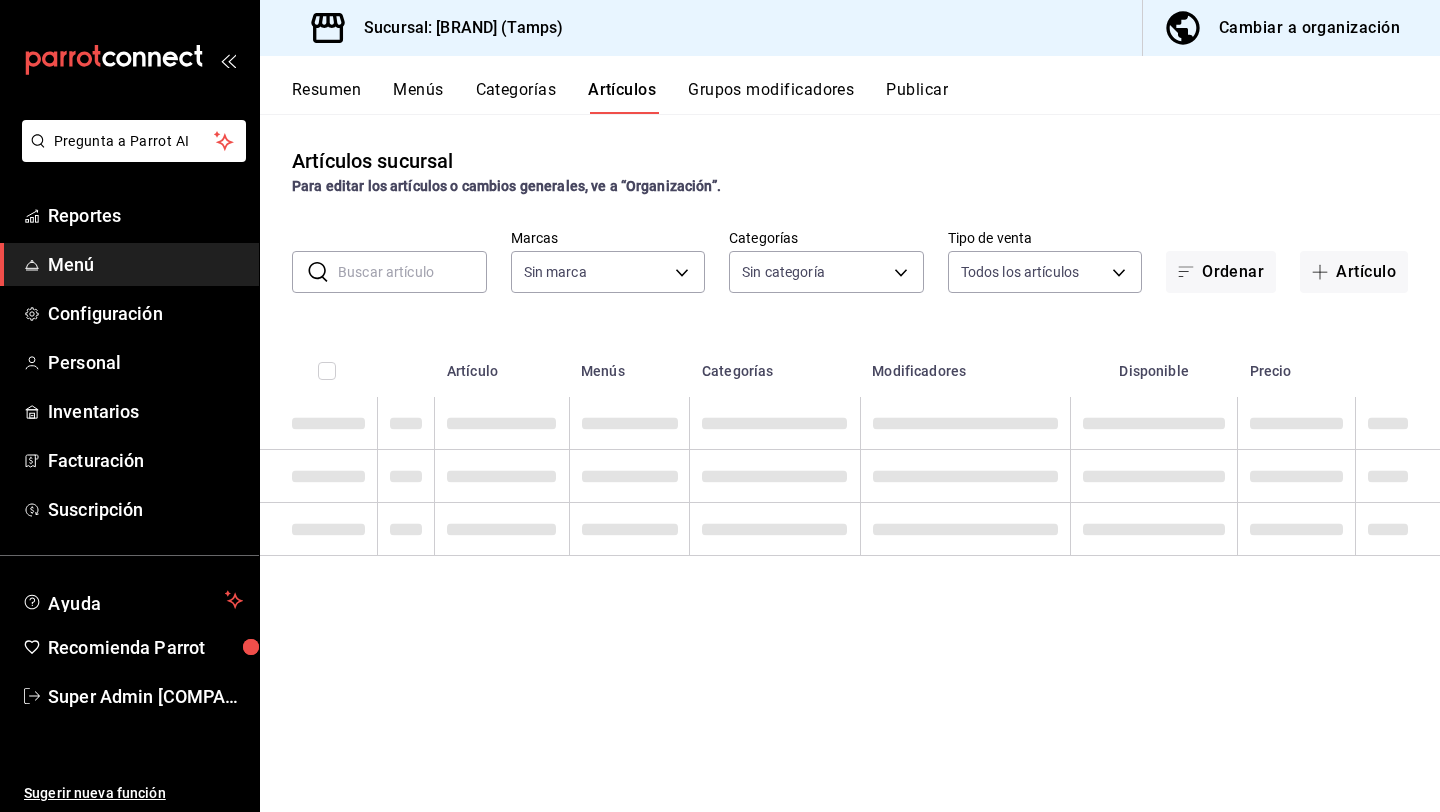 type on "[UUID],[UUID]" 